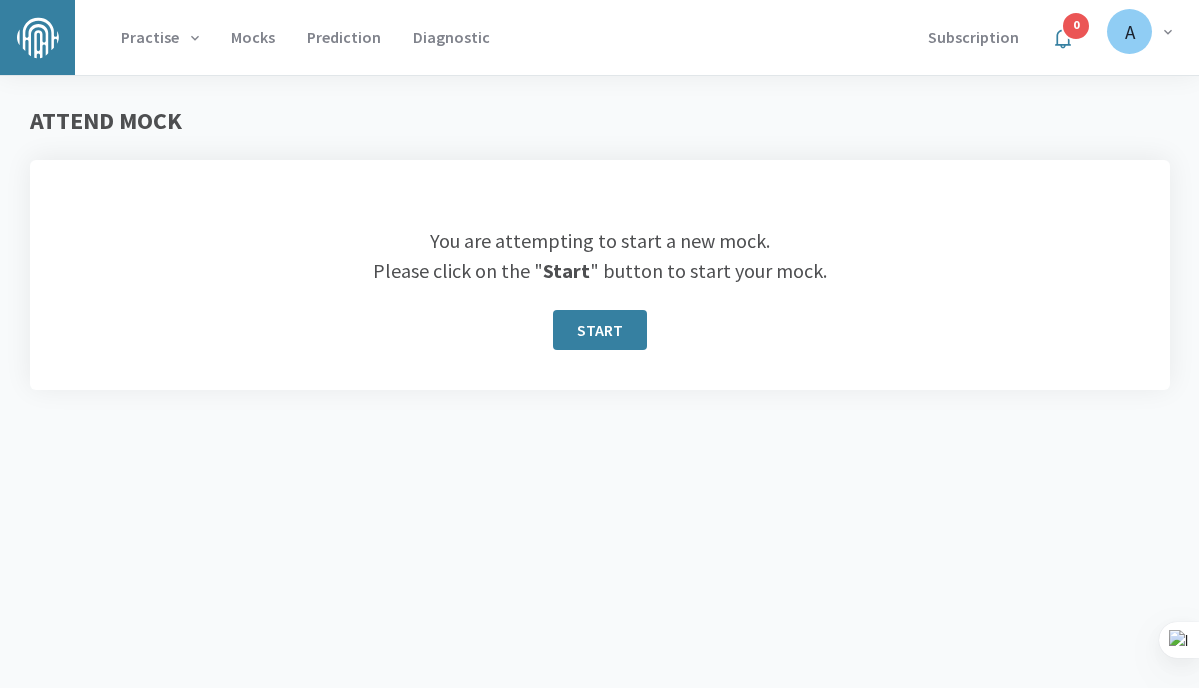scroll, scrollTop: 0, scrollLeft: 0, axis: both 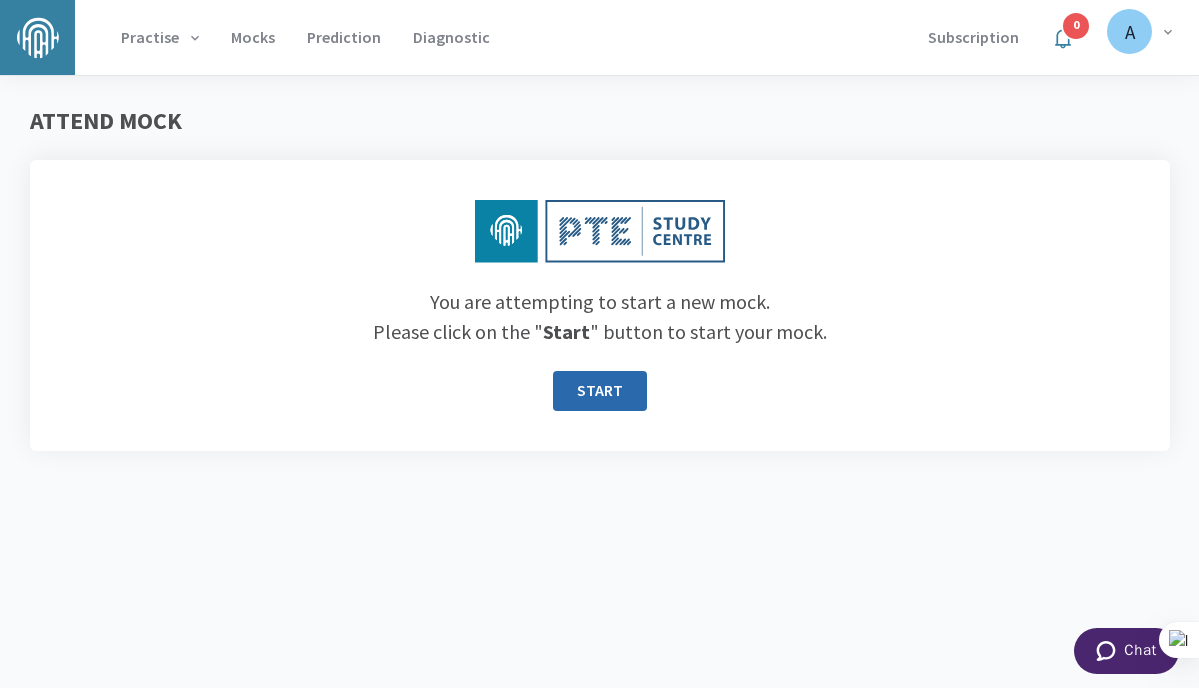 click on "START" at bounding box center (600, 391) 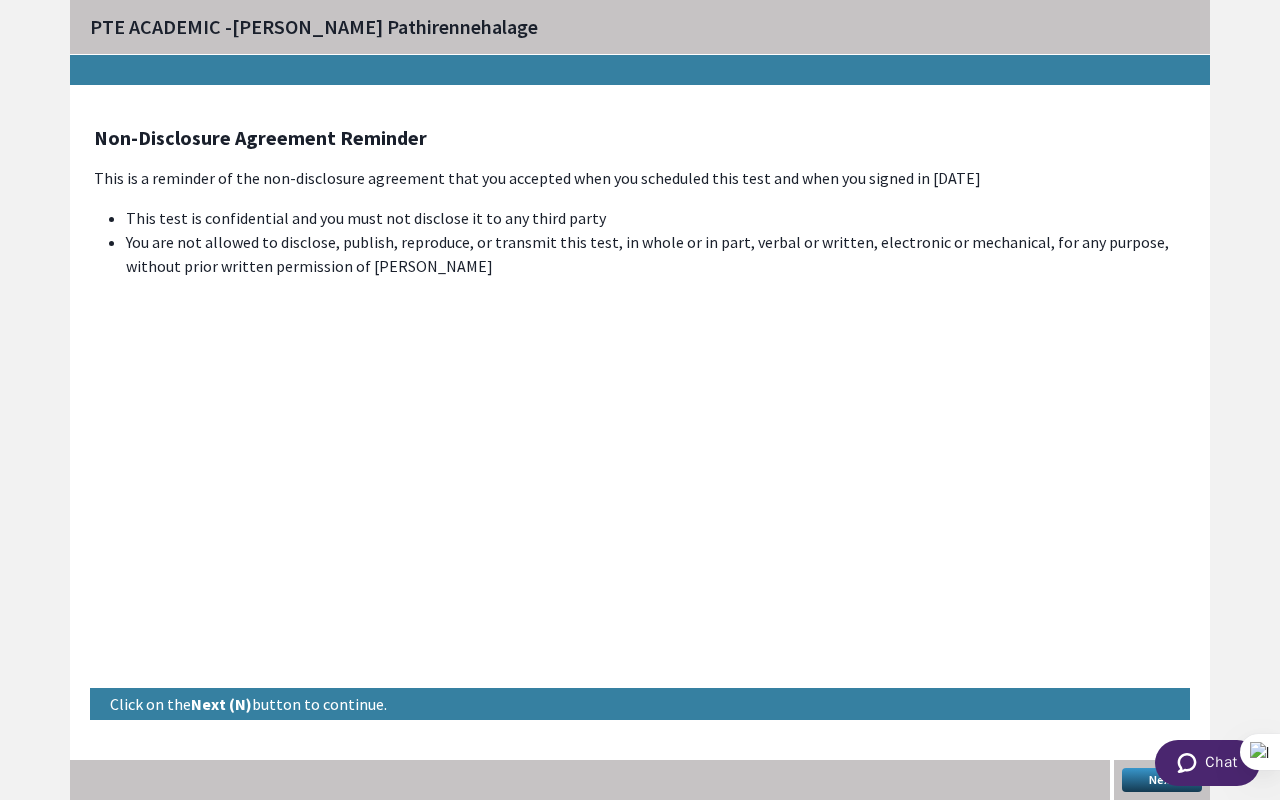 click on "Next" at bounding box center [1162, 780] 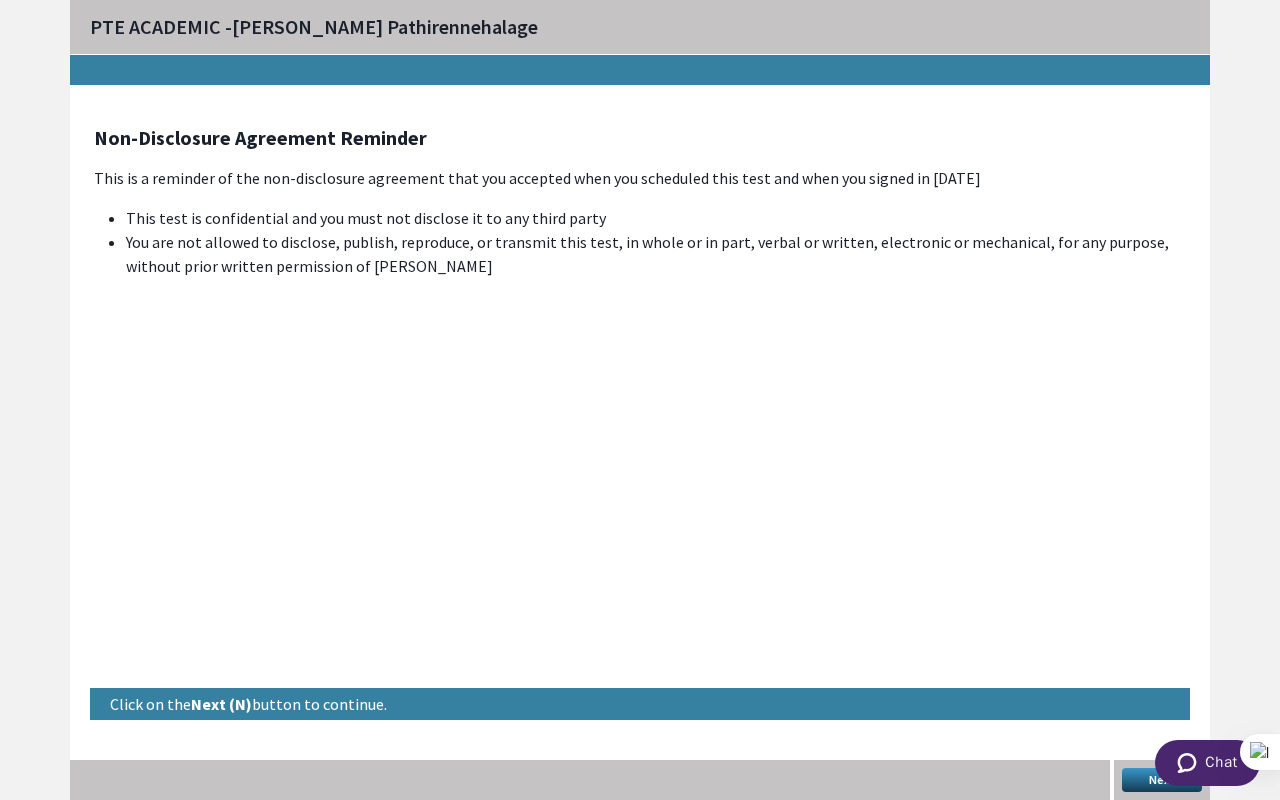 click on "Next" at bounding box center [1162, 780] 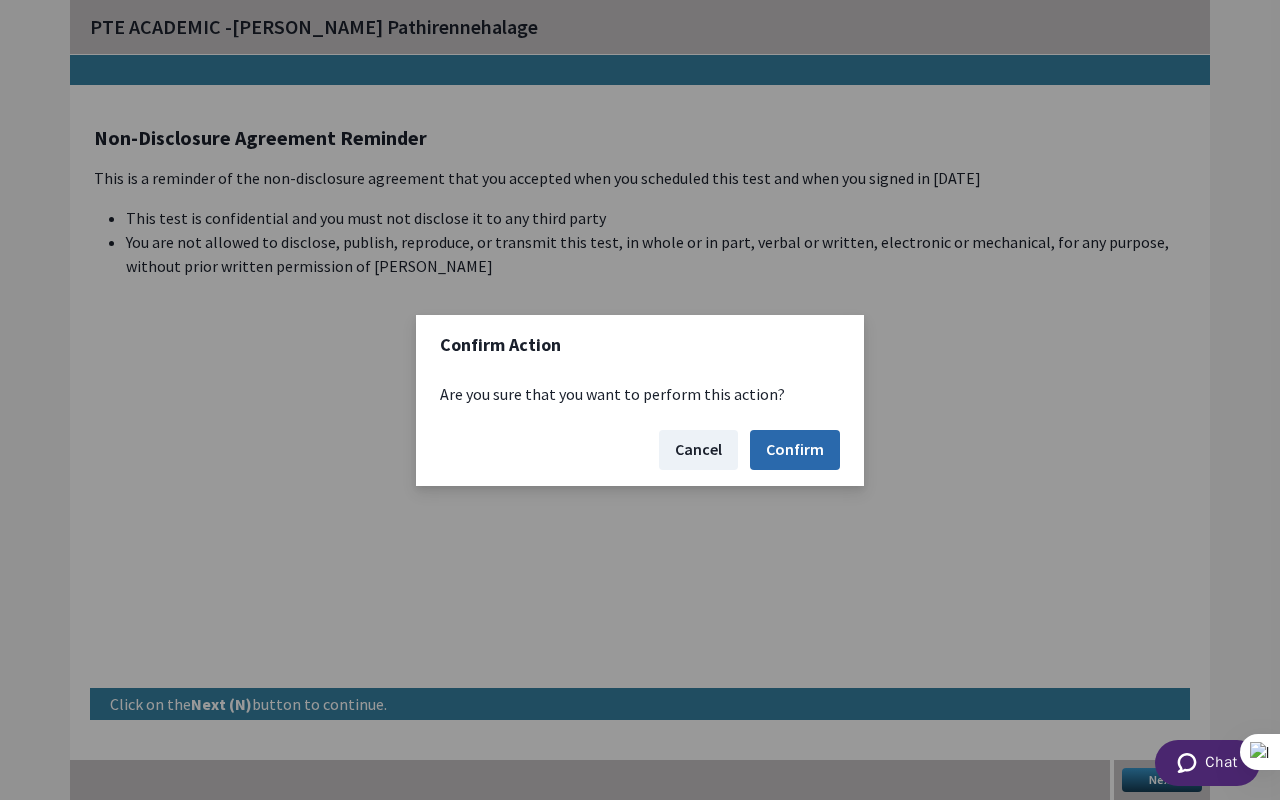 click on "Confirm" at bounding box center [795, 450] 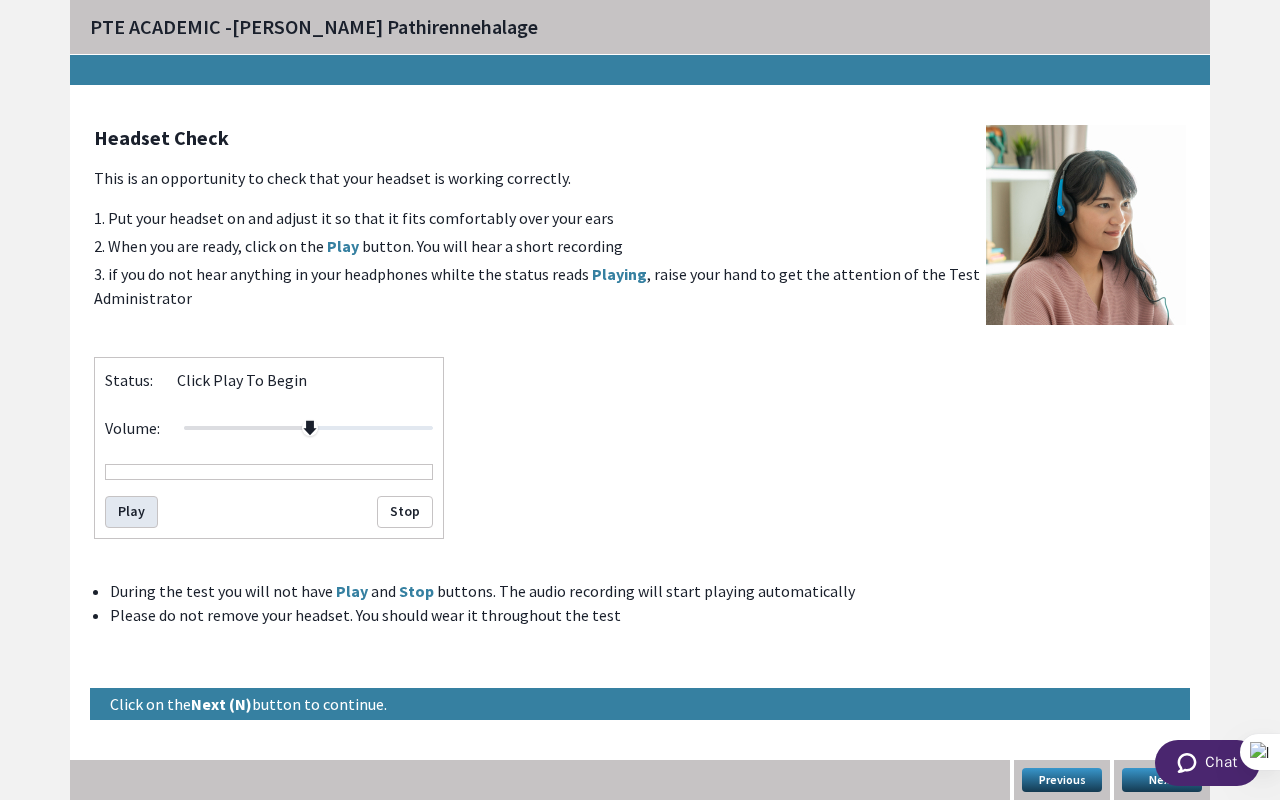 click on "Play" at bounding box center (131, 512) 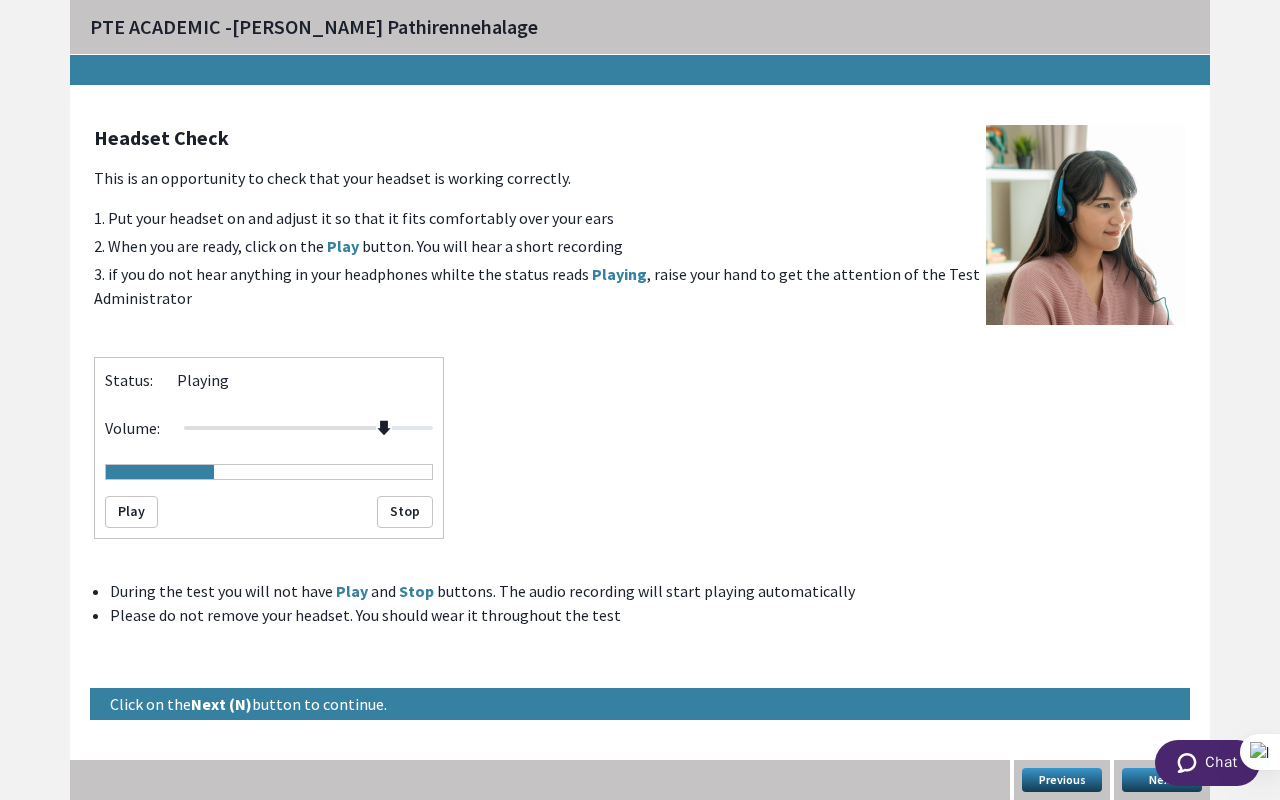 drag, startPoint x: 381, startPoint y: 425, endPoint x: 657, endPoint y: 446, distance: 276.79776 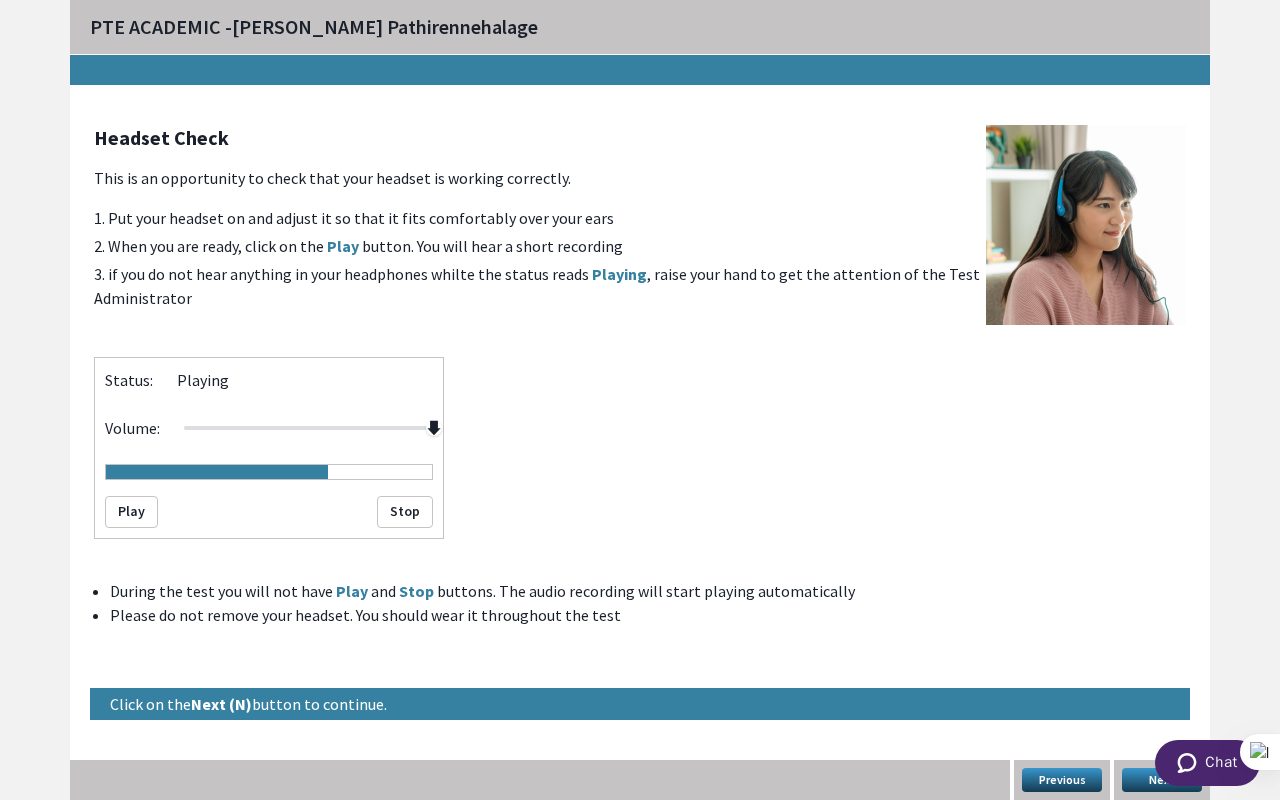 click on "Next" at bounding box center [1162, 780] 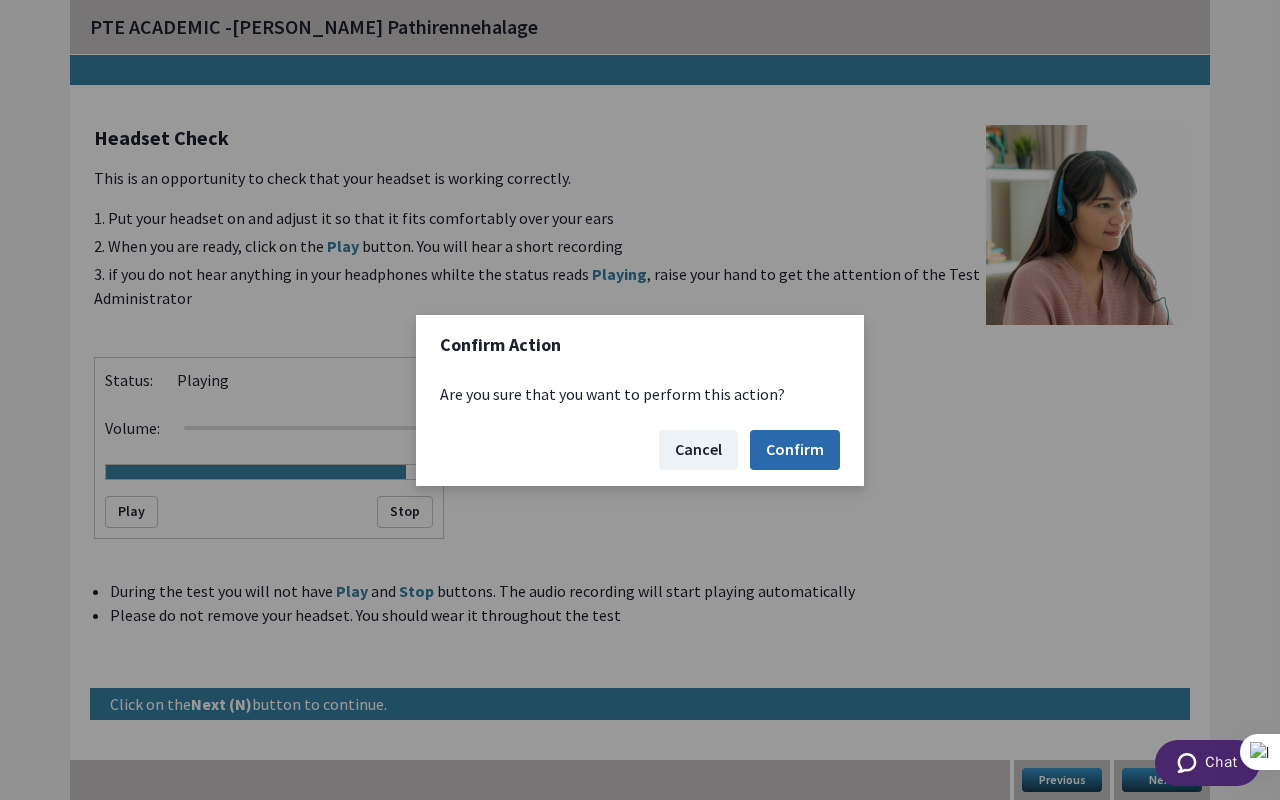click on "Confirm" at bounding box center (795, 450) 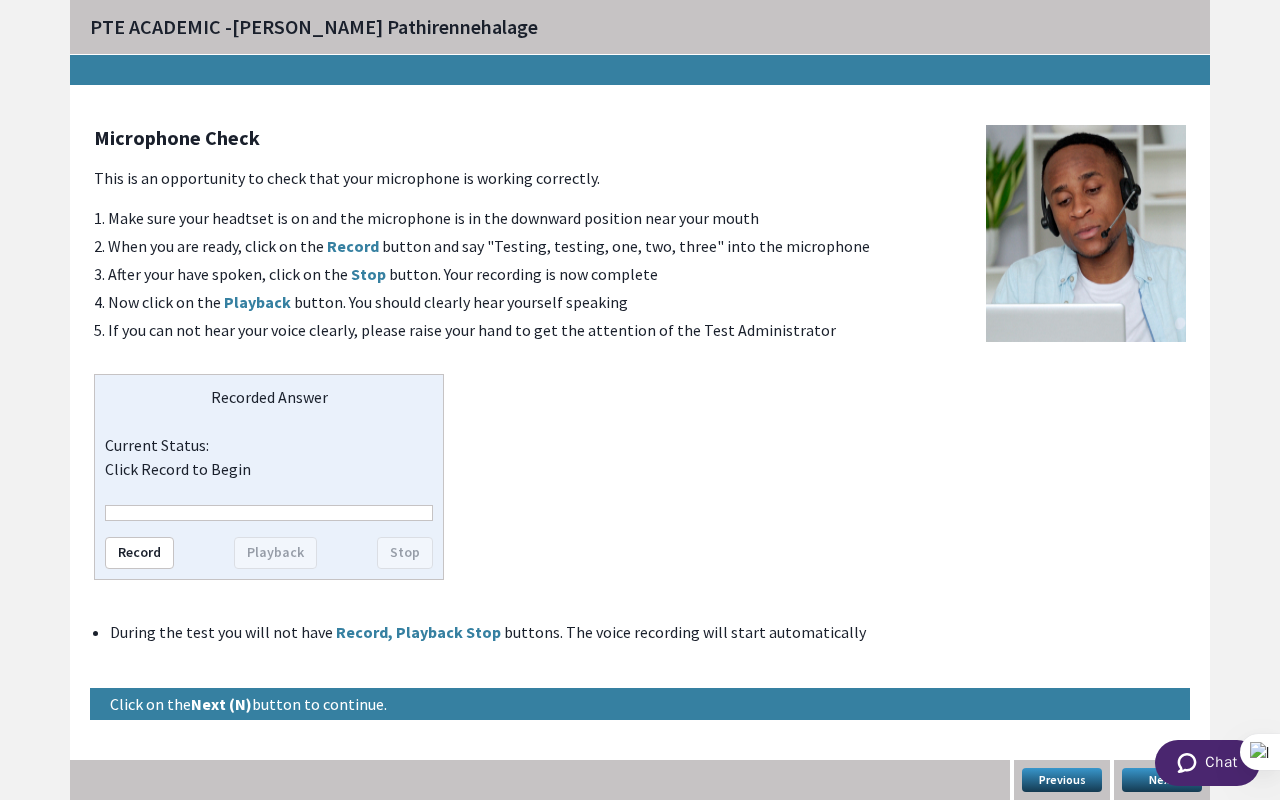 click on "Next" at bounding box center (1162, 780) 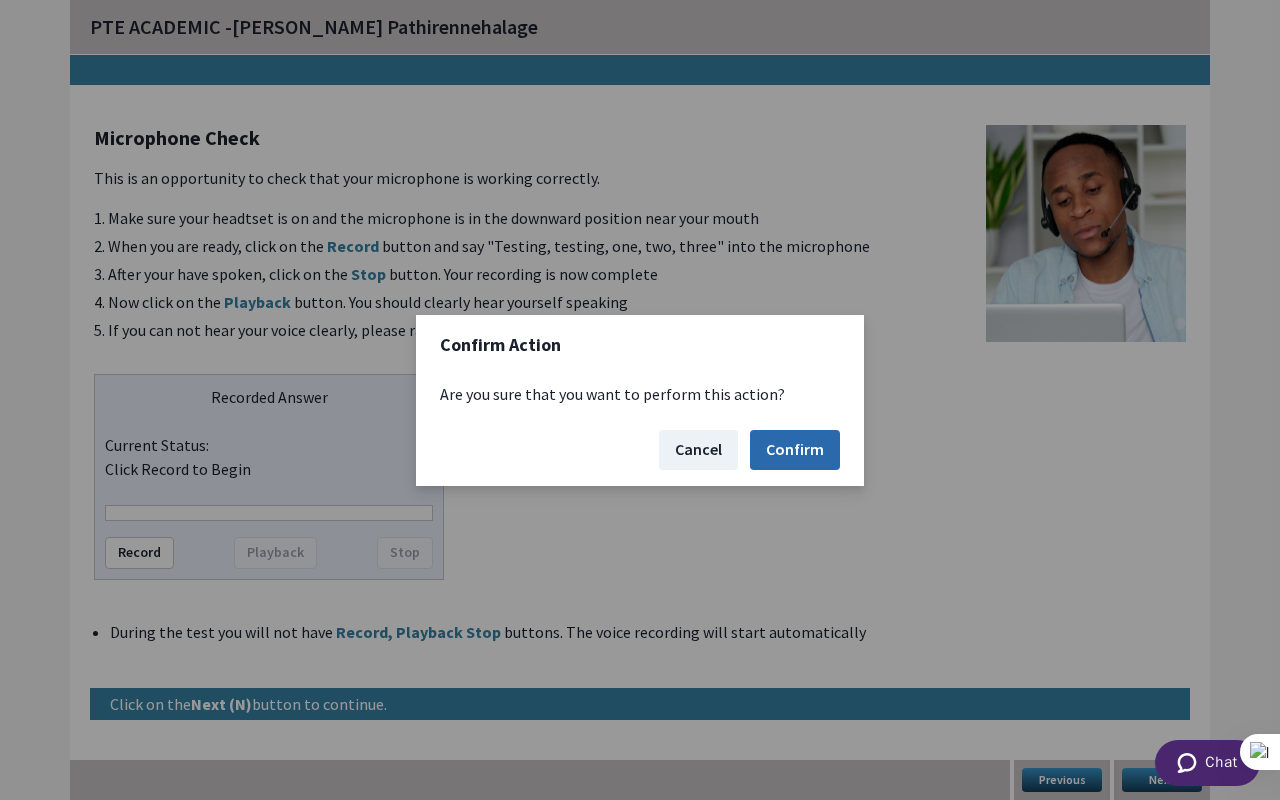 click on "Confirm" at bounding box center [795, 450] 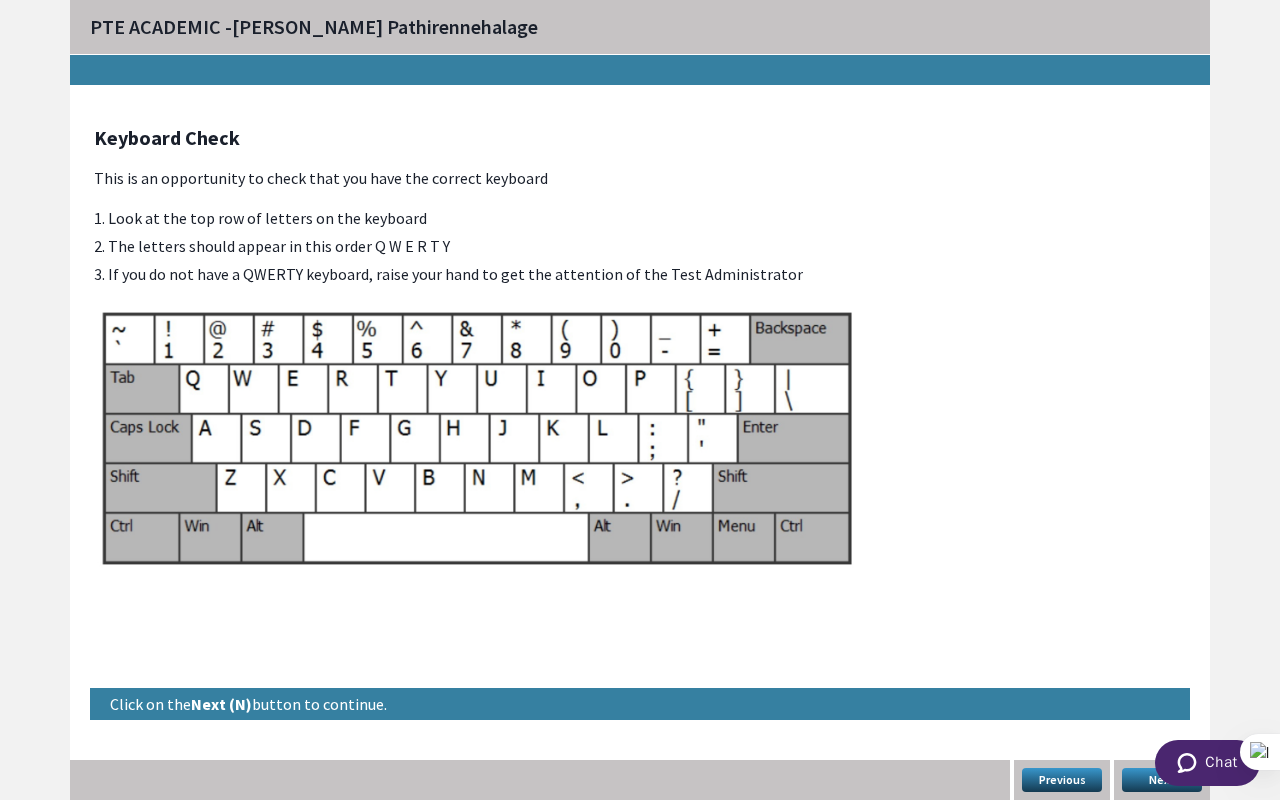 click on "Next" at bounding box center (1162, 780) 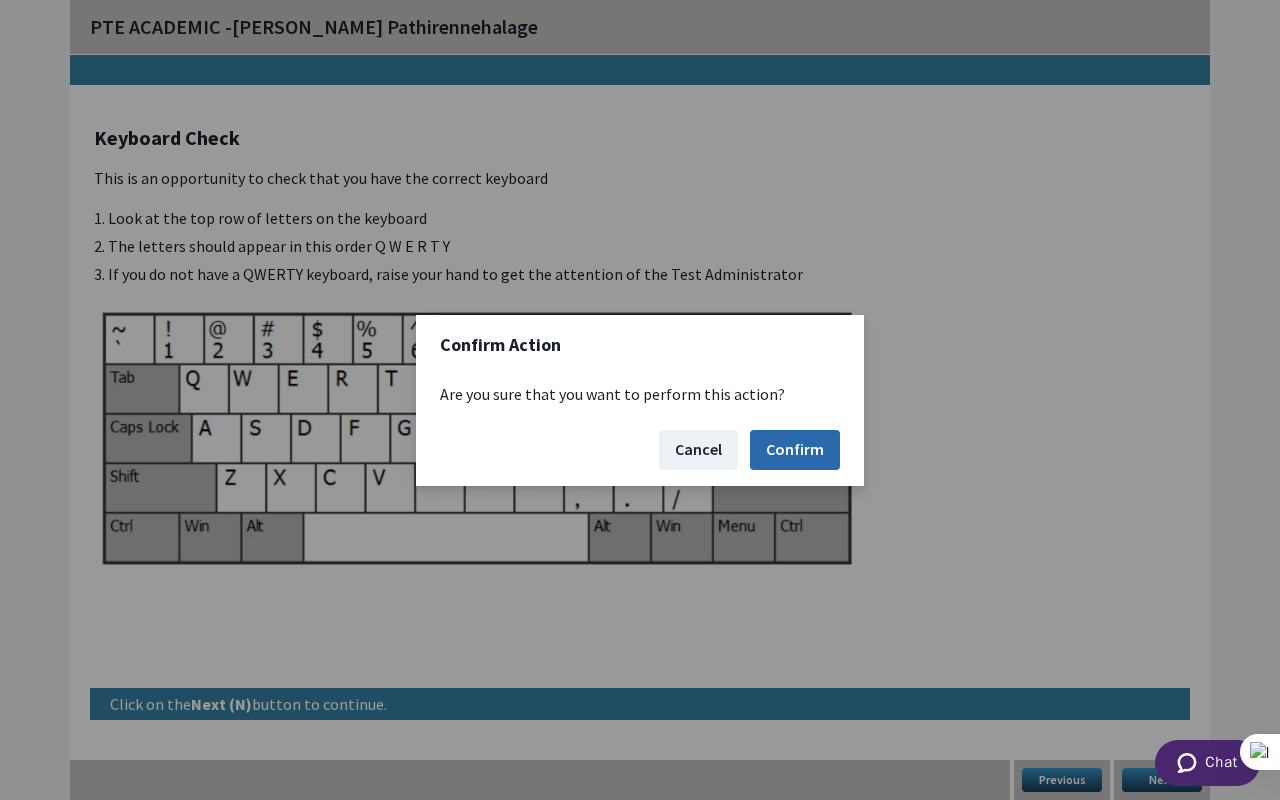 click on "Confirm" at bounding box center (795, 450) 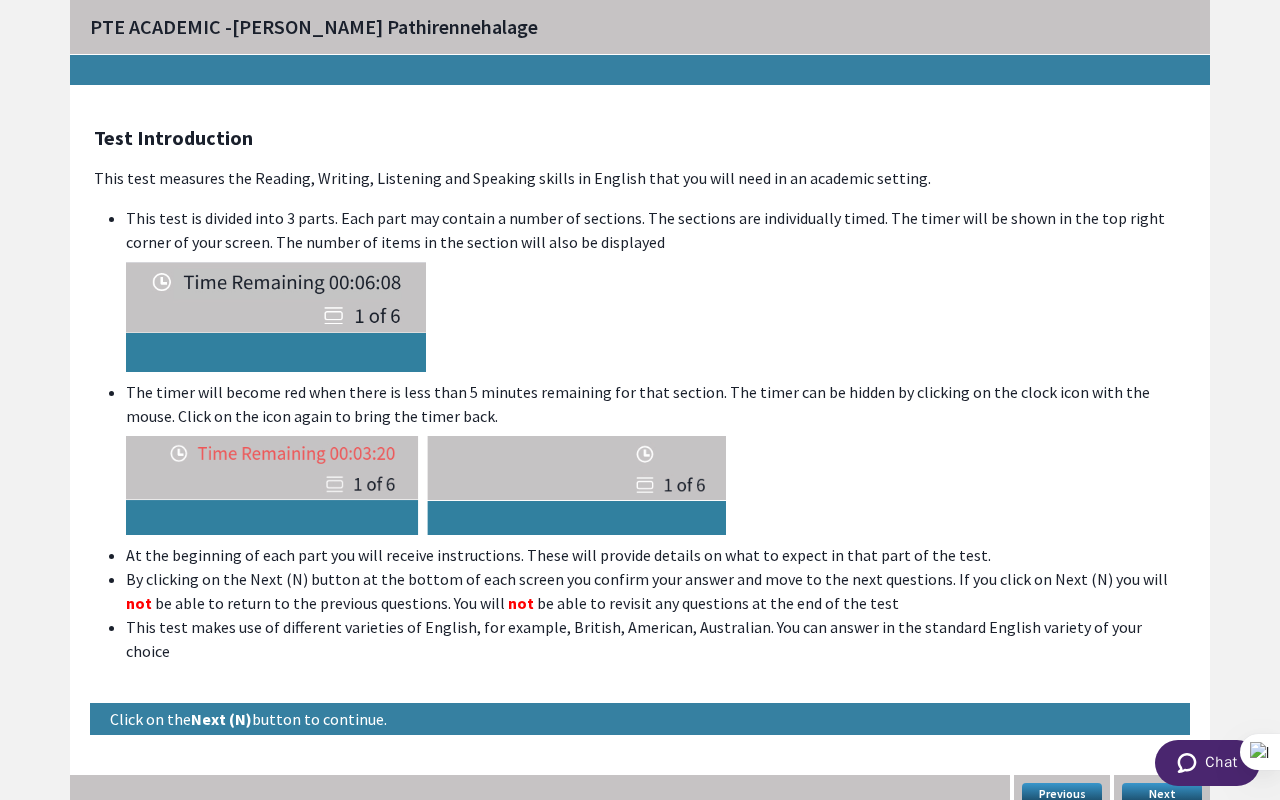 click on "Next" at bounding box center (1162, 795) 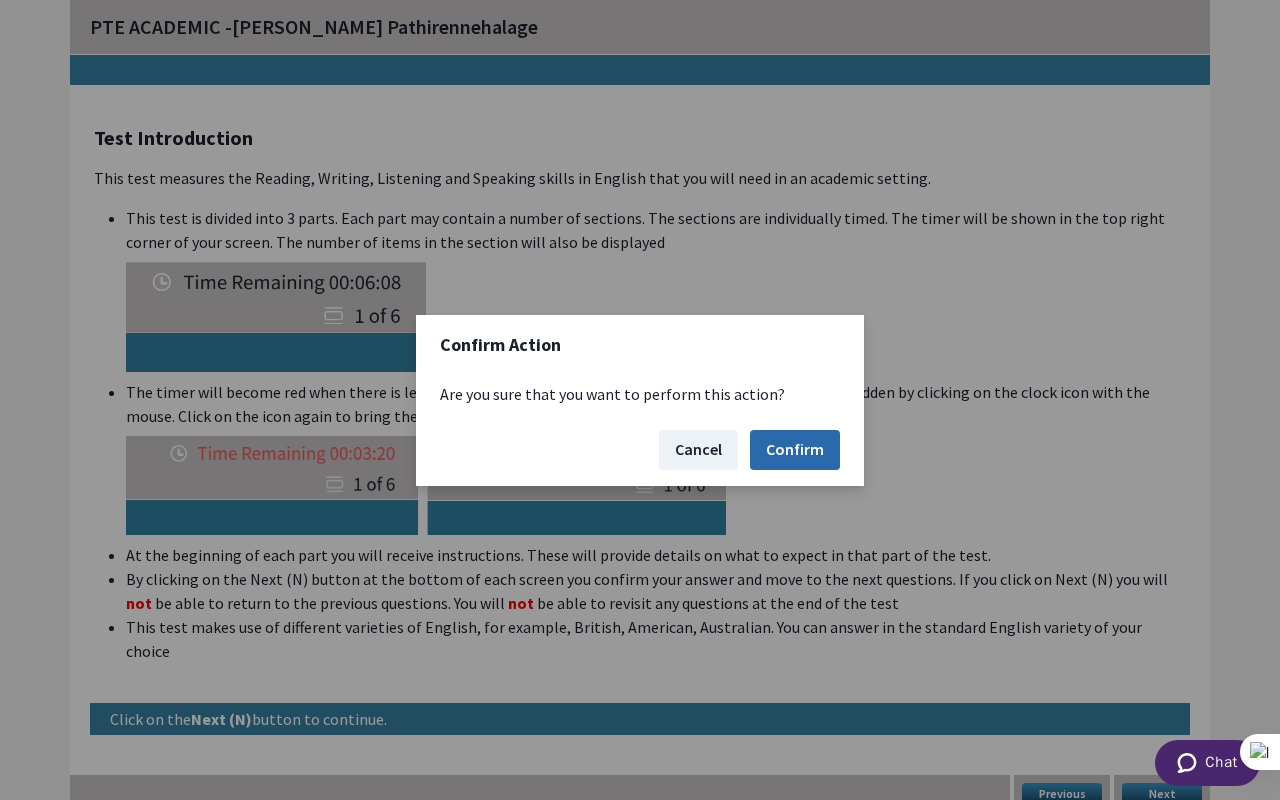 click on "Confirm" at bounding box center (795, 450) 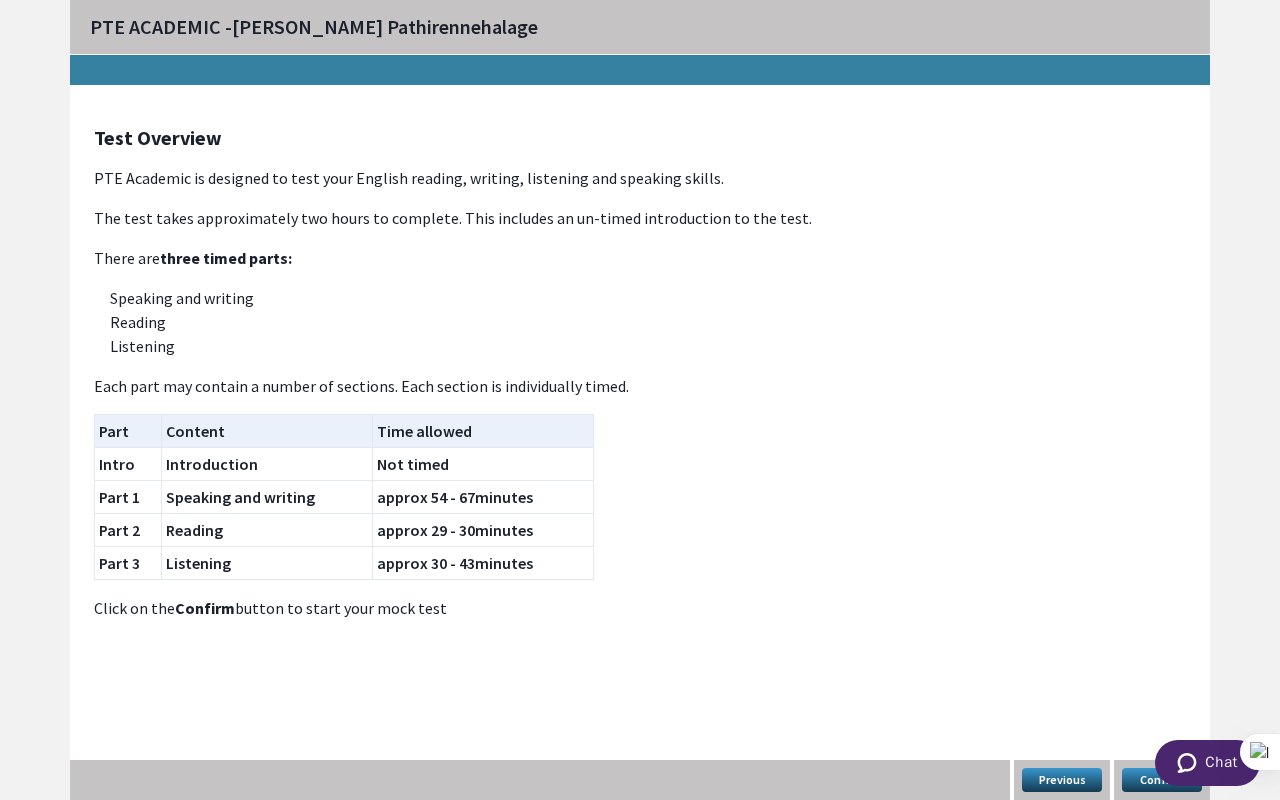 click on "Confirm" at bounding box center (1162, 780) 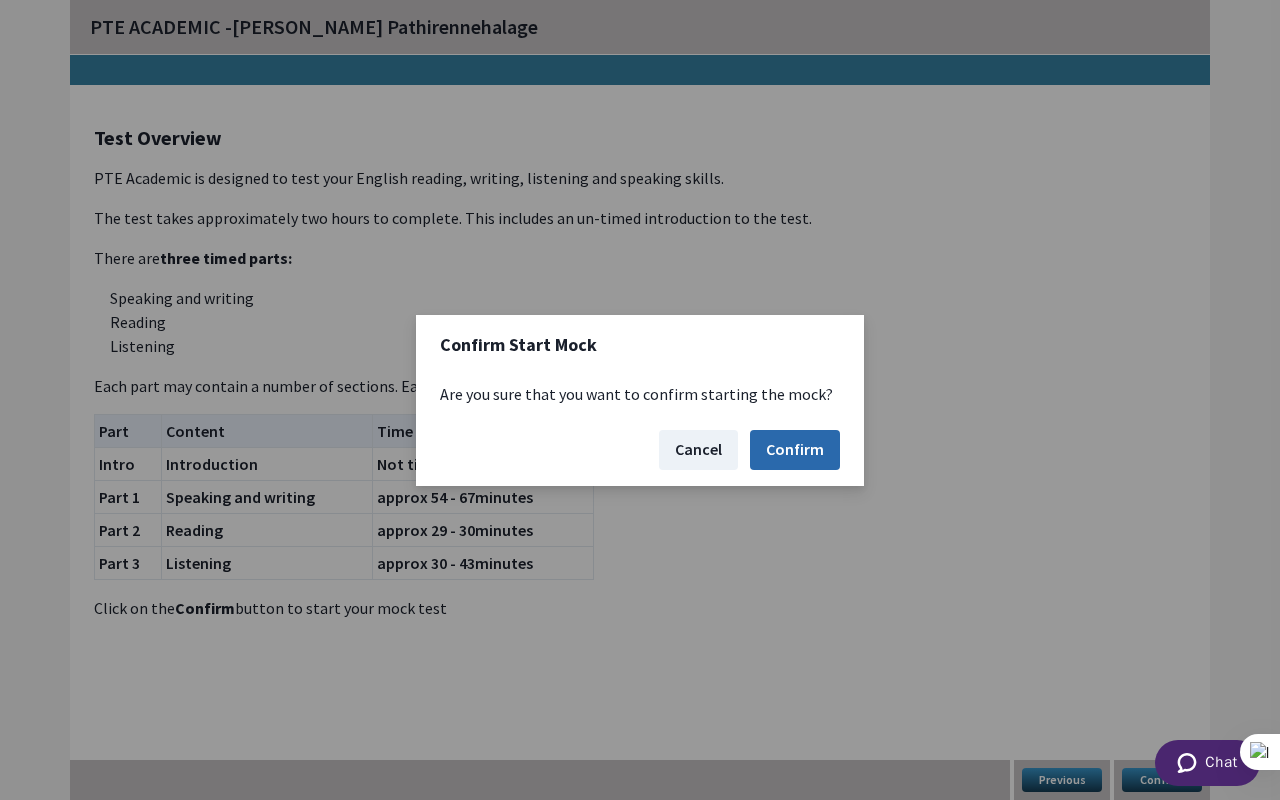 click on "Confirm" at bounding box center [795, 450] 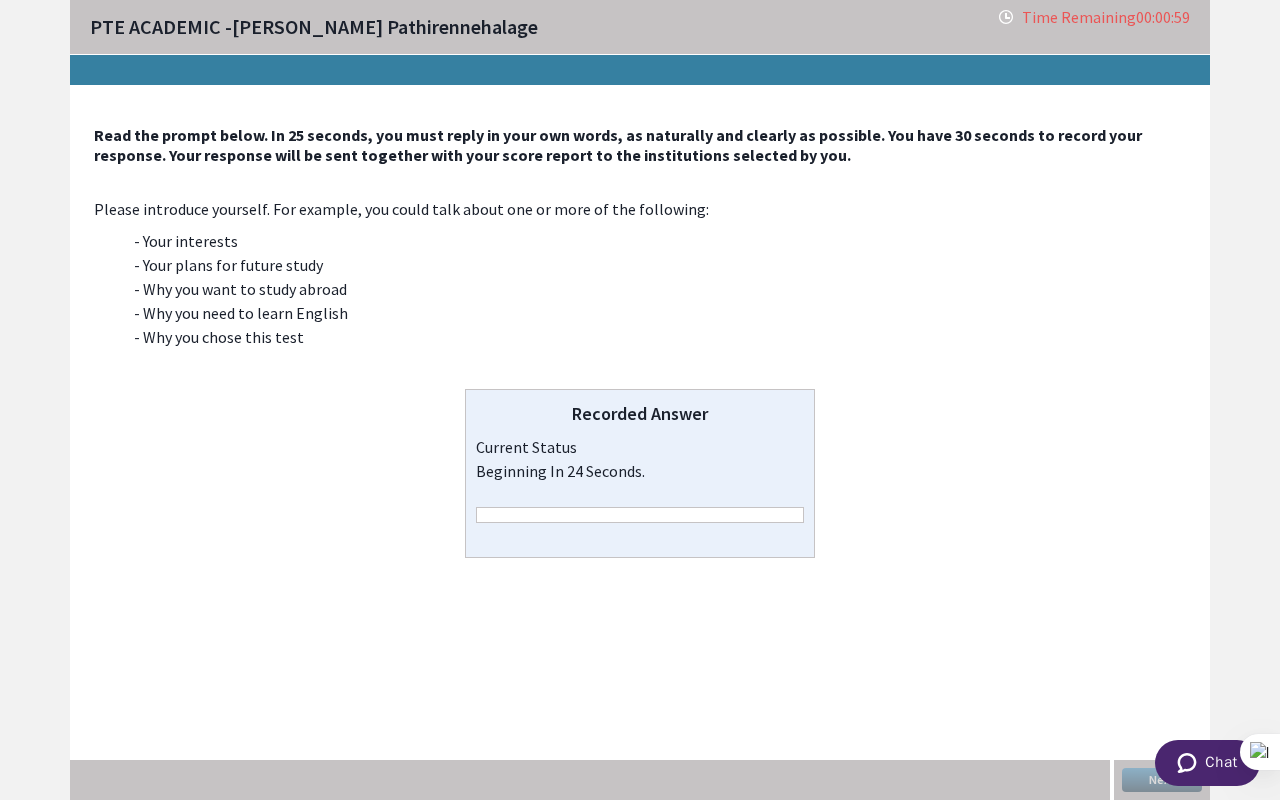 click on "Read the prompt below. In 25 seconds, you must reply in your own words, as naturally and clearly as possible. You have 30 seconds to record your response. Your response will be sent together with your score report to the institutions selected by you. Please introduce yourself. For example, you could talk about one or more of the following: - Your interests - Your plans for future study - Why you want to study abroad - Why you need to learn English - Why you chose this test Recorded Answer Current Status beginning in 24 seconds. Next" at bounding box center [640, 443] 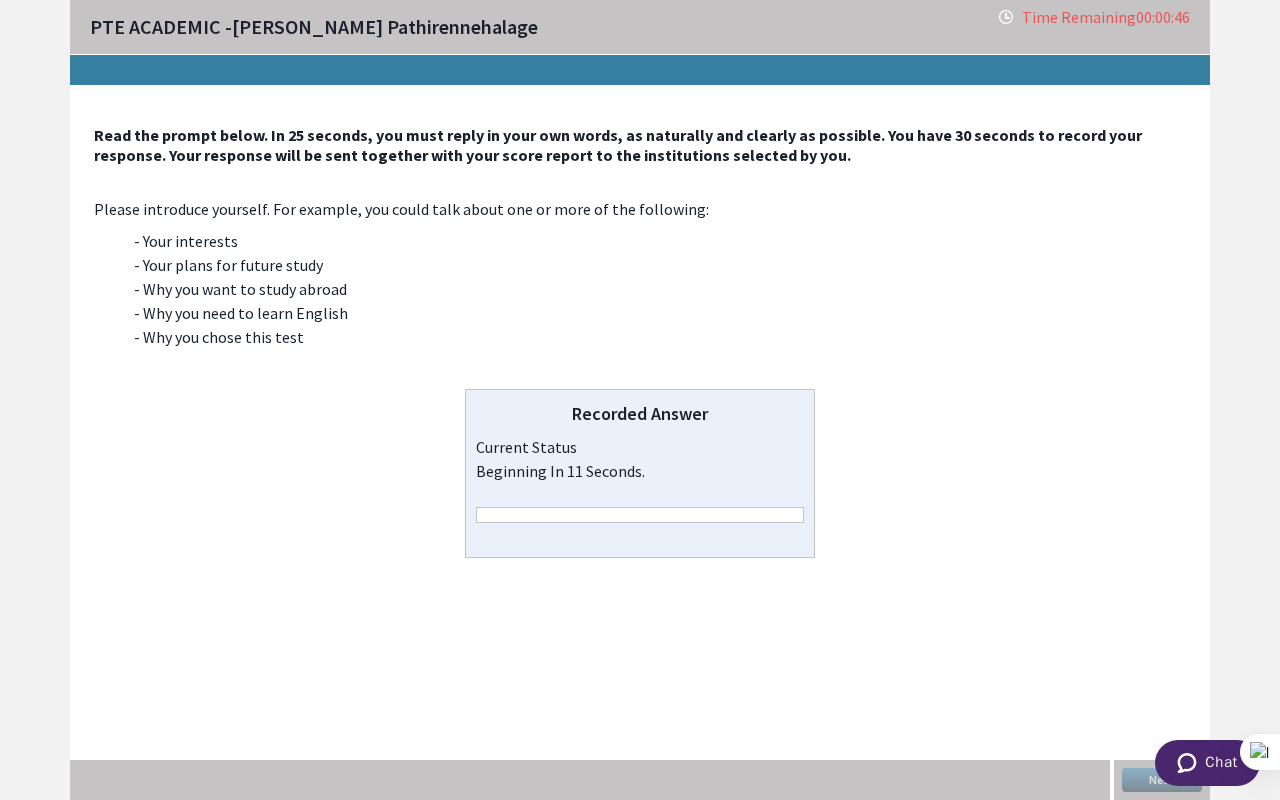 click on "Read the prompt below. In 25 seconds, you must reply in your own words, as naturally and clearly as possible. You have 30 seconds to record your response. Your response will be sent together with your score report to the institutions selected by you. Please introduce yourself. For example, you could talk about one or more of the following: - Your interests - Your plans for future study - Why you want to study abroad - Why you need to learn English - Why you chose this test Recorded Answer Current Status beginning in 11 seconds. Next" at bounding box center [640, 443] 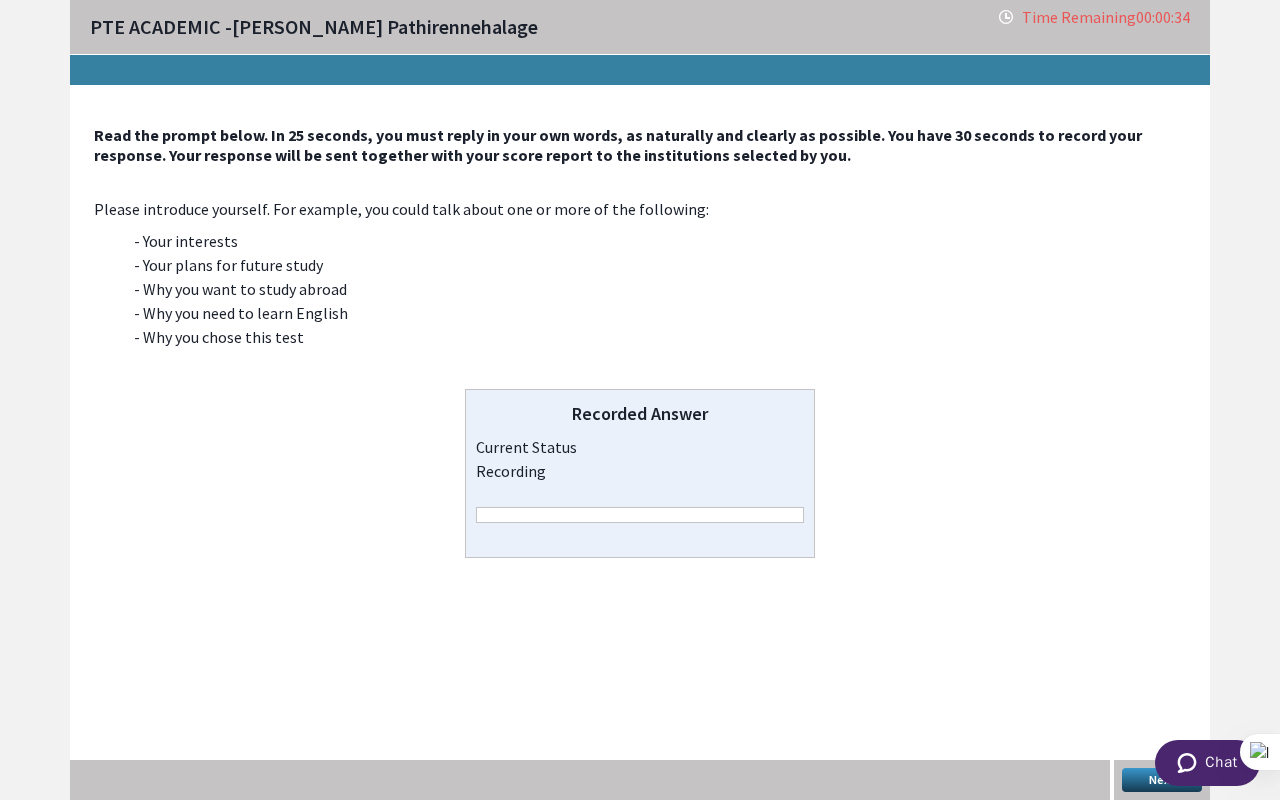 click on "Next" at bounding box center [1162, 780] 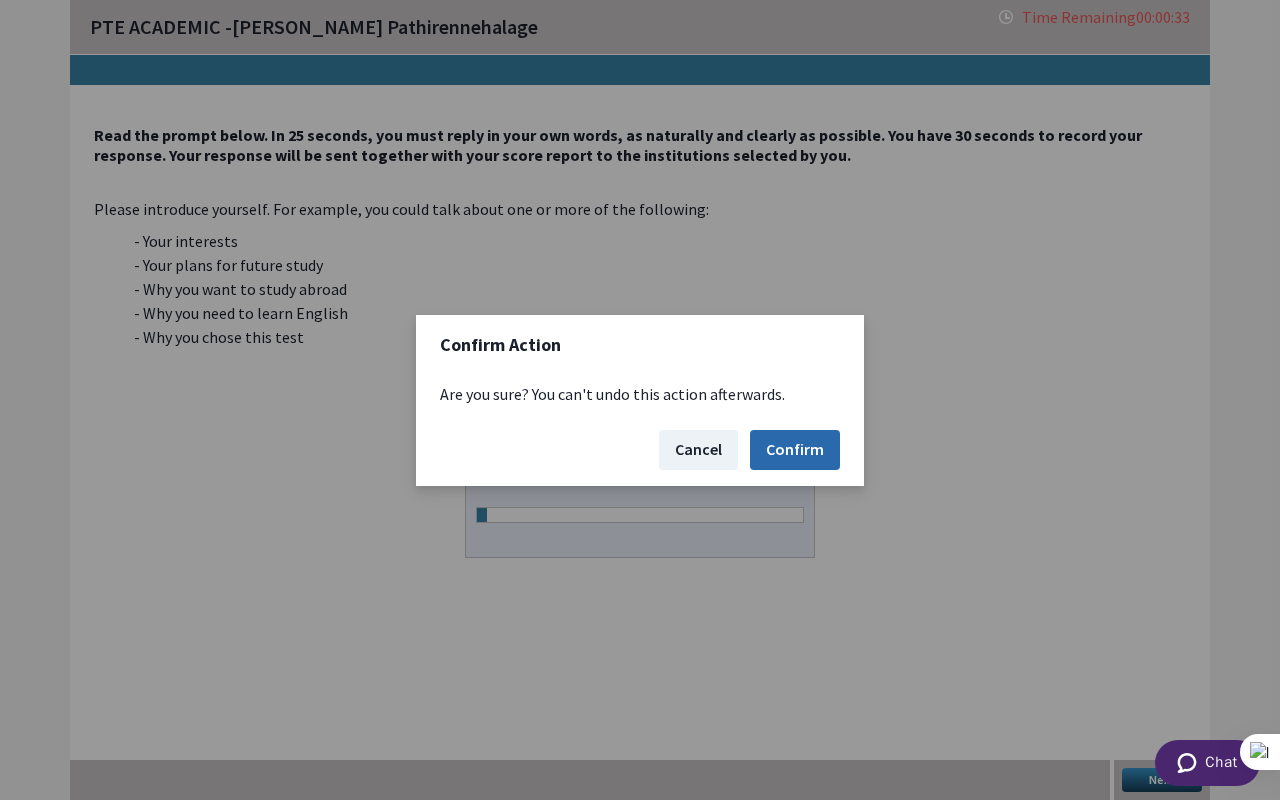 click on "Confirm" at bounding box center [795, 450] 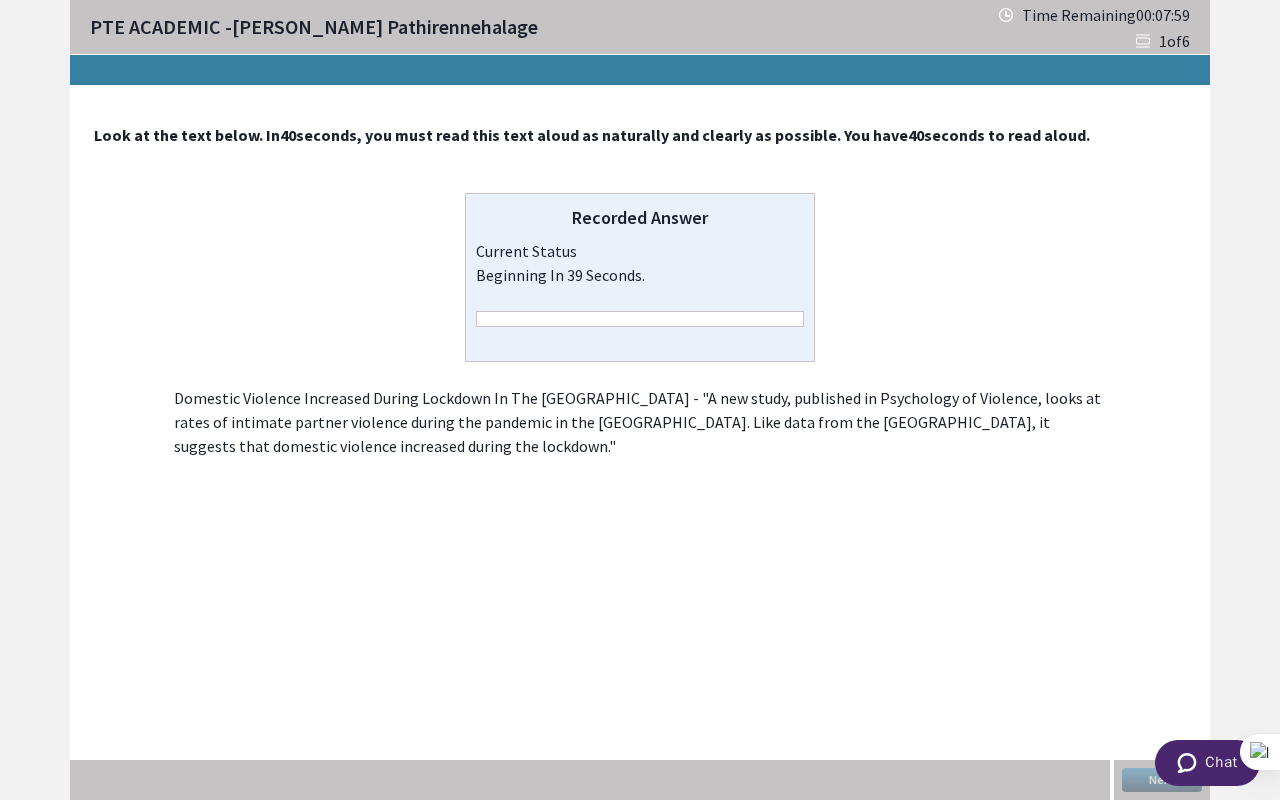 click on "Look at the text below. In  40  seconds, you must read this text aloud as naturally and clearly as possible. You have  40  seconds to read aloud. Recorded Answer Current Status beginning in 39 seconds. Domestic Violence Increased During Lockdown In The [GEOGRAPHIC_DATA] - "A new study, published in Psychology of Violence, looks at rates of intimate partner violence during the pandemic in [GEOGRAPHIC_DATA]. Like data from the [GEOGRAPHIC_DATA], it suggests that domestic violence increased during the lockdown."" at bounding box center [640, 291] 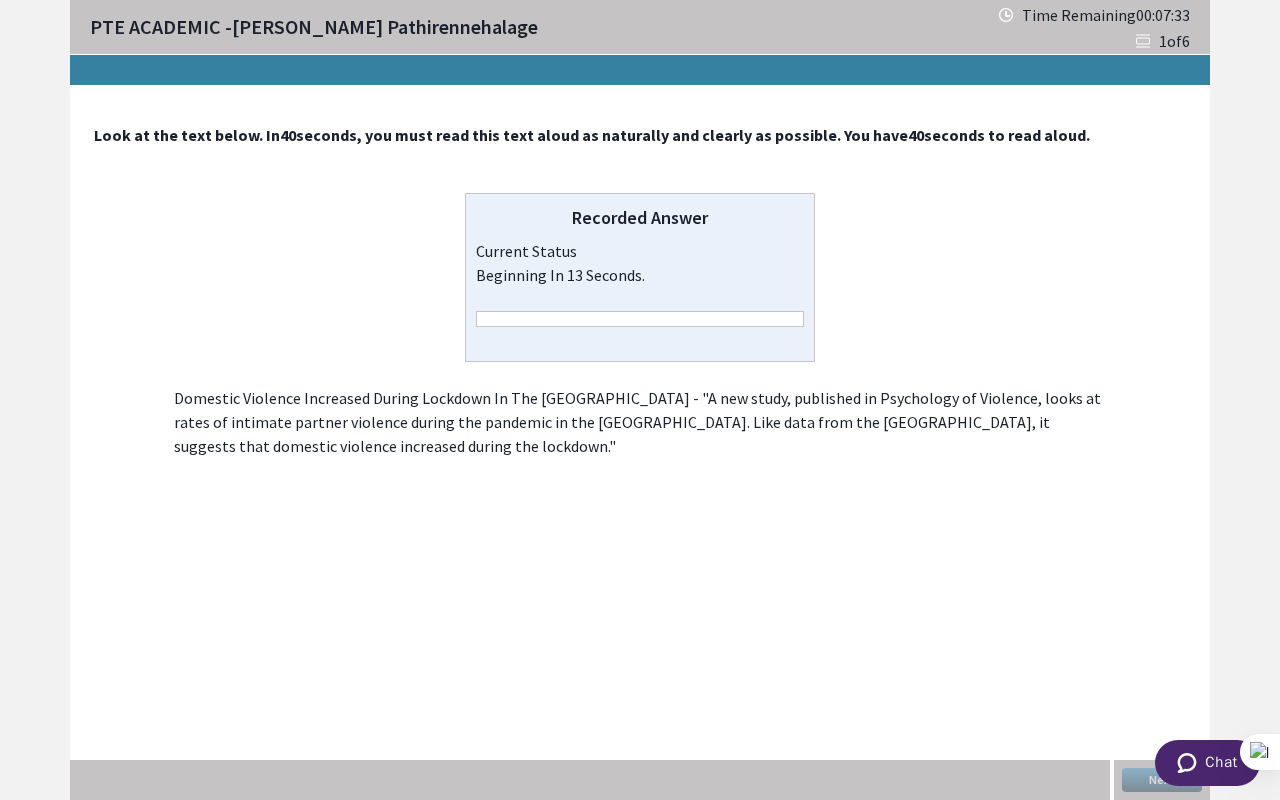 click on "Look at the text below. In  40  seconds, you must read this text aloud as naturally and clearly as possible. You have  40  seconds to read aloud. Recorded Answer Current Status beginning in 13 seconds. Domestic Violence Increased During Lockdown In The [GEOGRAPHIC_DATA] - "A new study, published in Psychology of Violence, looks at rates of intimate partner violence during the pandemic in [GEOGRAPHIC_DATA]. Like data from the [GEOGRAPHIC_DATA], it suggests that domestic violence increased during the lockdown." Next" at bounding box center (640, 443) 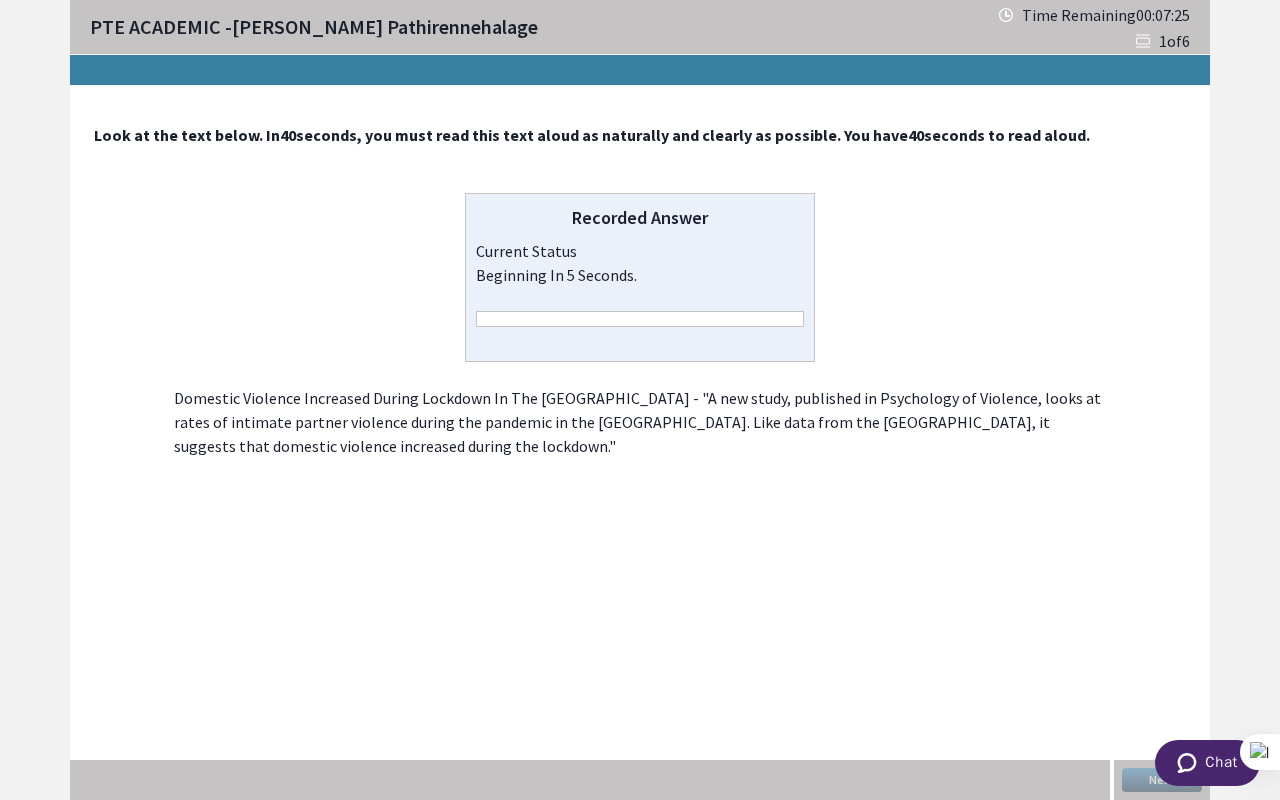 click on "Look at the text below. In  40  seconds, you must read this text aloud as naturally and clearly as possible. You have  40  seconds to read aloud. Recorded Answer Current Status beginning in 5 seconds. Domestic Violence Increased During Lockdown In The [GEOGRAPHIC_DATA] - "A new study, published in Psychology of Violence, looks at rates of intimate partner violence during the pandemic in [GEOGRAPHIC_DATA]. Like data from the [GEOGRAPHIC_DATA], it suggests that domestic violence increased during the lockdown." Next" at bounding box center [640, 443] 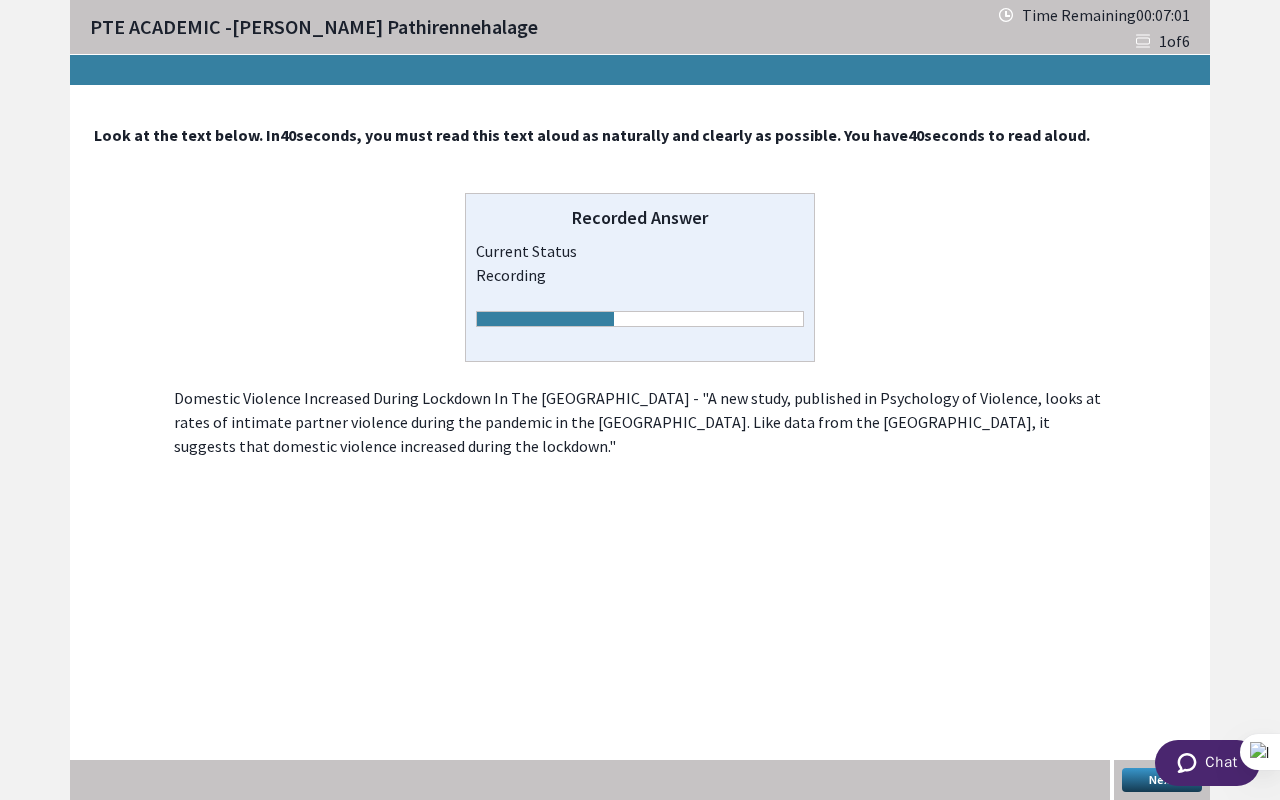 click on "Next" at bounding box center [1162, 780] 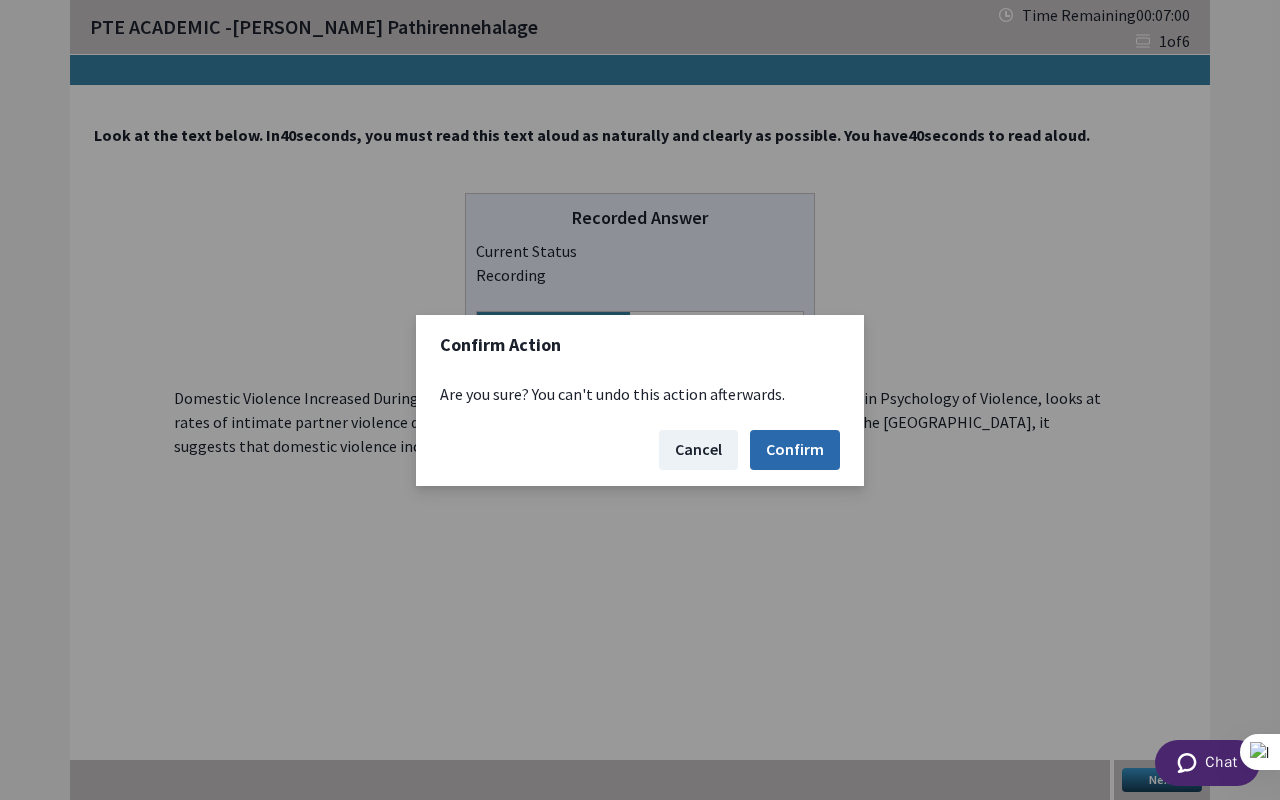 click on "Confirm" at bounding box center [795, 450] 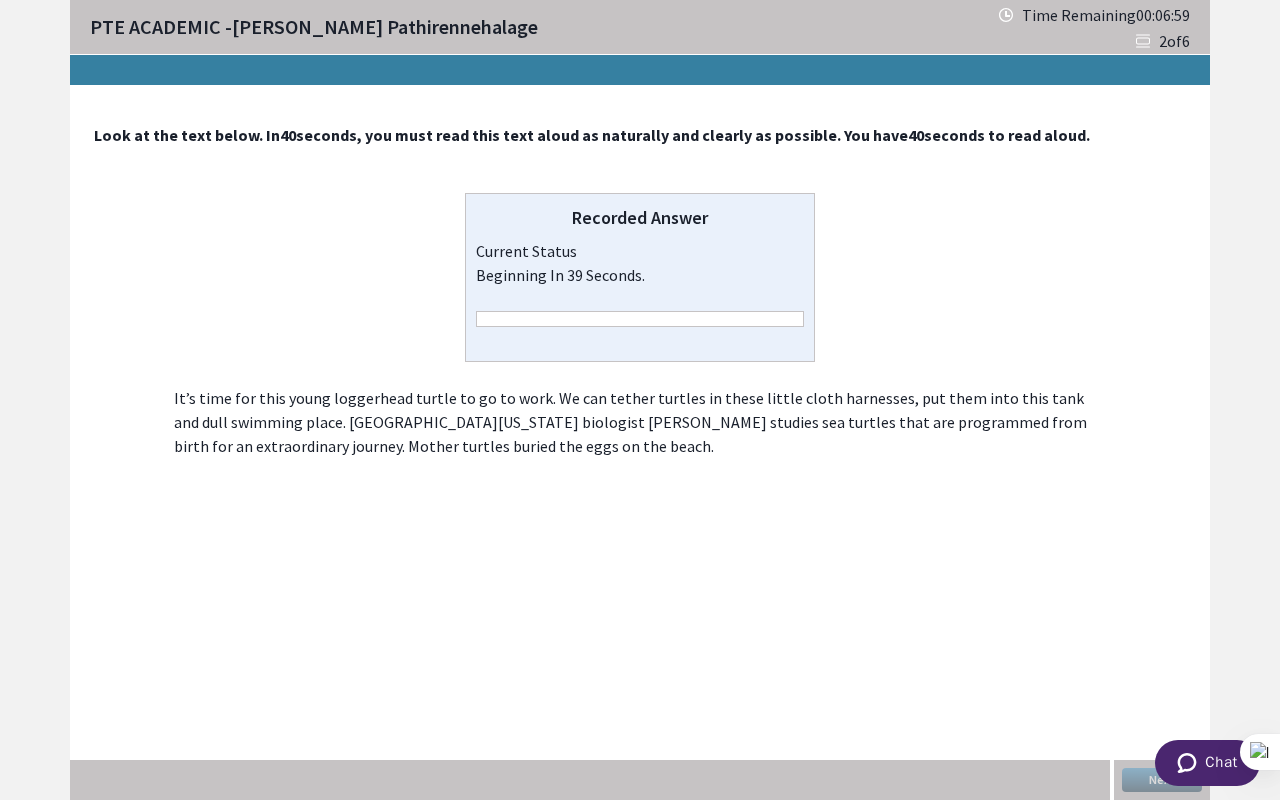 click on "Look at the text below. In  40  seconds, you must read this text aloud as naturally and clearly as possible. You have  40  seconds to read aloud. Recorded Answer Current Status beginning in 39 seconds. It’s time for this young loggerhead turtle to go to work. We can tether turtles in these little cloth harnesses, put them into this tank and dull swimming place. [GEOGRAPHIC_DATA][US_STATE] biologist [PERSON_NAME] studies sea turtles that are programmed from birth for an extraordinary journey. Mother turtles buried the eggs on the beach. Next" at bounding box center [640, 443] 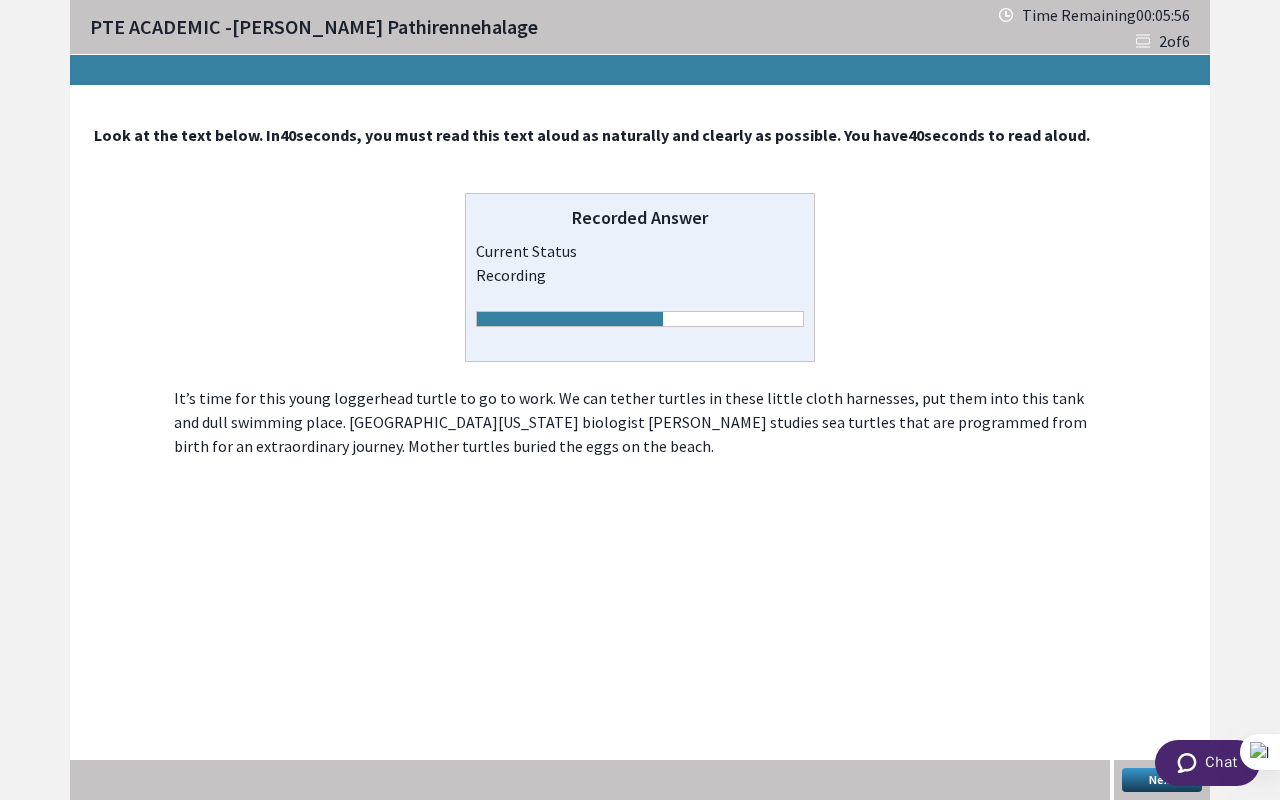 click on "Next" at bounding box center (1162, 780) 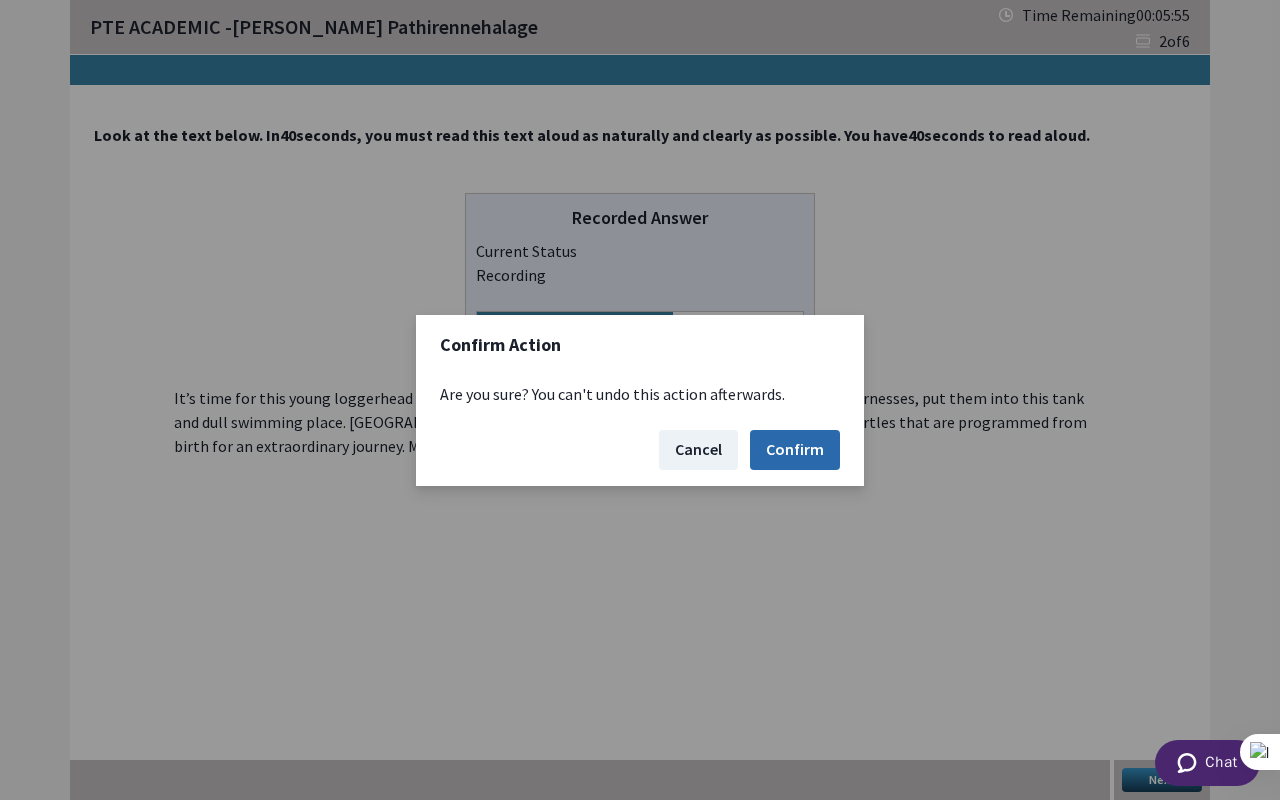 click on "Confirm" at bounding box center (795, 450) 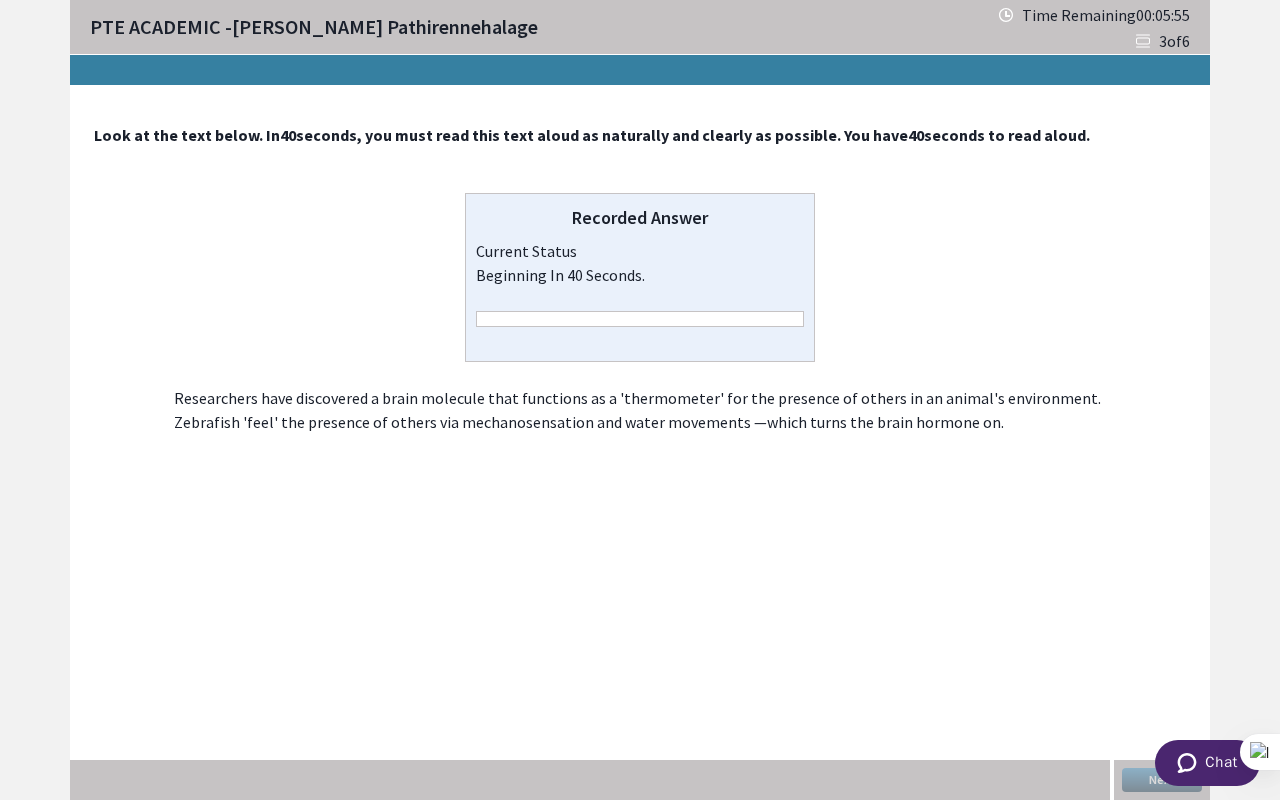 click on "Look at the text below. In  40  seconds, you must read this text aloud as naturally and clearly as possible. You have  40  seconds to read aloud. Recorded Answer Current Status beginning in 40 seconds. Researchers have discovered a brain molecule that functions as a 'thermometer' for the presence of others in an animal's environment. Zebrafish 'feel' the presence of others via mechanosensation and water movements —which turns the brain hormone on. Next" at bounding box center (640, 443) 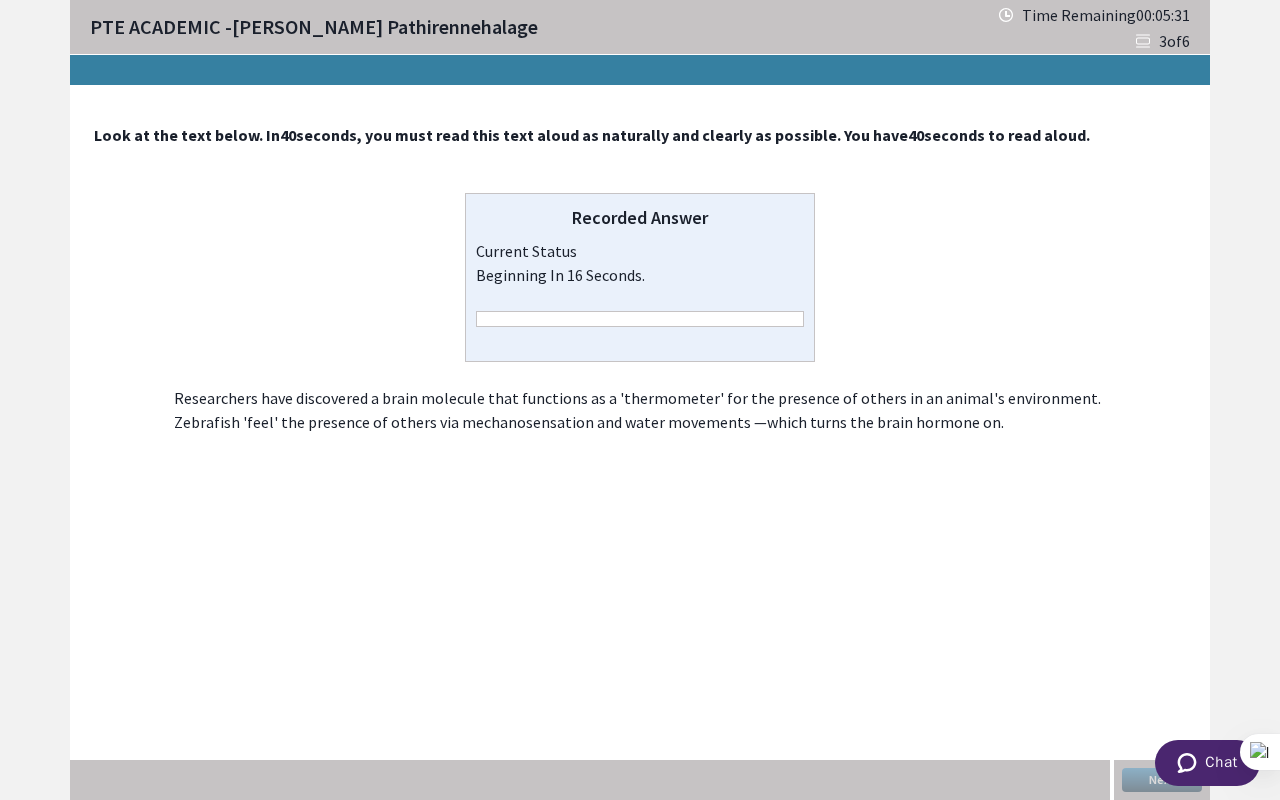 click on "Look at the text below. In  40  seconds, you must read this text aloud as naturally and clearly as possible. You have  40  seconds to read aloud. Recorded Answer Current Status beginning in 16 seconds. Researchers have discovered a brain molecule that functions as a 'thermometer' for the presence of others in an animal's environment. Zebrafish 'feel' the presence of others via mechanosensation and water movements —which turns the brain hormone on. Next" at bounding box center (640, 443) 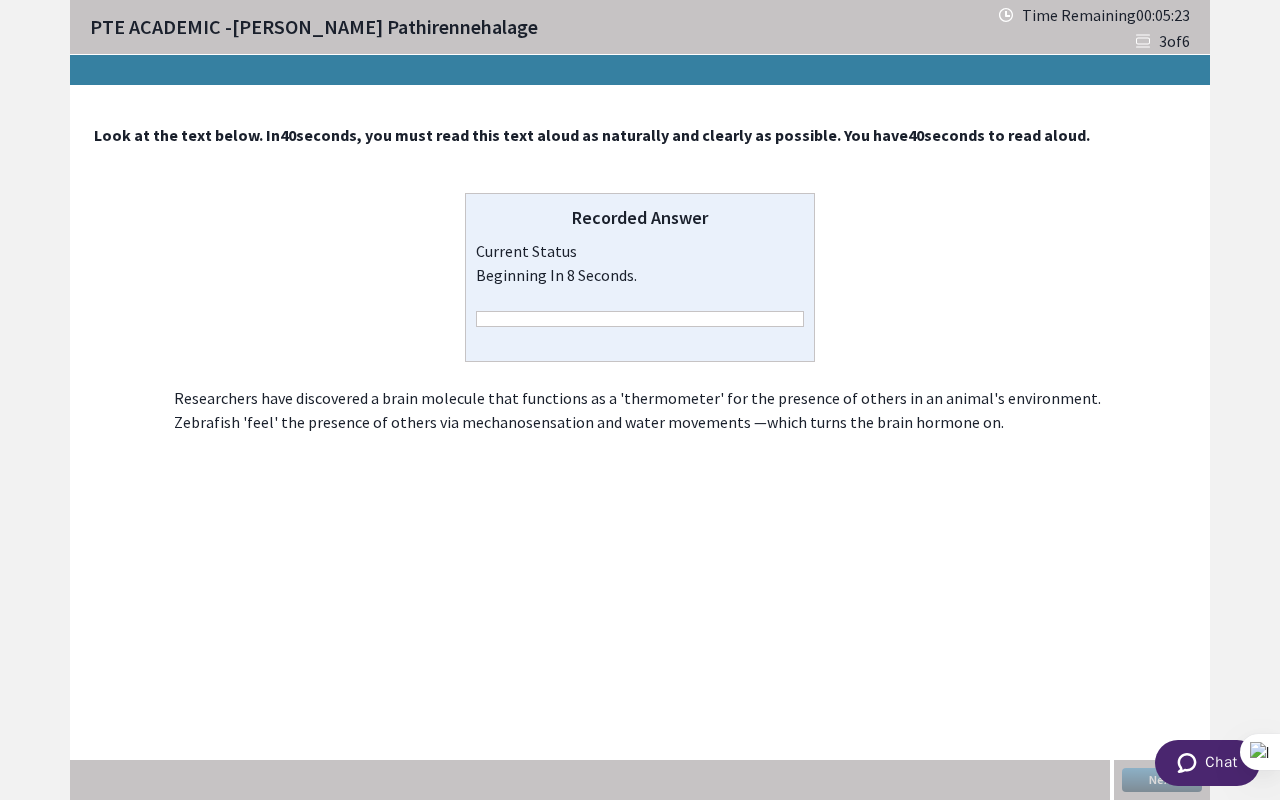 click on "Look at the text below. In  40  seconds, you must read this text aloud as naturally and clearly as possible. You have  40  seconds to read aloud. Recorded Answer Current Status beginning in 8 seconds. Researchers have discovered a brain molecule that functions as a 'thermometer' for the presence of others in an animal's environment. Zebrafish 'feel' the presence of others via mechanosensation and water movements —which turns the brain hormone on. Next" at bounding box center [640, 443] 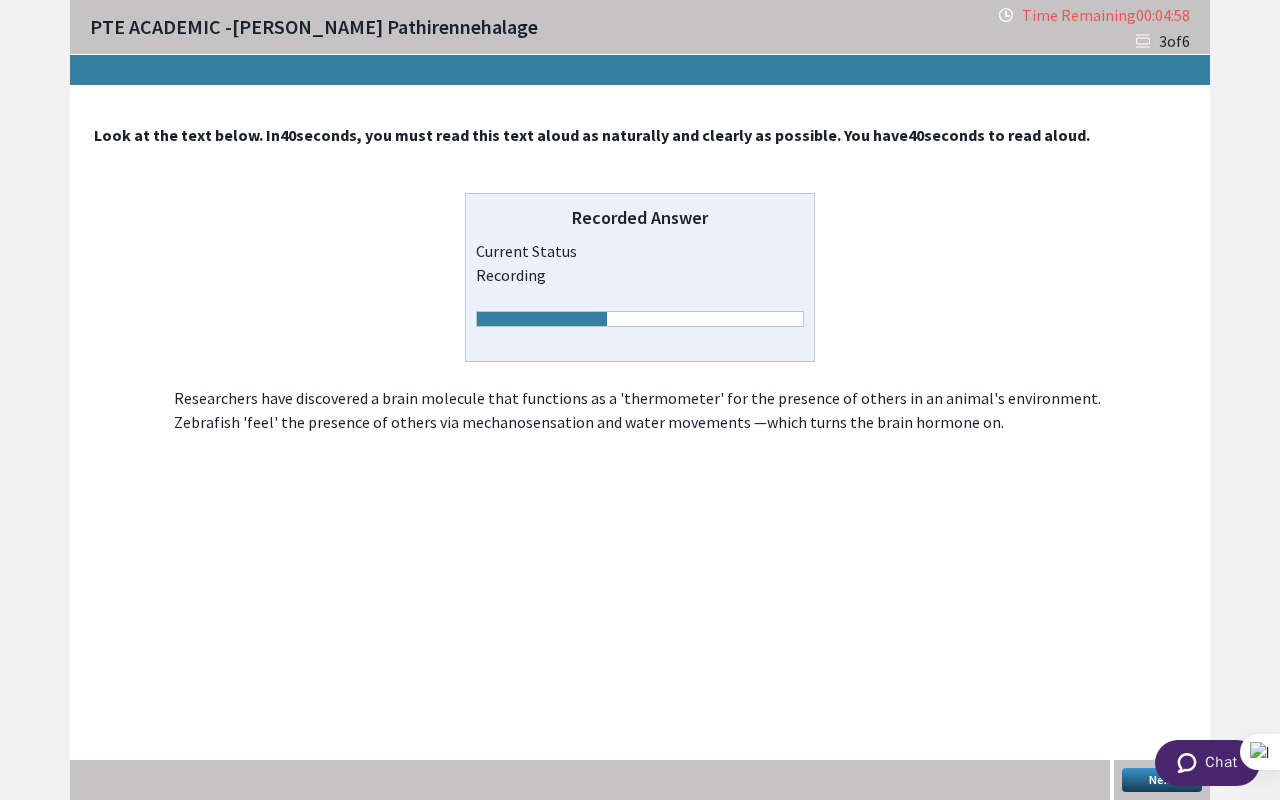 click on "Next" at bounding box center (1162, 780) 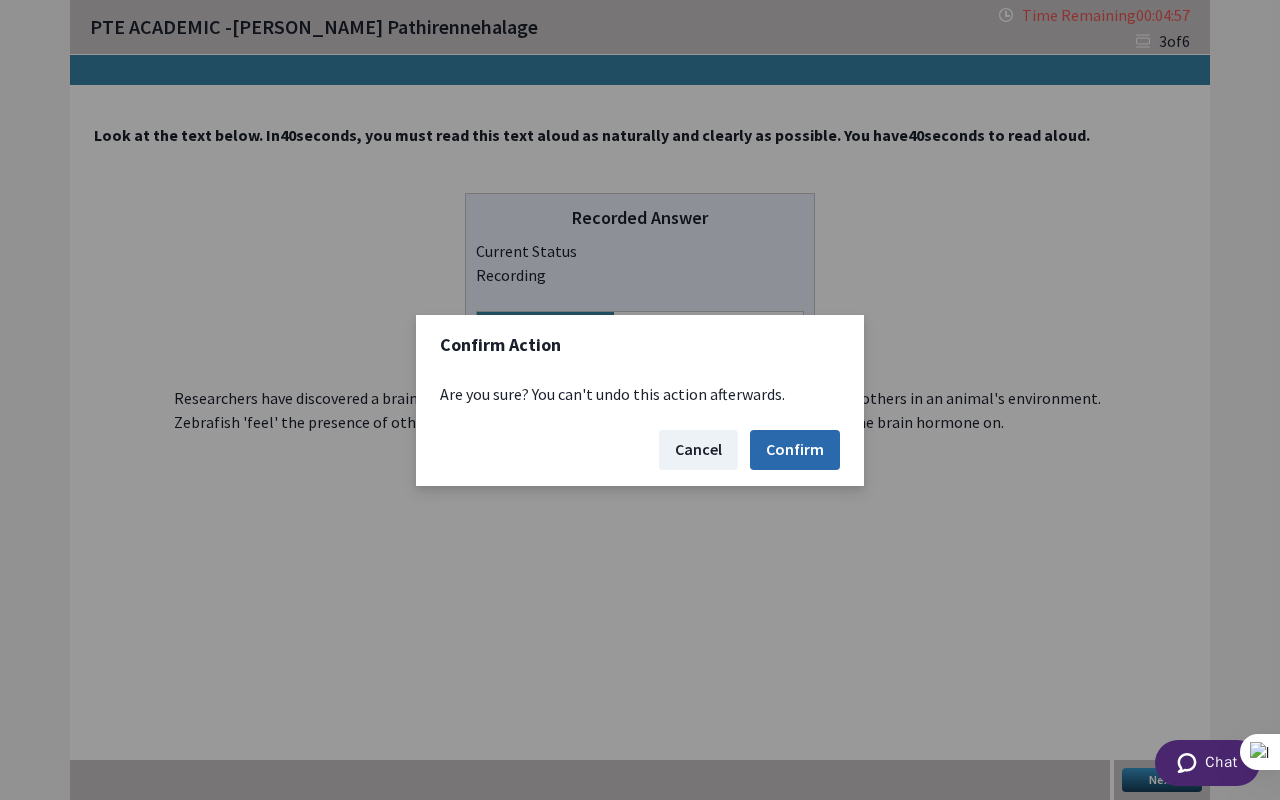 click on "Confirm" at bounding box center (795, 450) 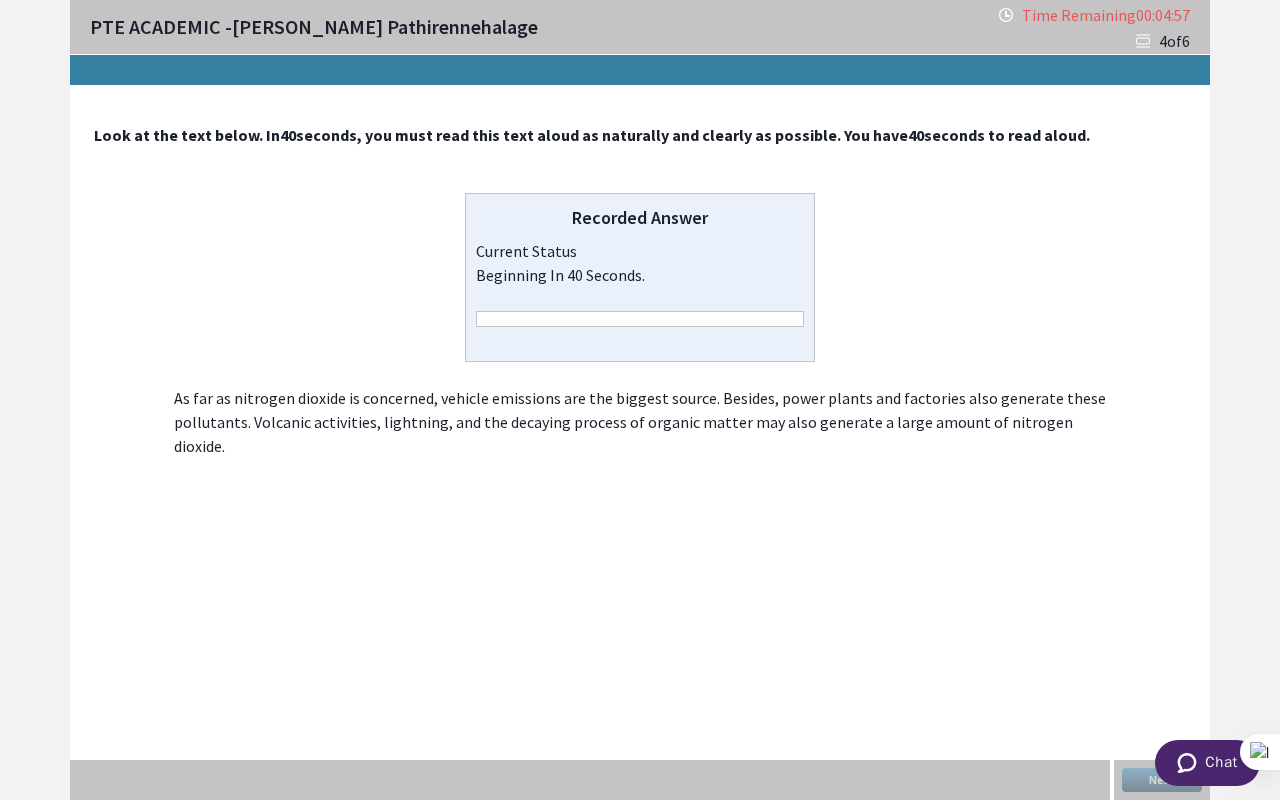 click on "Look at the text below. In  40  seconds, you must read this text aloud as naturally and clearly as possible. You have  40  seconds to read aloud. Recorded Answer Current Status beginning in 40 seconds. As far as nitrogen dioxide is concerned, vehicle emissions are the biggest source. Besides, power plants and factories also generate these pollutants. Volcanic activities, lightning, and the decaying process of organic matter may also generate a large amount of nitrogen dioxide. Next" at bounding box center (640, 443) 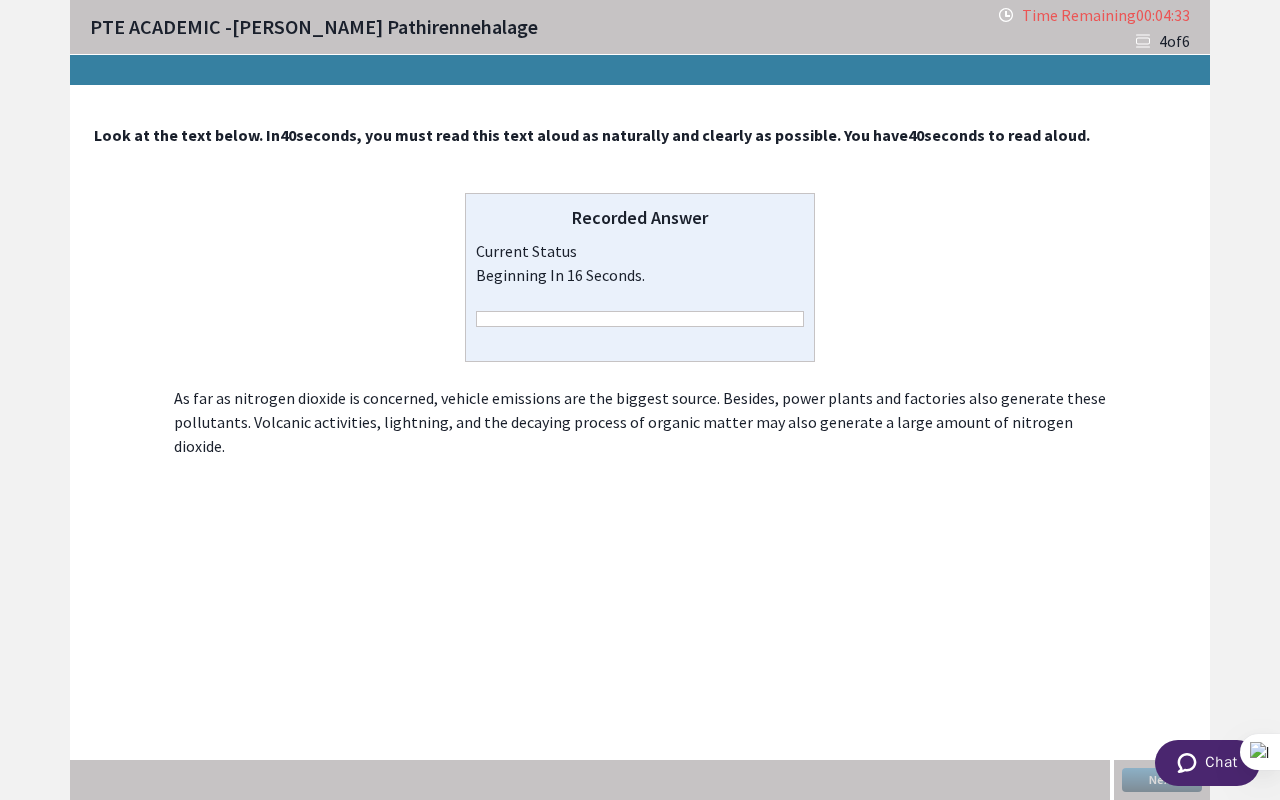click on "Look at the text below. In  40  seconds, you must read this text aloud as naturally and clearly as possible. You have  40  seconds to read aloud. Recorded Answer Current Status beginning in 16 seconds. As far as nitrogen dioxide is concerned, vehicle emissions are the biggest source. Besides, power plants and factories also generate these pollutants. Volcanic activities, lightning, and the decaying process of organic matter may also generate a large amount of nitrogen dioxide. Next" at bounding box center [640, 443] 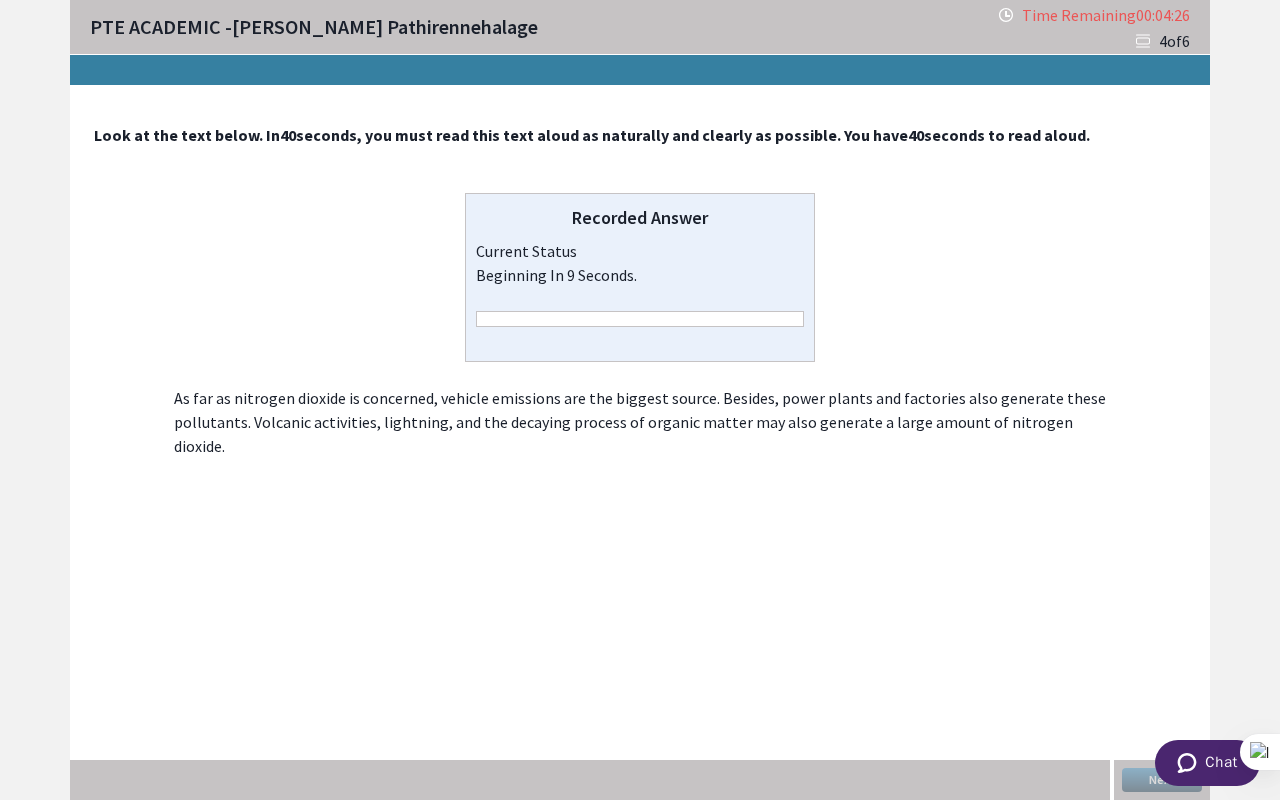 click on "Look at the text below. In  40  seconds, you must read this text aloud as naturally and clearly as possible. You have  40  seconds to read aloud. Recorded Answer Current Status beginning in 9 seconds. As far as nitrogen dioxide is concerned, vehicle emissions are the biggest source. Besides, power plants and factories also generate these pollutants. Volcanic activities, lightning, and the decaying process of organic matter may also generate a large amount of nitrogen dioxide. Next" at bounding box center [640, 443] 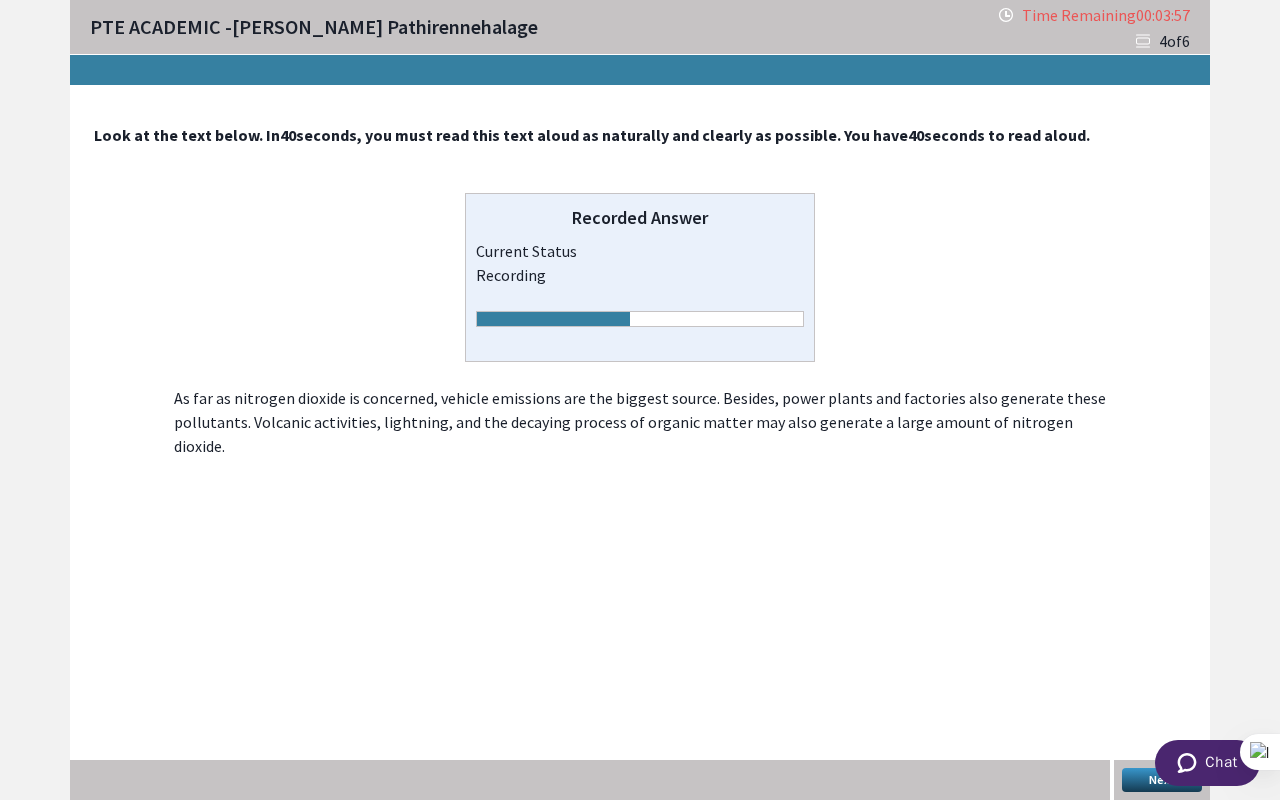 click on "Next" at bounding box center [1162, 780] 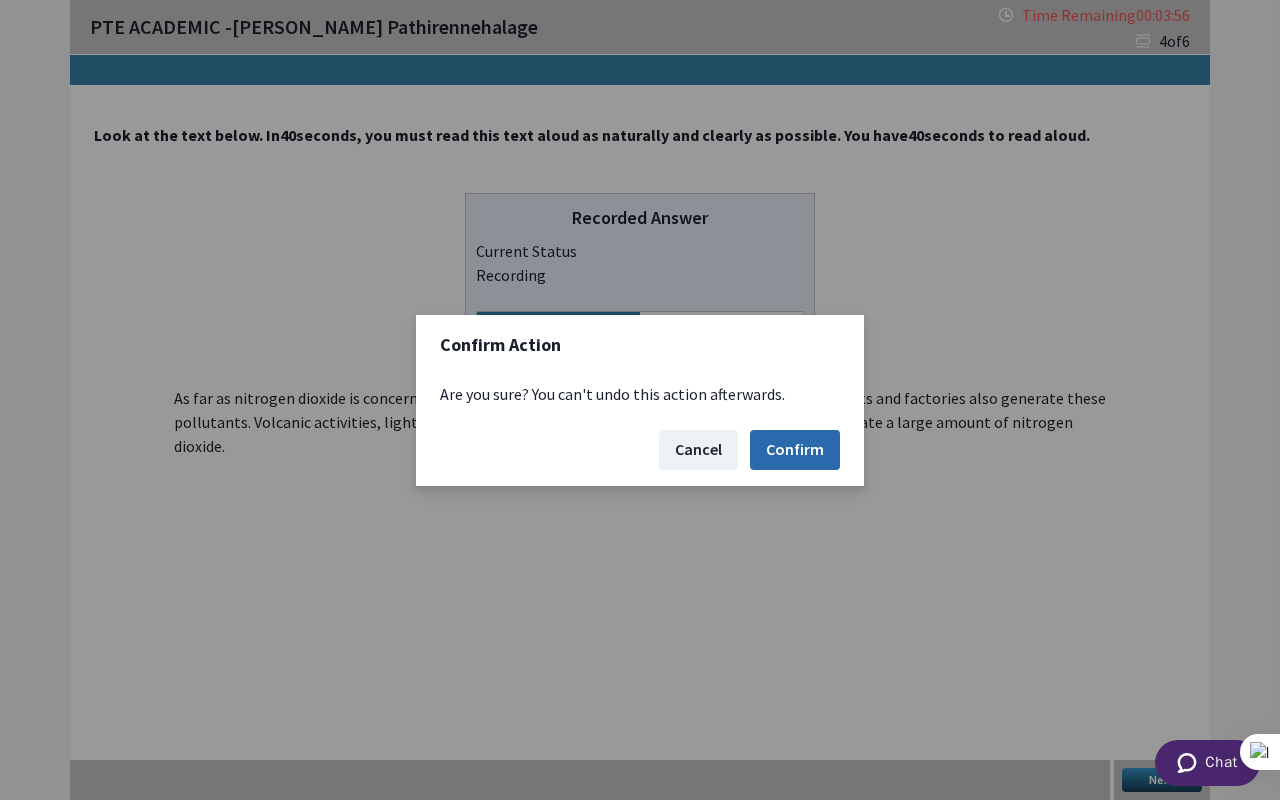 click on "Confirm" at bounding box center [795, 450] 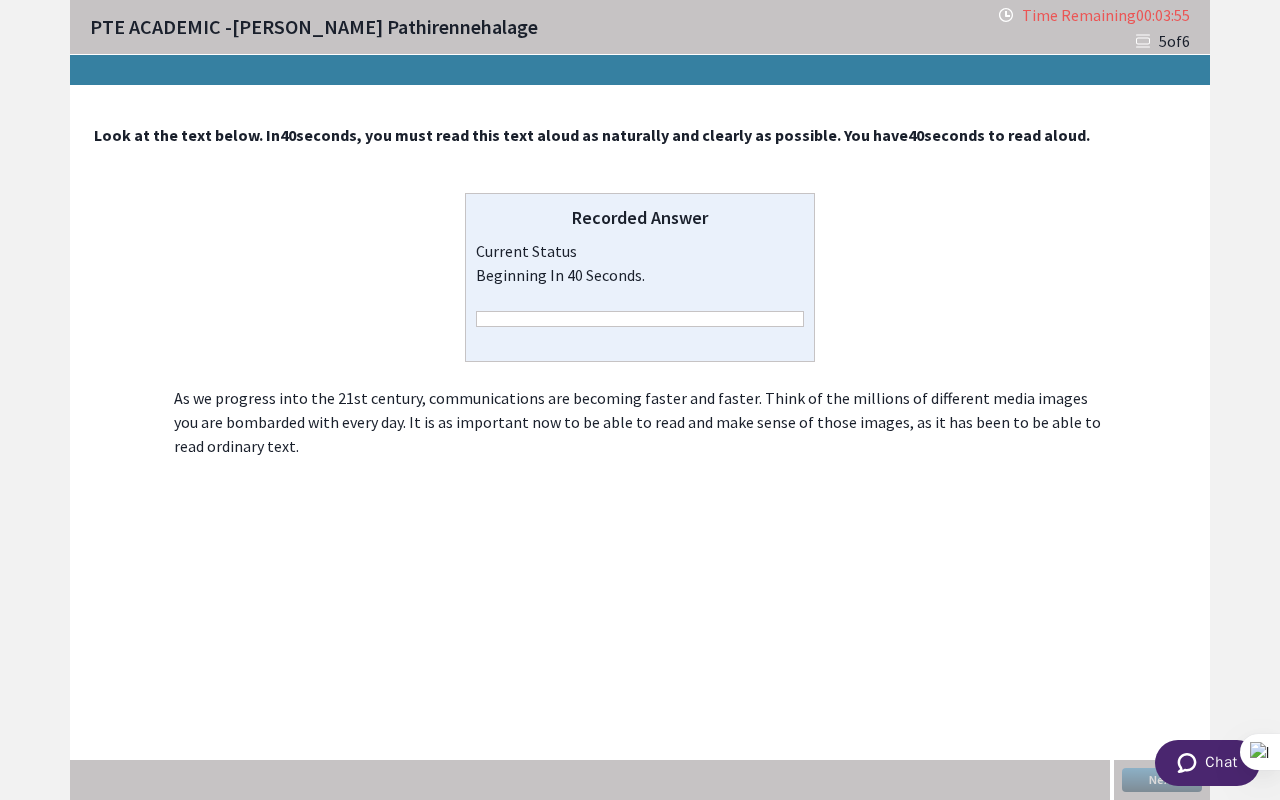 click on "Look at the text below. In  40  seconds, you must read this text aloud as naturally and clearly as possible. You have  40  seconds to read aloud. Recorded Answer Current Status beginning in 40 seconds. As we progress into the 21st century, communications are becoming faster and faster. Think of the millions of different media images you are bombarded with every day. It is as important now to be able to read and make sense of those images, as it has been to be able to read ordinary text. Next" at bounding box center [640, 443] 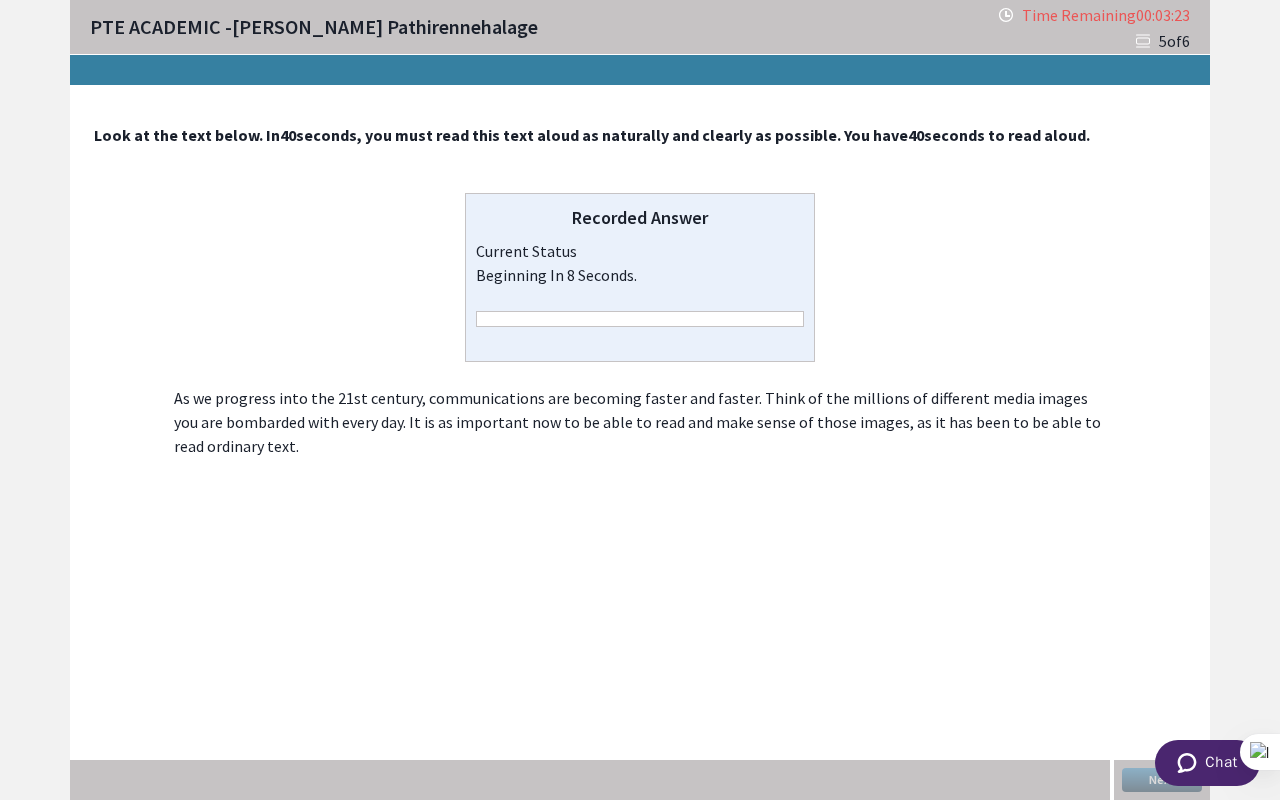 click on "Look at the text below. In  40  seconds, you must read this text aloud as naturally and clearly as possible. You have  40  seconds to read aloud. Recorded Answer Current Status beginning in 8 seconds. As we progress into the 21st century, communications are becoming faster and faster. Think of the millions of different media images you are bombarded with every day. It is as important now to be able to read and make sense of those images, as it has been to be able to read ordinary text. Next" at bounding box center (640, 443) 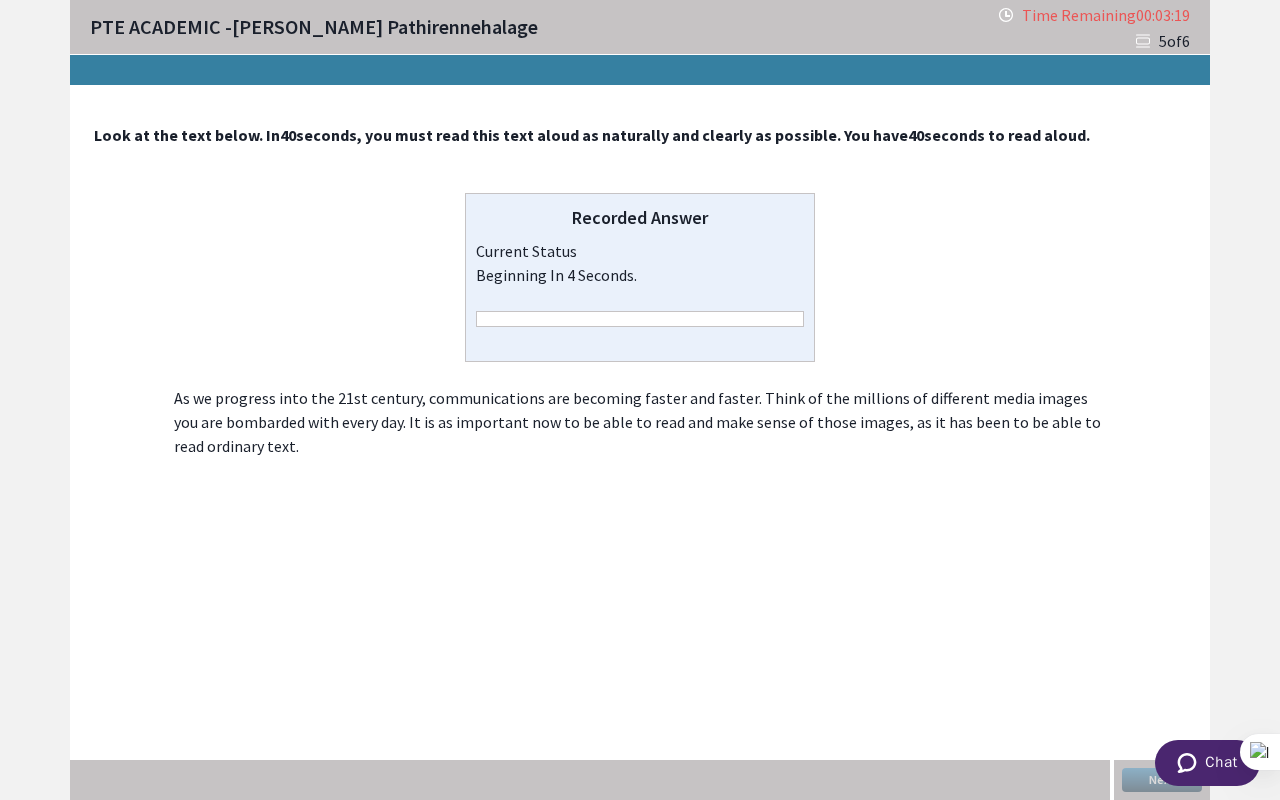 click on "Look at the text below. In  40  seconds, you must read this text aloud as naturally and clearly as possible. You have  40  seconds to read aloud. Recorded Answer Current Status beginning in 4 seconds. As we progress into the 21st century, communications are becoming faster and faster. Think of the millions of different media images you are bombarded with every day. It is as important now to be able to read and make sense of those images, as it has been to be able to read ordinary text. Next" at bounding box center (640, 443) 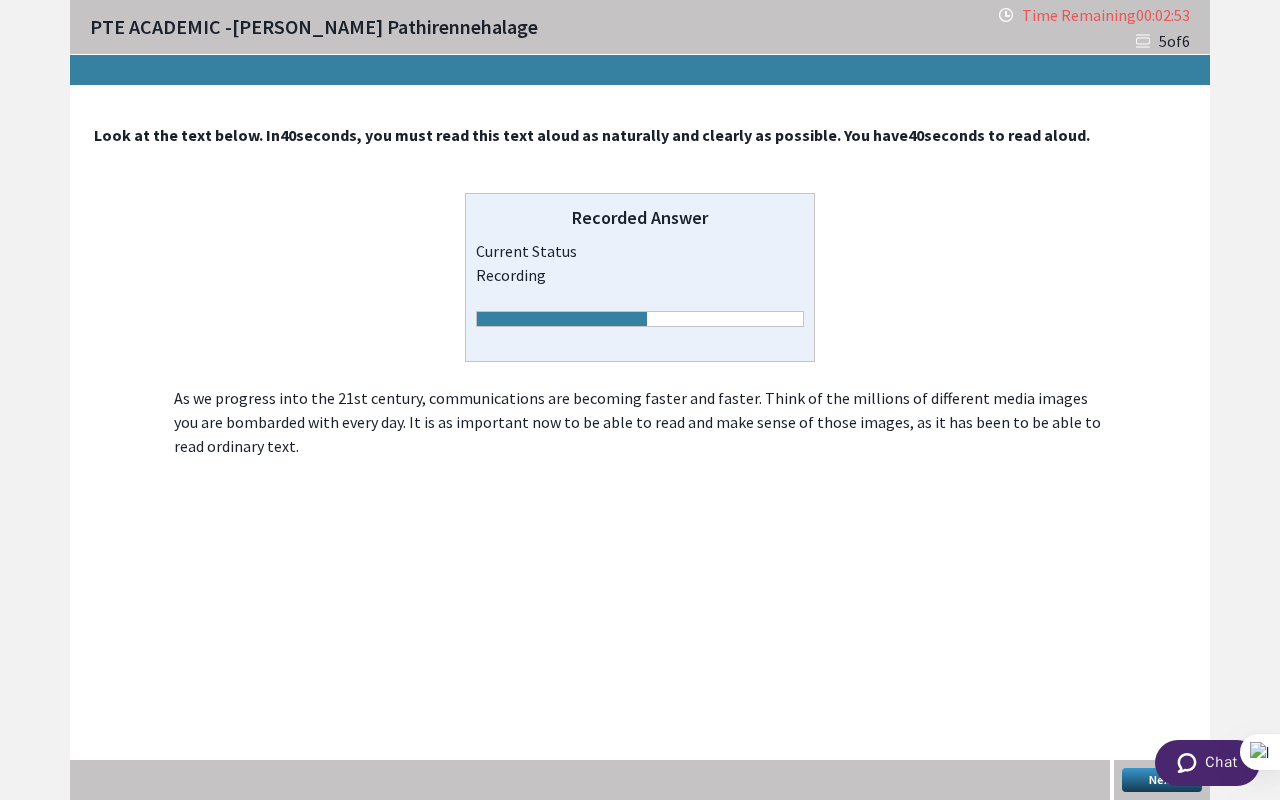 click on "Next" at bounding box center (1162, 780) 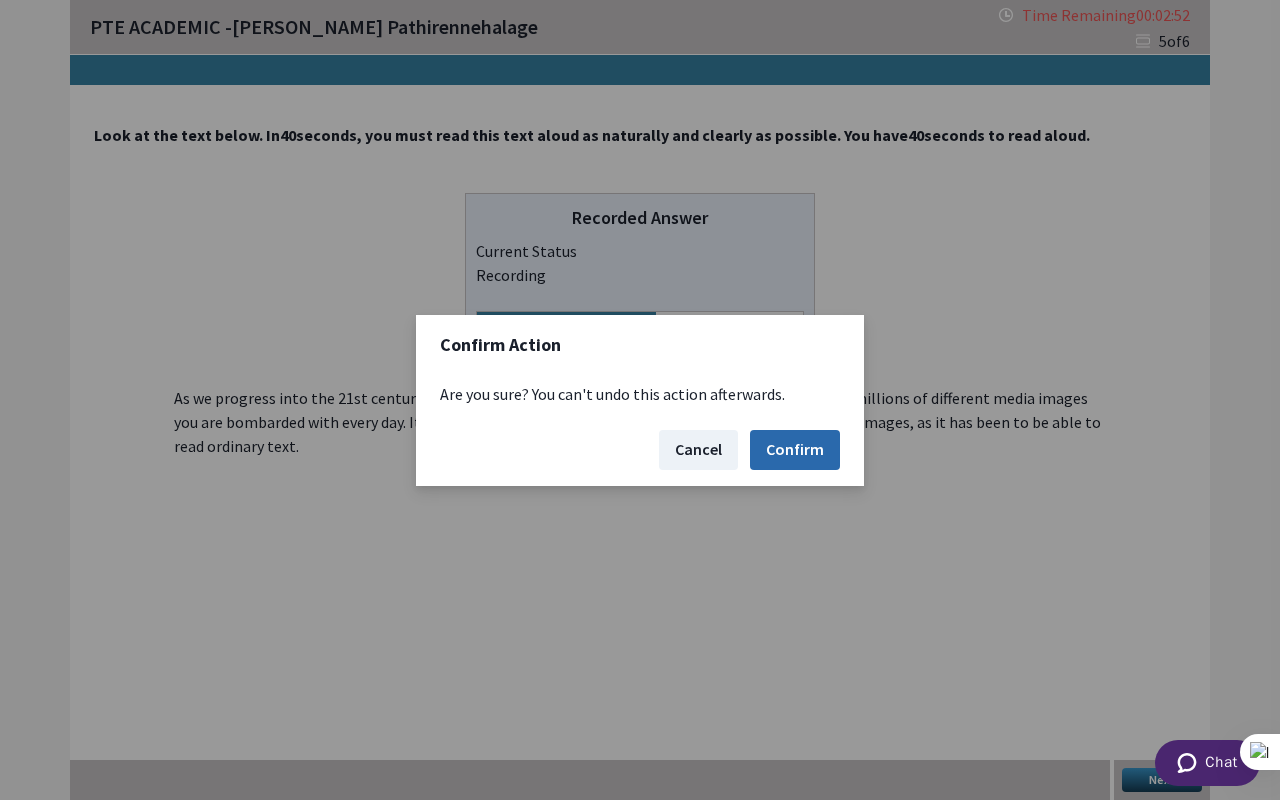 click on "Confirm" at bounding box center (795, 450) 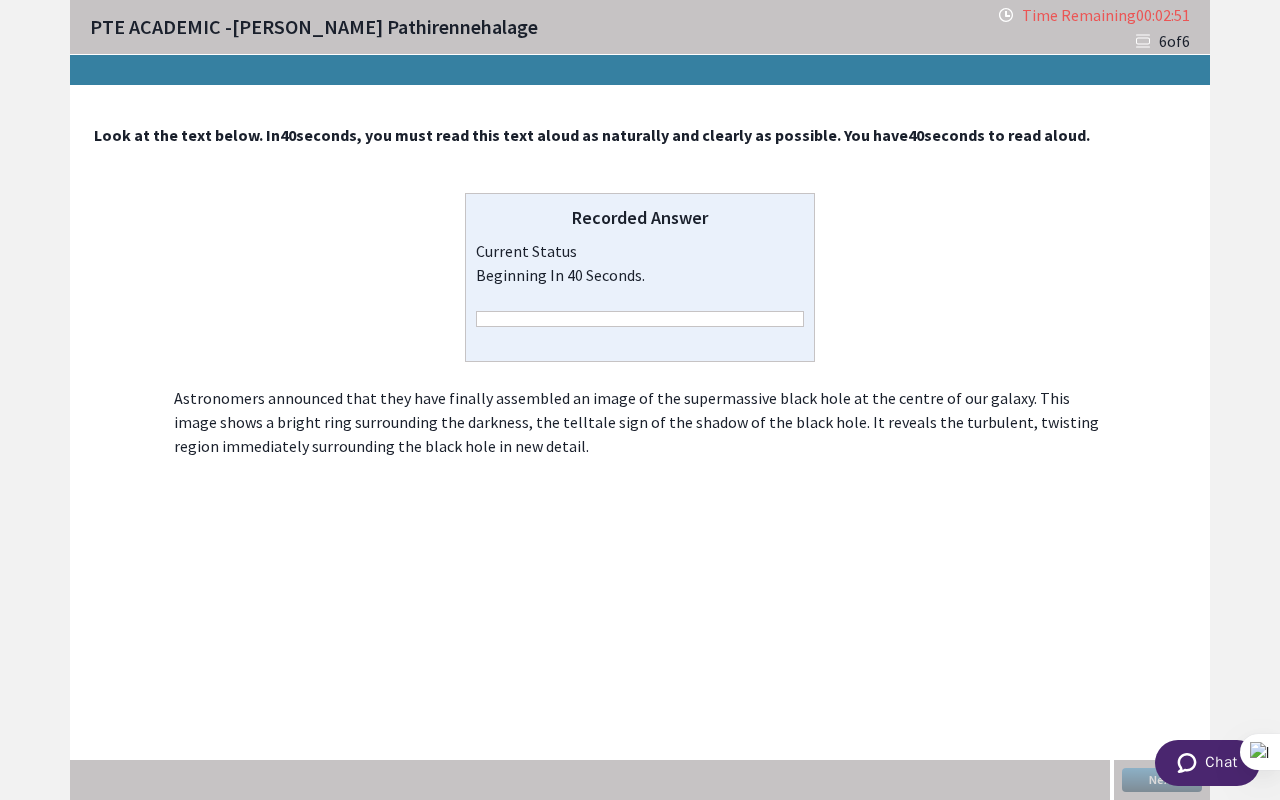 click on "Look at the text below. In  40  seconds, you must read this text aloud as naturally and clearly as possible. You have  40  seconds to read aloud. Recorded Answer Current Status beginning in 40 seconds. Astronomers announced that they have finally assembled an image of the supermassive black hole at the centre of our galaxy. This image shows a bright ring surrounding the darkness, the telltale sign of the shadow of the black hole. It reveals the turbulent, twisting region immediately surrounding the black hole in new detail. Next" at bounding box center (640, 443) 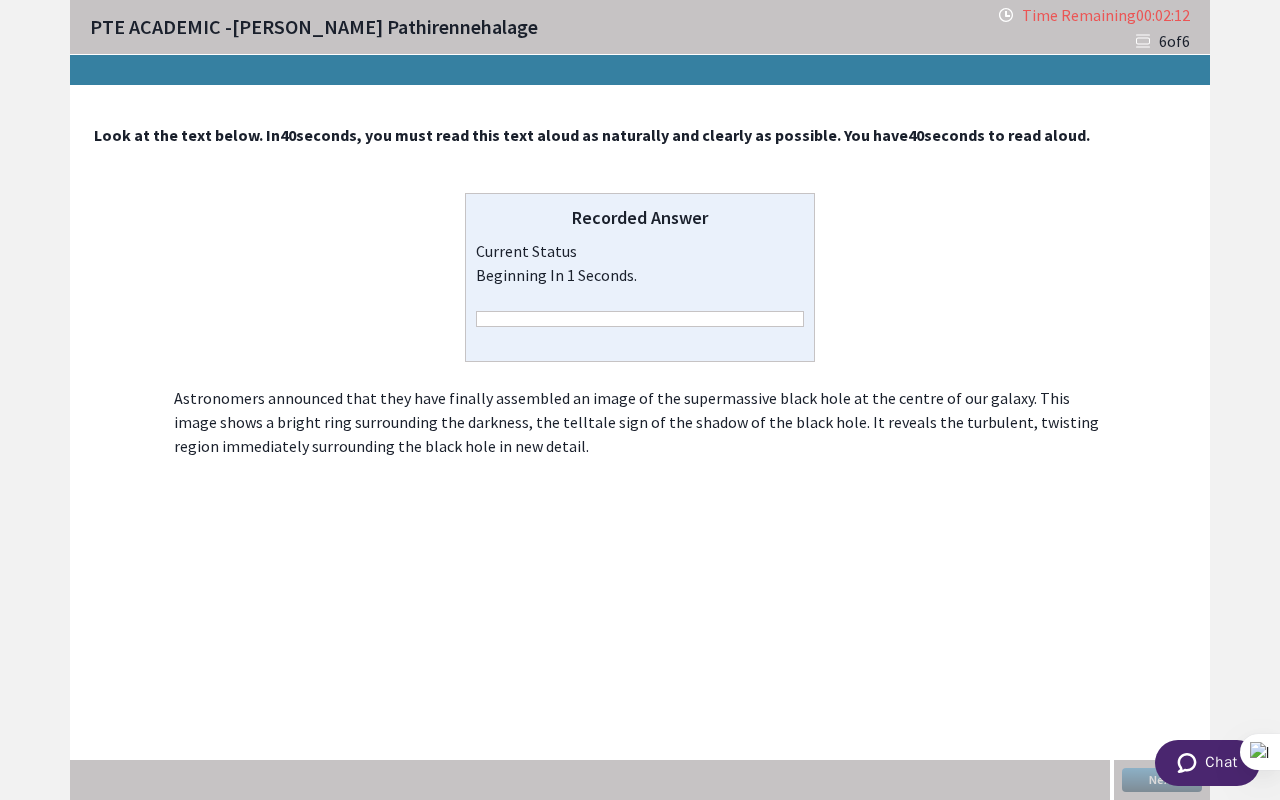 click on "Look at the text below. In  40  seconds, you must read this text aloud as naturally and clearly as possible. You have  40  seconds to read aloud. Recorded Answer Current Status beginning in 1 seconds. Astronomers announced that they have finally assembled an image of the supermassive black hole at the centre of our galaxy. This image shows a bright ring surrounding the darkness, the telltale sign of the shadow of the black hole. It reveals the turbulent, twisting region immediately surrounding the black hole in new detail. Next" at bounding box center (640, 443) 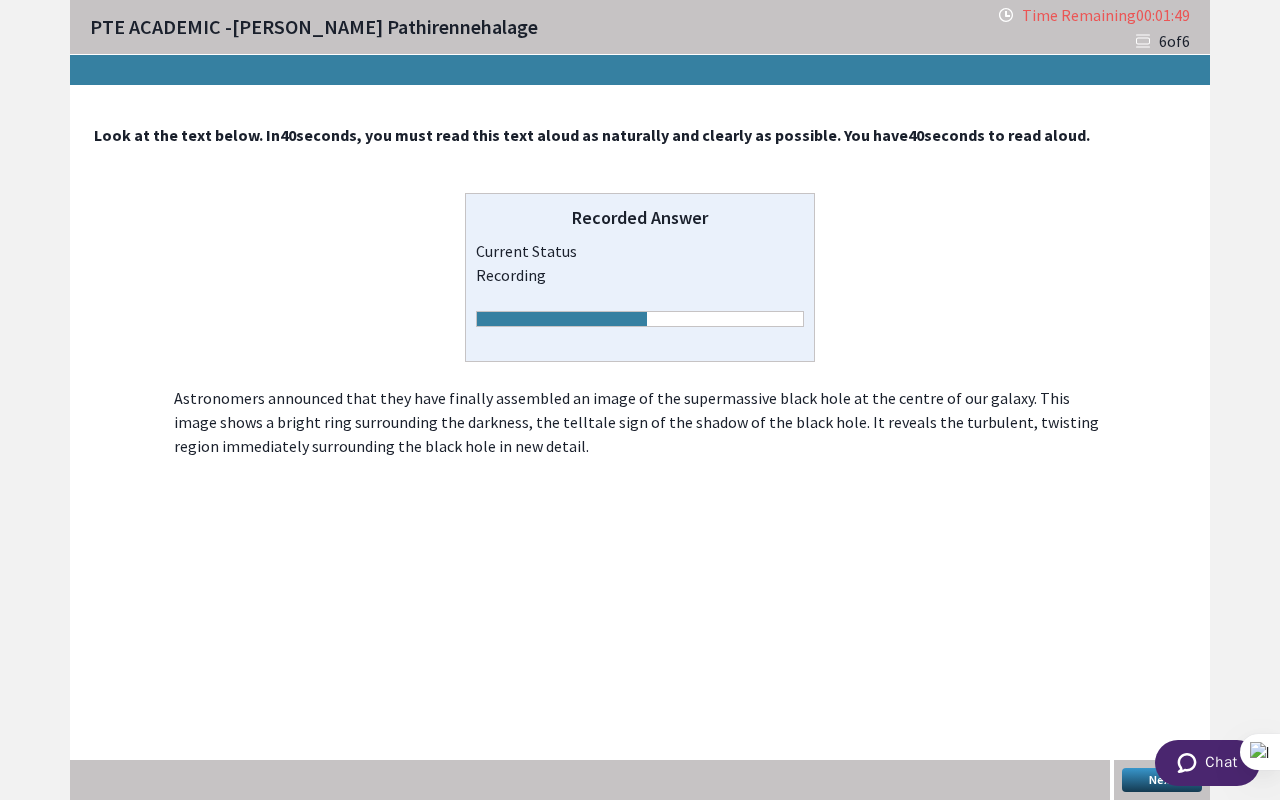 click on "Next" at bounding box center [1162, 780] 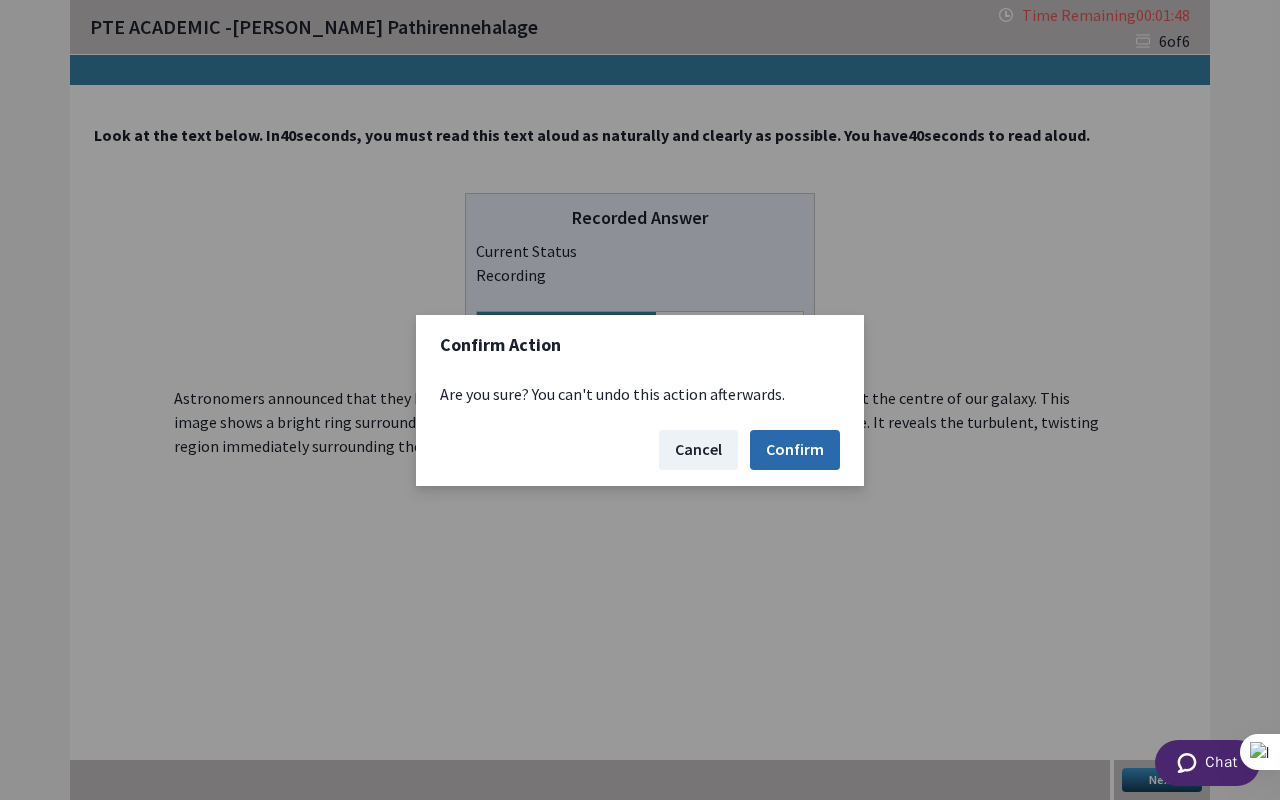 click on "Confirm" at bounding box center (795, 450) 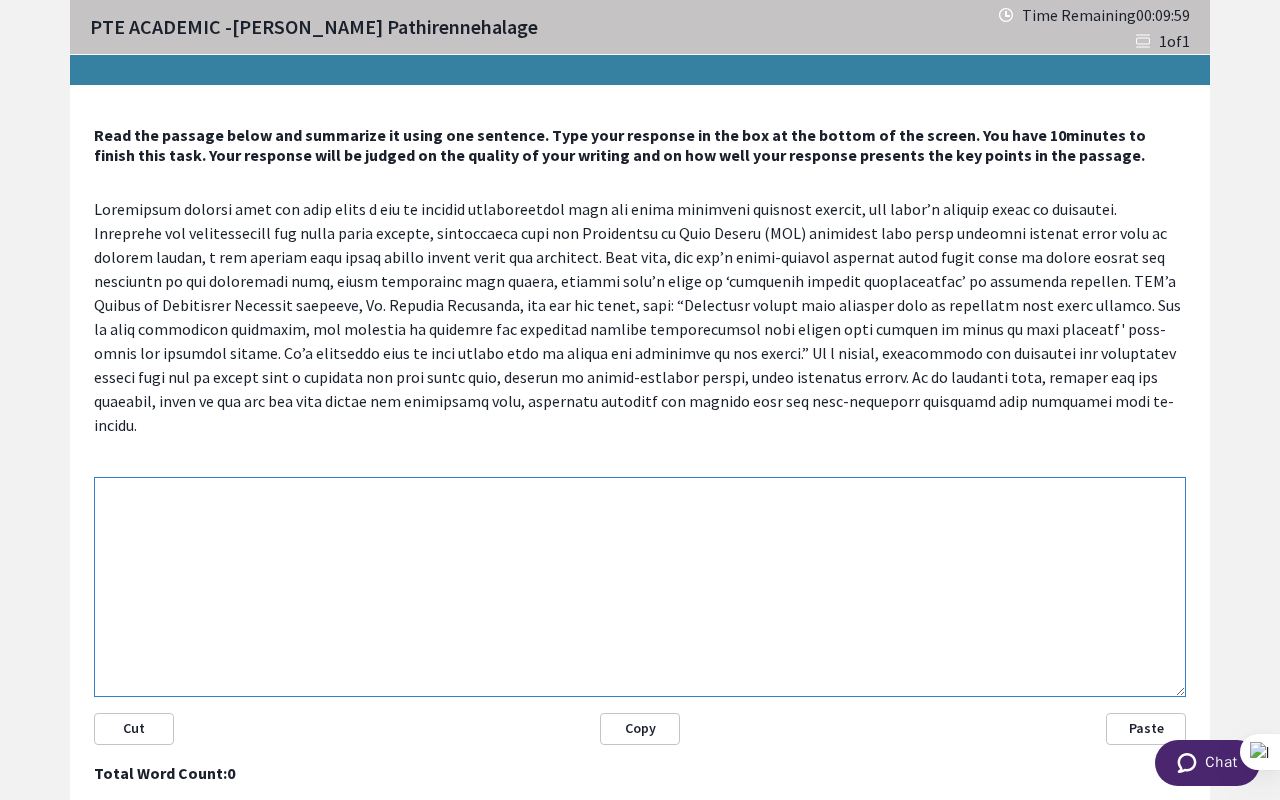 click at bounding box center [640, 587] 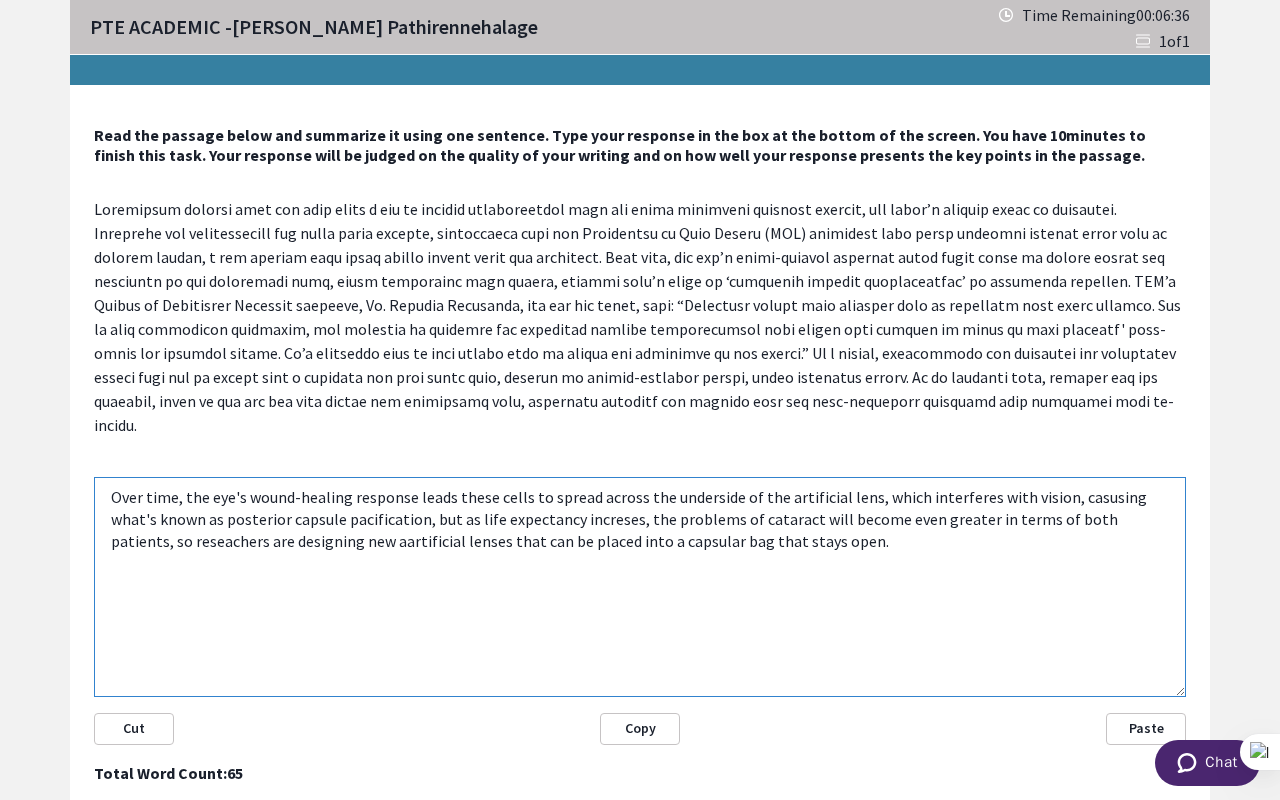 click on "Over time, the eye's wound-healing response leads these cells to spread across the underside of the artificial lens, which interferes with vision, casusing what's known as posterior capsule pacification, but as life expectancy increses, the problems of cataract will become even greater in terms of both patients, so reseachers are designing new aartificial lenses that can be placed into a capsular bag that stays open." at bounding box center (640, 587) 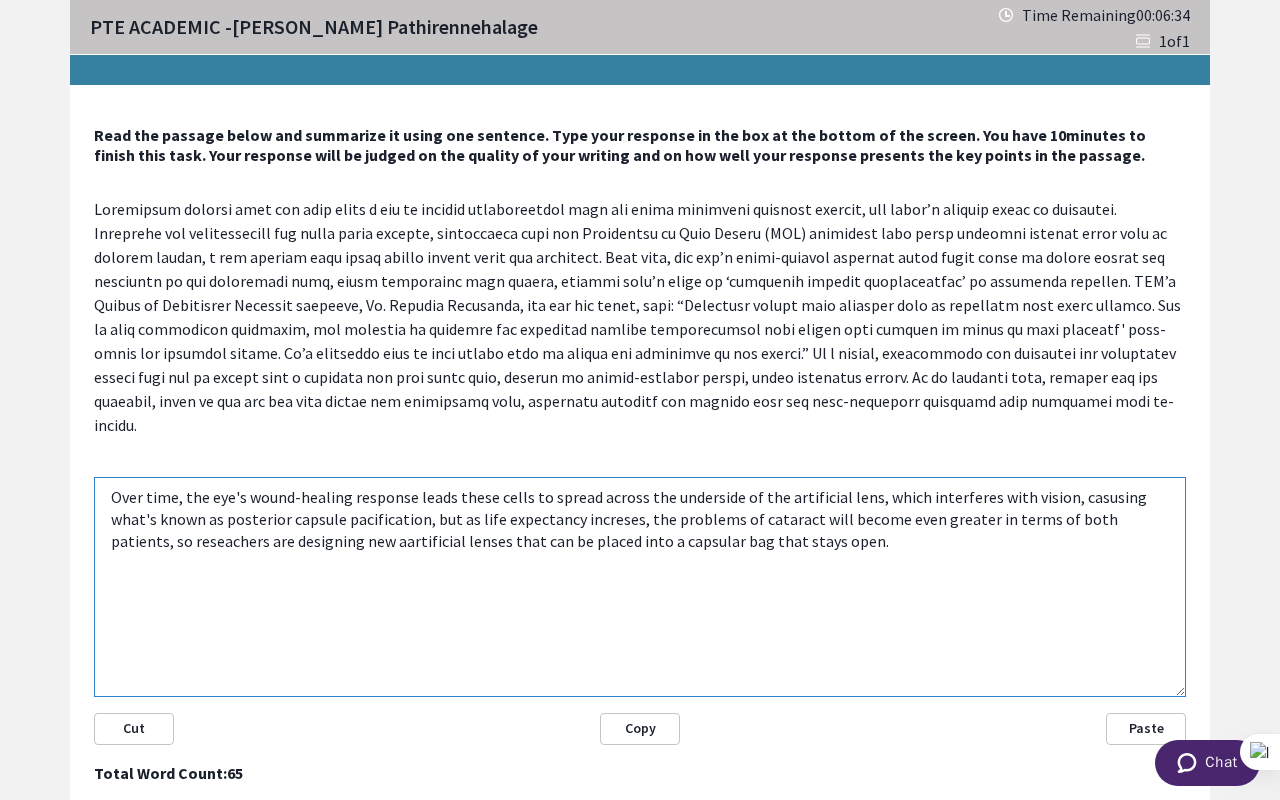click on "Over time, the eye's wound-healing response leads these cells to spread across the underside of the artificial lens, which interferes with vision, casusing what's known as posterior capsule pacification, but as life expectancy increses, the problems of cataract will become even greater in terms of both patients, so reseachers are designing new aartificial lenses that can be placed into a capsular bag that stays open." at bounding box center [640, 587] 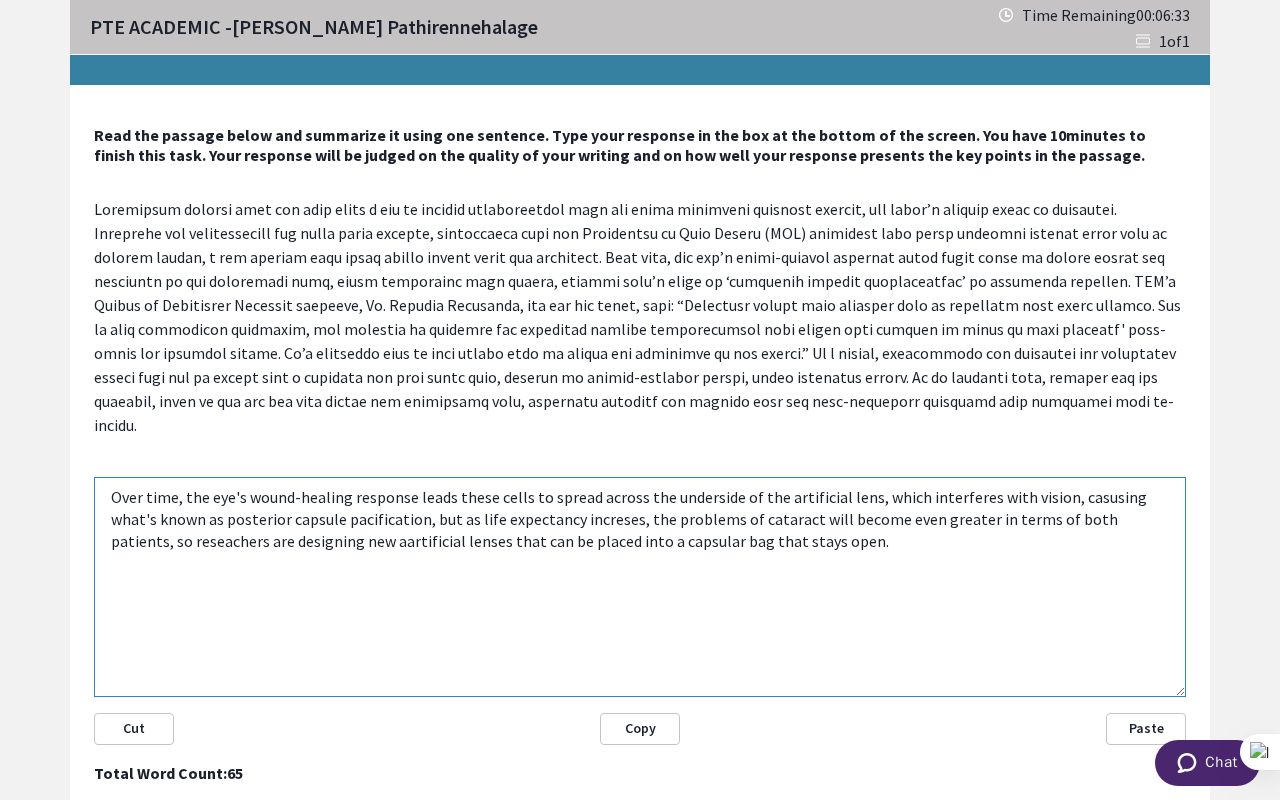 click on "Over time, the eye's wound-healing response leads these cells to spread across the underside of the artificial lens, which interferes with vision, casusing what's known as posterior capsule pacification, but as life expectancy increses, the problems of cataract will become even greater in terms of both patients, so reseachers are designing new aartificial lenses that can be placed into a capsular bag that stays open." at bounding box center (640, 587) 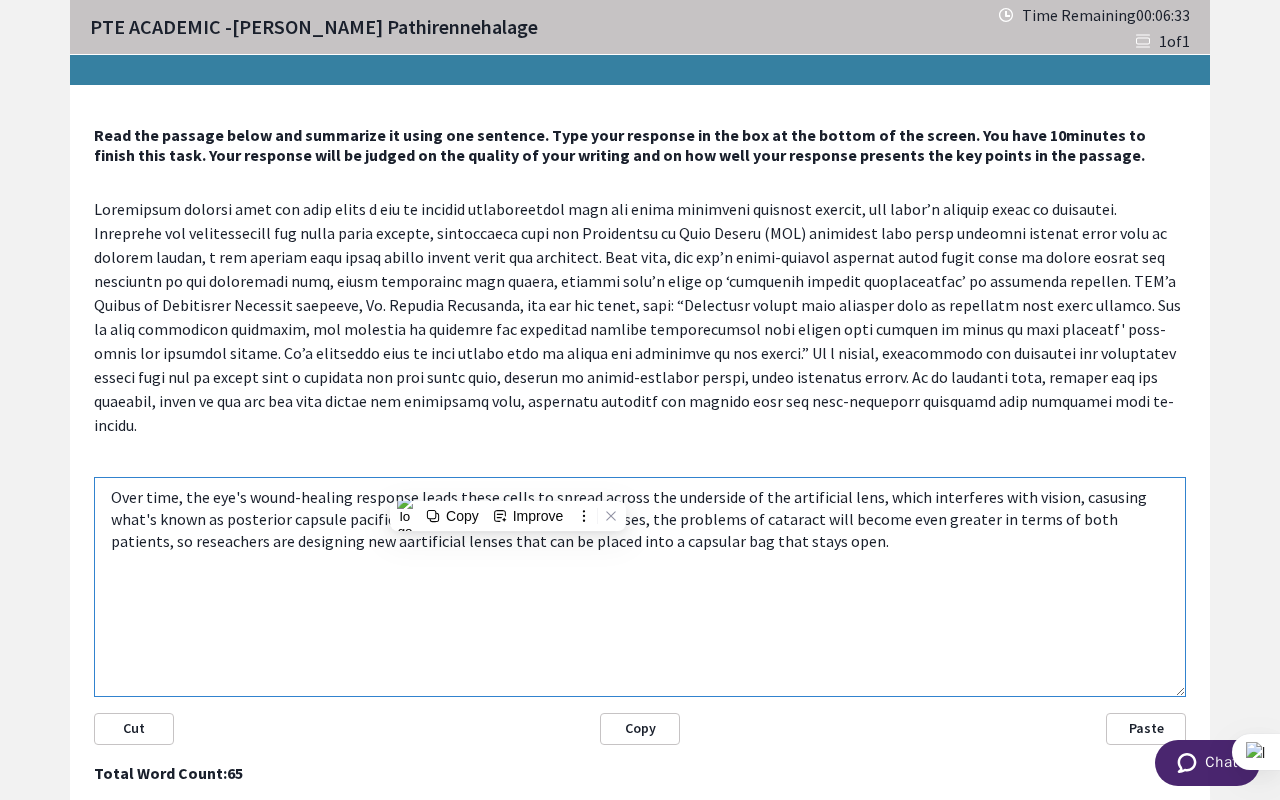 click on "Over time, the eye's wound-healing response leads these cells to spread across the underside of the artificial lens, which interferes with vision, casusing what's known as posterior capsule pacification, but as life expectancy increses, the problems of cataract will become even greater in terms of both patients, so reseachers are designing new aartificial lenses that can be placed into a capsular bag that stays open." at bounding box center [640, 587] 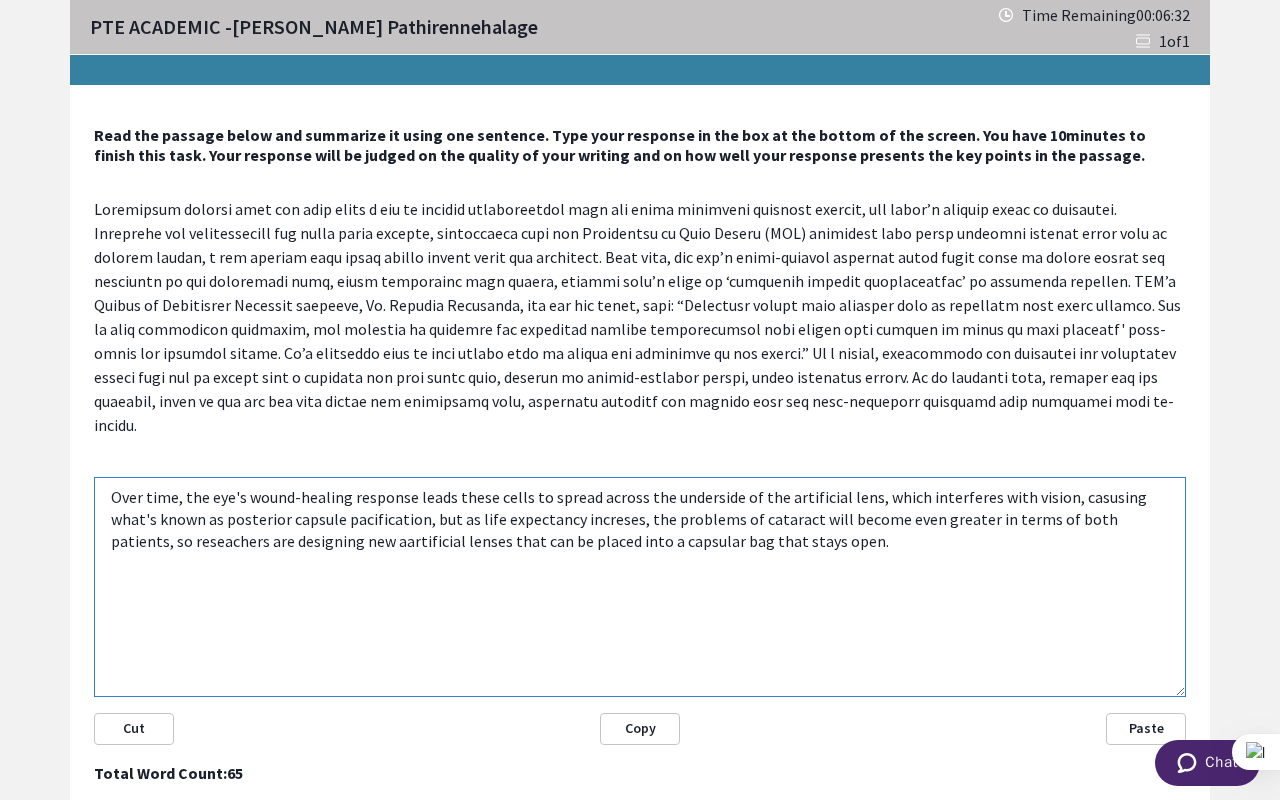 click on "Over time, the eye's wound-healing response leads these cells to spread across the underside of the artificial lens, which interferes with vision, casusing what's known as posterior capsule pacification, but as life expectancy increses, the problems of cataract will become even greater in terms of both patients, so reseachers are designing new aartificial lenses that can be placed into a capsular bag that stays open." at bounding box center [640, 587] 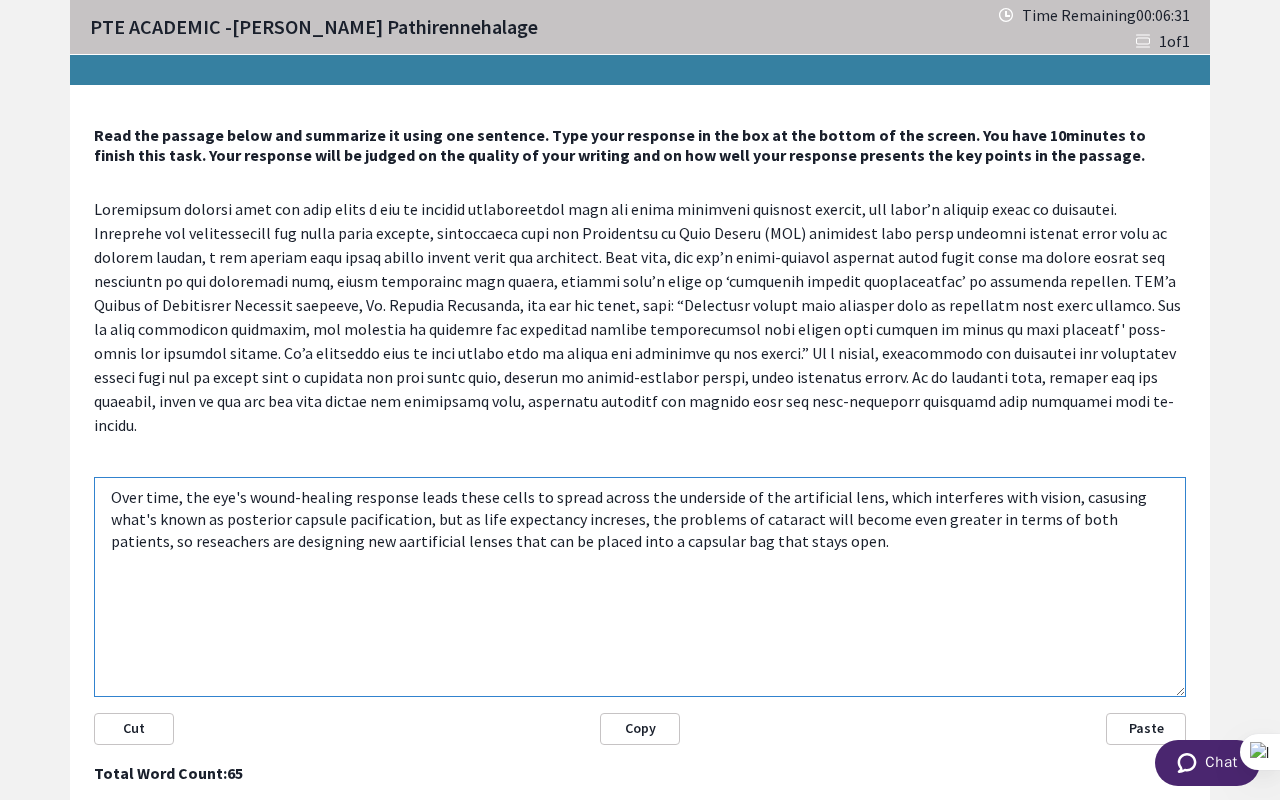 click on "Over time, the eye's wound-healing response leads these cells to spread across the underside of the artificial lens, which interferes with vision, casusing what's known as posterior capsule pacification, but as life expectancy increses, the problems of cataract will become even greater in terms of both patients, so reseachers are designing new aartificial lenses that can be placed into a capsular bag that stays open." at bounding box center [640, 587] 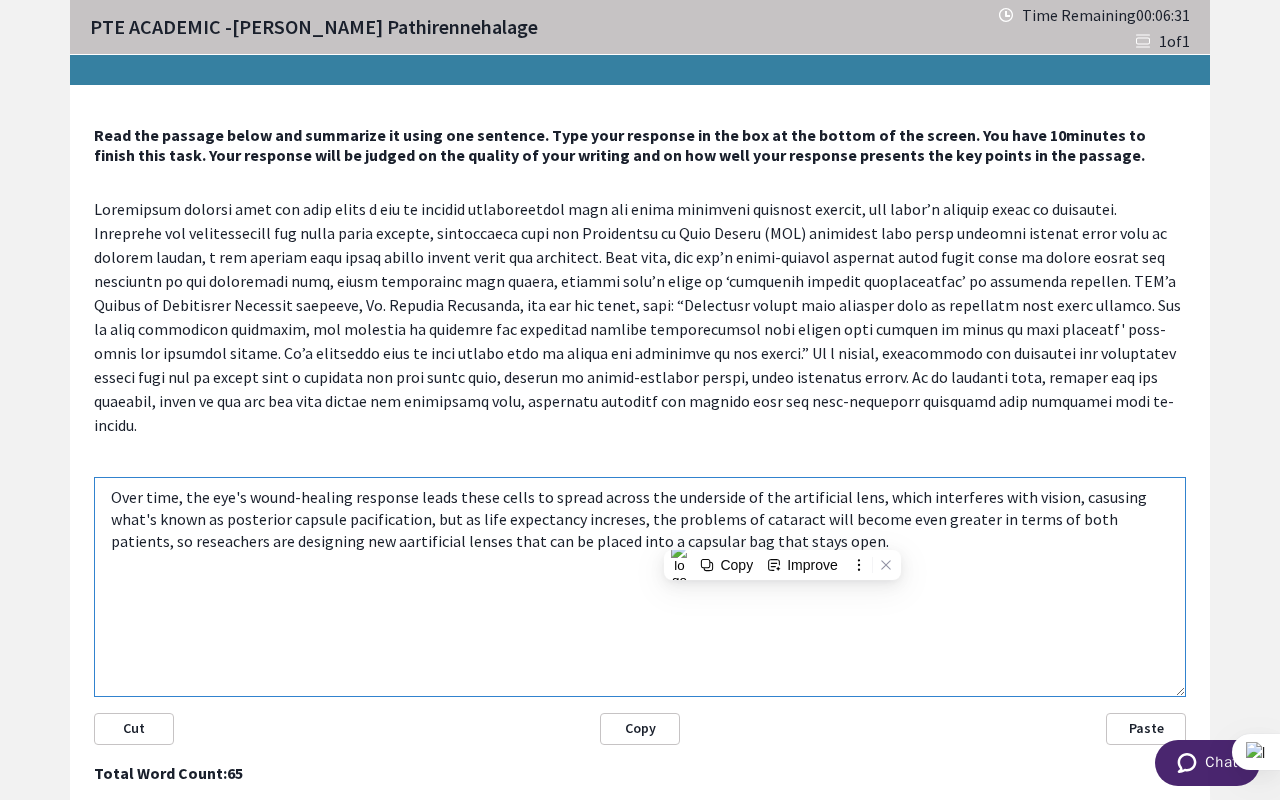 click on "Over time, the eye's wound-healing response leads these cells to spread across the underside of the artificial lens, which interferes with vision, casusing what's known as posterior capsule pacification, but as life expectancy increses, the problems of cataract will become even greater in terms of both patients, so reseachers are designing new aartificial lenses that can be placed into a capsular bag that stays open." at bounding box center [640, 587] 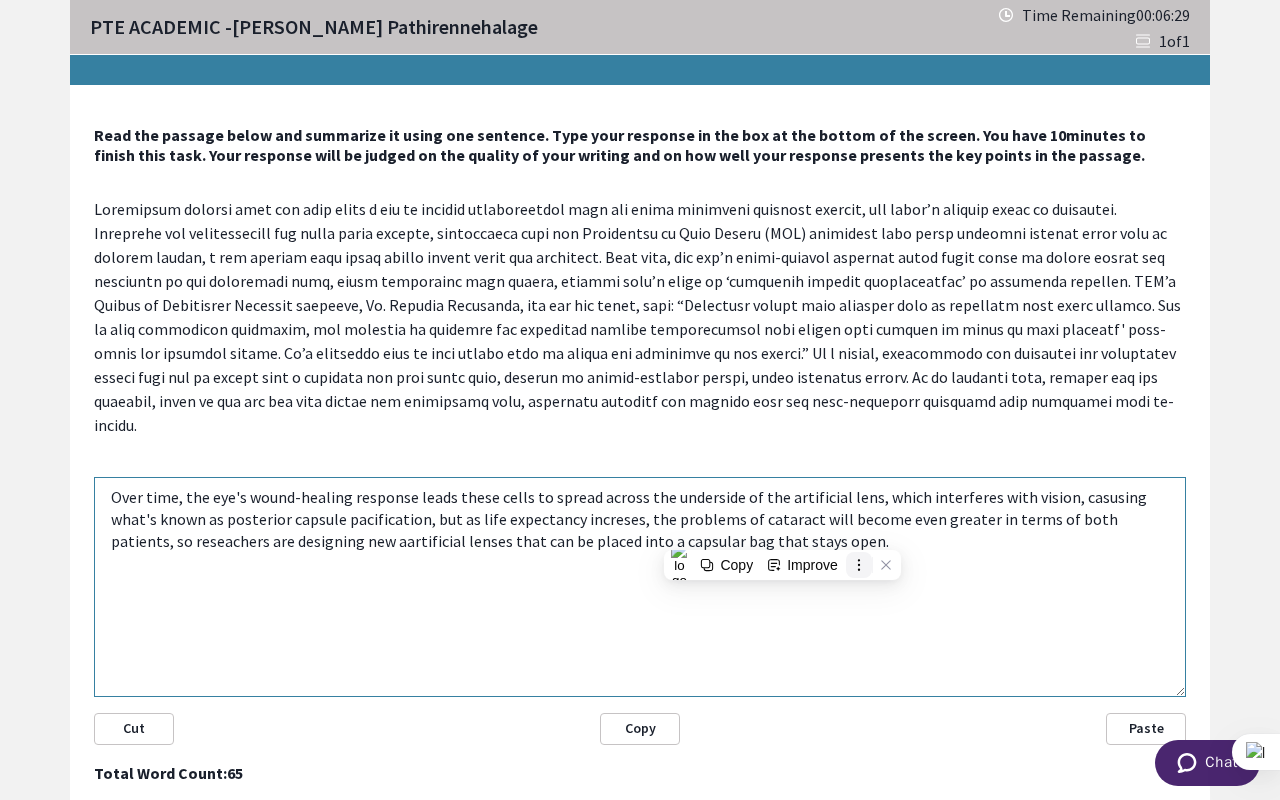 click 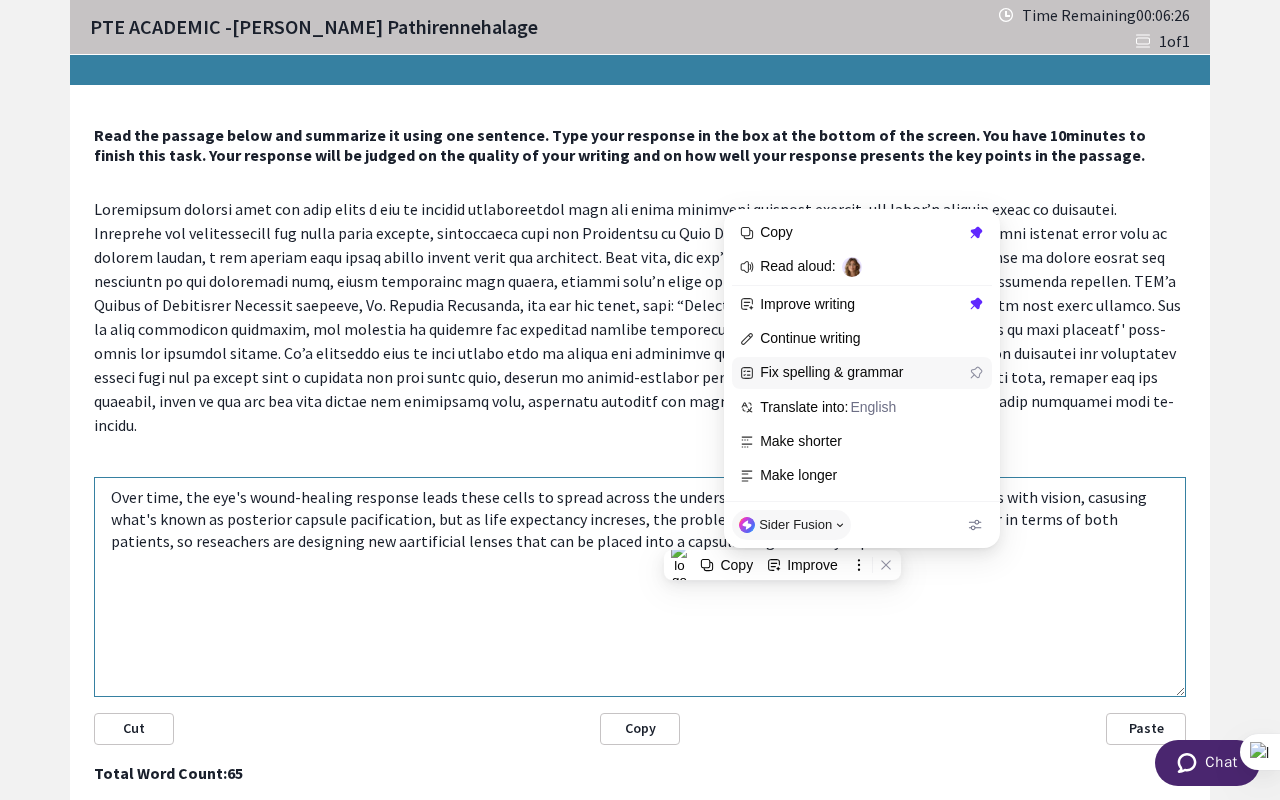 click on "Fix spelling & grammar" at bounding box center (862, 373) 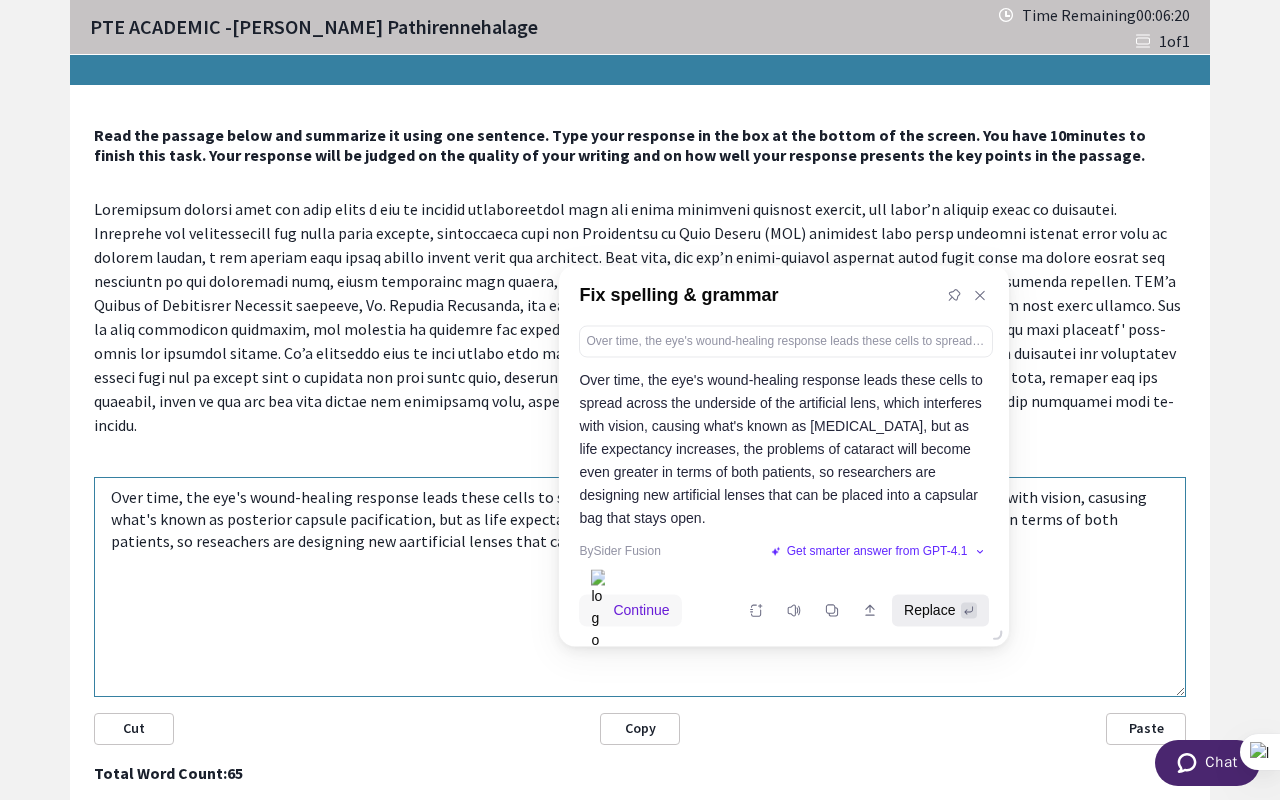 click at bounding box center (969, 611) 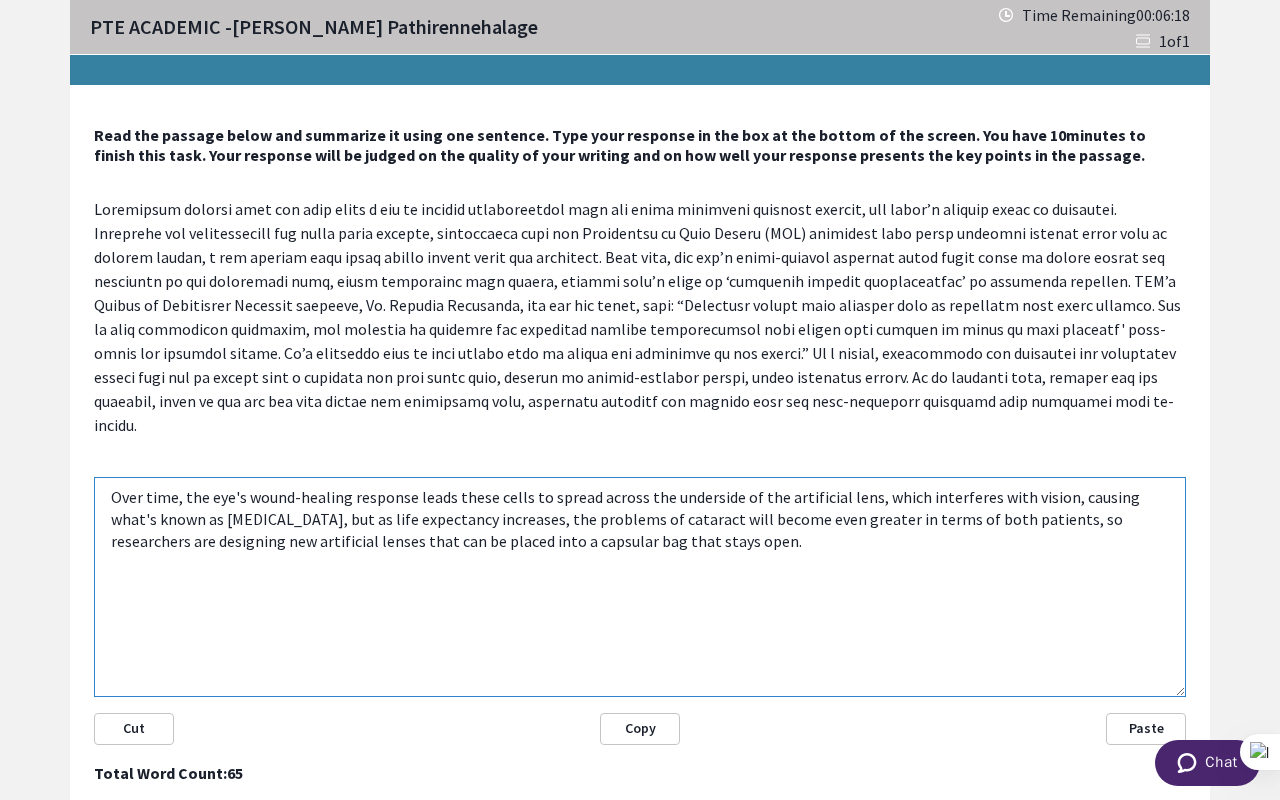 click on "Over time, the eye's wound-healing response leads these cells to spread across the underside of the artificial lens, which interferes with vision, causing what's known as [MEDICAL_DATA], but as life expectancy increases, the problems of cataract will become even greater in terms of both patients, so researchers are designing new artificial lenses that can be placed into a capsular bag that stays open." at bounding box center [640, 587] 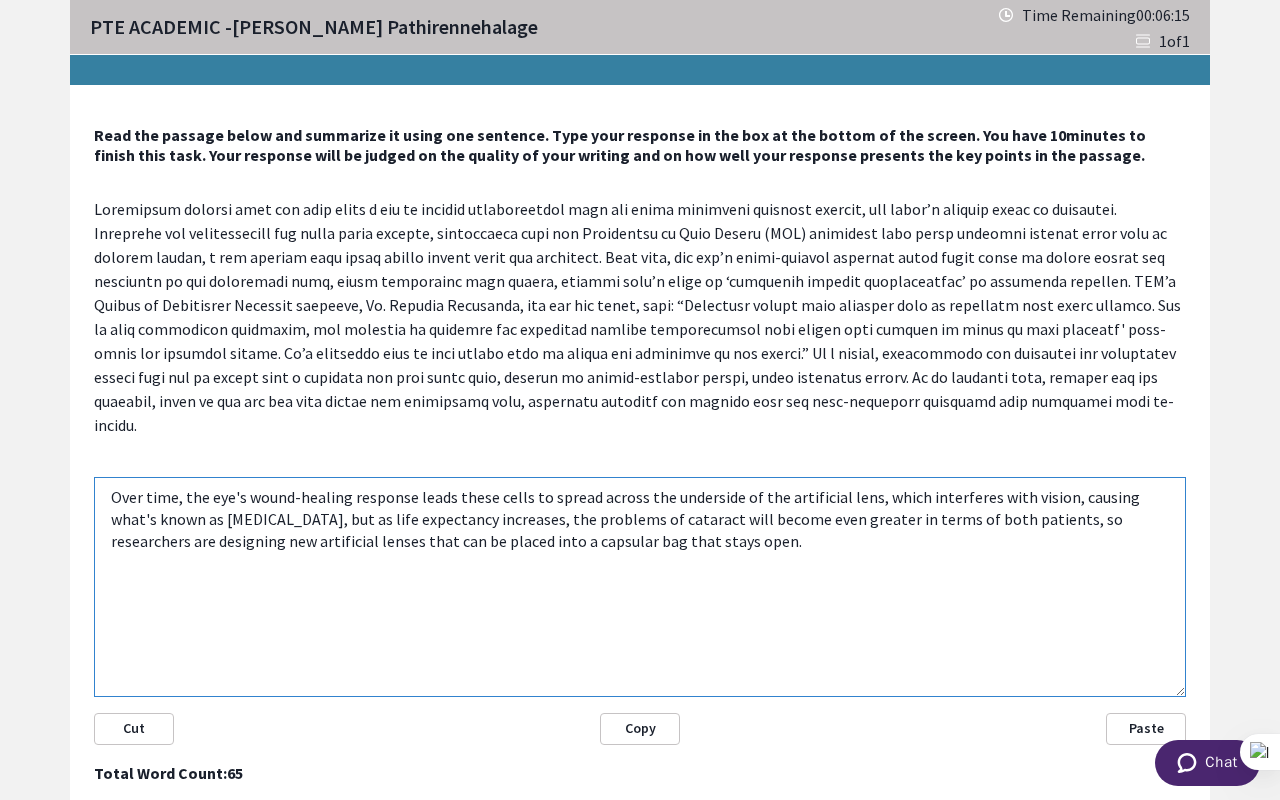 click on "Over time, the eye's wound-healing response leads these cells to spread across the underside of the artificial lens, which interferes with vision, causing what's known as [MEDICAL_DATA], but as life expectancy increases, the problems of cataract will become even greater in terms of both patients, so researchers are designing new artificial lenses that can be placed into a capsular bag that stays open." at bounding box center [640, 587] 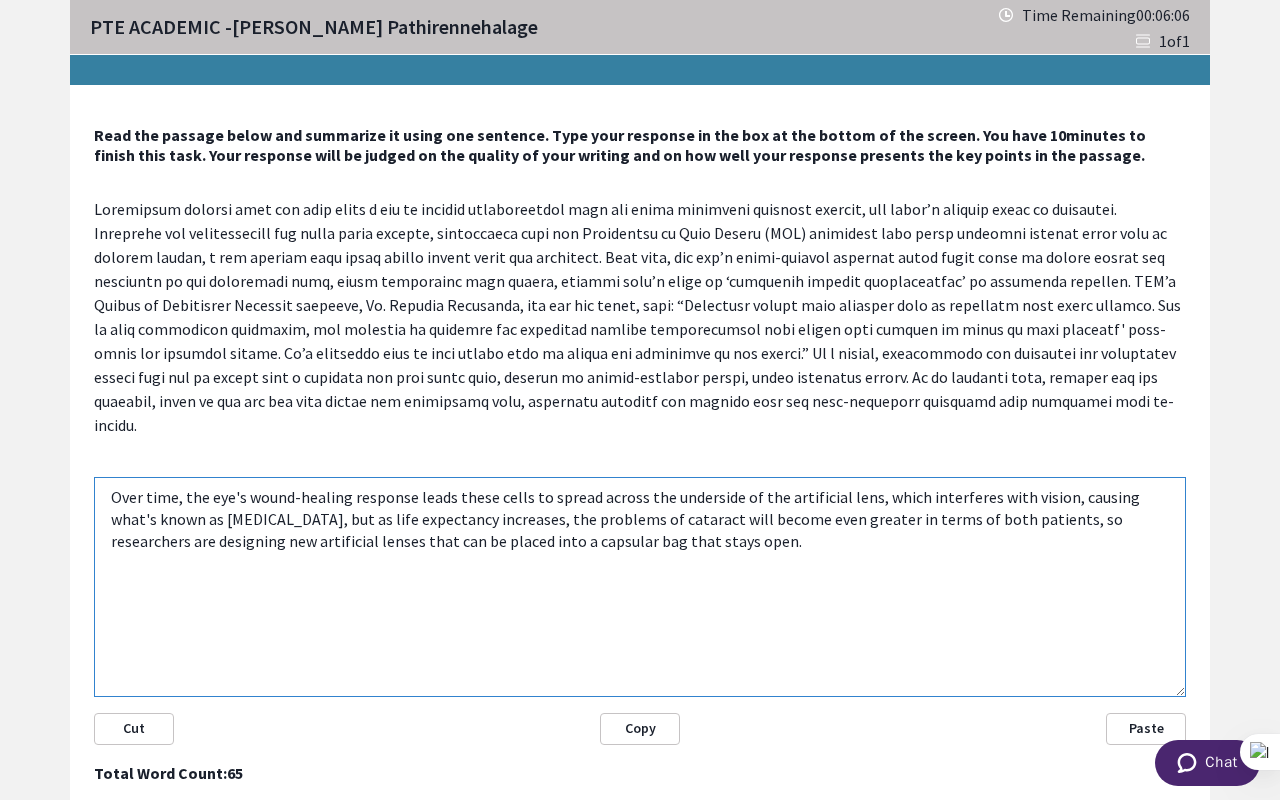 scroll, scrollTop: 40, scrollLeft: 0, axis: vertical 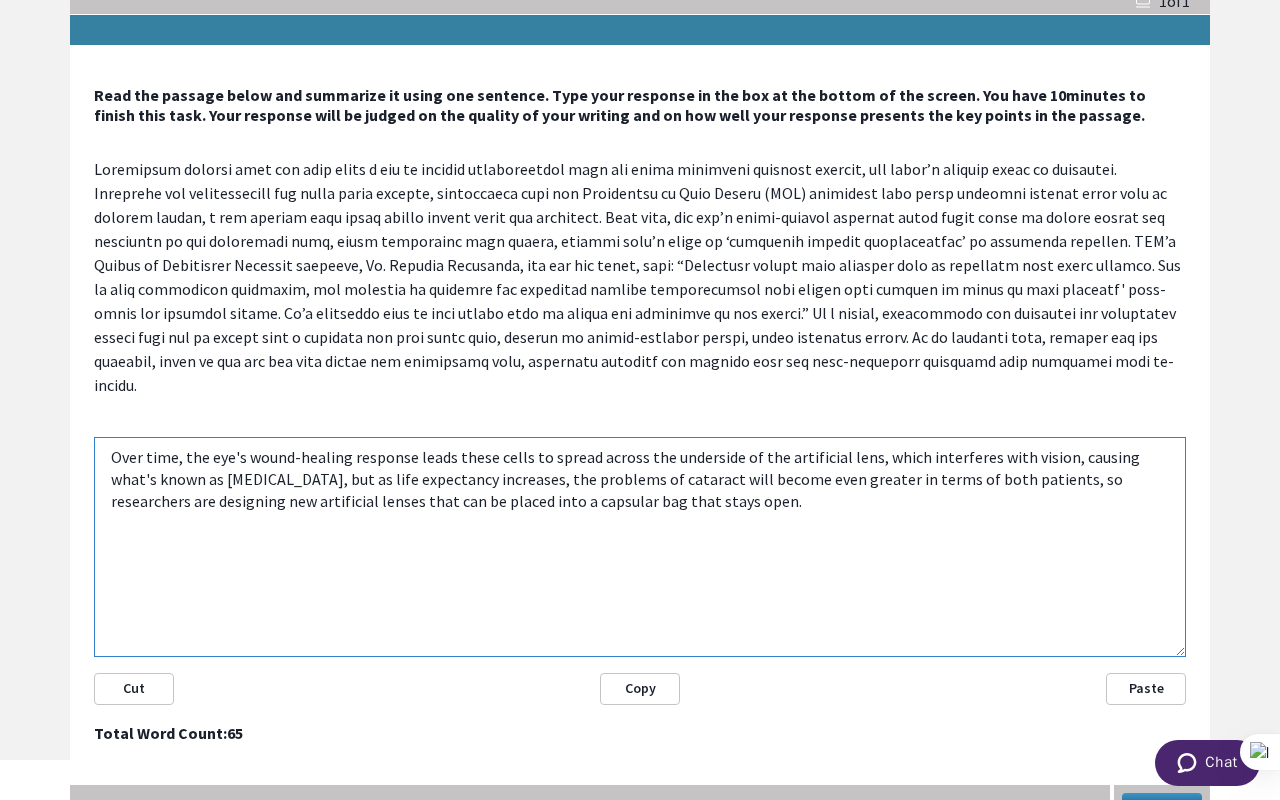 type on "Over time, the eye's wound-healing response leads these cells to spread across the underside of the artificial lens, which interferes with vision, causing what's known as [MEDICAL_DATA], but as life expectancy increases, the problems of cataract will become even greater in terms of both patients, so researchers are designing new artificial lenses that can be placed into a capsular bag that stays open." 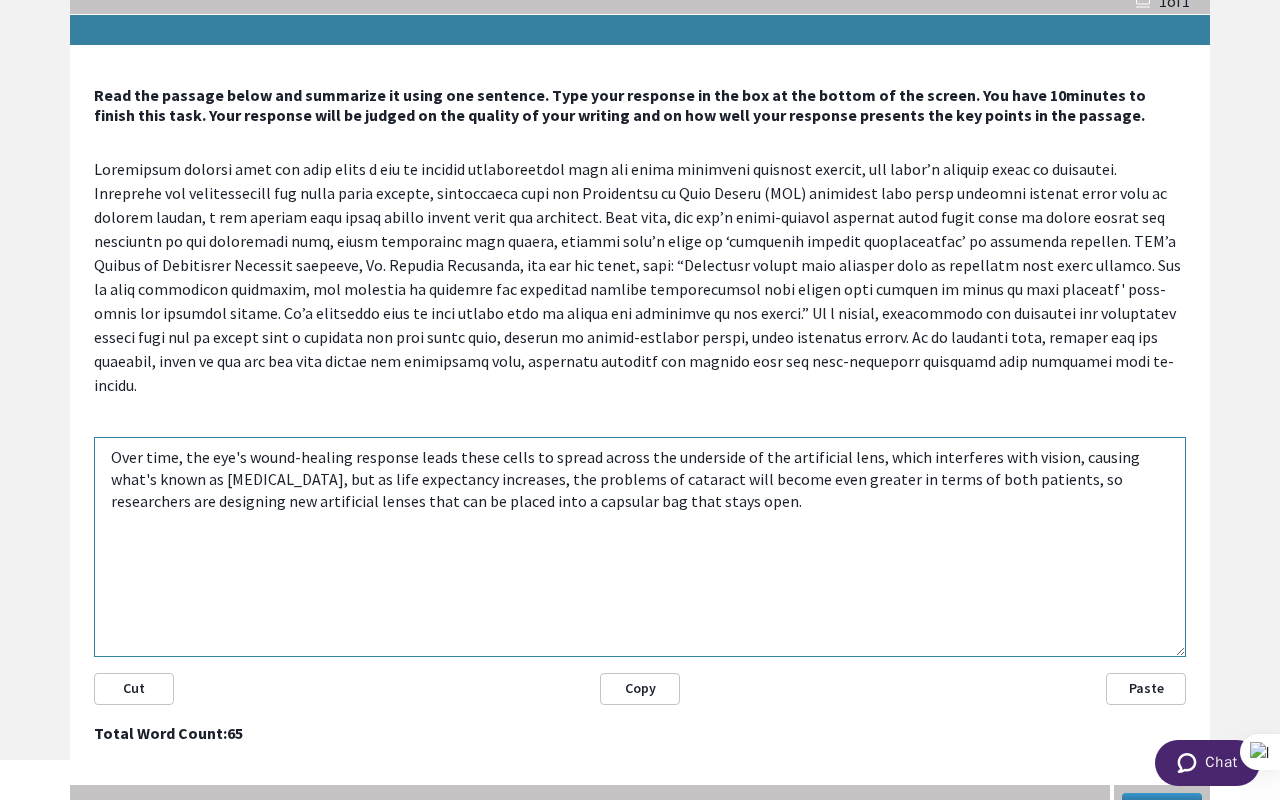 click on "Next" at bounding box center [1162, 805] 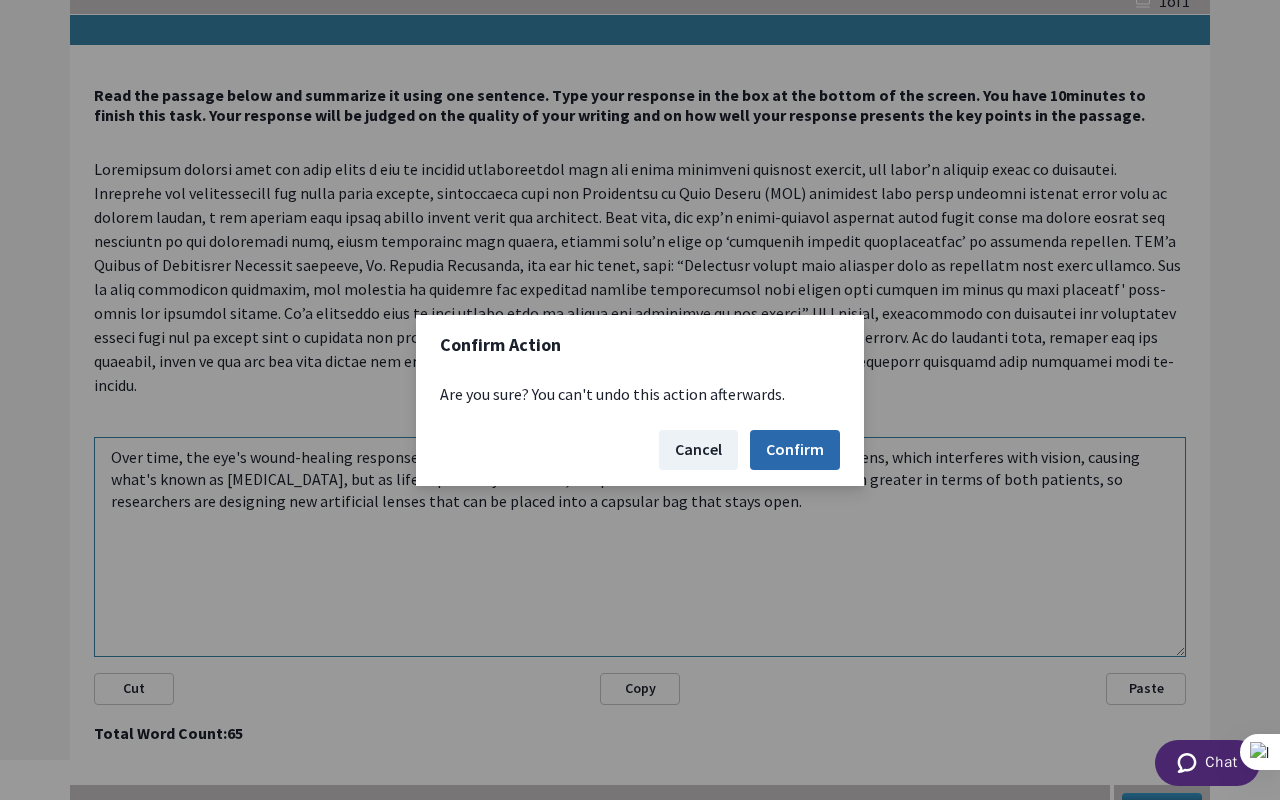 click on "Confirm" at bounding box center [795, 450] 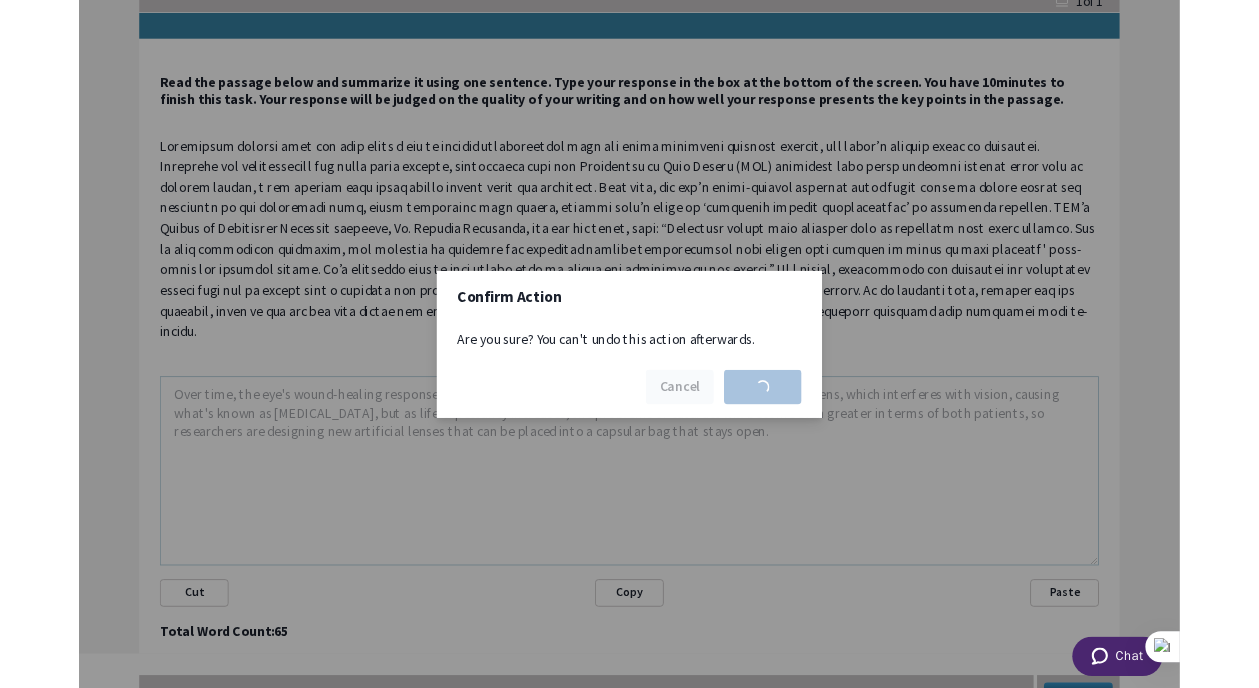 scroll, scrollTop: 0, scrollLeft: 0, axis: both 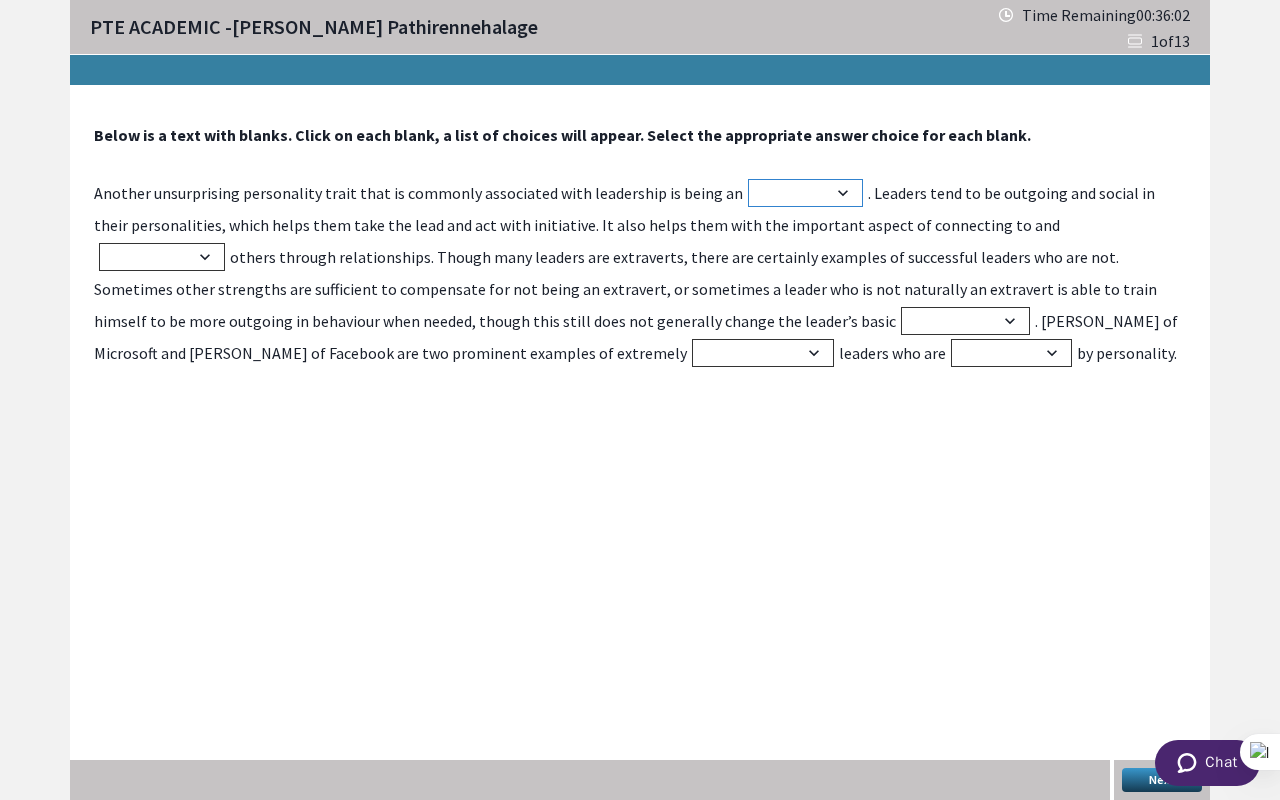 click on "extrovert omnivert ambivert introvert" at bounding box center (805, 193) 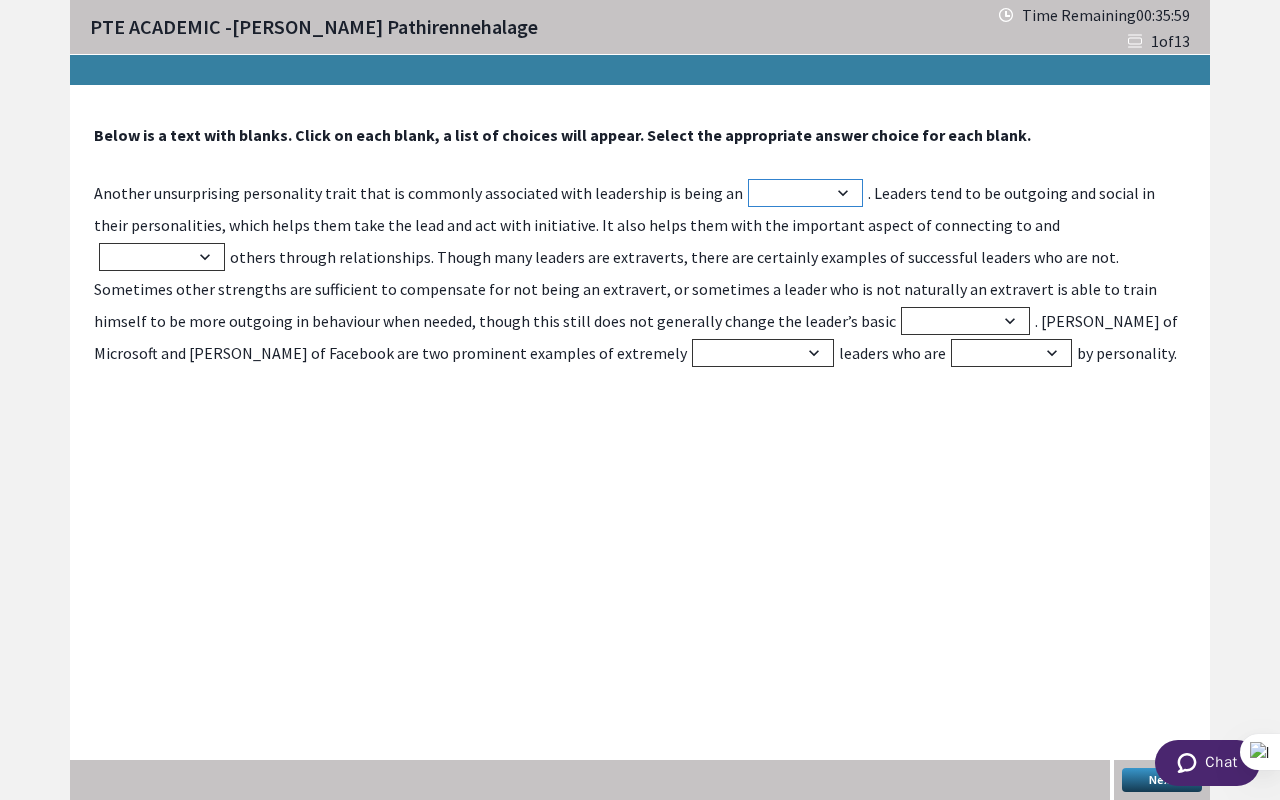 click on "extrovert omnivert ambivert introvert" at bounding box center (805, 193) 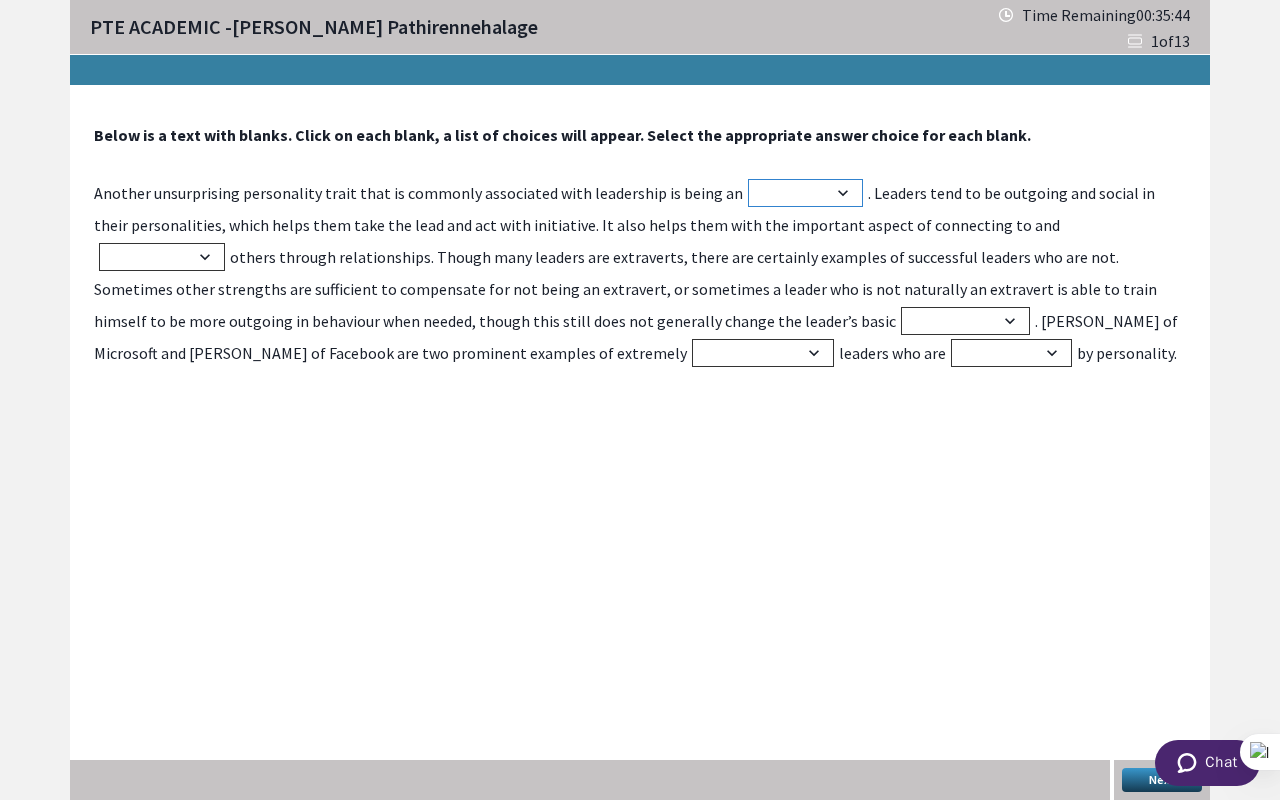 select on "extrovert" 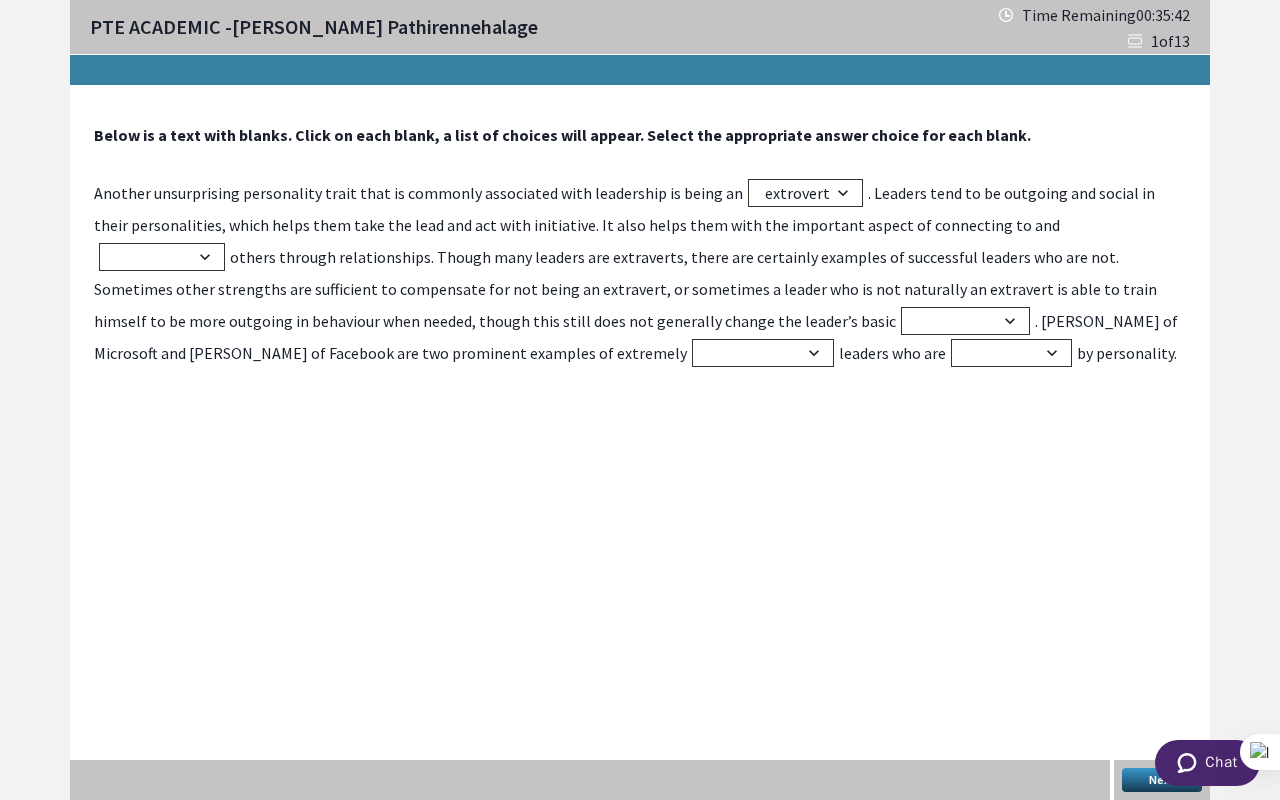 click on "Below is a text with blanks. Click on each blank, a list of choices will appear. Select the appropriate answer choice for each blank. Another unsurprising personality trait that is commonly associated with leadership is being an  extrovert omnivert ambivert introvert . Leaders tend to be outgoing and social in their personalities, which helps them take the lead and act with initiative. It also helps them with the important aspect of connecting to and  informing distracting isolating inspiring  others through relationships. Though many leaders are extraverts, there are certainly examples of successful leaders who are not. Sometimes other strengths are sufficient to compensate for not being an extravert, or sometimes a leader who is not naturally an extravert is able to train himself to be more outgoing in behaviour when needed, though this still does not generally change the leader’s basic  personality philosophy habit behaviour successful rebellious controversial reserved  leaders who are  omniverts" at bounding box center [640, 247] 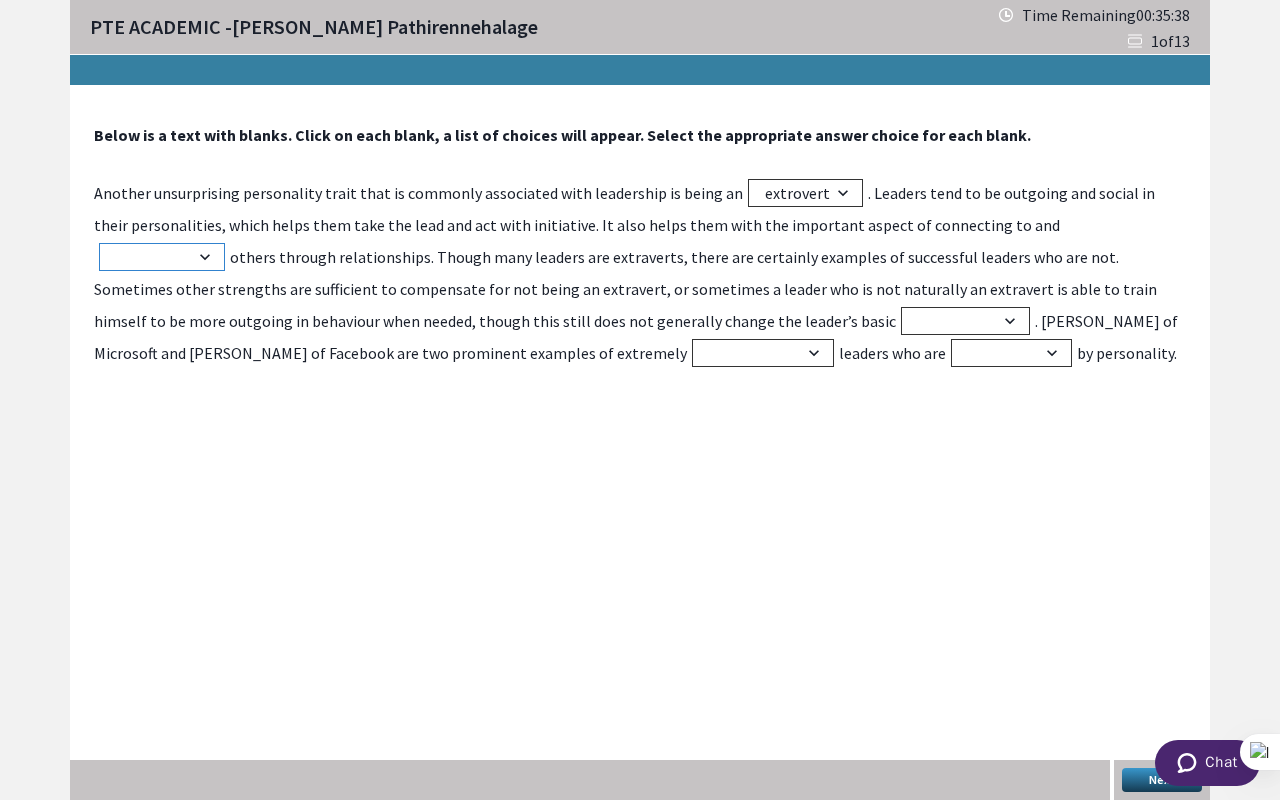 click on "informing distracting isolating inspiring" at bounding box center (162, 257) 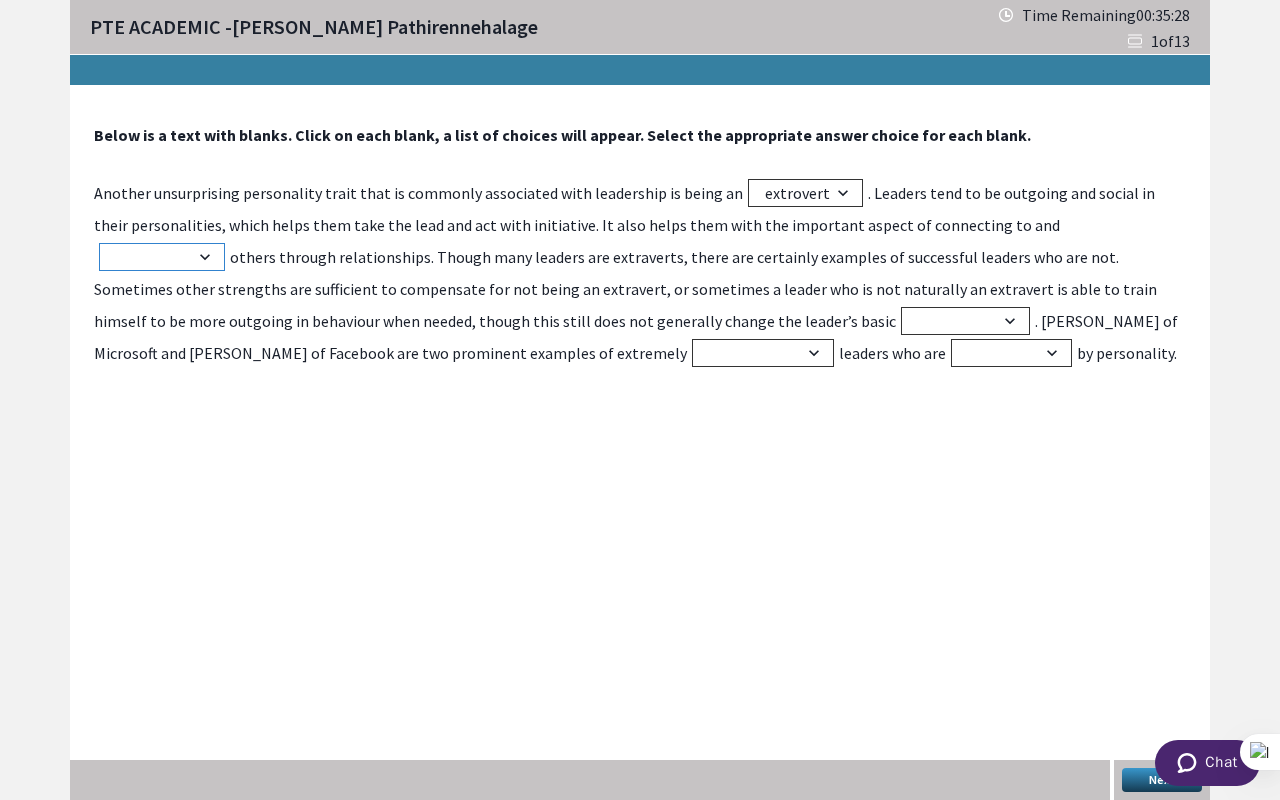 select on "inspiring" 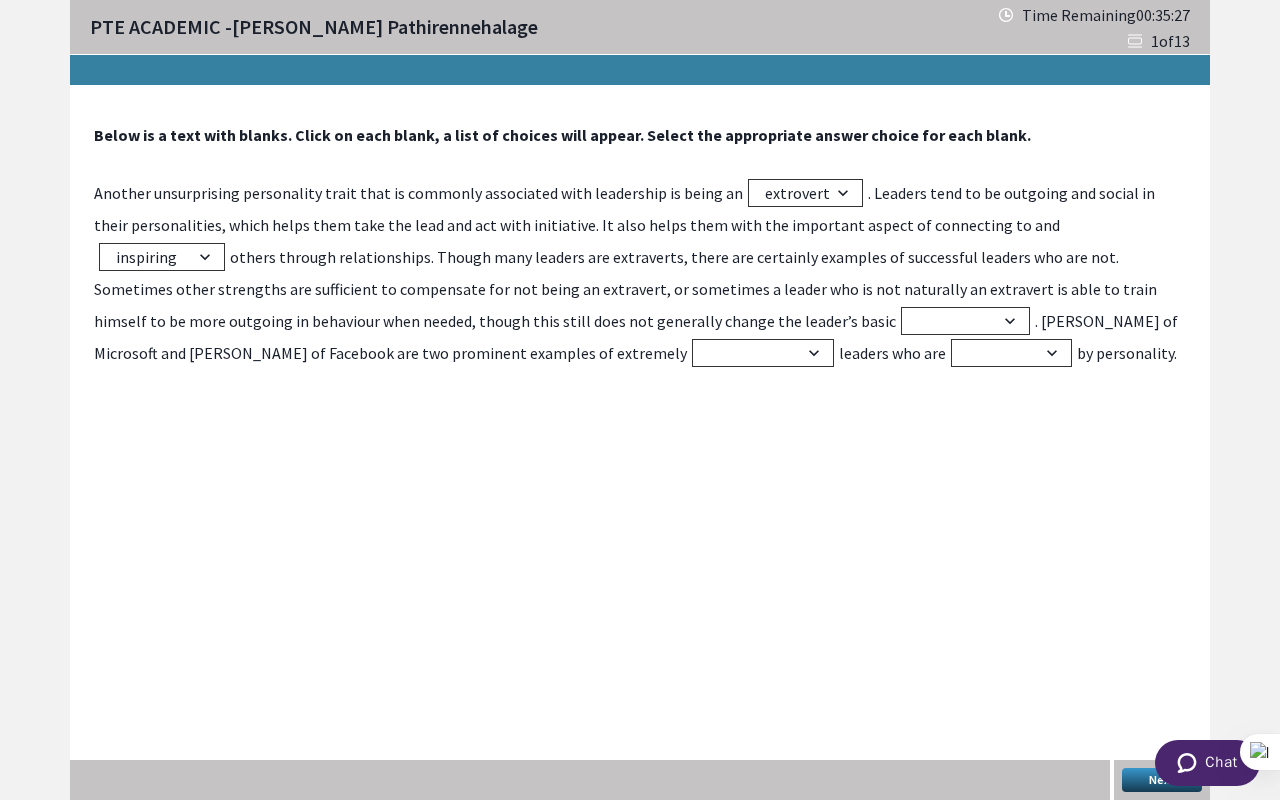 click on "Below is a text with blanks. Click on each blank, a list of choices will appear. Select the appropriate answer choice for each blank. Another unsurprising personality trait that is commonly associated with leadership is being an  extrovert omnivert ambivert introvert . Leaders tend to be outgoing and social in their personalities, which helps them take the lead and act with initiative. It also helps them with the important aspect of connecting to and  informing distracting isolating inspiring  others through relationships. Though many leaders are extraverts, there are certainly examples of successful leaders who are not. Sometimes other strengths are sufficient to compensate for not being an extravert, or sometimes a leader who is not naturally an extravert is able to train himself to be more outgoing in behaviour when needed, though this still does not generally change the leader’s basic  personality philosophy habit behaviour successful rebellious controversial reserved  leaders who are  omniverts" at bounding box center (640, 247) 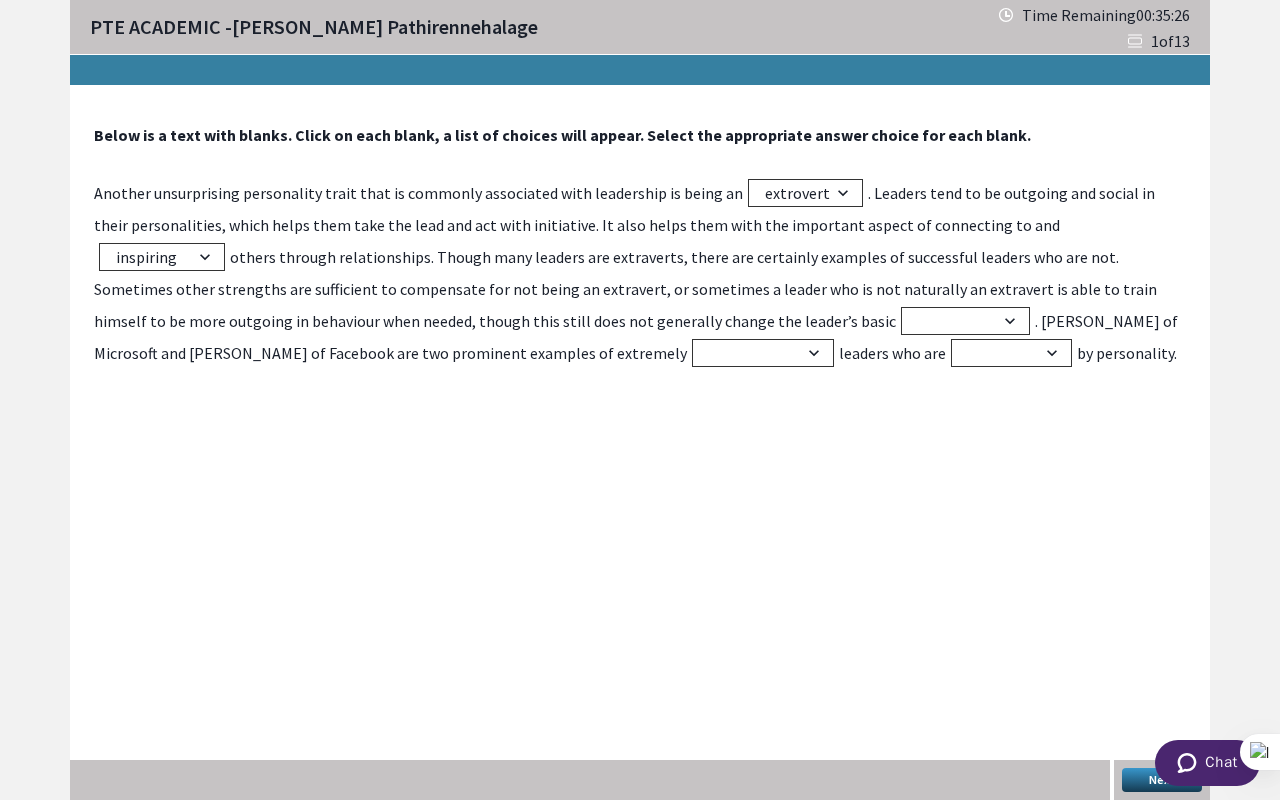 click on "Below is a text with blanks. Click on each blank, a list of choices will appear. Select the appropriate answer choice for each blank. Another unsurprising personality trait that is commonly associated with leadership is being an  extrovert omnivert ambivert introvert . Leaders tend to be outgoing and social in their personalities, which helps them take the lead and act with initiative. It also helps them with the important aspect of connecting to and  informing distracting isolating inspiring  others through relationships. Though many leaders are extraverts, there are certainly examples of successful leaders who are not. Sometimes other strengths are sufficient to compensate for not being an extravert, or sometimes a leader who is not naturally an extravert is able to train himself to be more outgoing in behaviour when needed, though this still does not generally change the leader’s basic  personality philosophy habit behaviour successful rebellious controversial reserved  leaders who are  omniverts Next" at bounding box center (640, 443) 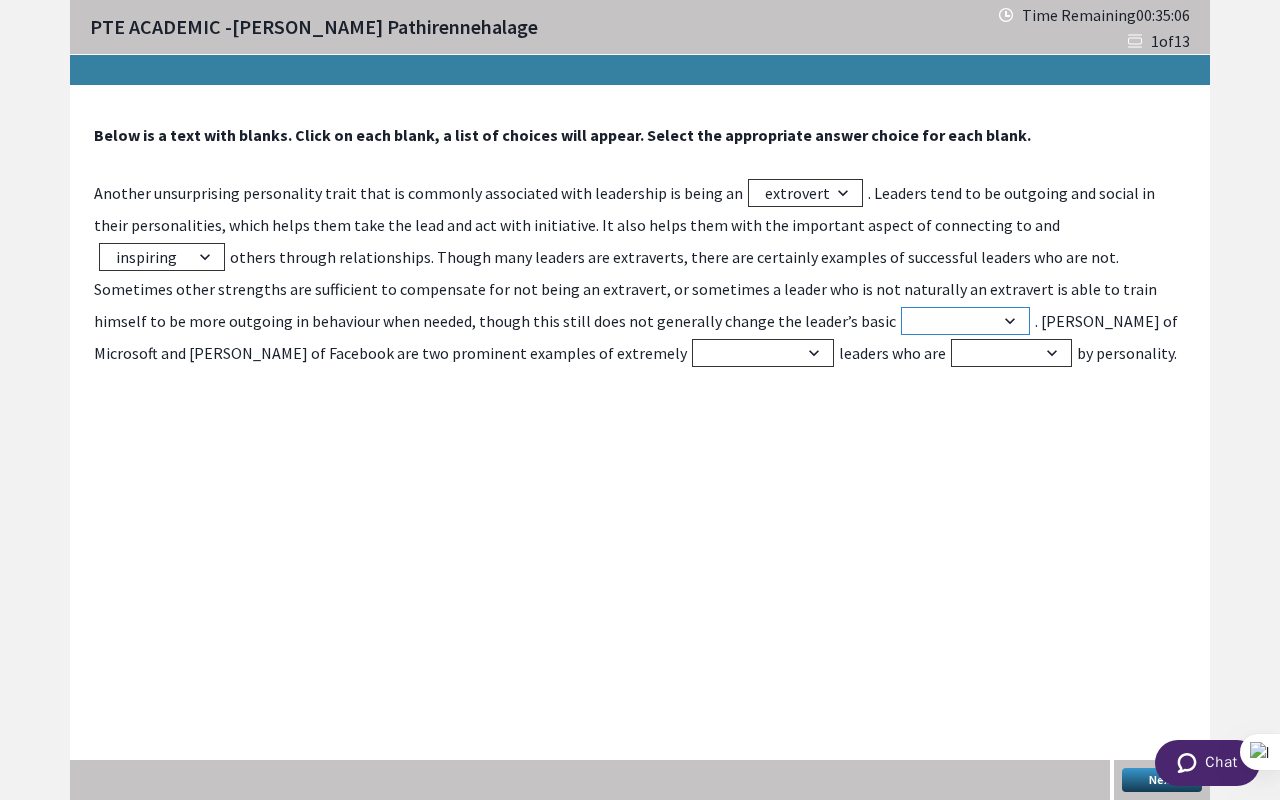 click on "personality philosophy habit behaviour" at bounding box center [965, 321] 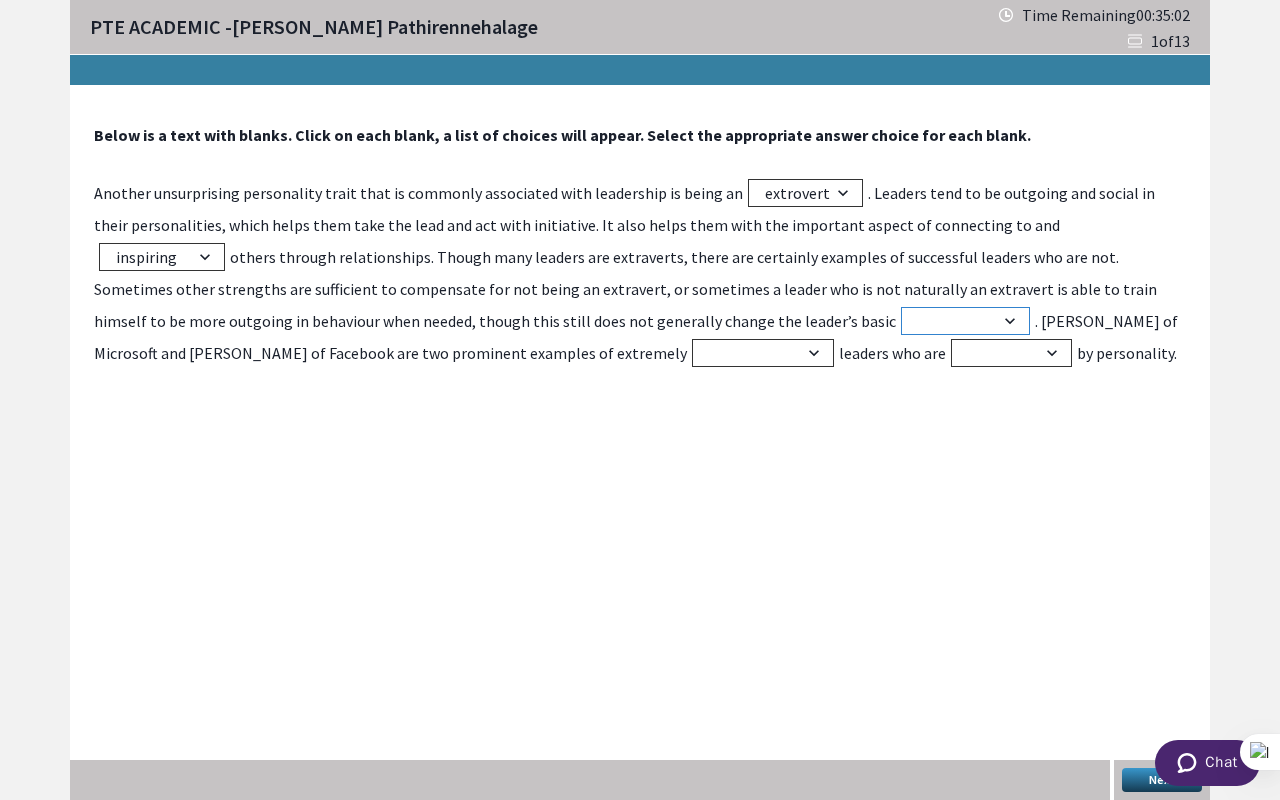 select on "personality" 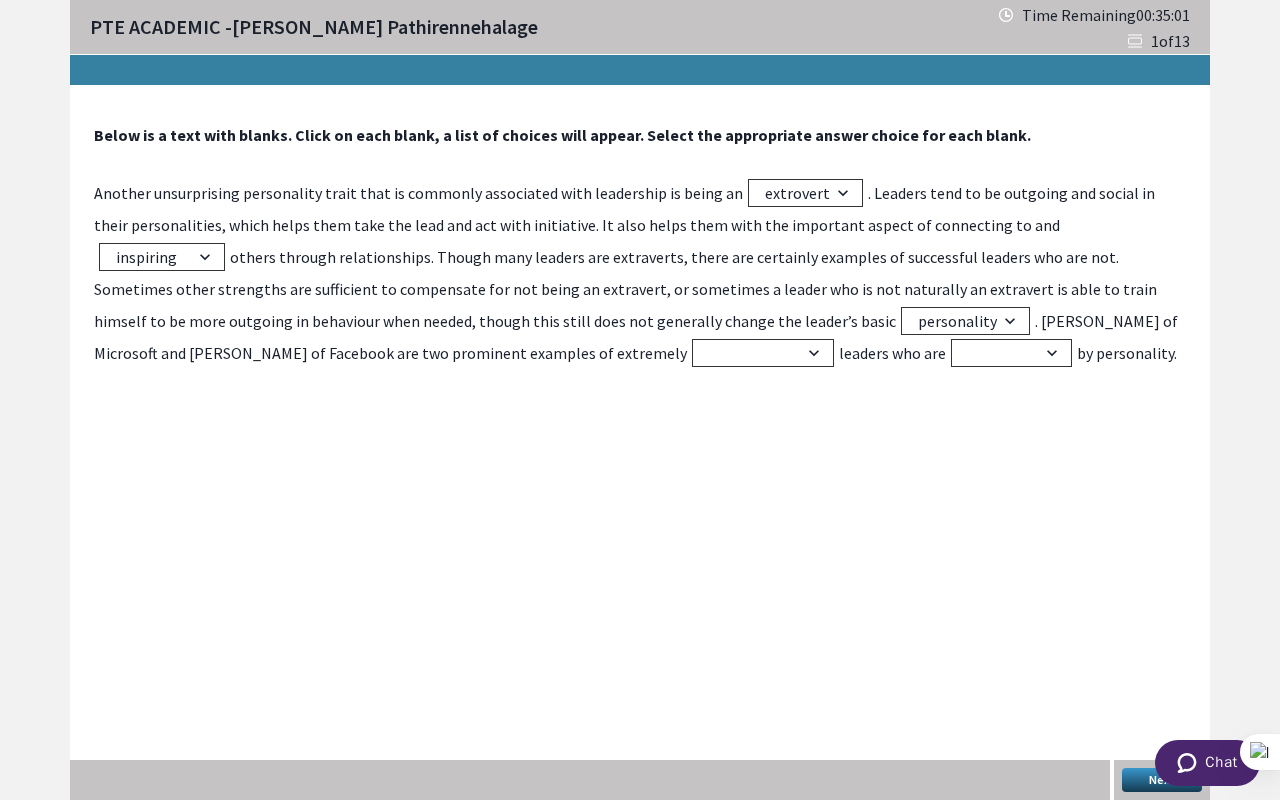 click on "Below is a text with blanks. Click on each blank, a list of choices will appear. Select the appropriate answer choice for each blank. Another unsurprising personality trait that is commonly associated with leadership is being an  extrovert omnivert ambivert introvert . Leaders tend to be outgoing and social in their personalities, which helps them take the lead and act with initiative. It also helps them with the important aspect of connecting to and  informing distracting isolating inspiring  others through relationships. Though many leaders are extraverts, there are certainly examples of successful leaders who are not. Sometimes other strengths are sufficient to compensate for not being an extravert, or sometimes a leader who is not naturally an extravert is able to train himself to be more outgoing in behaviour when needed, though this still does not generally change the leader’s basic  personality philosophy habit behaviour successful rebellious controversial reserved  leaders who are  omniverts Next" at bounding box center (640, 443) 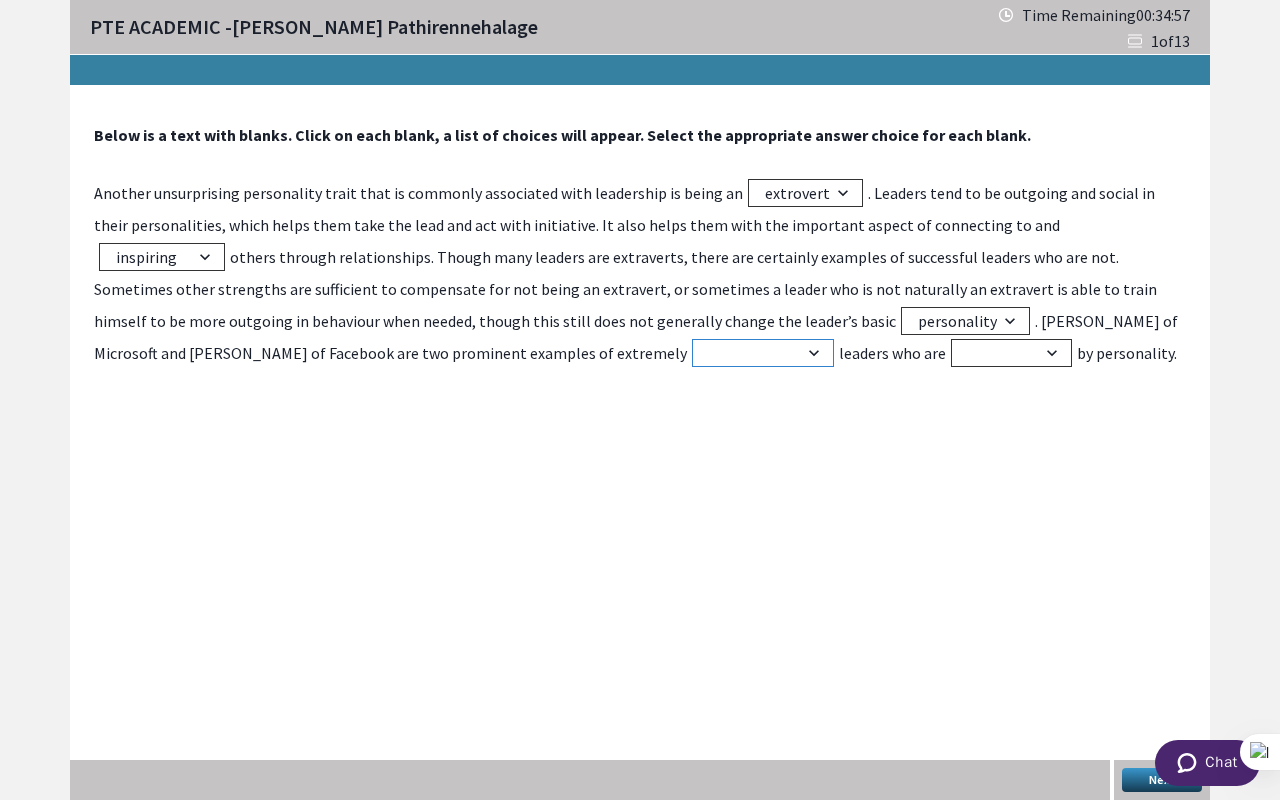 click on "successful rebellious controversial reserved" at bounding box center [763, 353] 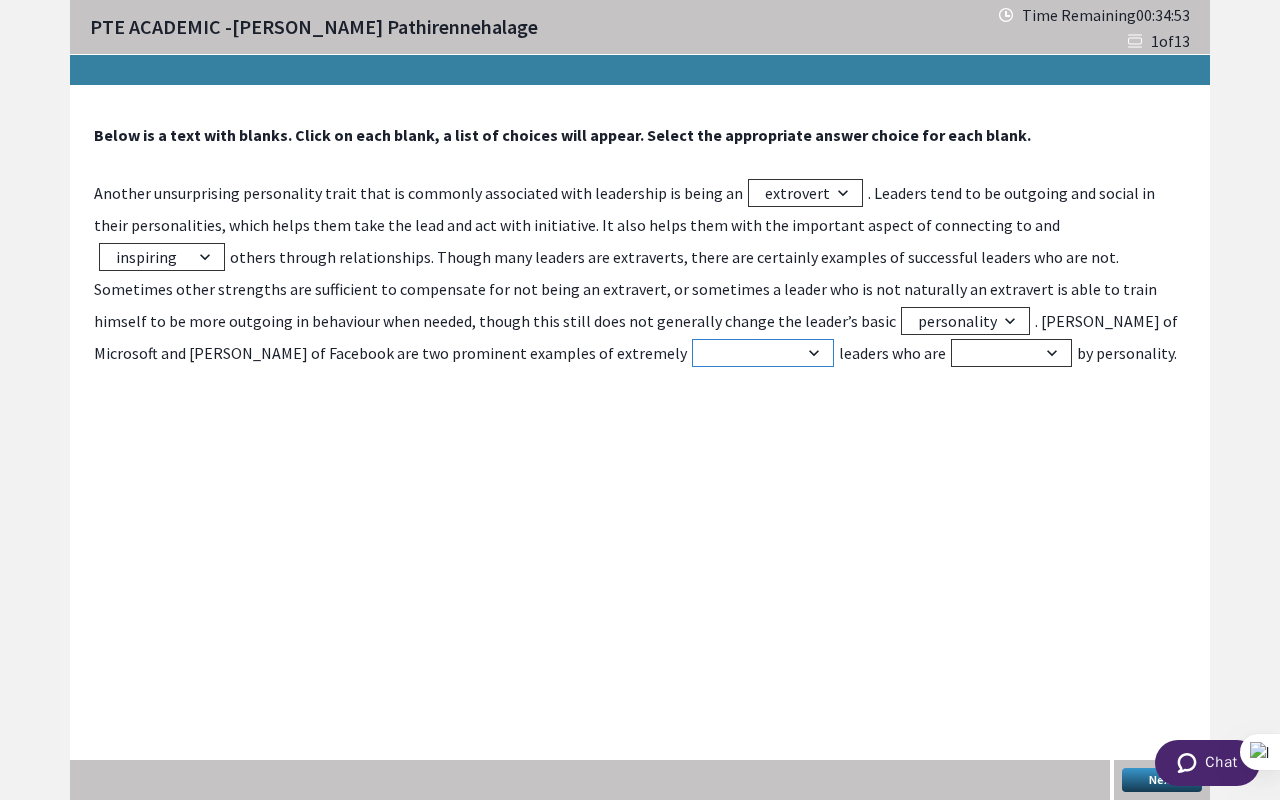 select on "successful" 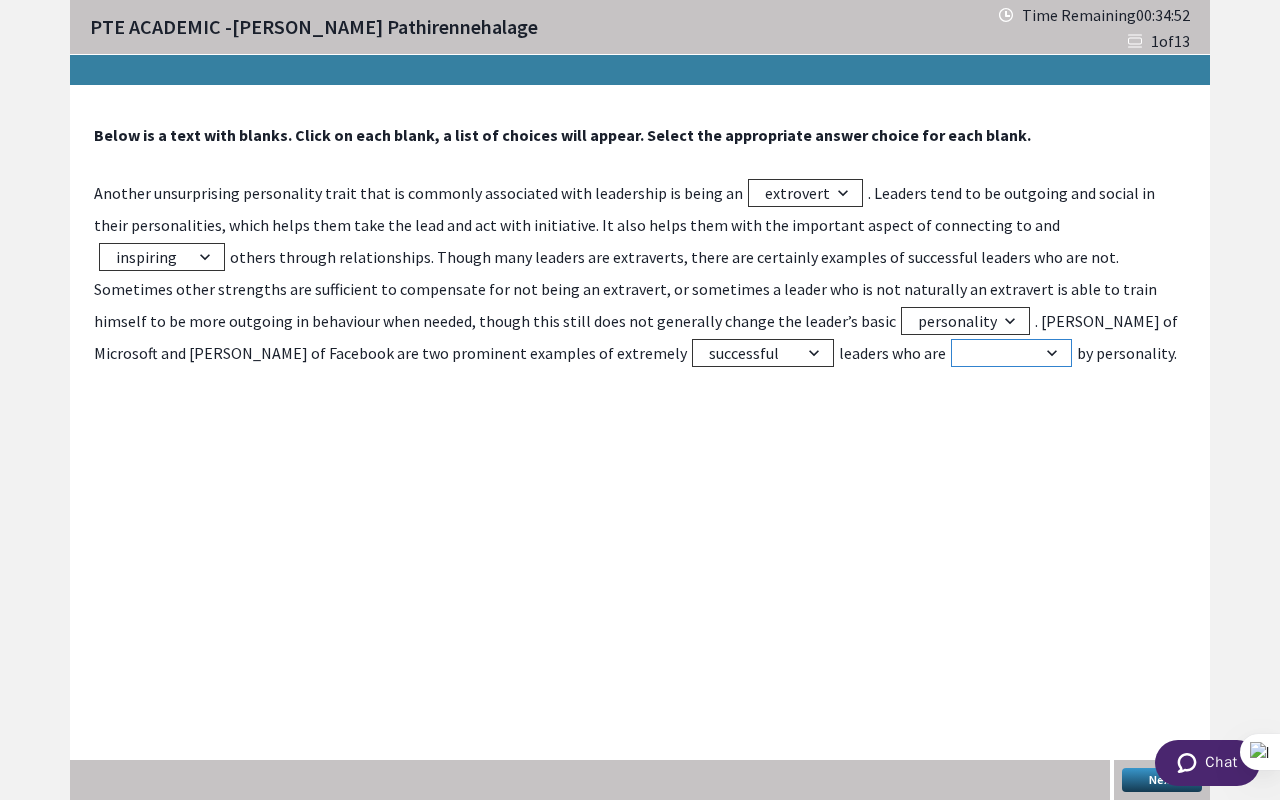 click on "omniverts ambiverts introverts extrovert" at bounding box center [1011, 353] 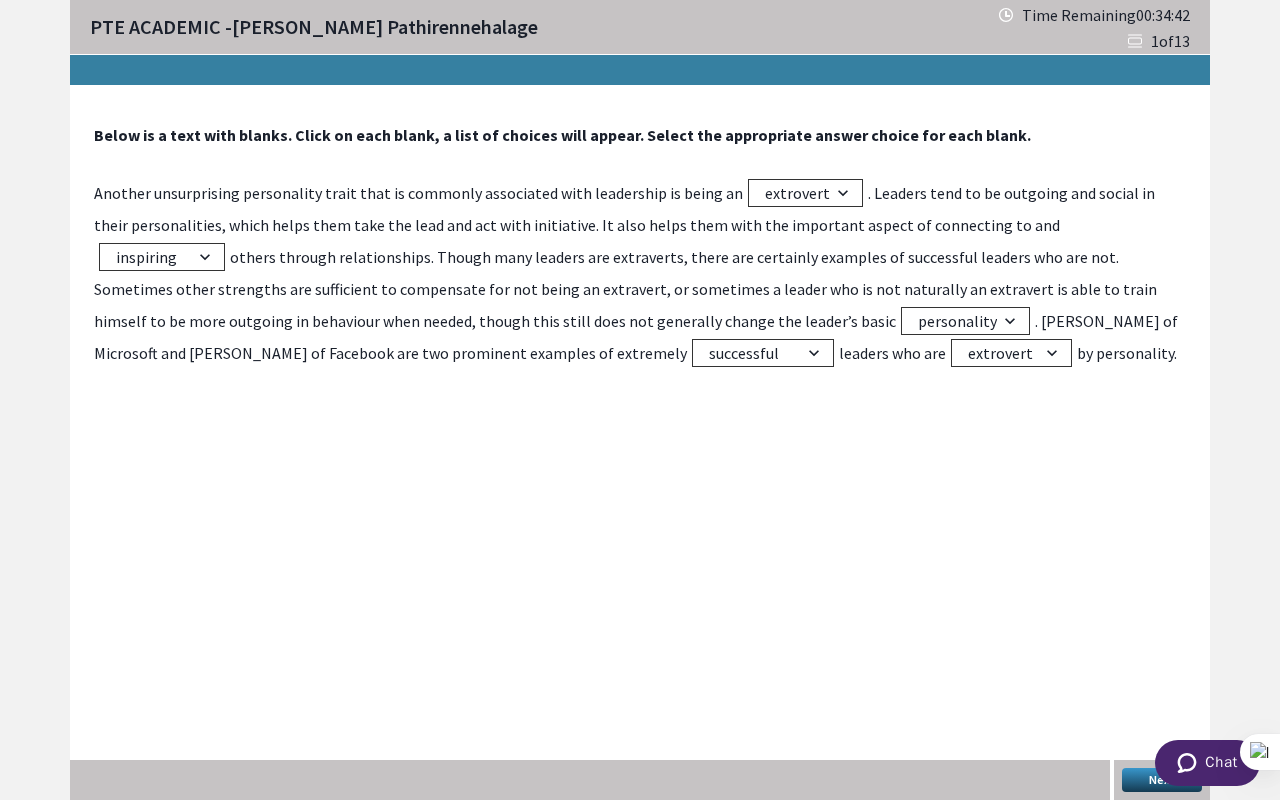 click on "Below is a text with blanks. Click on each blank, a list of choices will appear. Select the appropriate answer choice for each blank. Another unsurprising personality trait that is commonly associated with leadership is being an  extrovert omnivert ambivert introvert . Leaders tend to be outgoing and social in their personalities, which helps them take the lead and act with initiative. It also helps them with the important aspect of connecting to and  informing distracting isolating inspiring  others through relationships. Though many leaders are extraverts, there are certainly examples of successful leaders who are not. Sometimes other strengths are sufficient to compensate for not being an extravert, or sometimes a leader who is not naturally an extravert is able to train himself to be more outgoing in behaviour when needed, though this still does not generally change the leader’s basic  personality philosophy habit behaviour successful rebellious controversial reserved  leaders who are  omniverts Next" at bounding box center (640, 443) 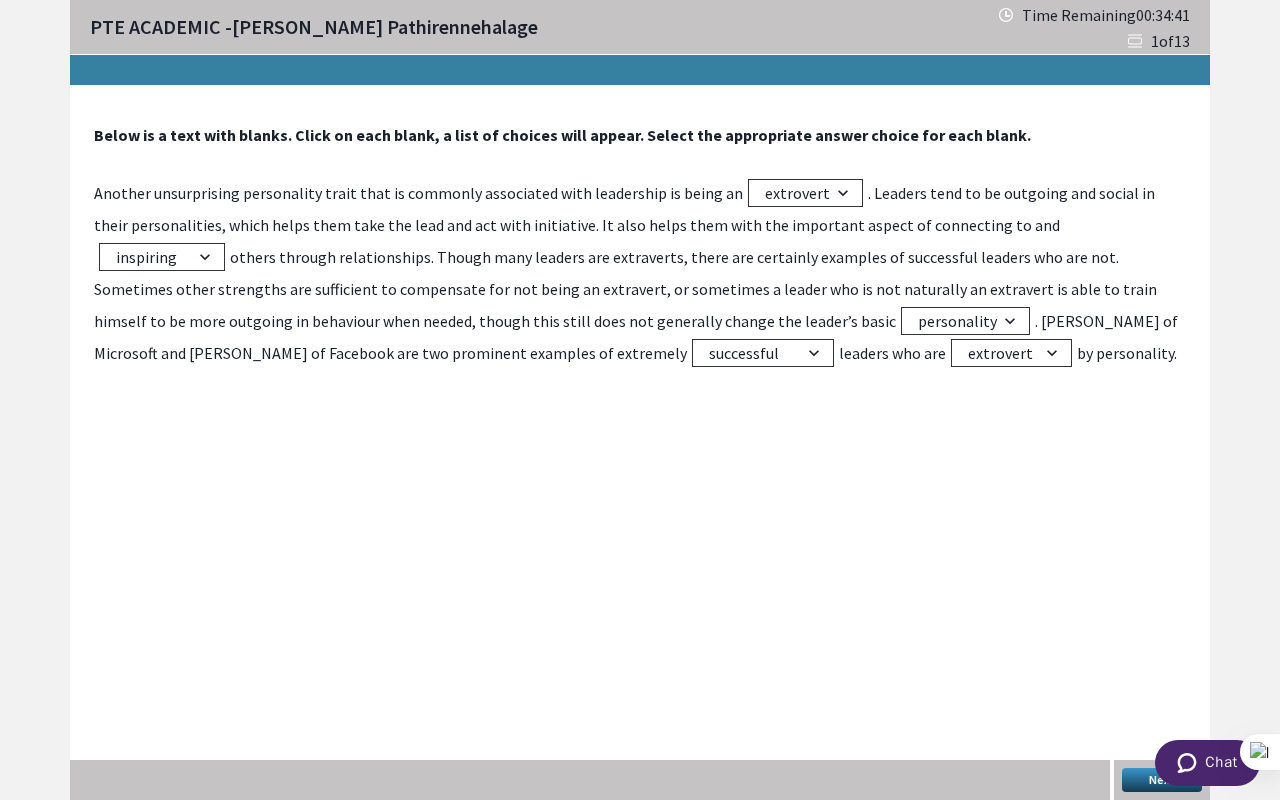 click on "Next" at bounding box center [1162, 780] 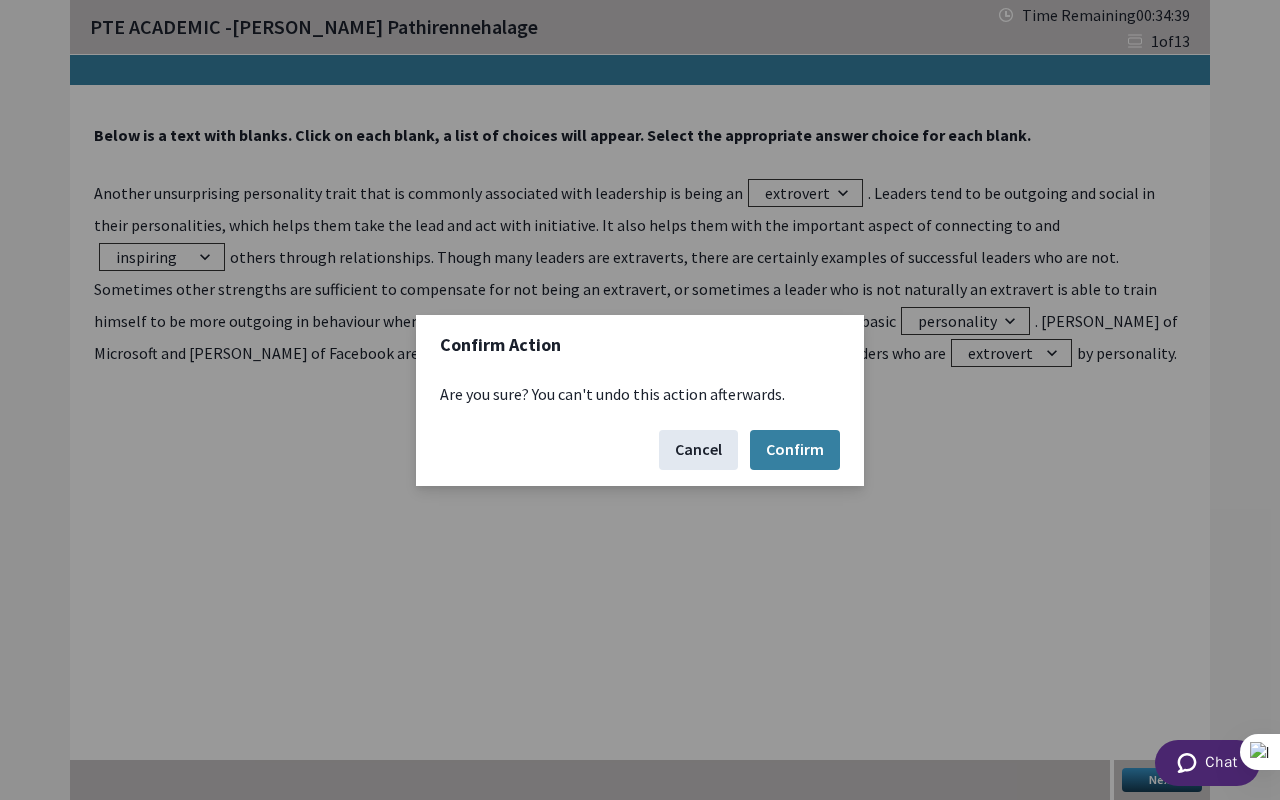 click on "Cancel" at bounding box center (698, 450) 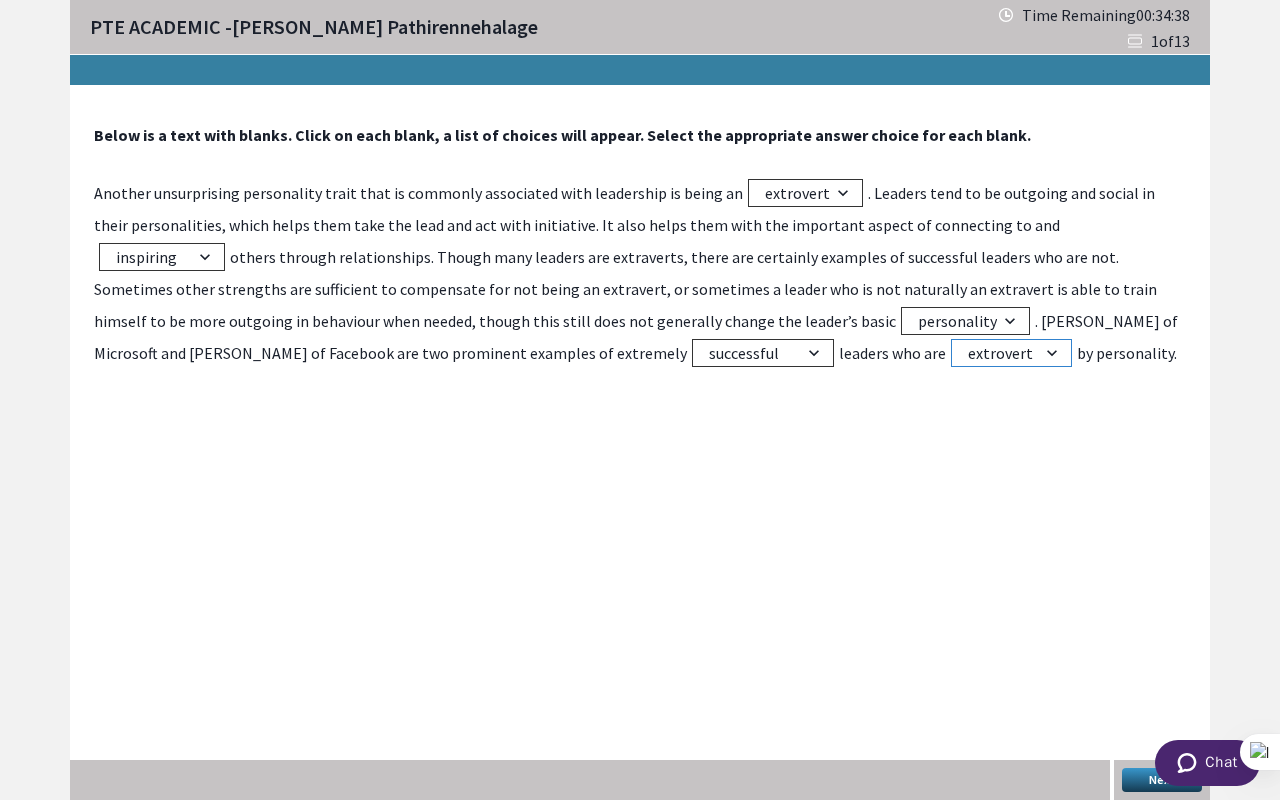 click on "omniverts ambiverts introverts extrovert" at bounding box center (1011, 353) 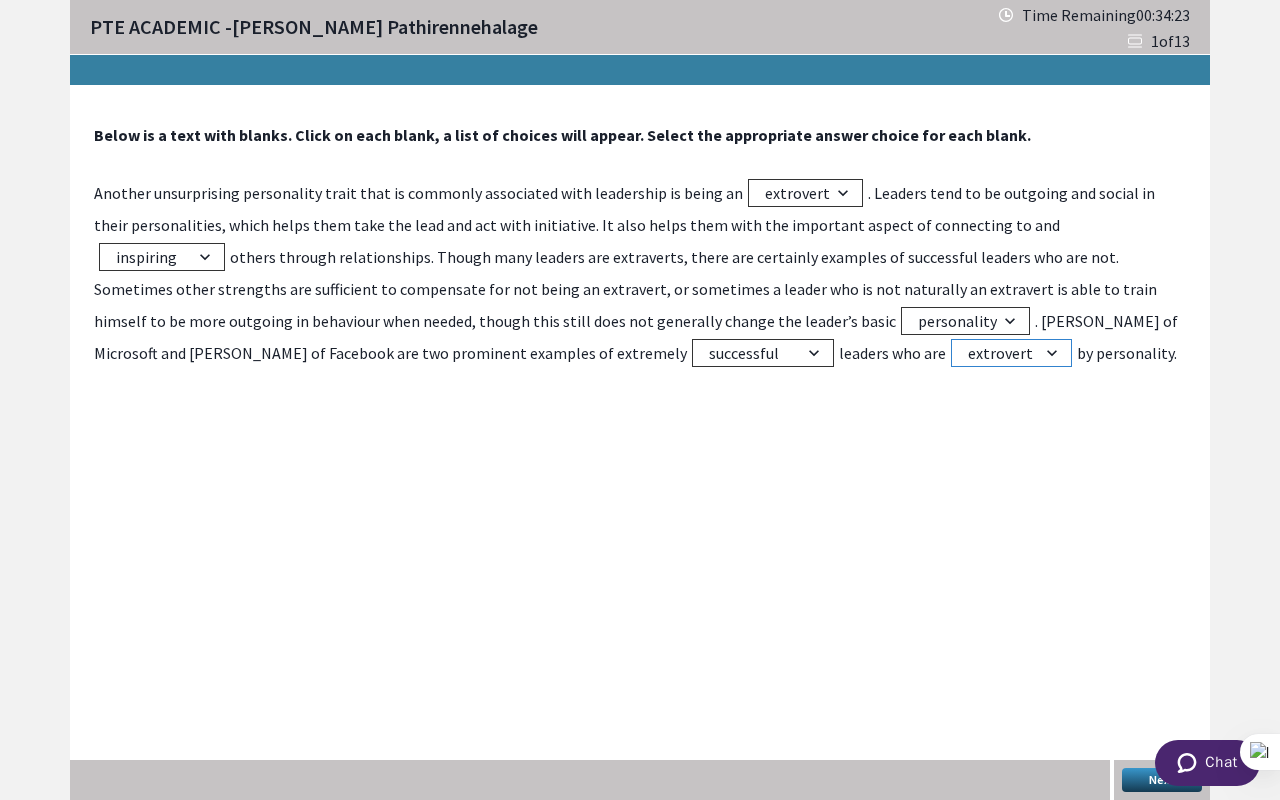 click on "omniverts ambiverts introverts extrovert" at bounding box center (1011, 353) 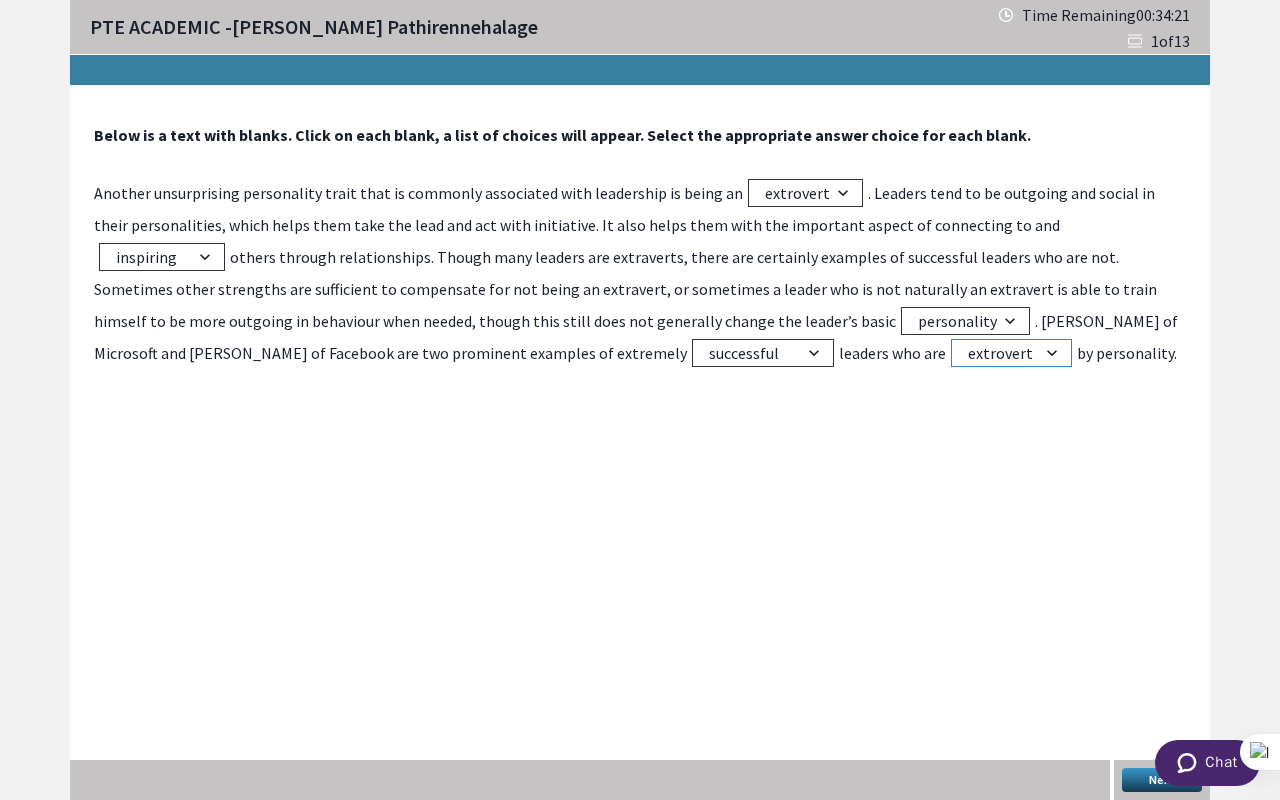 select on "introverts" 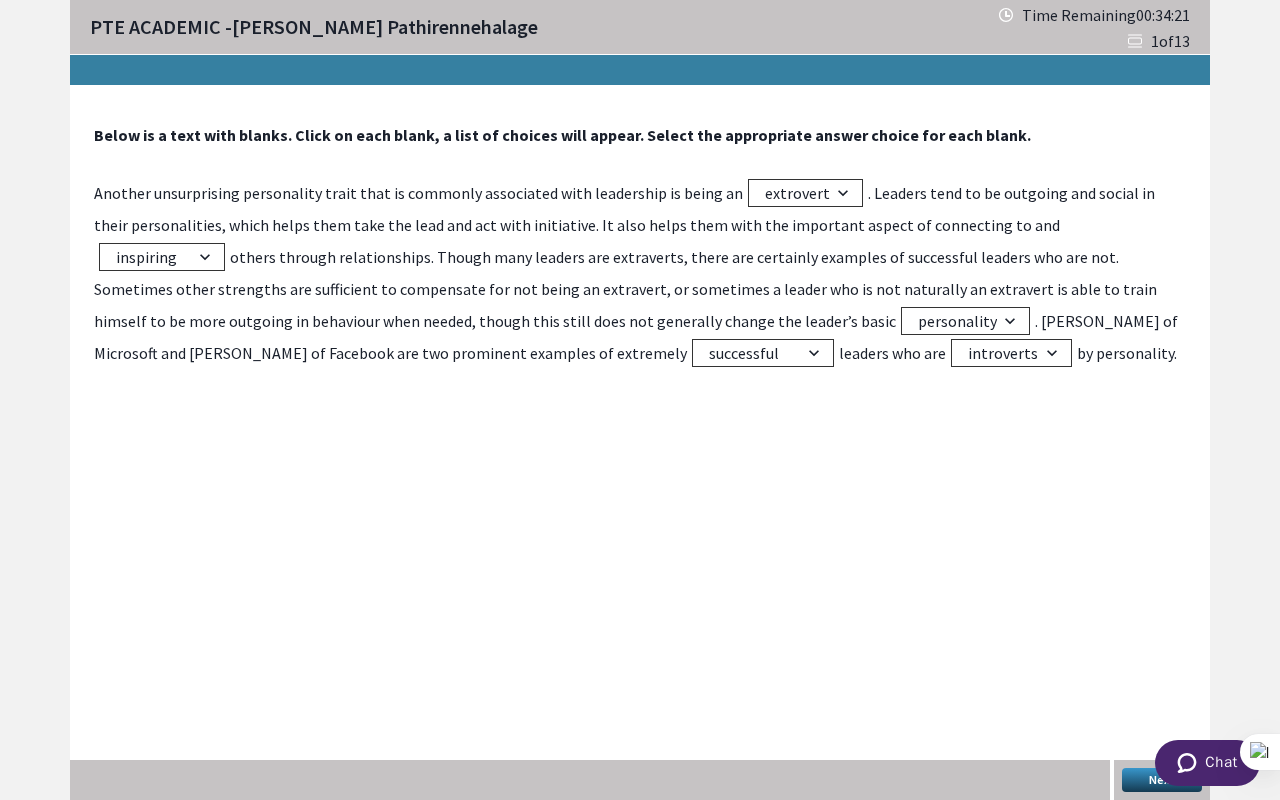 click on "Below is a text with blanks. Click on each blank, a list of choices will appear. Select the appropriate answer choice for each blank. Another unsurprising personality trait that is commonly associated with leadership is being an  extrovert omnivert ambivert introvert . Leaders tend to be outgoing and social in their personalities, which helps them take the lead and act with initiative. It also helps them with the important aspect of connecting to and  informing distracting isolating inspiring  others through relationships. Though many leaders are extraverts, there are certainly examples of successful leaders who are not. Sometimes other strengths are sufficient to compensate for not being an extravert, or sometimes a leader who is not naturally an extravert is able to train himself to be more outgoing in behaviour when needed, though this still does not generally change the leader’s basic  personality philosophy habit behaviour successful rebellious controversial reserved  leaders who are  omniverts Next" at bounding box center [640, 443] 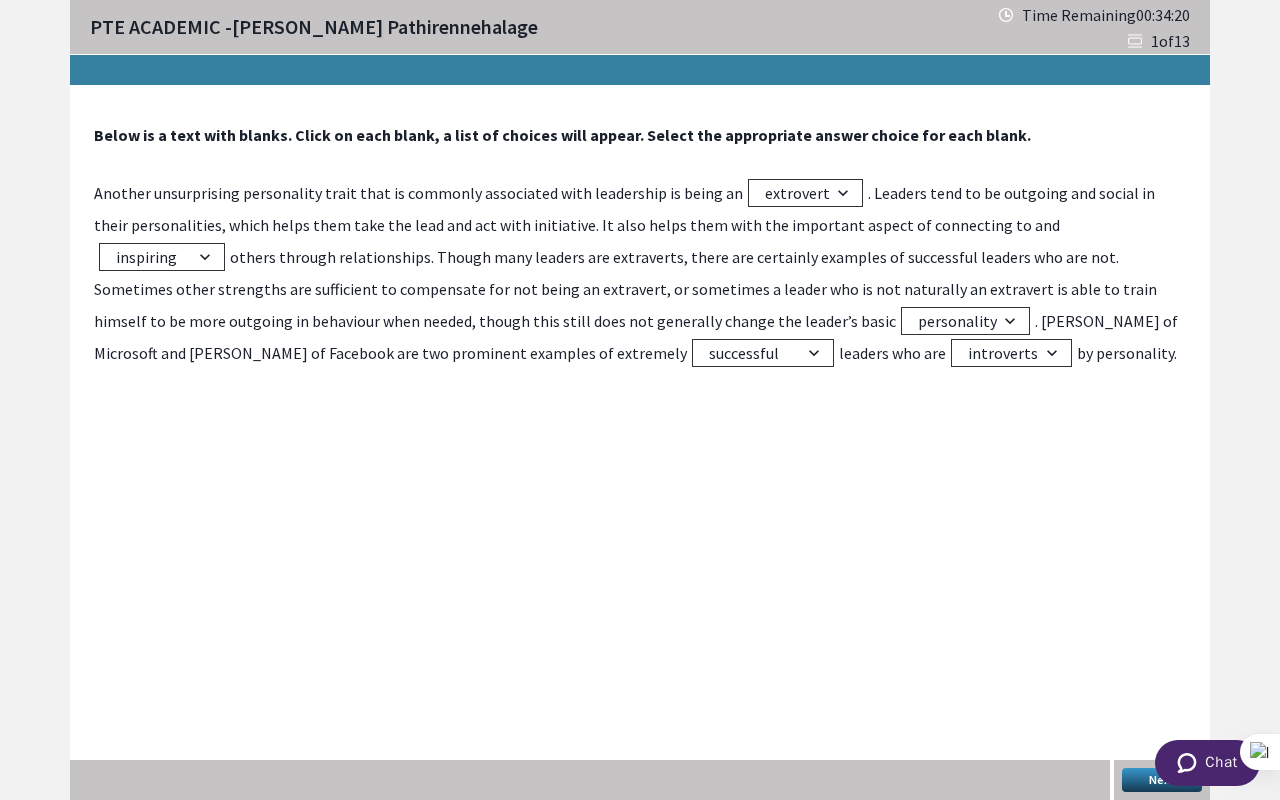 click on "Next" at bounding box center [1162, 780] 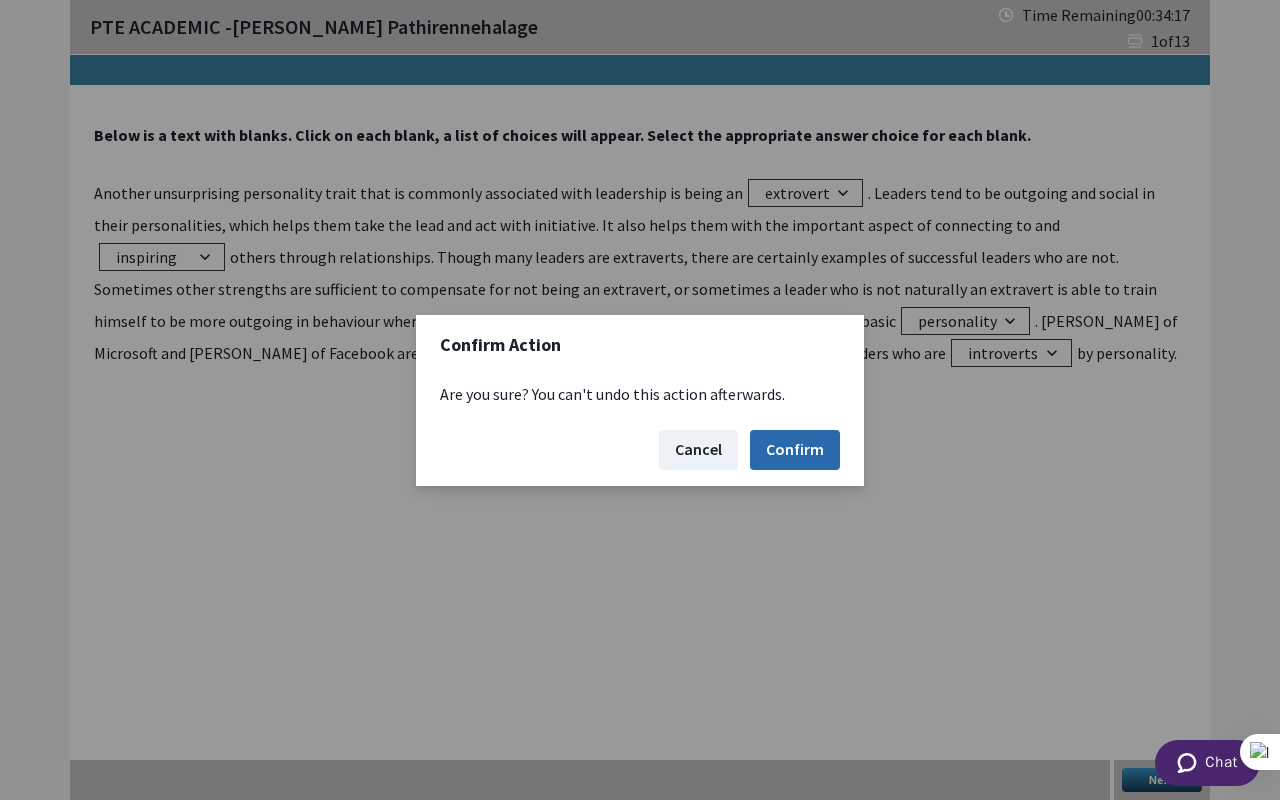 click on "Confirm" at bounding box center (795, 450) 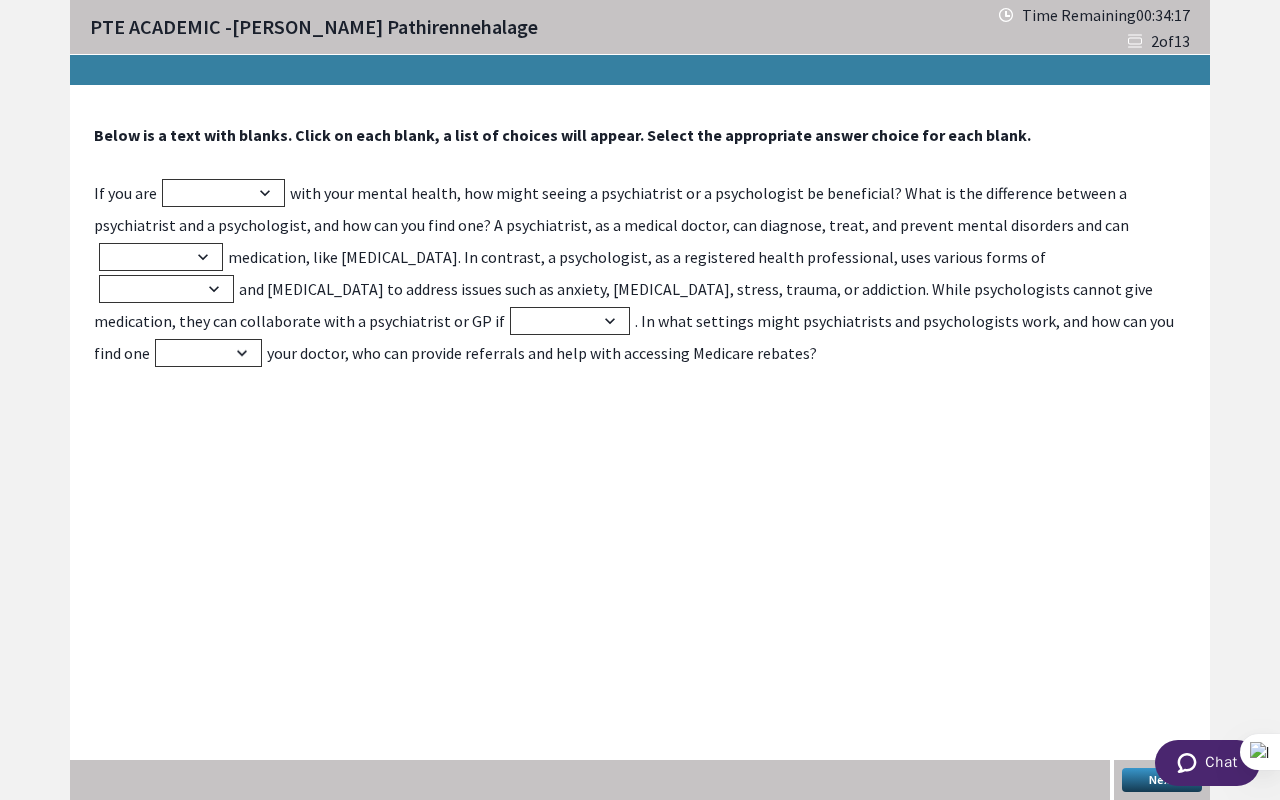click on "Below is a text with blanks. Click on each blank, a list of choices will appear. Select the appropriate answer choice for each blank. If you are  thriving excelling coping struggling  with your mental health, how might seeing a psychiatrist or a psychologist be beneficial? What is the difference between a psychiatrist and a psychologist, and how can you find one? A psychiatrist, as a medical doctor, can diagnose, treat, and prevent mental disorders and can  refuse prescribe discourage stop  medication, like antidepressants. In contrast, a psychologist, as a registered health professional, uses various forms of  diagnosis nutrition counselling prescription  and psychotherapy to address issues such as anxiety, depression, stress, trauma, or addiction. While psychologists cannot give medication, they can collaborate with a psychiatrist or GP if  needed ignored prevented dismissed . In what settings might psychiatrists and psychologists work, and how can you find one  without against despite through Next" at bounding box center [640, 443] 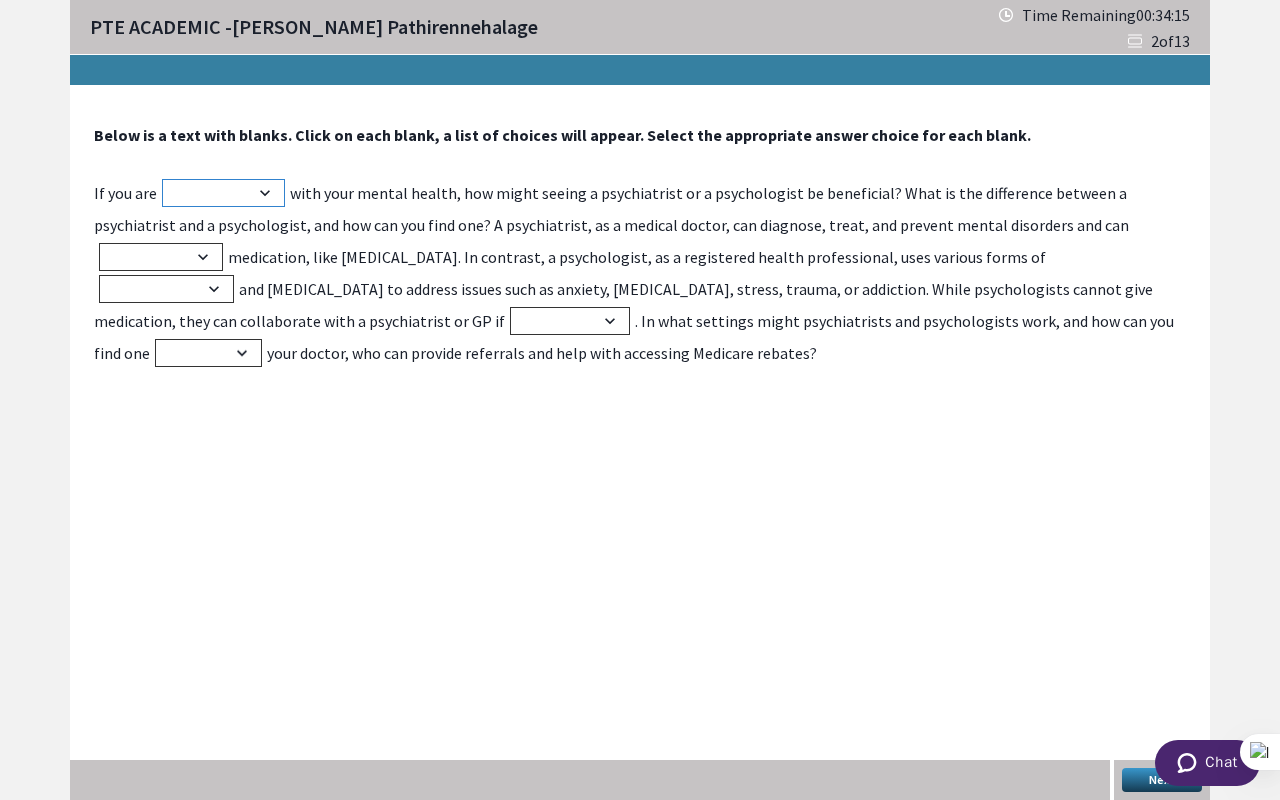 click on "thriving excelling coping struggling" at bounding box center (223, 193) 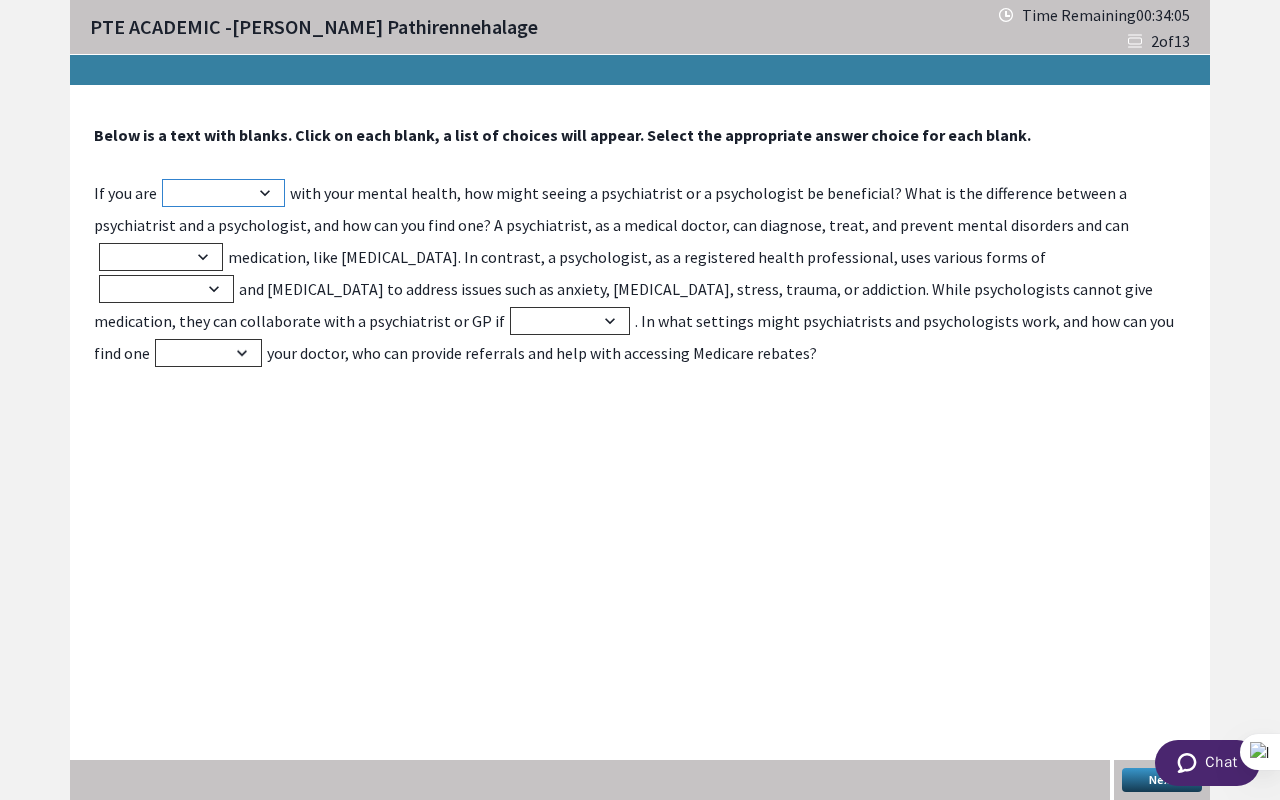 select on "struggling" 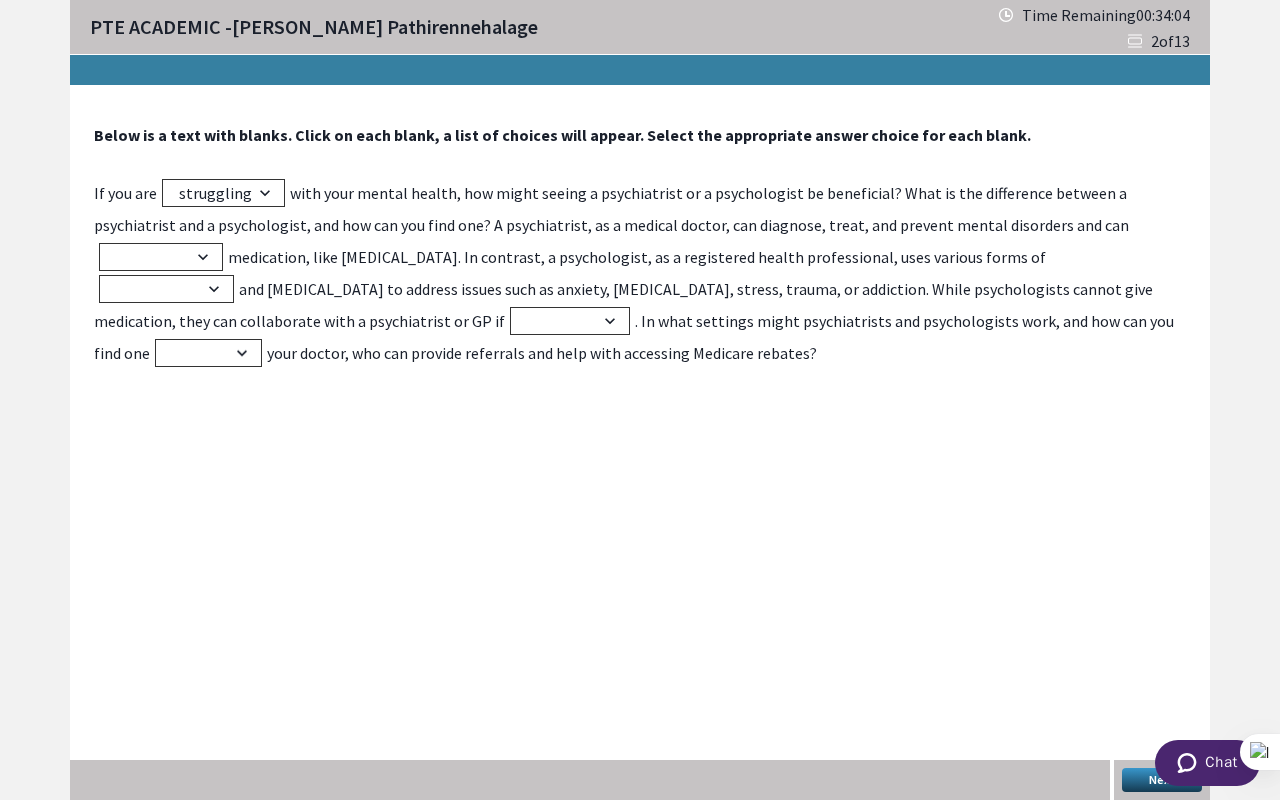 click on "Below is a text with blanks. Click on each blank, a list of choices will appear. Select the appropriate answer choice for each blank. If you are  thriving excelling coping struggling  with your mental health, how might seeing a psychiatrist or a psychologist be beneficial? What is the difference between a psychiatrist and a psychologist, and how can you find one? A psychiatrist, as a medical doctor, can diagnose, treat, and prevent mental disorders and can  refuse prescribe discourage stop  medication, like antidepressants. In contrast, a psychologist, as a registered health professional, uses various forms of  diagnosis nutrition counselling prescription  and psychotherapy to address issues such as anxiety, depression, stress, trauma, or addiction. While psychologists cannot give medication, they can collaborate with a psychiatrist or GP if  needed ignored prevented dismissed . In what settings might psychiatrists and psychologists work, and how can you find one  without against despite through Next" at bounding box center [640, 443] 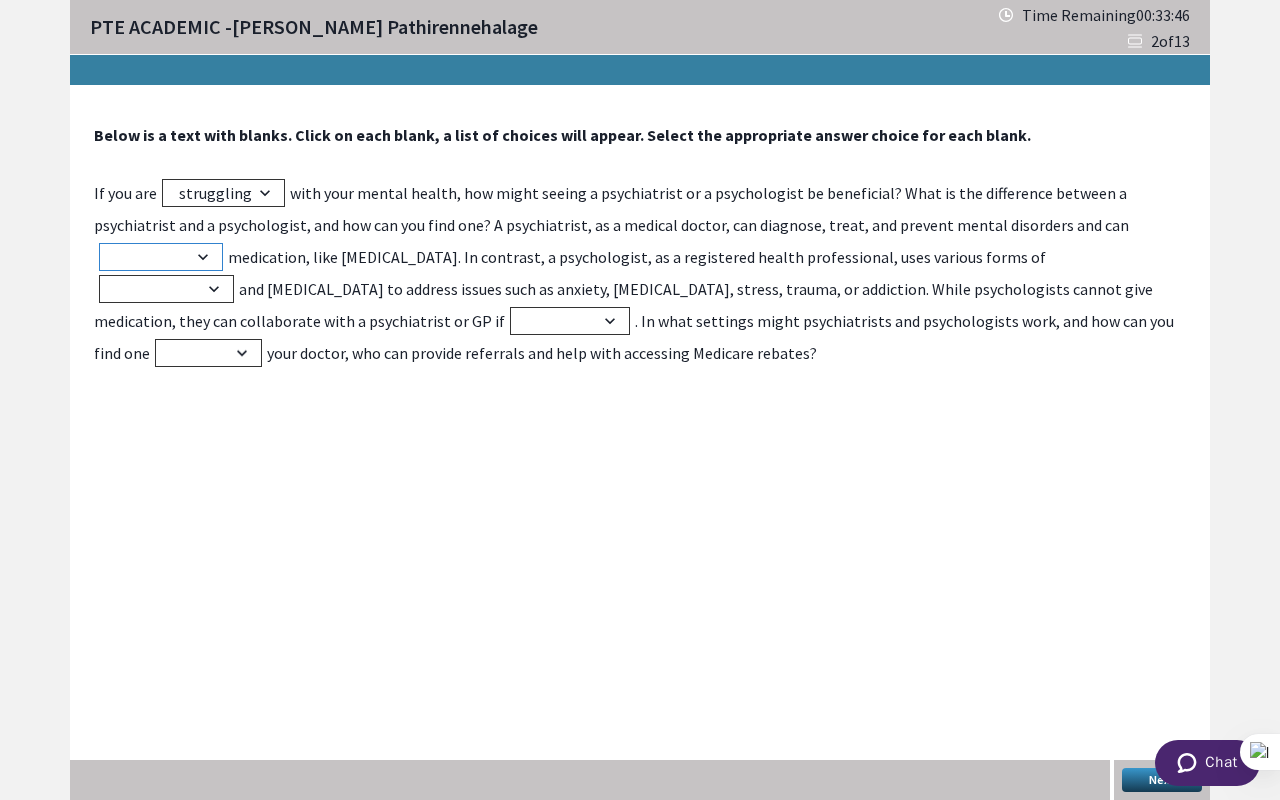click on "refuse prescribe discourage stop" at bounding box center [161, 257] 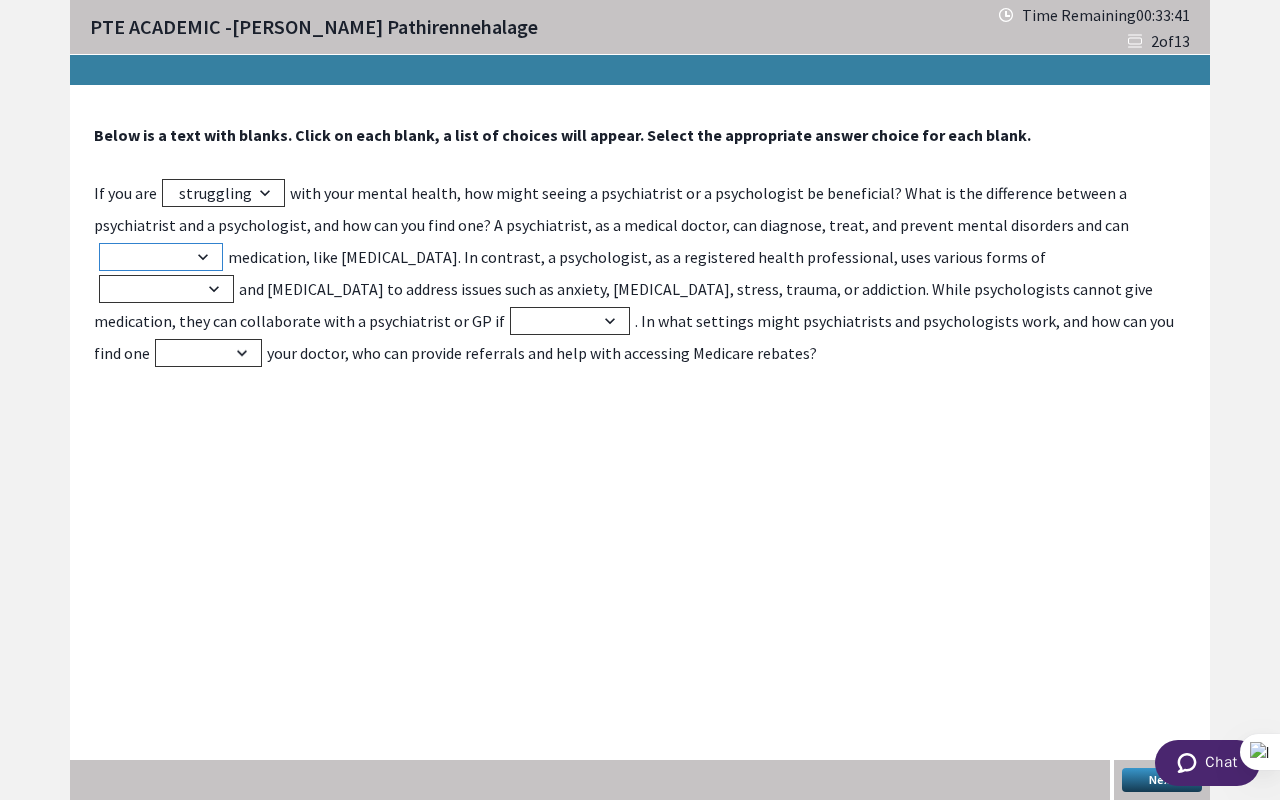 select on "prescribe" 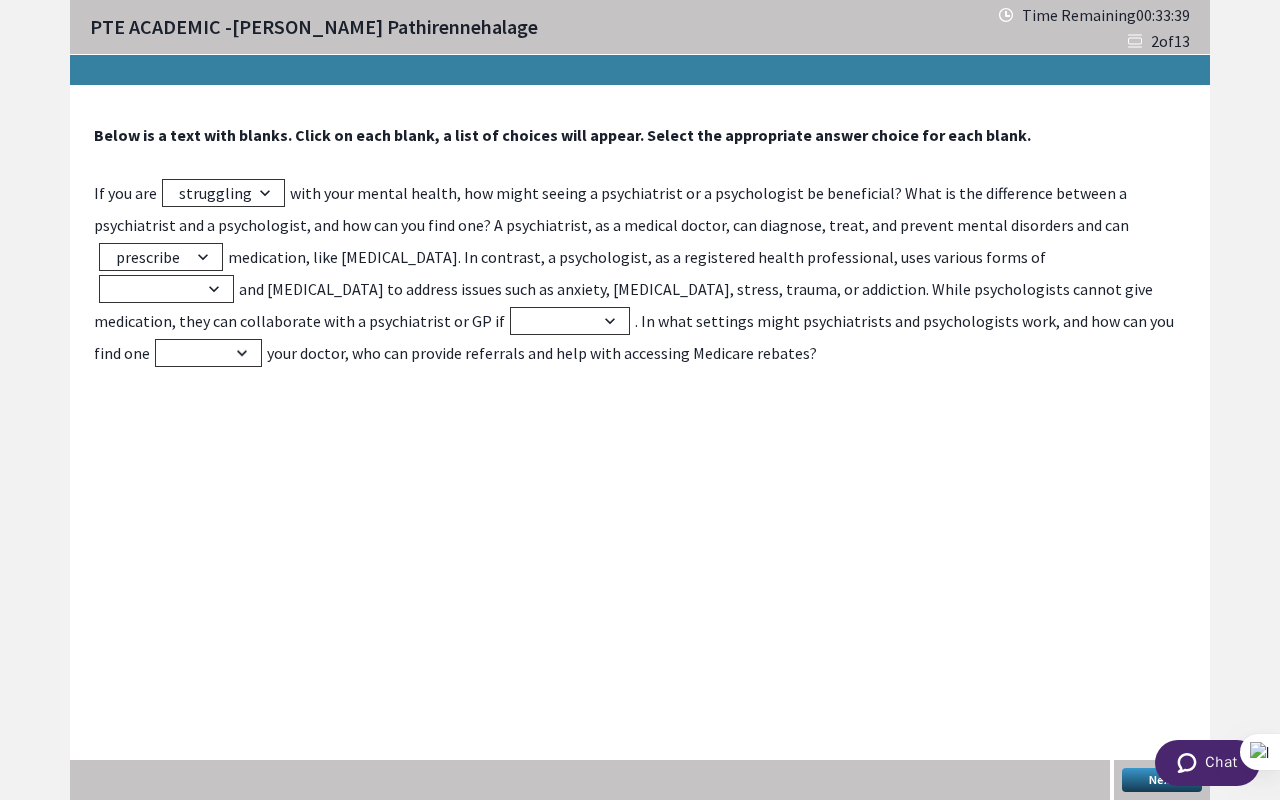 click on "Below is a text with blanks. Click on each blank, a list of choices will appear. Select the appropriate answer choice for each blank. If you are  thriving excelling coping struggling  with your mental health, how might seeing a psychiatrist or a psychologist be beneficial? What is the difference between a psychiatrist and a psychologist, and how can you find one? A psychiatrist, as a medical doctor, can diagnose, treat, and prevent mental disorders and can  refuse prescribe discourage stop  medication, like [MEDICAL_DATA]. In contrast, a psychologist, as a registered health professional, uses various forms of  diagnosis nutrition counselling prescription  and [MEDICAL_DATA] to address issues such as anxiety, [MEDICAL_DATA], stress, trauma, or addiction. While psychologists cannot give medication, they can collaborate with a psychiatrist or GP if  needed ignored prevented dismissed . In what settings might psychiatrists and psychologists work, and how can you find one  without against despite through" at bounding box center (640, 247) 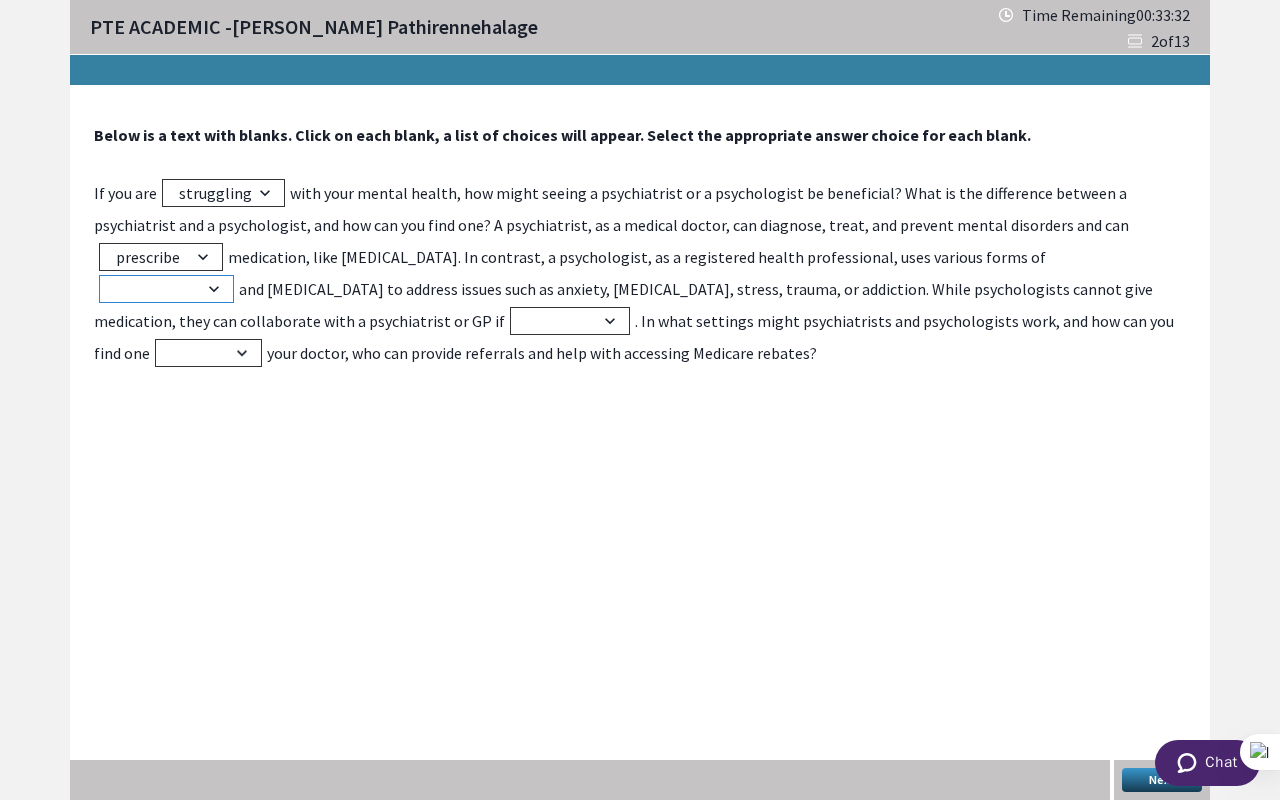 click on "diagnosis nutrition counselling prescription" at bounding box center [166, 289] 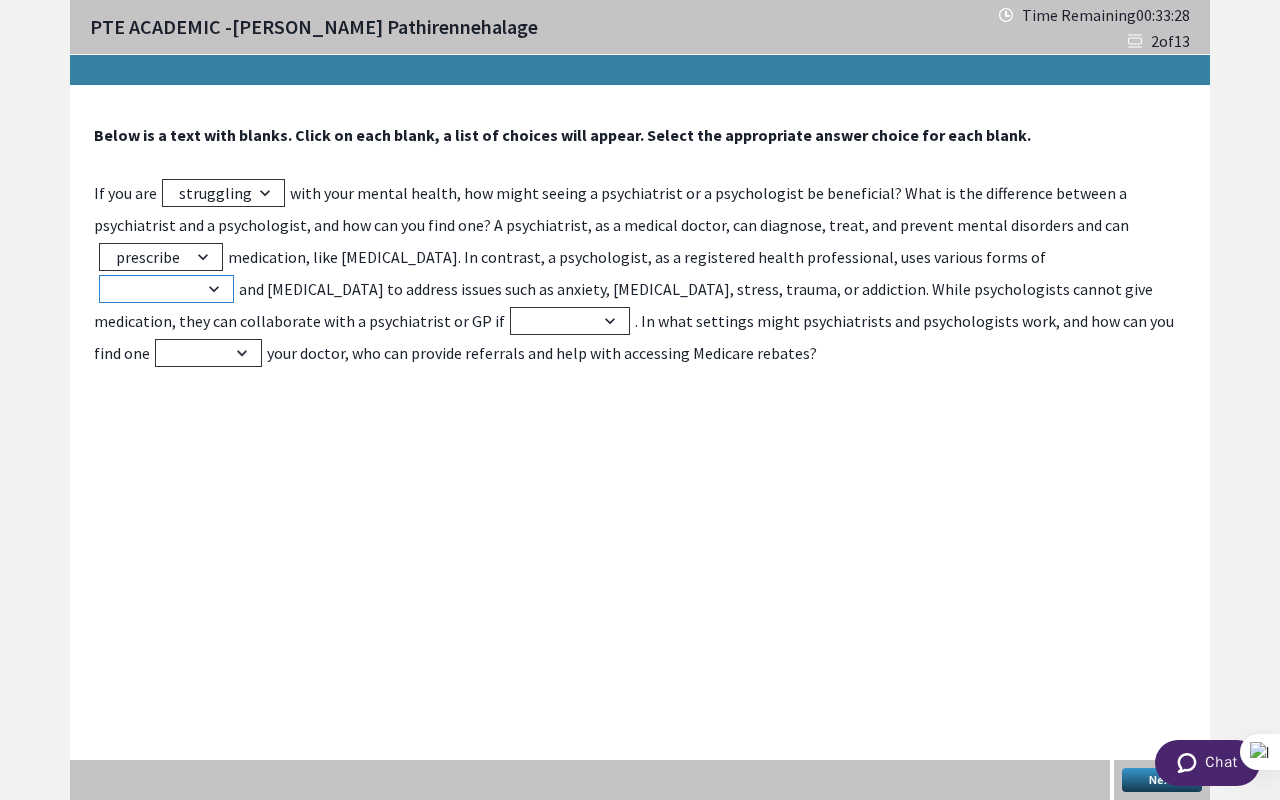 select on "counselling" 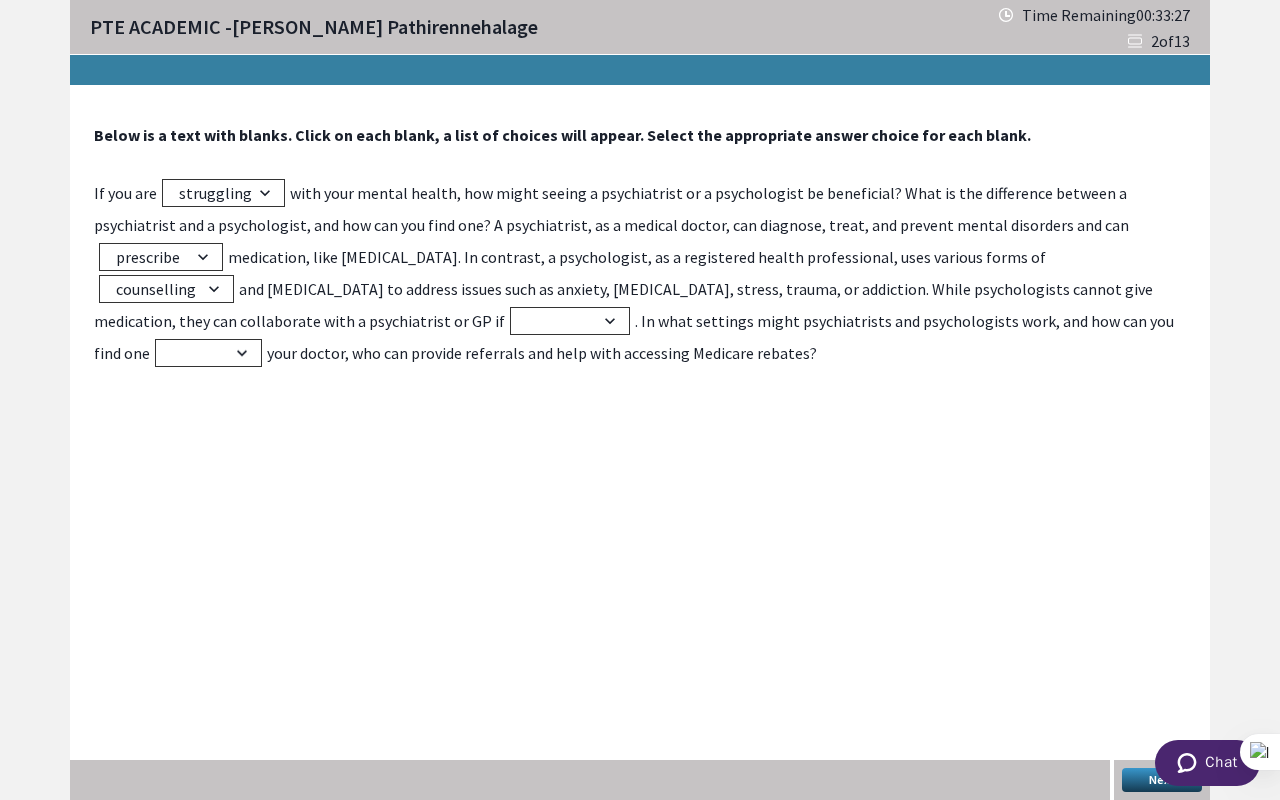 click on "Below is a text with blanks. Click on each blank, a list of choices will appear. Select the appropriate answer choice for each blank. If you are  thriving excelling coping struggling  with your mental health, how might seeing a psychiatrist or a psychologist be beneficial? What is the difference between a psychiatrist and a psychologist, and how can you find one? A psychiatrist, as a medical doctor, can diagnose, treat, and prevent mental disorders and can  refuse prescribe discourage stop  medication, like [MEDICAL_DATA]. In contrast, a psychologist, as a registered health professional, uses various forms of  diagnosis nutrition counselling prescription  and [MEDICAL_DATA] to address issues such as anxiety, [MEDICAL_DATA], stress, trauma, or addiction. While psychologists cannot give medication, they can collaborate with a psychiatrist or GP if  needed ignored prevented dismissed . In what settings might psychiatrists and psychologists work, and how can you find one  without against despite through" at bounding box center (640, 247) 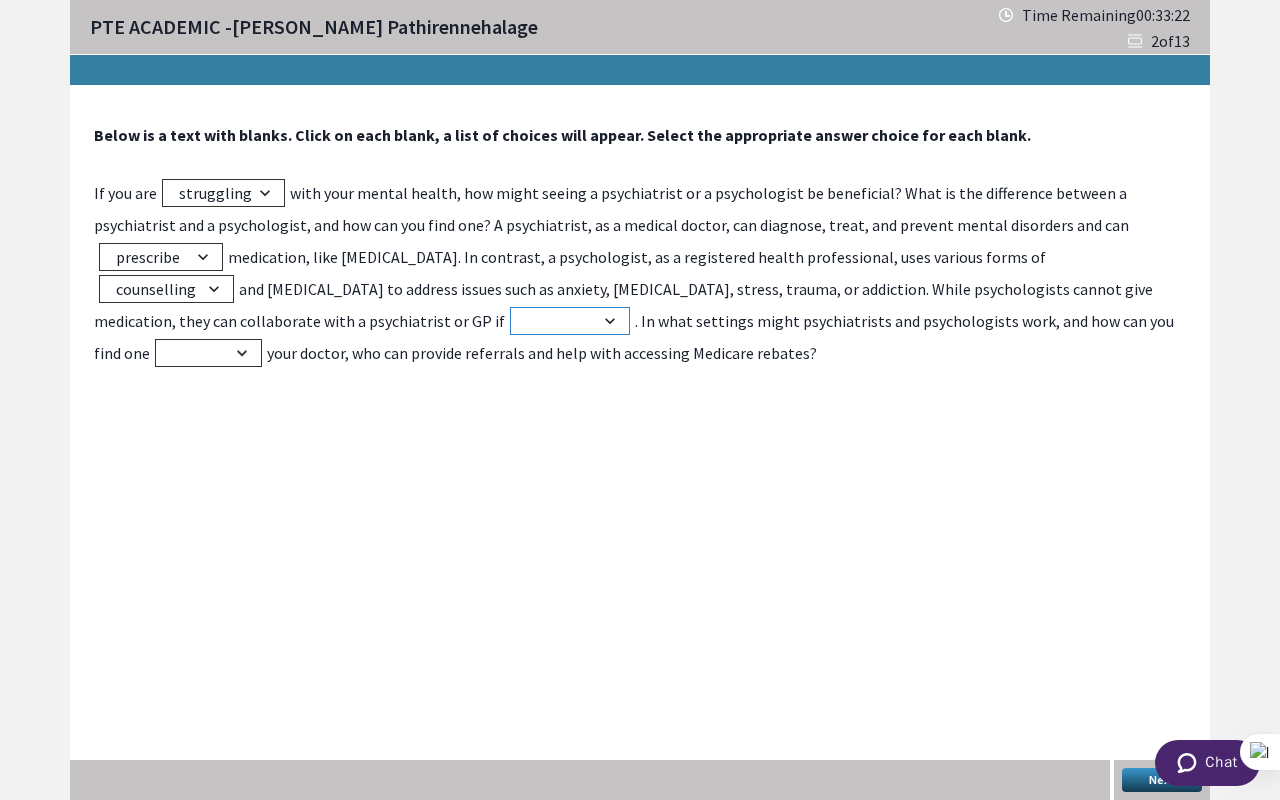 click on "needed ignored prevented dismissed" at bounding box center (570, 321) 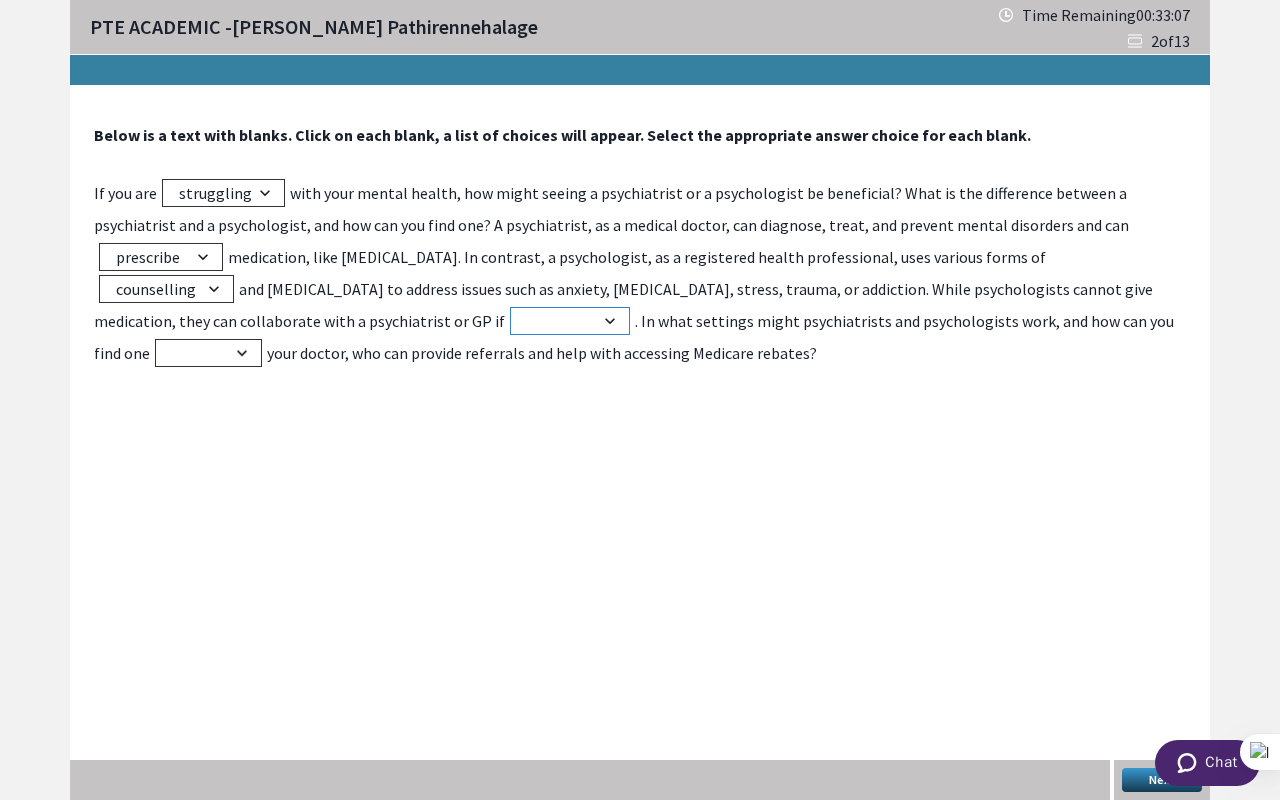 select on "needed" 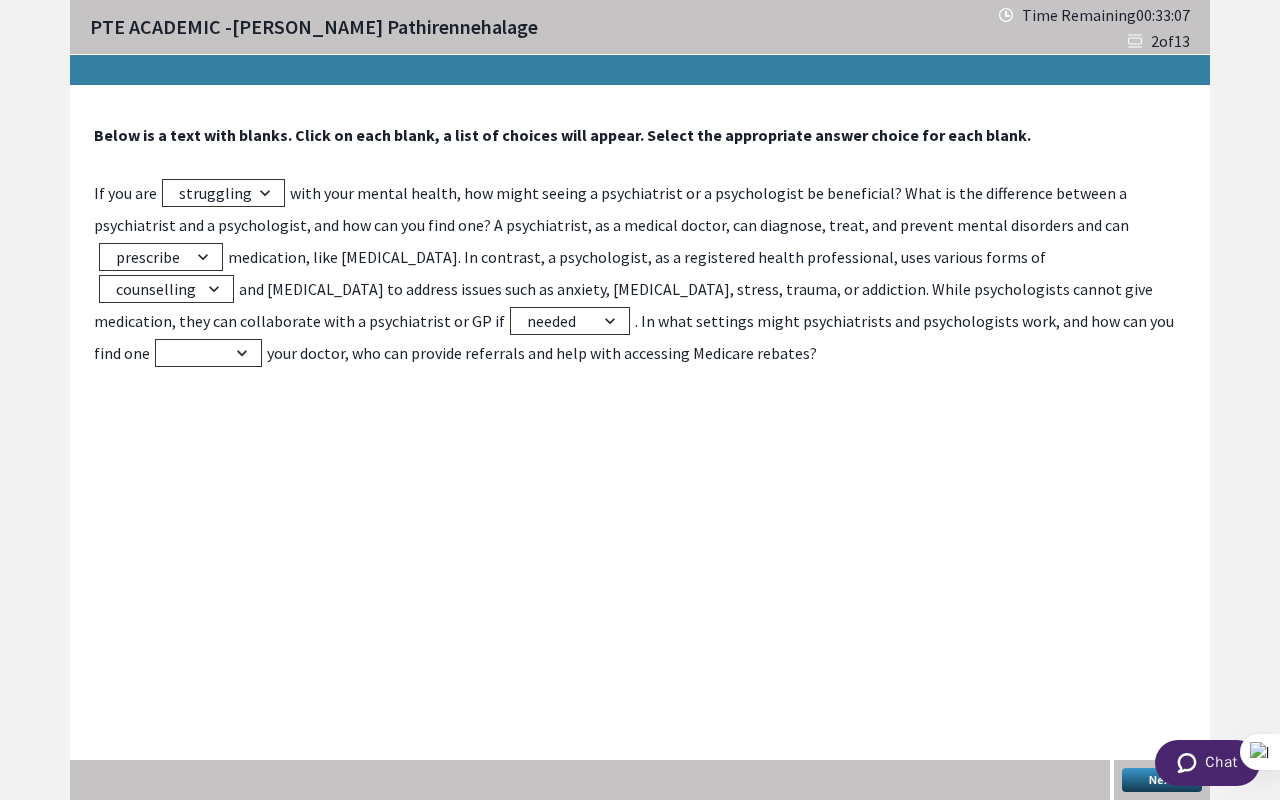 click on "Below is a text with blanks. Click on each blank, a list of choices will appear. Select the appropriate answer choice for each blank. If you are  thriving excelling coping struggling  with your mental health, how might seeing a psychiatrist or a psychologist be beneficial? What is the difference between a psychiatrist and a psychologist, and how can you find one? A psychiatrist, as a medical doctor, can diagnose, treat, and prevent mental disorders and can  refuse prescribe discourage stop  medication, like antidepressants. In contrast, a psychologist, as a registered health professional, uses various forms of  diagnosis nutrition counselling prescription  and psychotherapy to address issues such as anxiety, depression, stress, trauma, or addiction. While psychologists cannot give medication, they can collaborate with a psychiatrist or GP if  needed ignored prevented dismissed . In what settings might psychiatrists and psychologists work, and how can you find one  without against despite through Next" at bounding box center (640, 443) 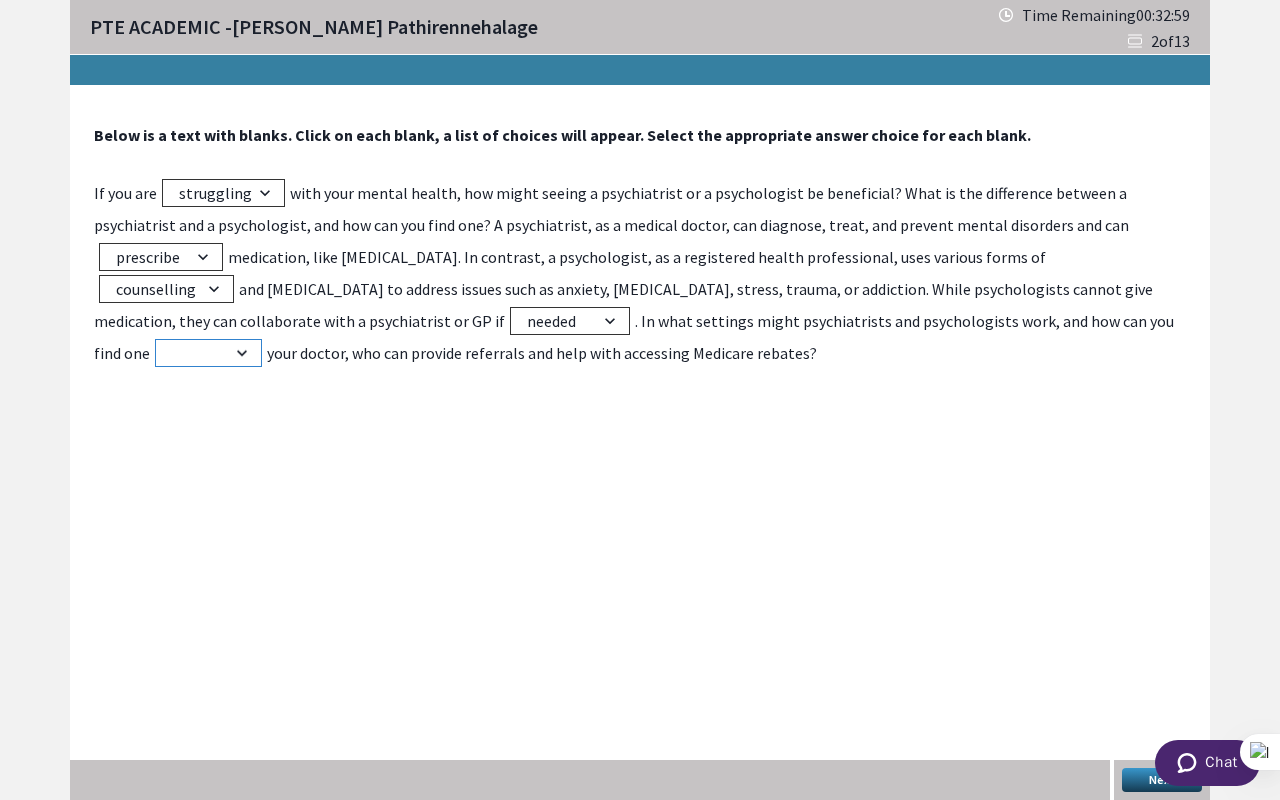 click on "without against despite through" at bounding box center [208, 353] 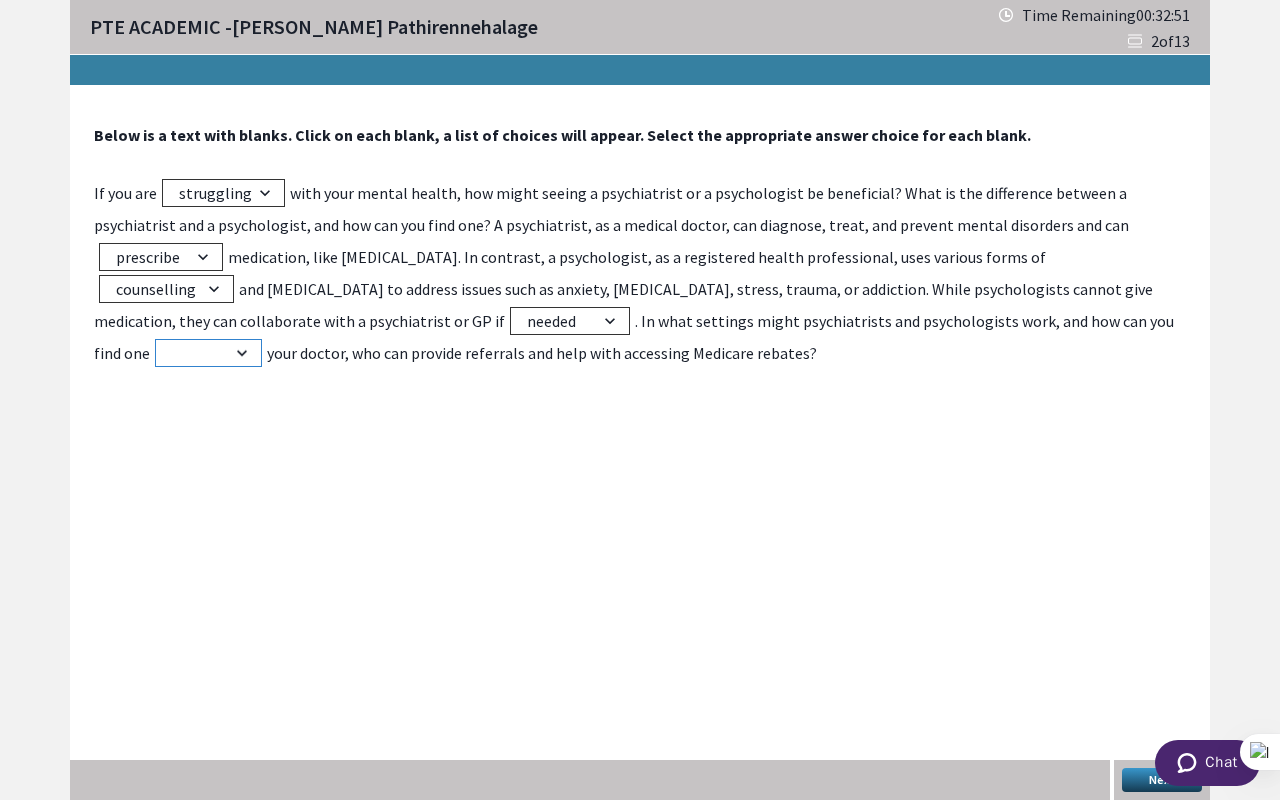 select on "through" 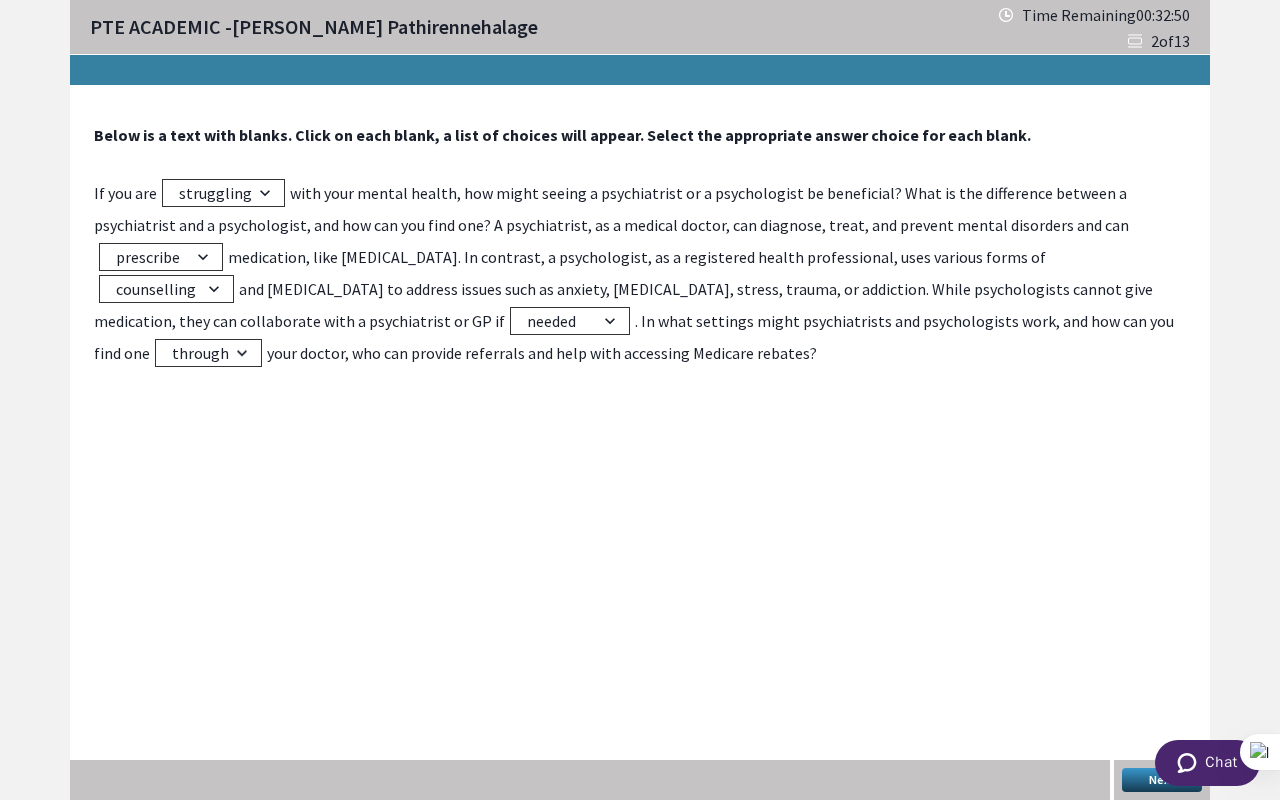 click on "Next" at bounding box center (1162, 780) 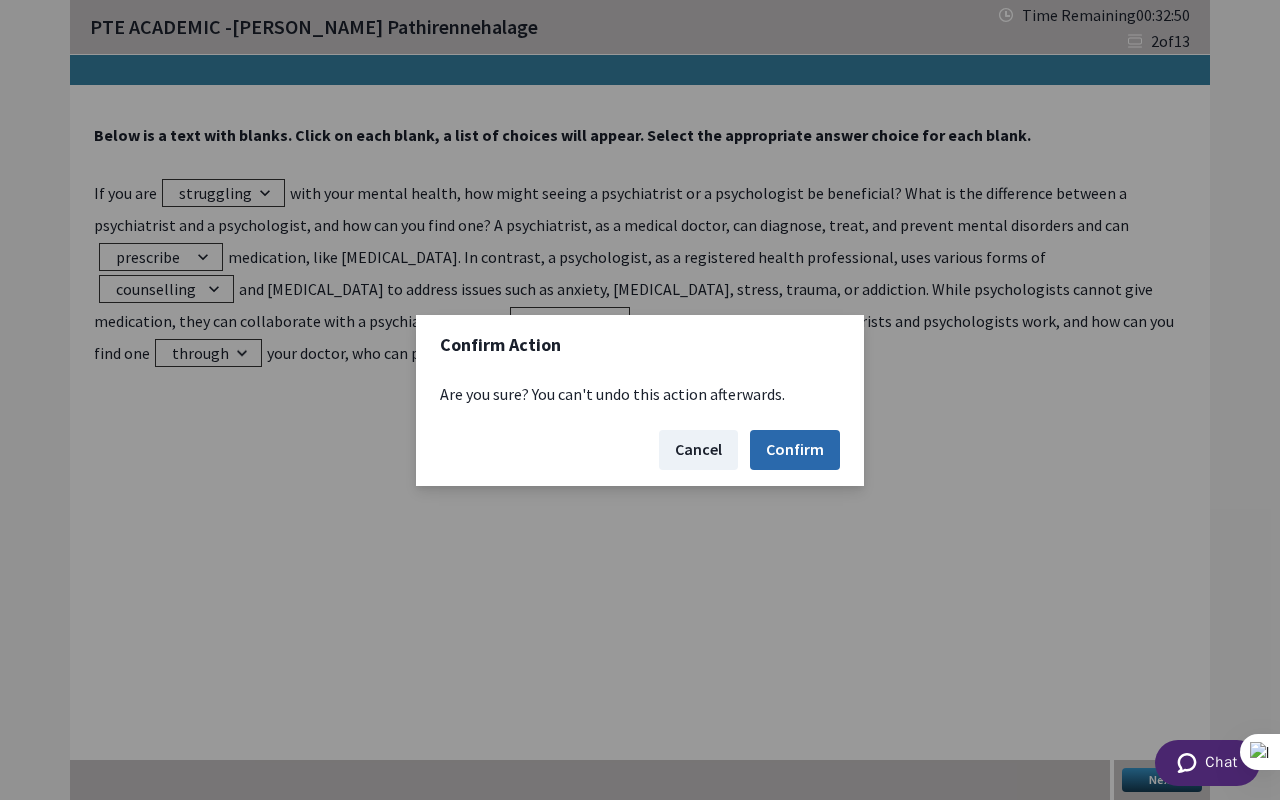 click on "Confirm" at bounding box center [795, 450] 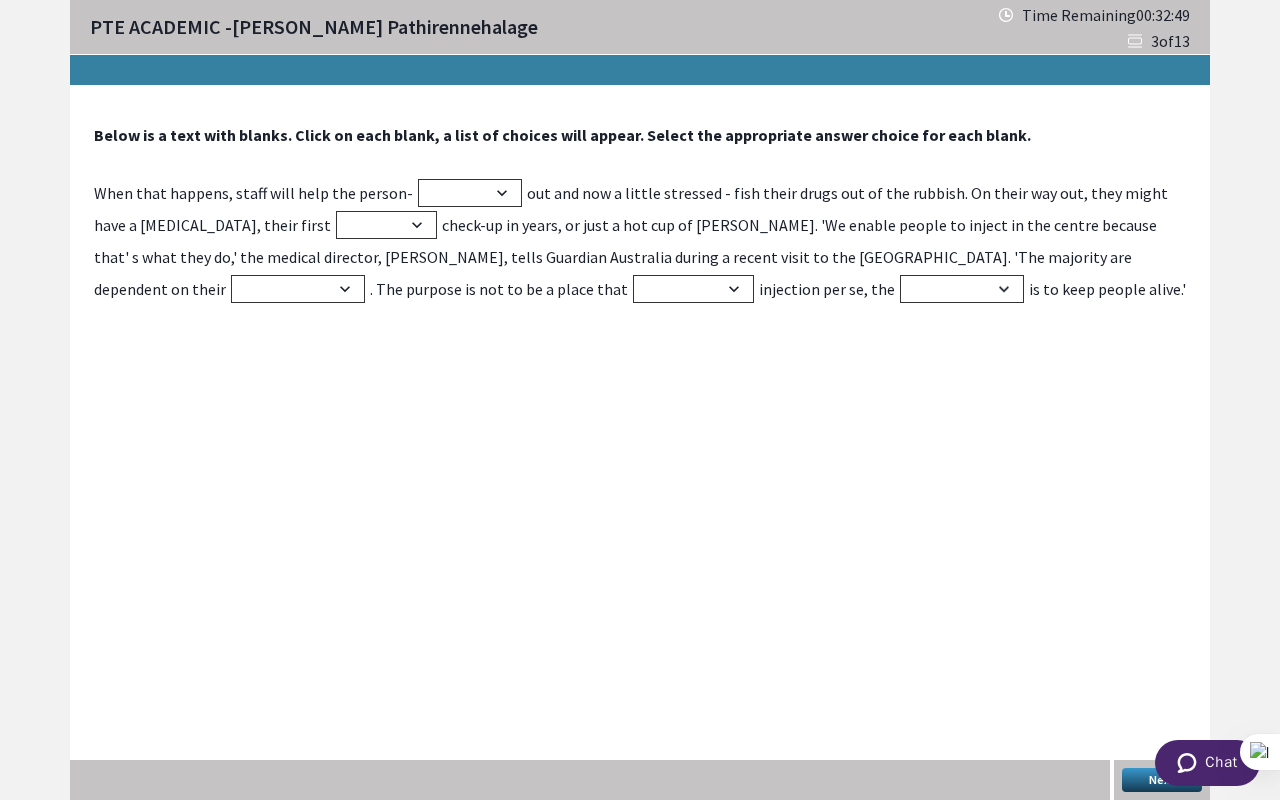 click on "Below is a text with blanks. Click on each blank, a list of choices will appear. Select the appropriate answer choice for each blank. When that happens, staff will help the person-  running sick strung dried  out and now a little stressed - fish their drugs out of the rubbish. On their way out, they might have a [MEDICAL_DATA], their first  dental tooth hairy normal  check-up in years, or just a hot cup of [PERSON_NAME]. 'We enable people to inject in the centre because that' s what they do,' the medical director, [PERSON_NAME], tells Guardian Australia during a recent visit to the [GEOGRAPHIC_DATA]. 'The majority are dependent on their  blood group nationality substances age . The purpose is not to be a place that  increase facilitates facilitate decrease   injection per se, the  awakening result failure purpose  is to keep people alive.' Next" at bounding box center [640, 443] 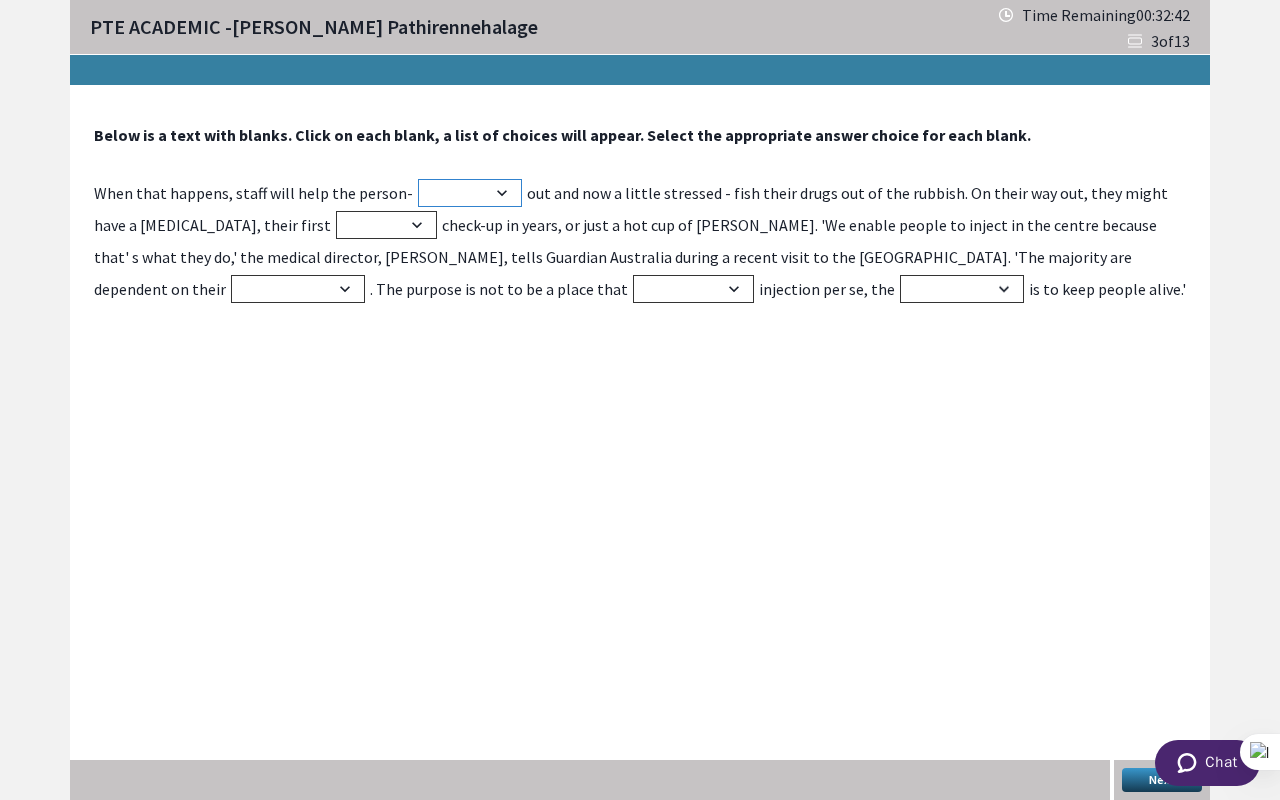 click on "running sick strung dried" at bounding box center (470, 193) 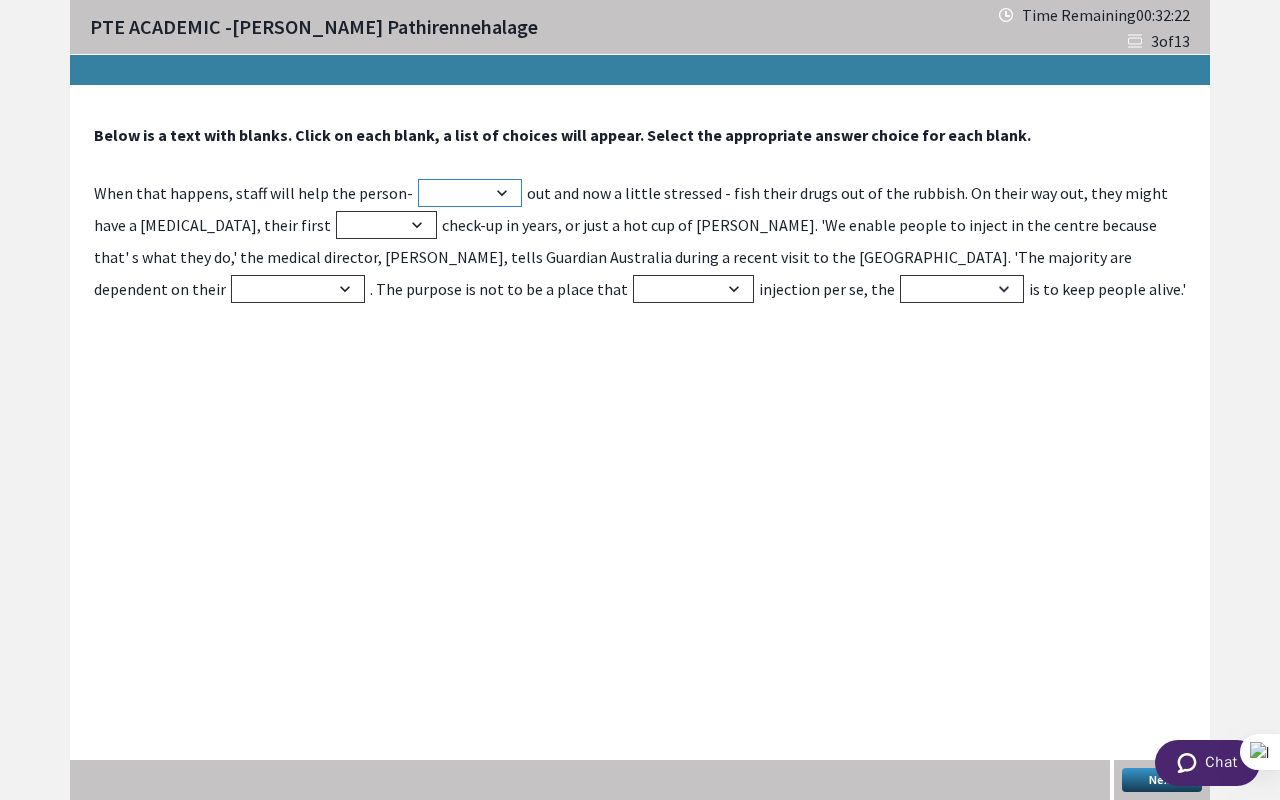 select on "dried" 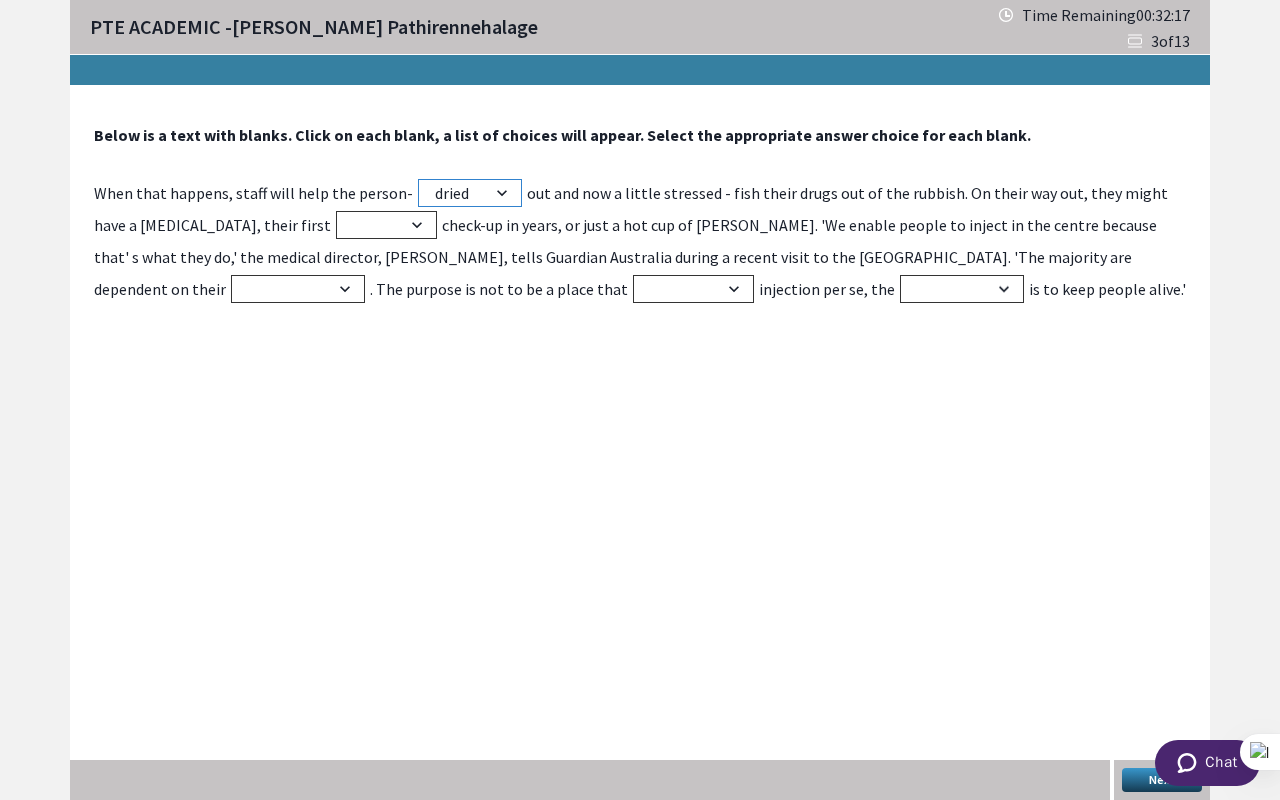 click on "running sick strung dried" at bounding box center (470, 193) 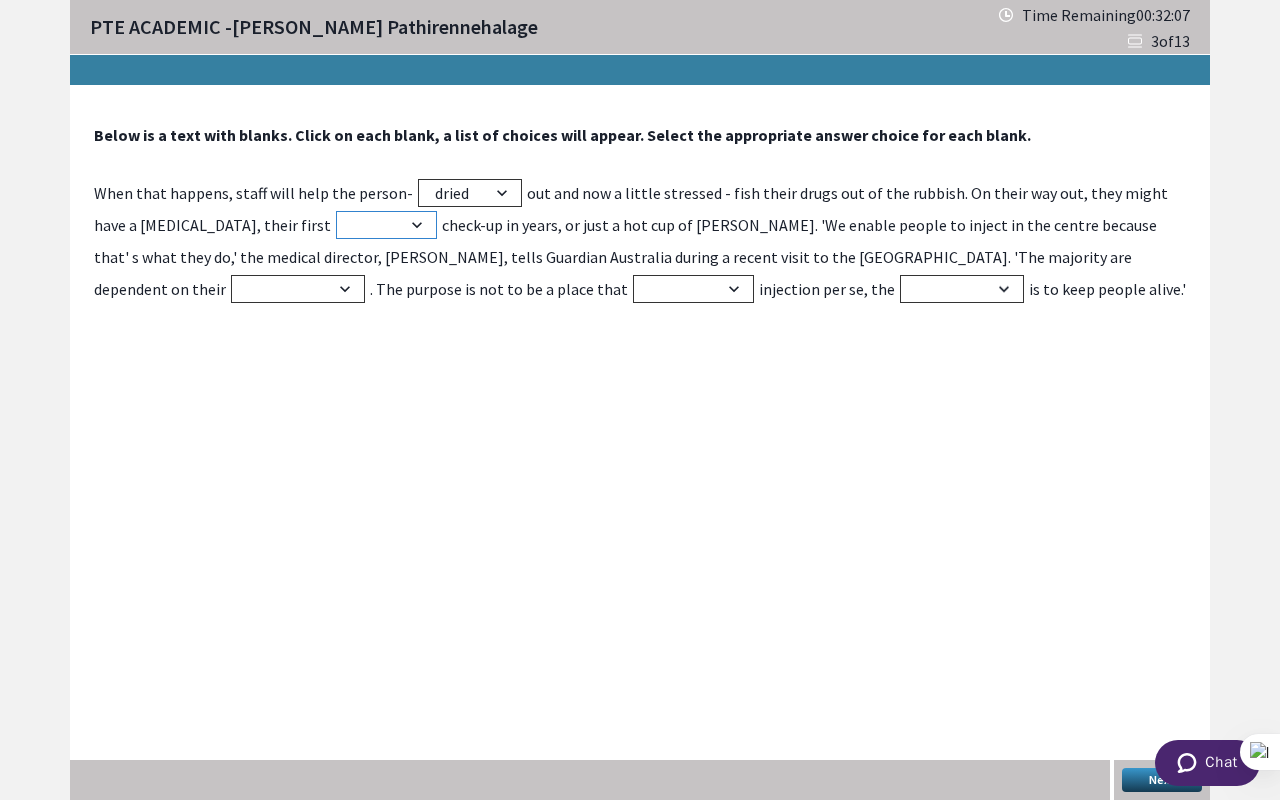 click on "dental tooth hairy normal" at bounding box center [386, 225] 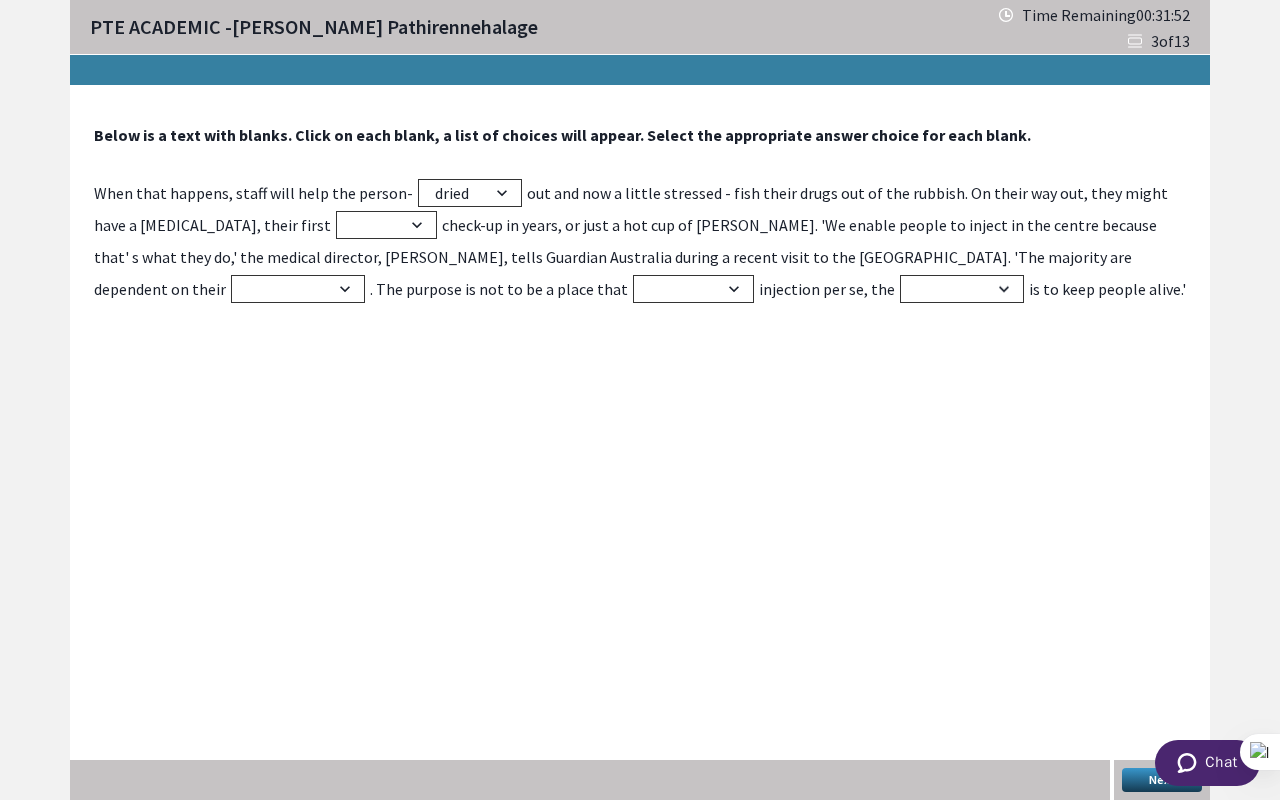 click on "Below is a text with blanks. Click on each blank, a list of choices will appear. Select the appropriate answer choice for each blank. When that happens, staff will help the person-  running sick strung dried  out and now a little stressed - fish their drugs out of the rubbish. On their way out, they might have a [MEDICAL_DATA], their first  dental tooth hairy normal  check-up in years, or just a hot cup of [PERSON_NAME]. 'We enable people to inject in the centre because that' s what they do,' the medical director, [PERSON_NAME], tells Guardian Australia during a recent visit to the [GEOGRAPHIC_DATA]. 'The majority are dependent on their  blood group nationality substances age . The purpose is not to be a place that  increase facilitates facilitate decrease   injection per se, the  awakening result failure purpose  is to keep people alive.' Next" at bounding box center (640, 443) 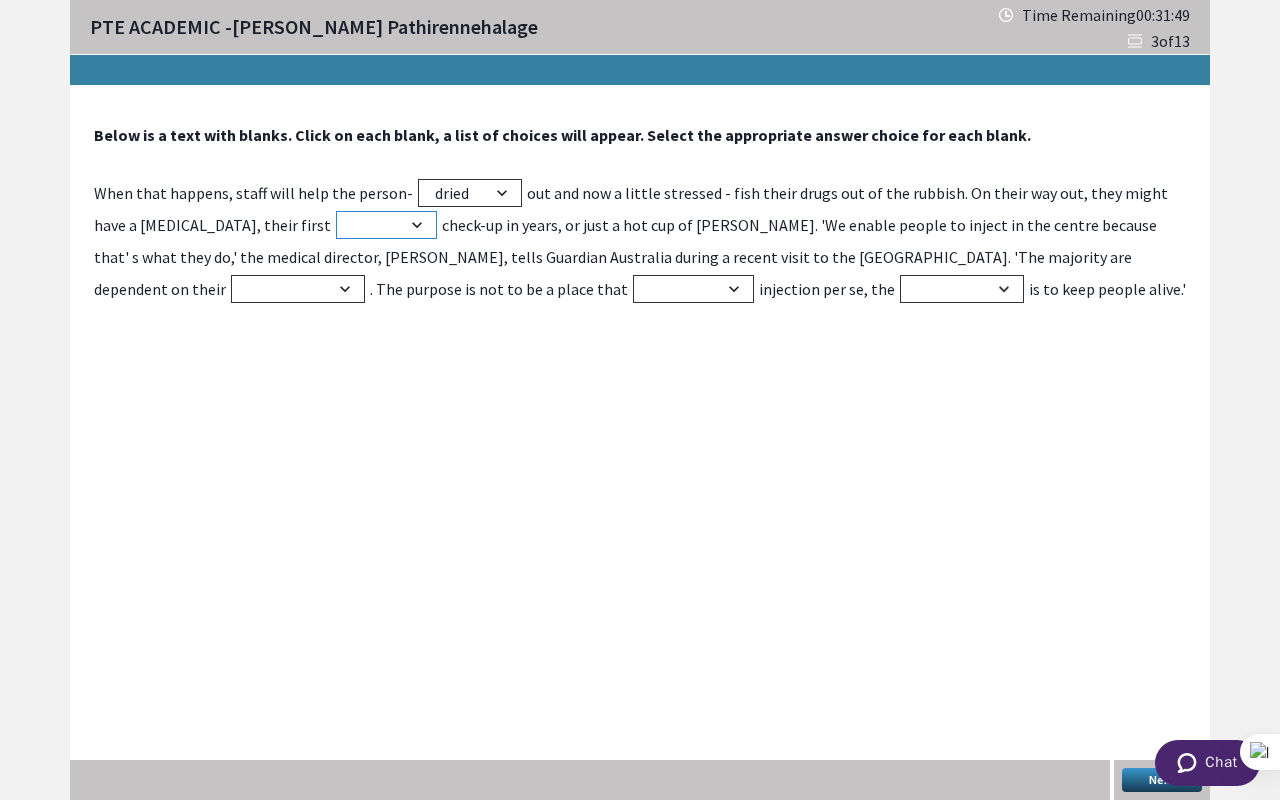 click on "dental tooth hairy normal" at bounding box center [386, 225] 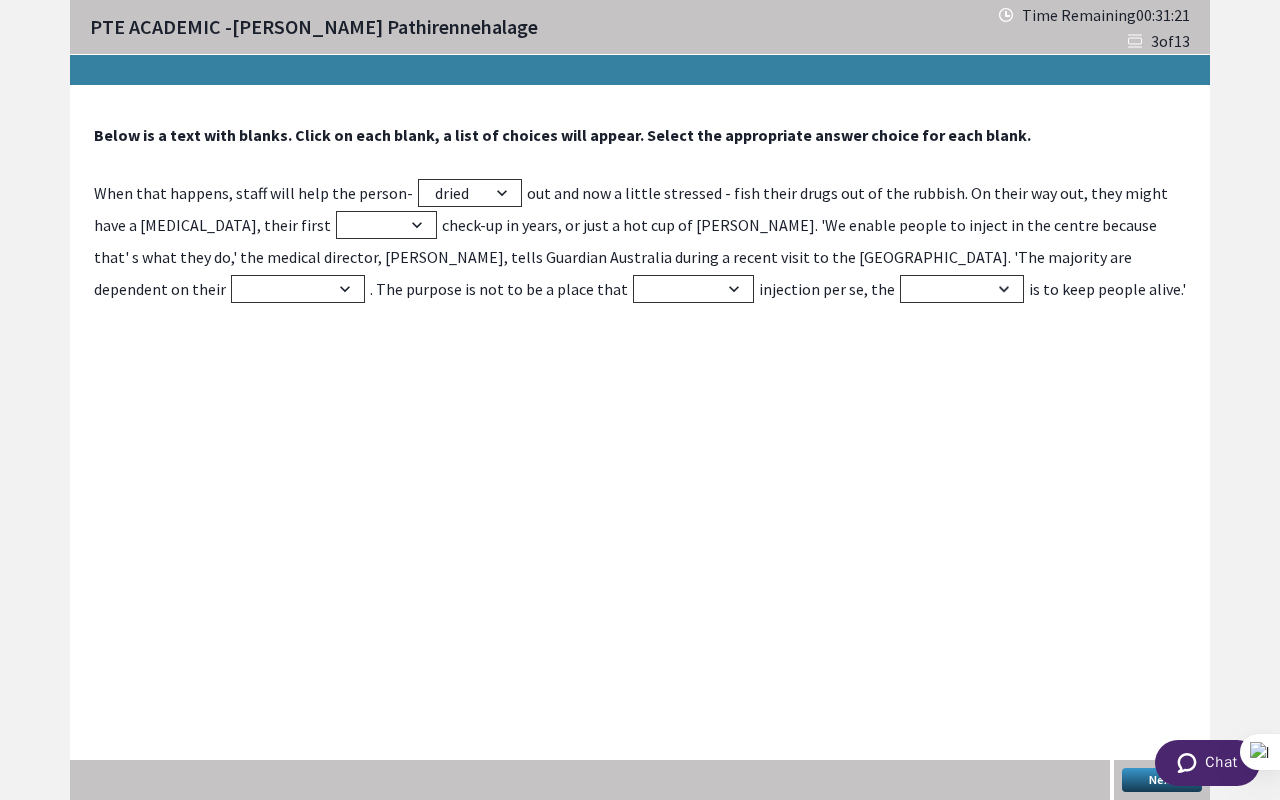click on "Below is a text with blanks. Click on each blank, a list of choices will appear. Select the appropriate answer choice for each blank. When that happens, staff will help the person-  running sick strung dried  out and now a little stressed - fish their drugs out of the rubbish. On their way out, they might have a [MEDICAL_DATA], their first  dental tooth hairy normal  check-up in years, or just a hot cup of [PERSON_NAME]. 'We enable people to inject in the centre because that' s what they do,' the medical director, [PERSON_NAME], tells Guardian Australia during a recent visit to the [GEOGRAPHIC_DATA]. 'The majority are dependent on their  blood group nationality substances age . The purpose is not to be a place that  increase facilitates facilitate decrease   injection per se, the  awakening result failure purpose  is to keep people alive.'" at bounding box center [640, 215] 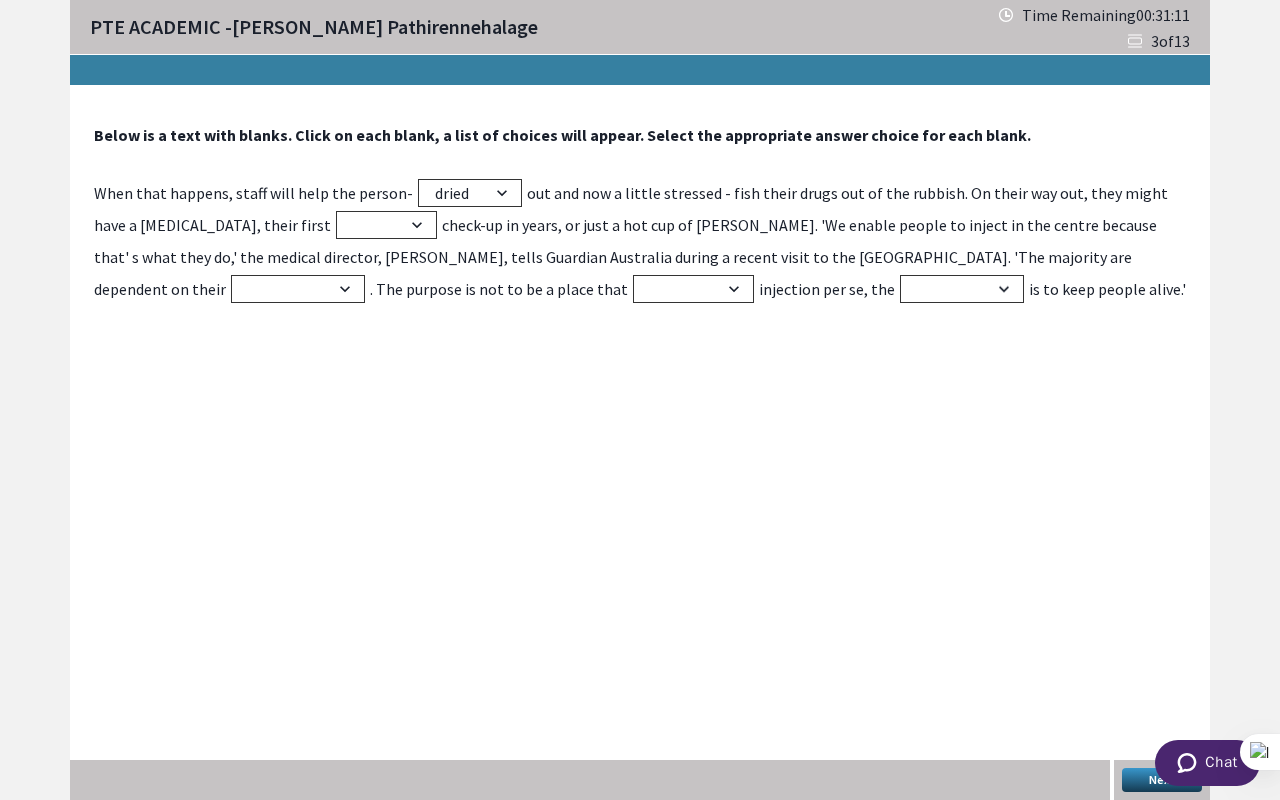 click on "Below is a text with blanks. Click on each blank, a list of choices will appear. Select the appropriate answer choice for each blank. When that happens, staff will help the person-  running sick strung dried  out and now a little stressed - fish their drugs out of the rubbish. On their way out, they might have a [MEDICAL_DATA], their first  dental tooth hairy normal  check-up in years, or just a hot cup of [PERSON_NAME]. 'We enable people to inject in the centre because that' s what they do,' the medical director, [PERSON_NAME], tells Guardian Australia during a recent visit to the [GEOGRAPHIC_DATA]. 'The majority are dependent on their  blood group nationality substances age . The purpose is not to be a place that  increase facilitates facilitate decrease   injection per se, the  awakening result failure purpose  is to keep people alive.' Next" at bounding box center (640, 443) 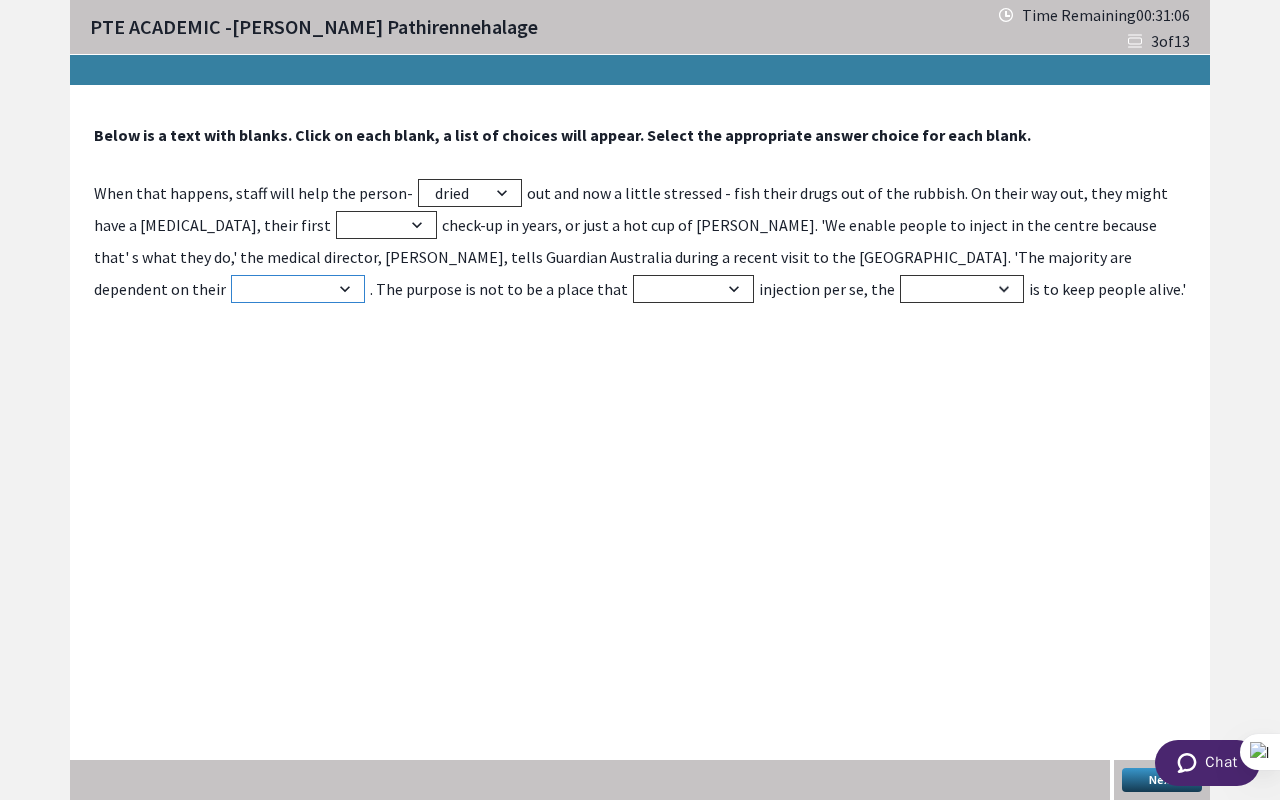 click on "blood group nationality substances age" at bounding box center [298, 289] 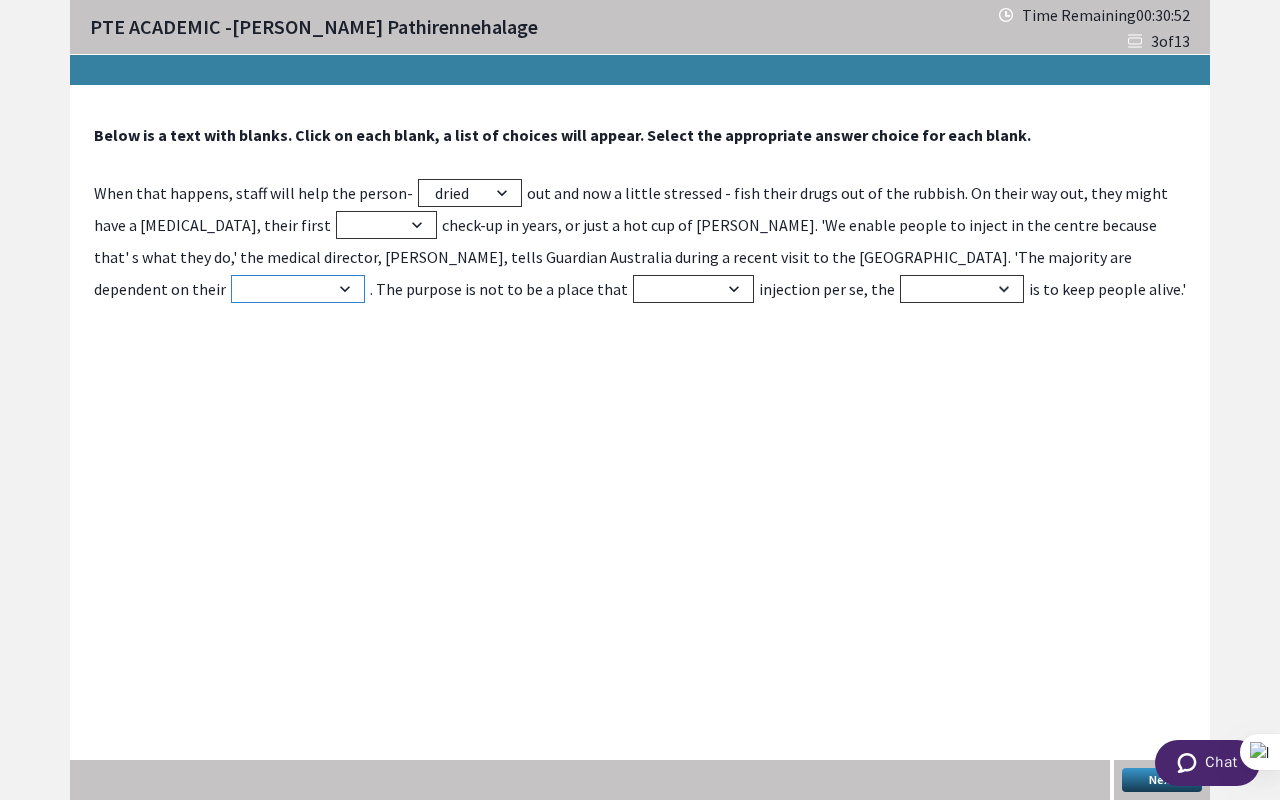 select on "blood group" 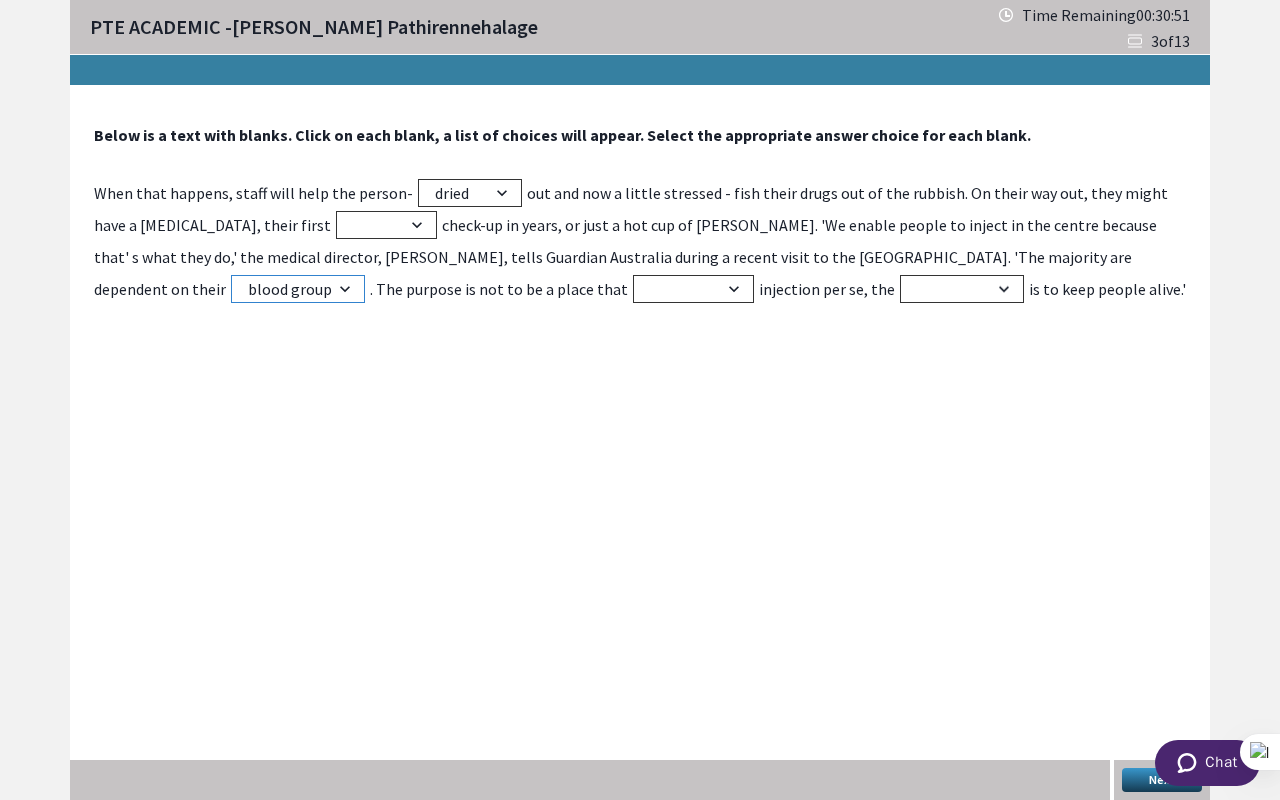 click on "blood group nationality substances age" at bounding box center (298, 289) 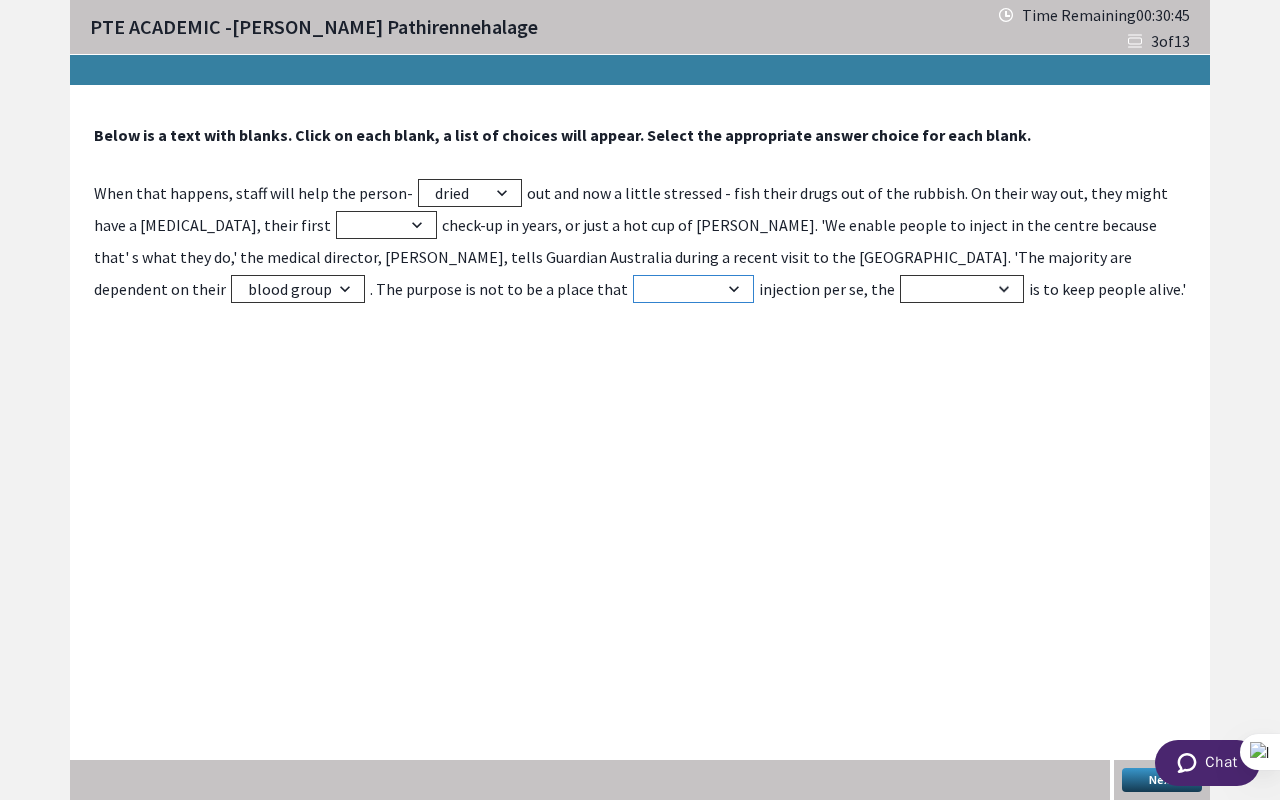 click on "increase facilitates facilitate decrease" at bounding box center [693, 289] 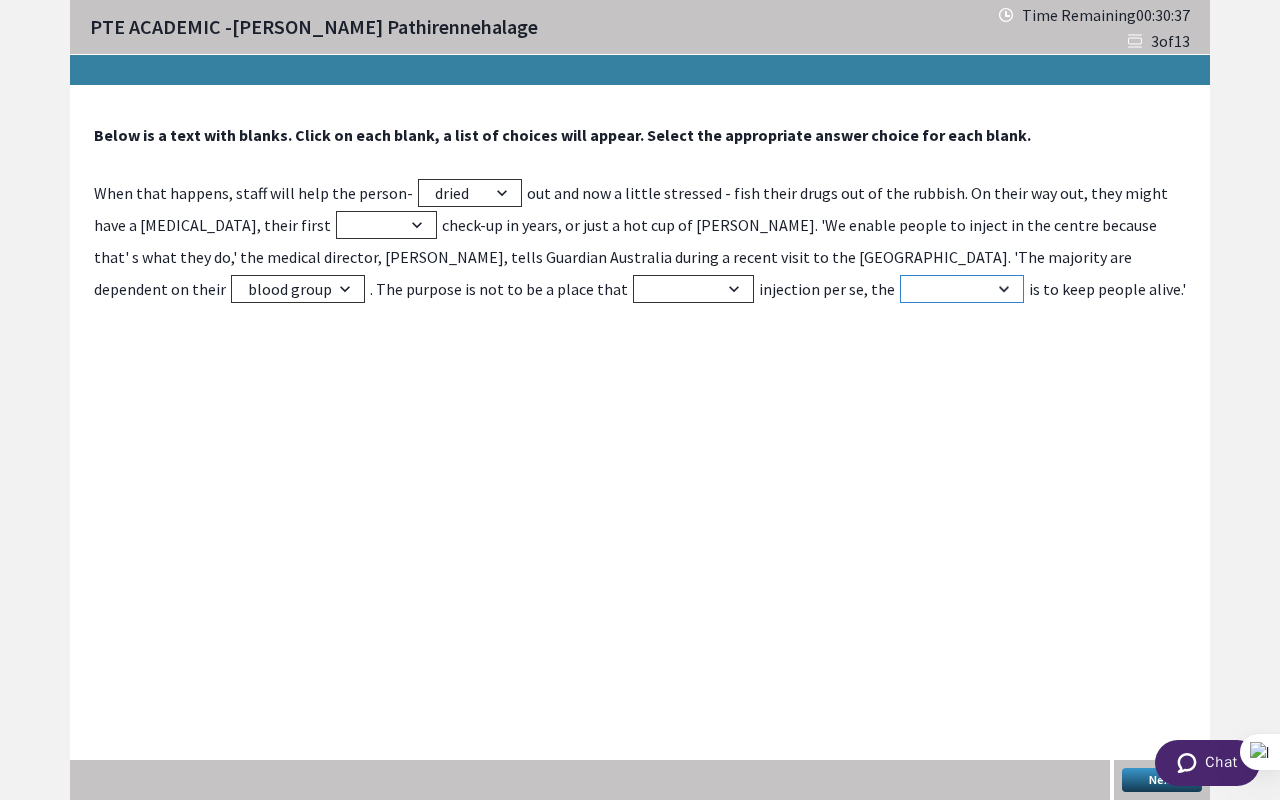 click on "awakening result failure purpose" at bounding box center (962, 289) 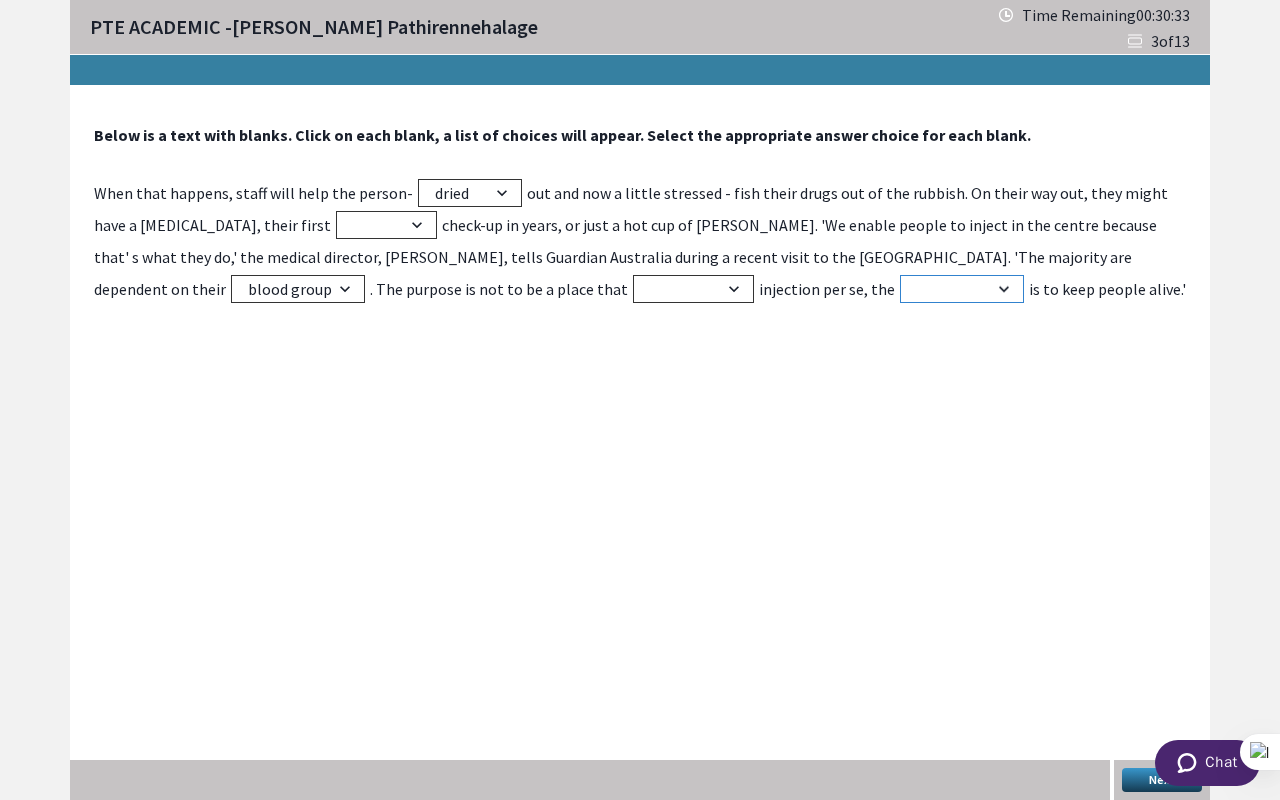 select on "purpose" 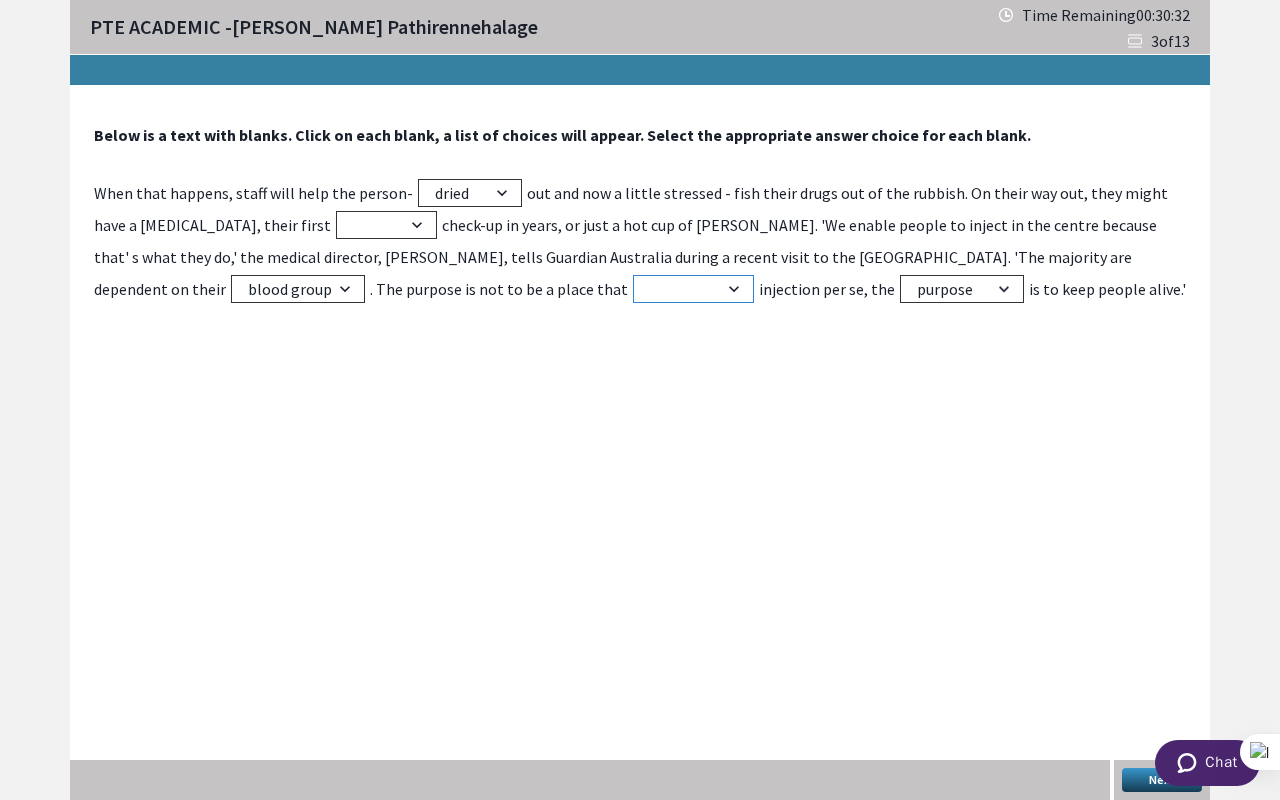 click on "increase facilitates facilitate decrease" at bounding box center (693, 289) 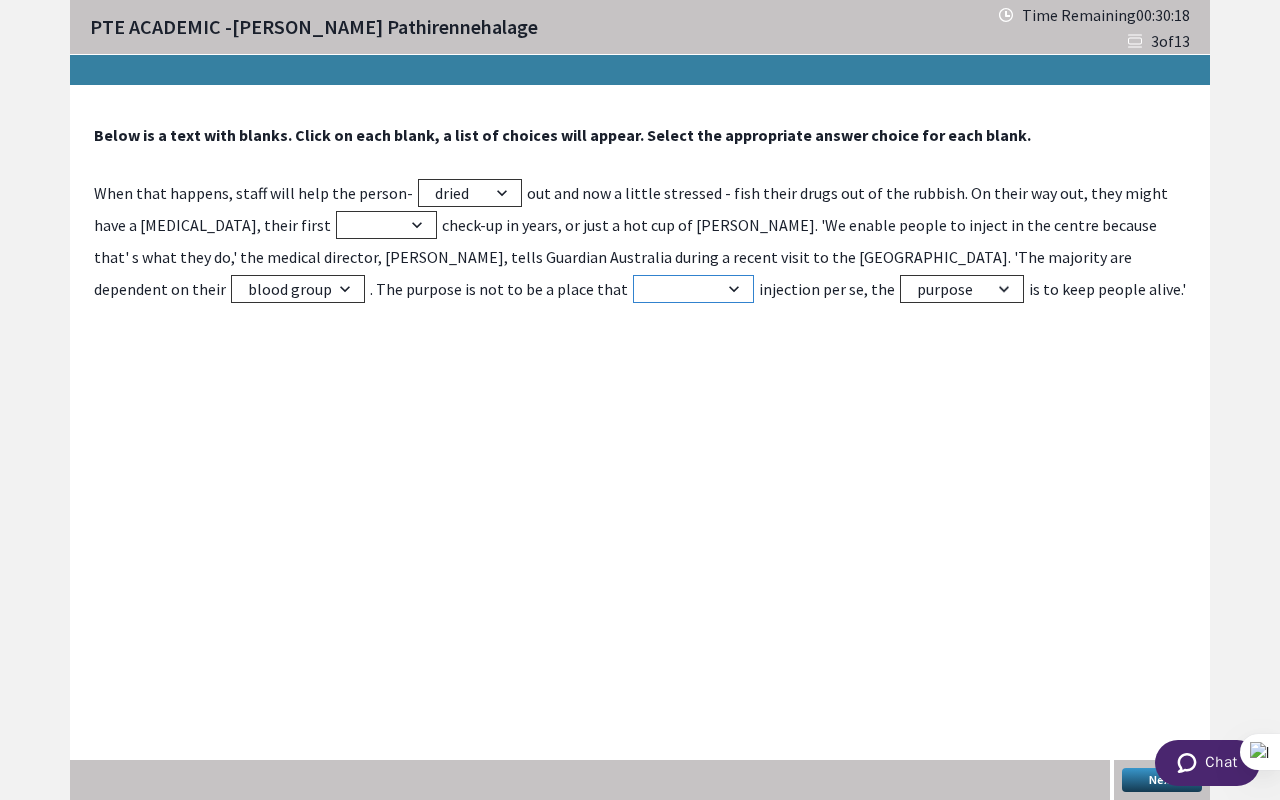 select on "facilitates" 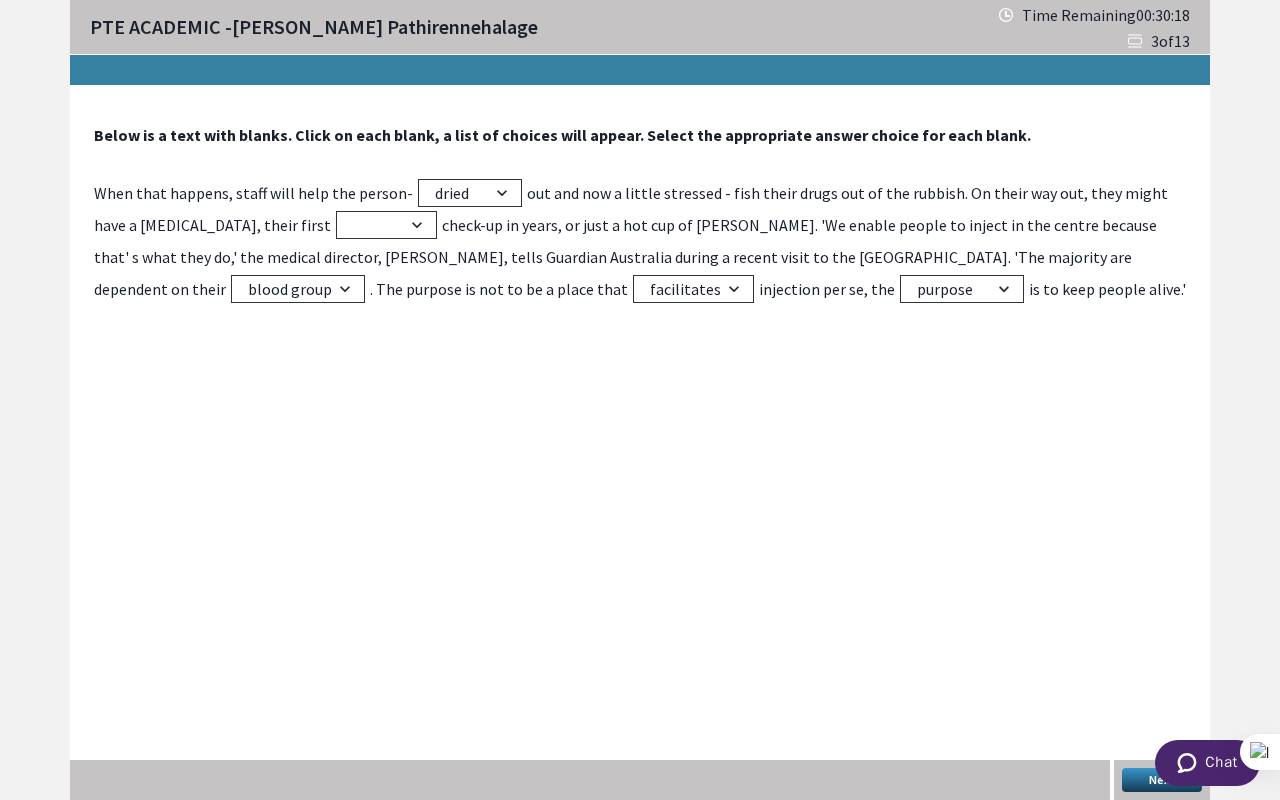 click on "Below is a text with blanks. Click on each blank, a list of choices will appear. Select the appropriate answer choice for each blank. When that happens, staff will help the person-  running sick strung dried  out and now a little stressed - fish their drugs out of the rubbish. On their way out, they might have a [MEDICAL_DATA], their first  dental tooth hairy normal  check-up in years, or just a hot cup of [PERSON_NAME]. 'We enable people to inject in the centre because that' s what they do,' the medical director, [PERSON_NAME], tells Guardian Australia during a recent visit to the [GEOGRAPHIC_DATA]. 'The majority are dependent on their  blood group nationality substances age . The purpose is not to be a place that  increase facilitates facilitate decrease   injection per se, the  awakening result failure purpose  is to keep people alive.' Next" at bounding box center (640, 443) 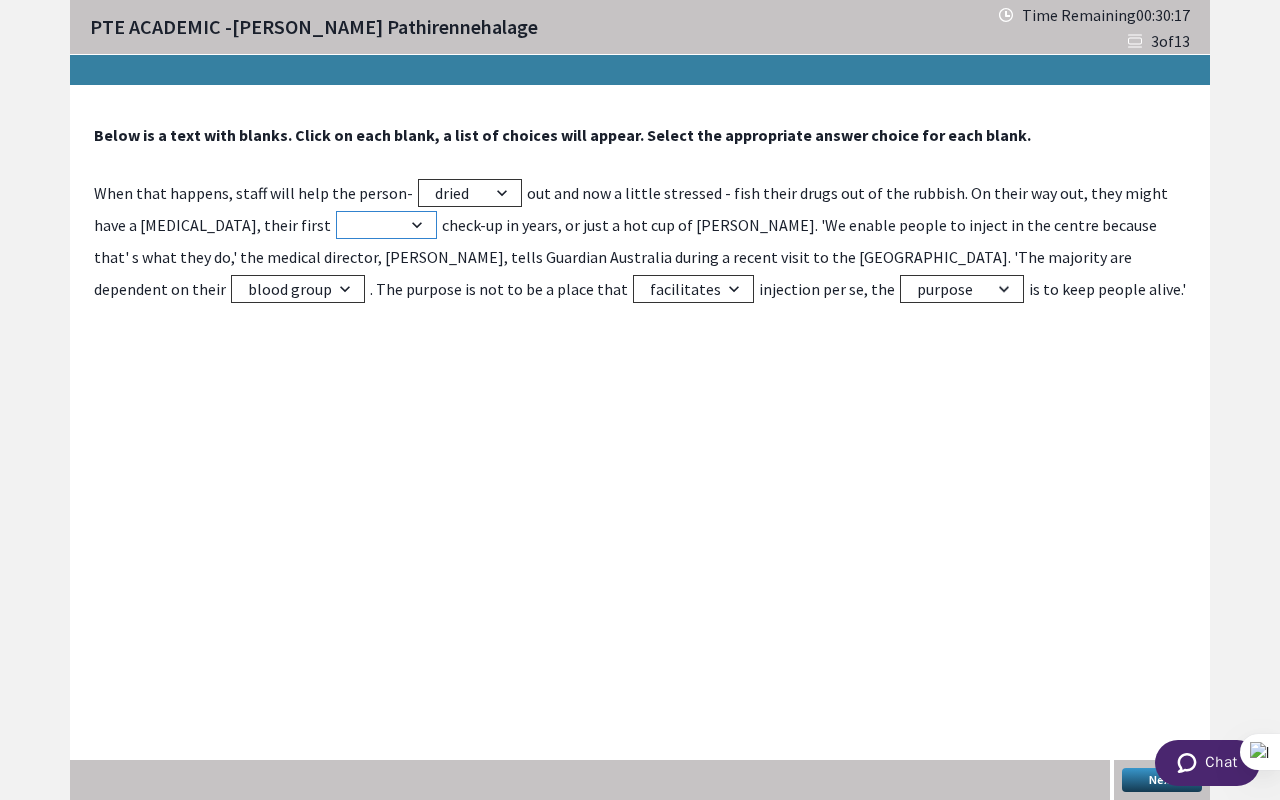 click on "dental tooth hairy normal" at bounding box center [386, 225] 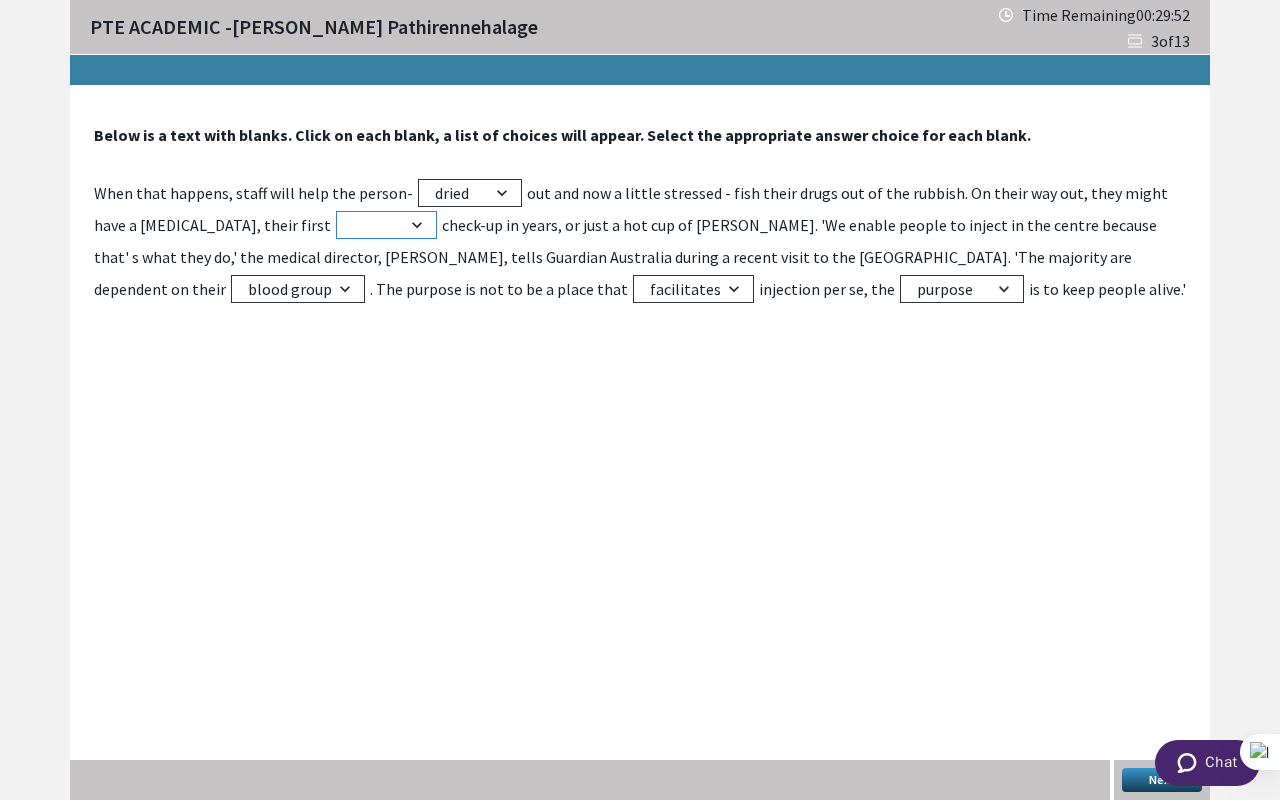 select on "normal" 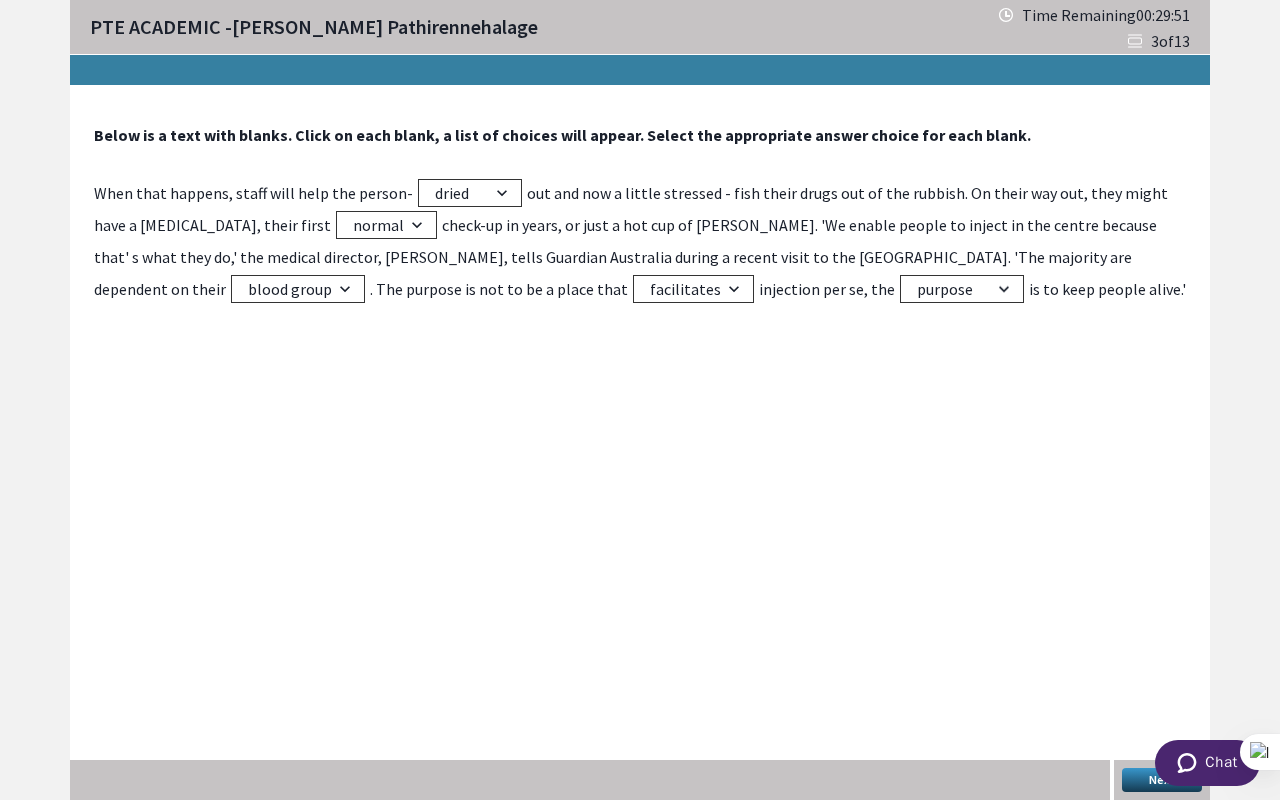 click on "Below is a text with blanks. Click on each blank, a list of choices will appear. Select the appropriate answer choice for each blank. When that happens, staff will help the person-  running sick strung dried  out and now a little stressed - fish their drugs out of the rubbish. On their way out, they might have a [MEDICAL_DATA], their first  dental tooth hairy normal  check-up in years, or just a hot cup of [PERSON_NAME]. 'We enable people to inject in the centre because that' s what they do,' the medical director, [PERSON_NAME], tells Guardian Australia during a recent visit to the [GEOGRAPHIC_DATA]. 'The majority are dependent on their  blood group nationality substances age . The purpose is not to be a place that  increase facilitates facilitate decrease   injection per se, the  awakening result failure purpose  is to keep people alive.' Next" at bounding box center [640, 443] 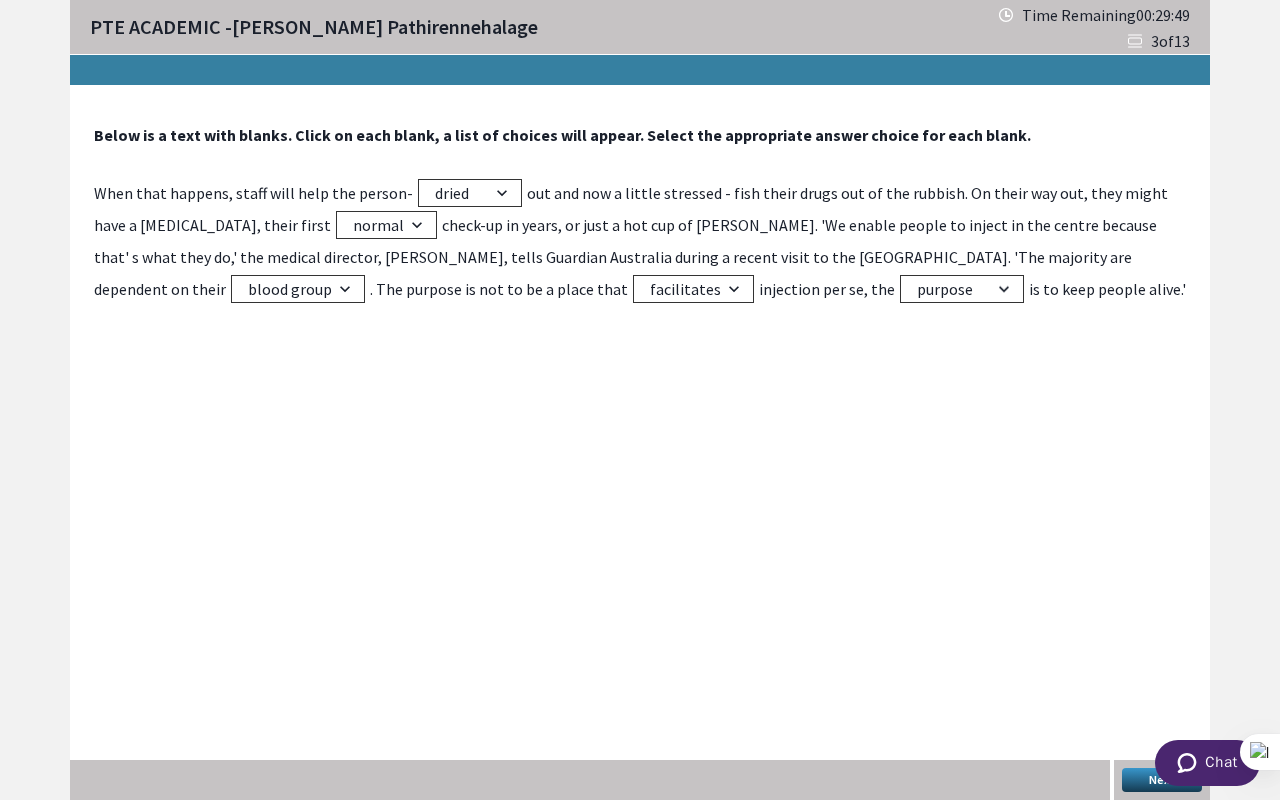 click on "Next" at bounding box center [1162, 780] 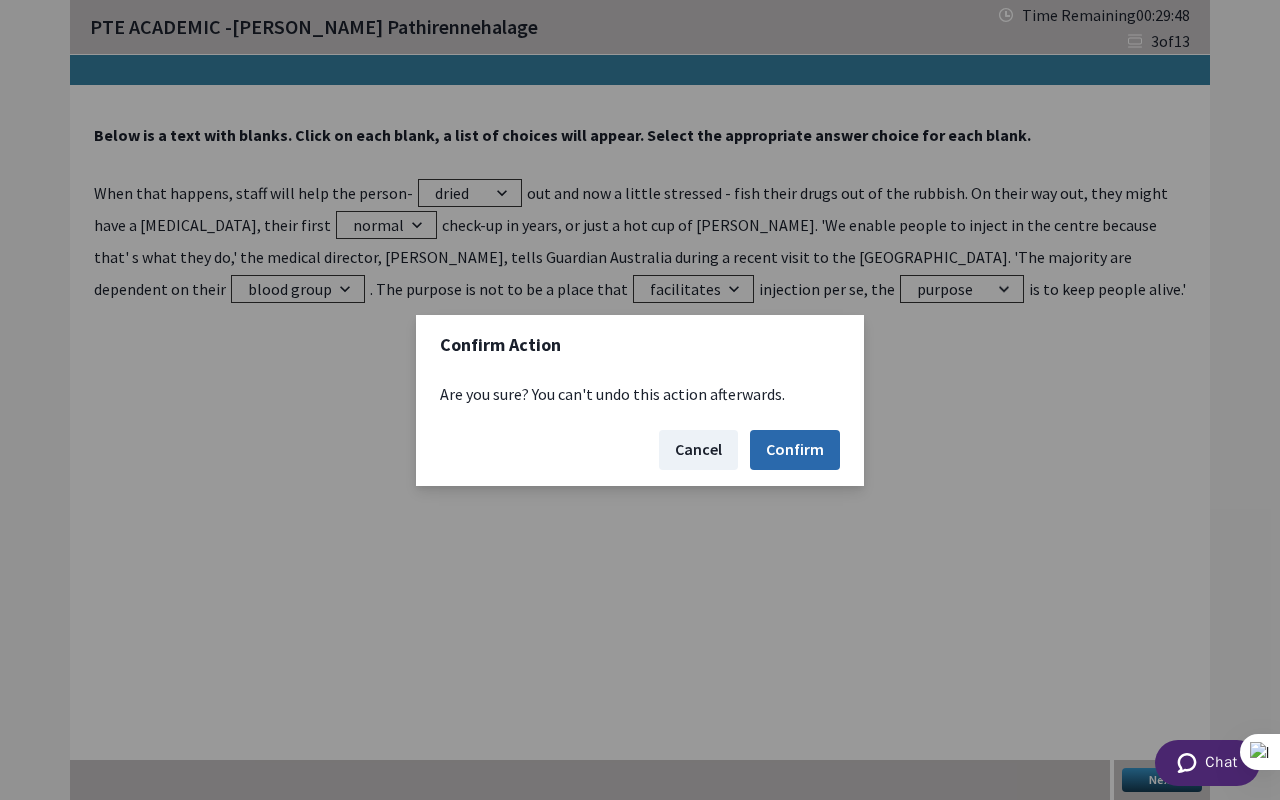 click on "Confirm" at bounding box center [795, 450] 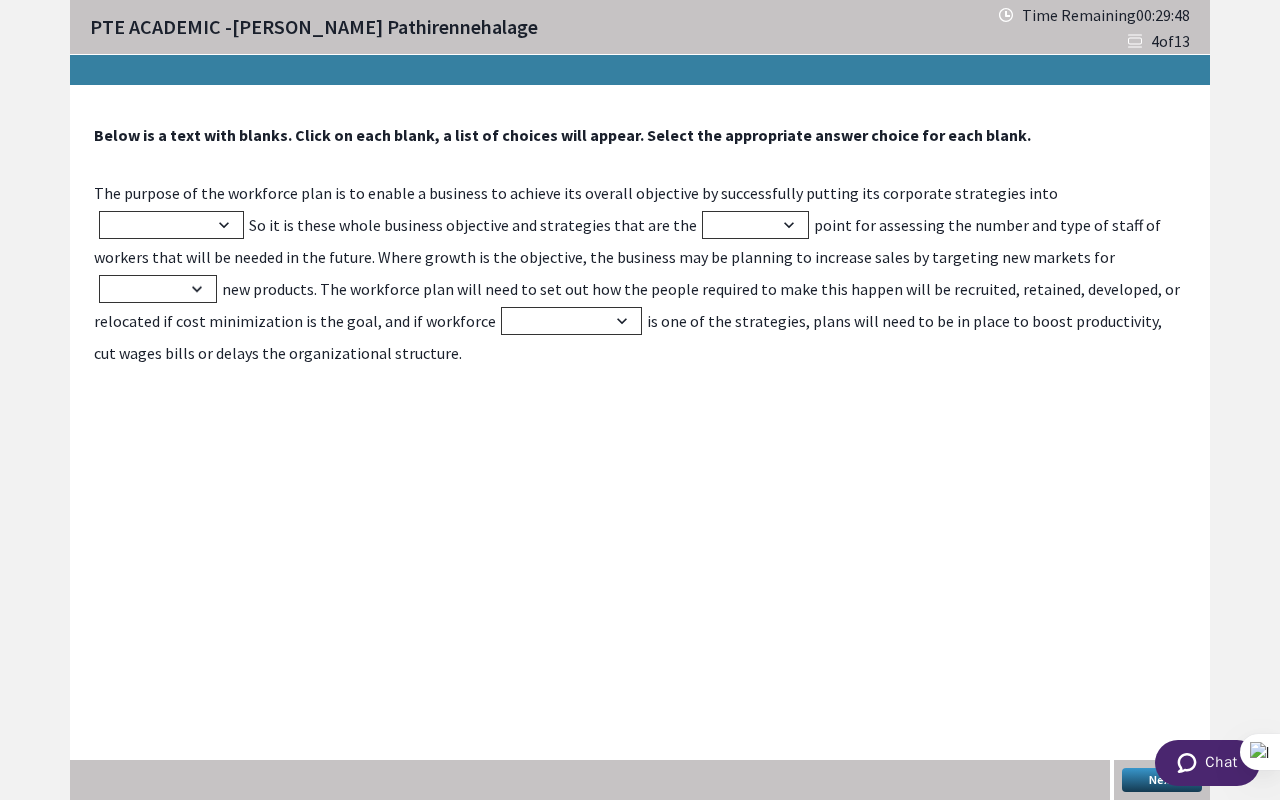 click on "Below is a text with blanks. Click on each blank, a list of choices will appear. Select the appropriate answer choice for each blank. The purpose of the workforce plan is to enable a business to achieve its overall objective by successfully putting its corporate strategies into  power action integrity responsibility  So it is these whole business objective and strategies that are the  sole starting only apart  point for assessing the number and type of staff of workers that will be needed in the future. Where growth is the objective, the business may be planning to increase sales by targeting new markets for  creating launching sale bring  new products. The workforce plan will need to set out how the people required to make this happen will be recruited, retained, developed, or relocated if cost minimization is the goal, and if workforce  effects liability transparency efficiency Next" at bounding box center (640, 443) 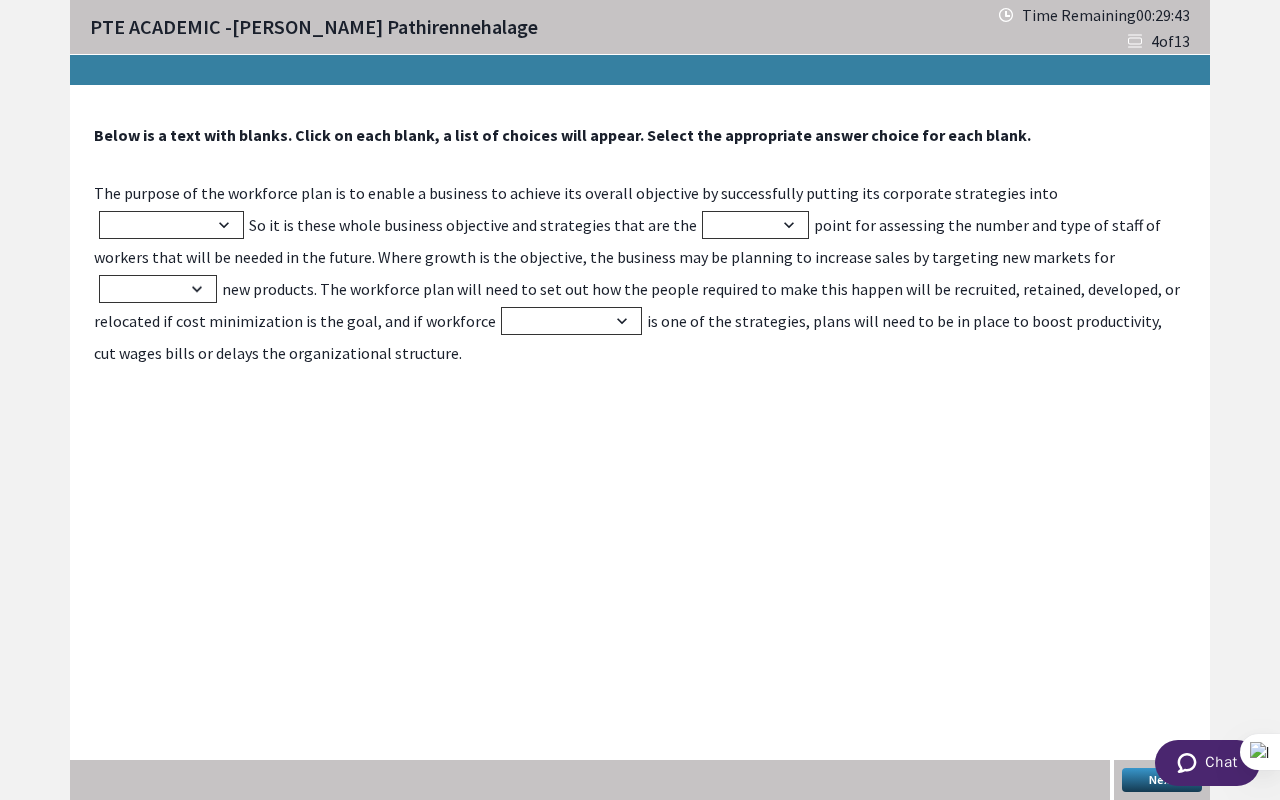click on "Below is a text with blanks. Click on each blank, a list of choices will appear. Select the appropriate answer choice for each blank. The purpose of the workforce plan is to enable a business to achieve its overall objective by successfully putting its corporate strategies into  power action integrity responsibility  So it is these whole business objective and strategies that are the  sole starting only apart  point for assessing the number and type of staff of workers that will be needed in the future. Where growth is the objective, the business may be planning to increase sales by targeting new markets for  creating launching sale bring  new products. The workforce plan will need to set out how the people required to make this happen will be recruited, retained, developed, or relocated if cost minimization is the goal, and if workforce  effects liability transparency efficiency" at bounding box center (640, 247) 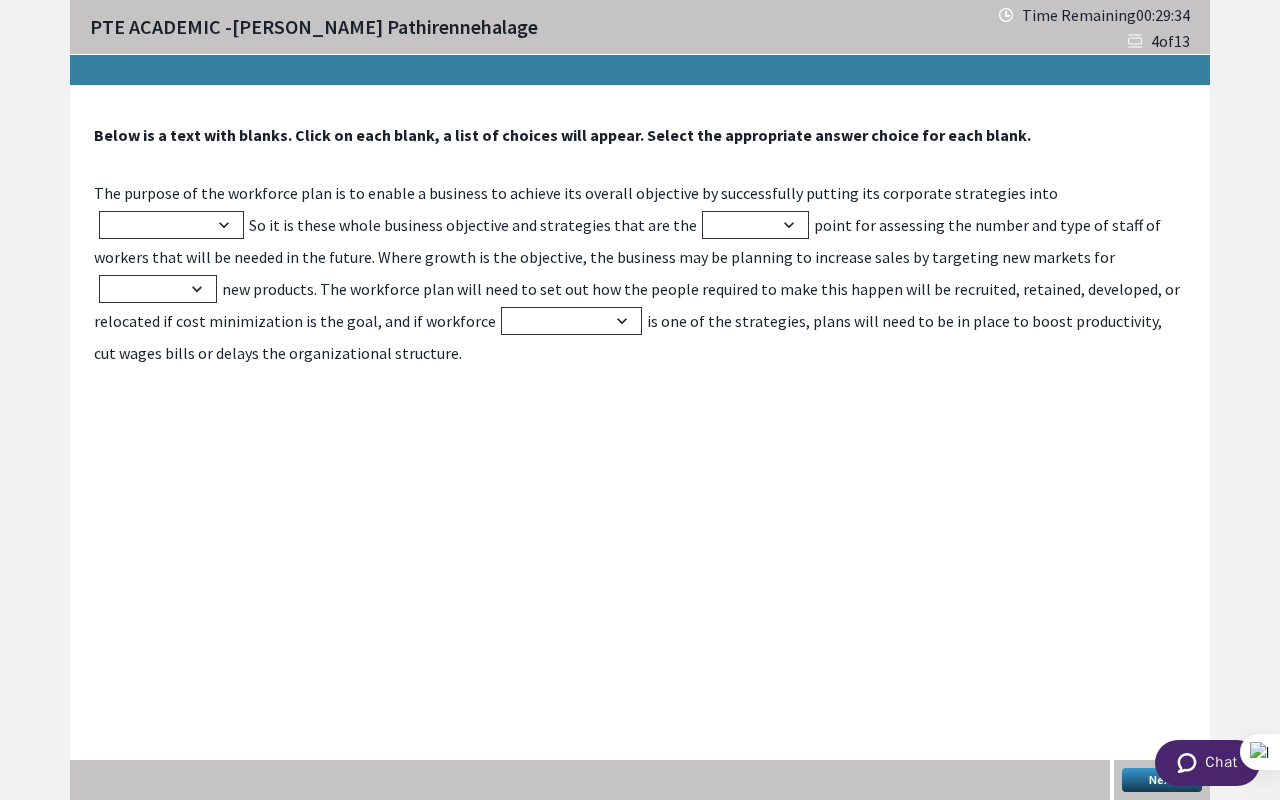 click on "Below is a text with blanks. Click on each blank, a list of choices will appear. Select the appropriate answer choice for each blank. The purpose of the workforce plan is to enable a business to achieve its overall objective by successfully putting its corporate strategies into  power action integrity responsibility  So it is these whole business objective and strategies that are the  sole starting only apart  point for assessing the number and type of staff of workers that will be needed in the future. Where growth is the objective, the business may be planning to increase sales by targeting new markets for  creating launching sale bring  new products. The workforce plan will need to set out how the people required to make this happen will be recruited, retained, developed, or relocated if cost minimization is the goal, and if workforce  effects liability transparency efficiency" at bounding box center (640, 247) 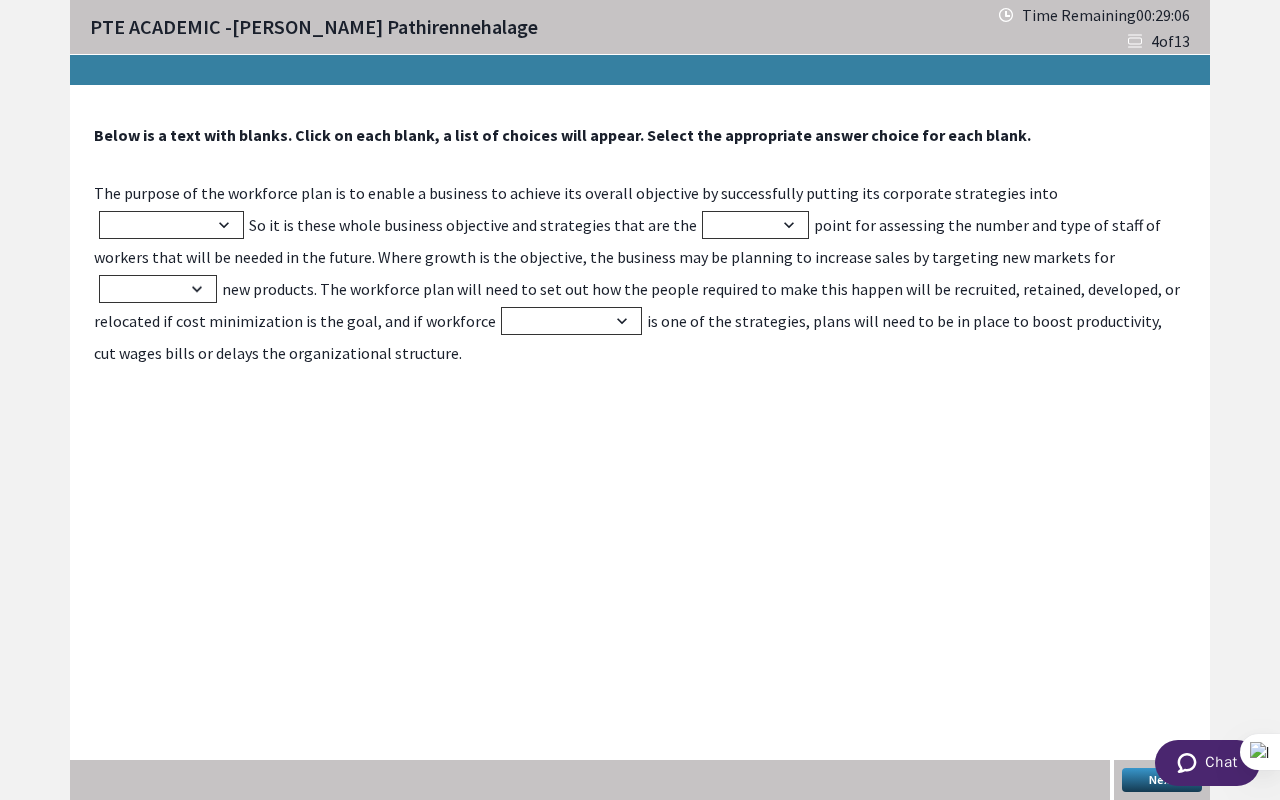 click on "Below is a text with blanks. Click on each blank, a list of choices will appear. Select the appropriate answer choice for each blank. The purpose of the workforce plan is to enable a business to achieve its overall objective by successfully putting its corporate strategies into  power action integrity responsibility  So it is these whole business objective and strategies that are the  sole starting only apart  point for assessing the number and type of staff of workers that will be needed in the future. Where growth is the objective, the business may be planning to increase sales by targeting new markets for  creating launching sale bring  new products. The workforce plan will need to set out how the people required to make this happen will be recruited, retained, developed, or relocated if cost minimization is the goal, and if workforce  effects liability transparency efficiency" at bounding box center (640, 247) 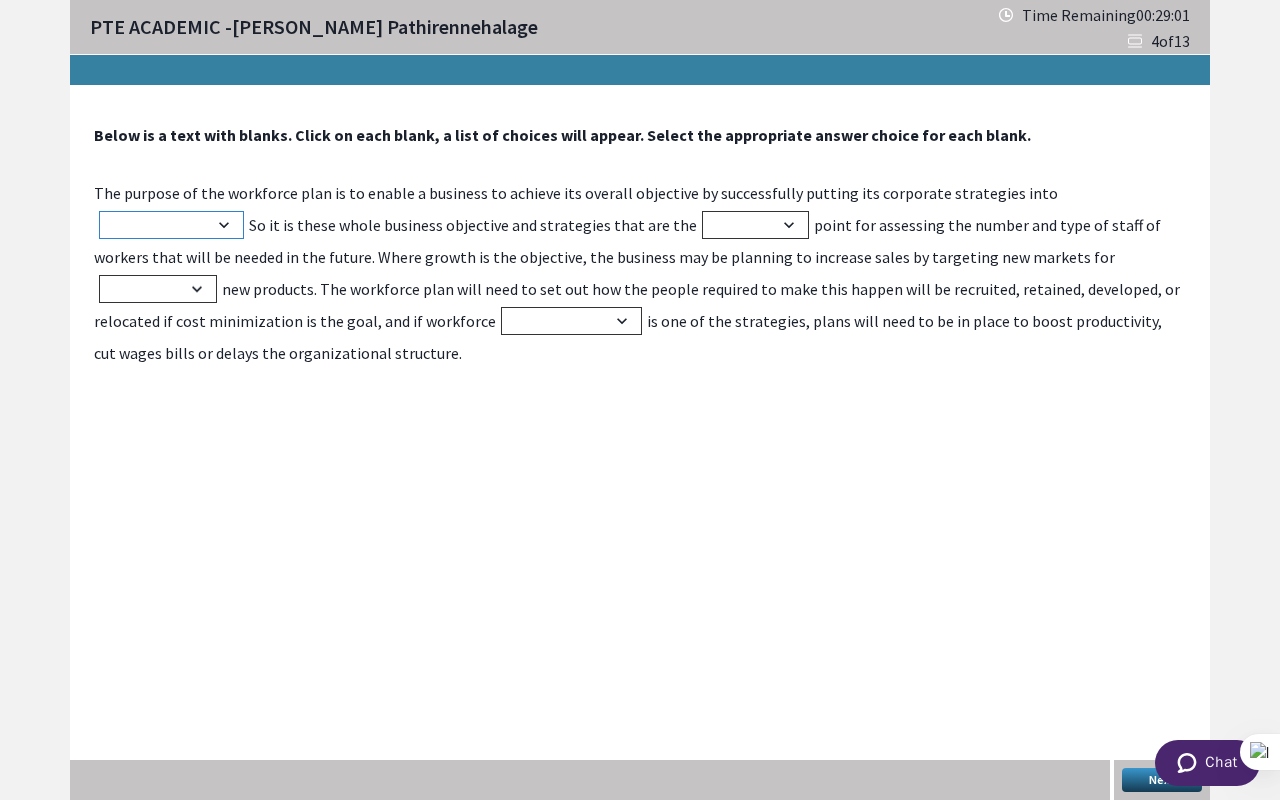 click on "power action integrity responsibility" at bounding box center (171, 225) 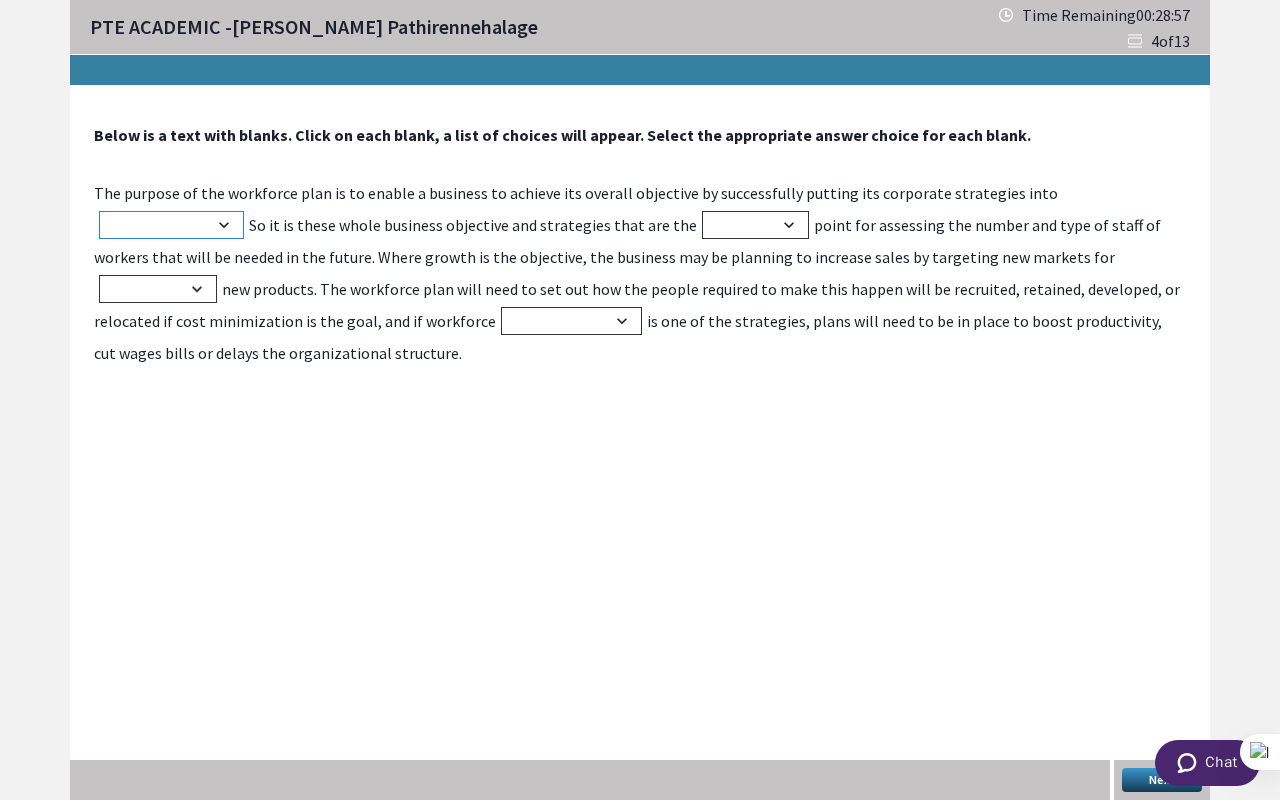 select on "action" 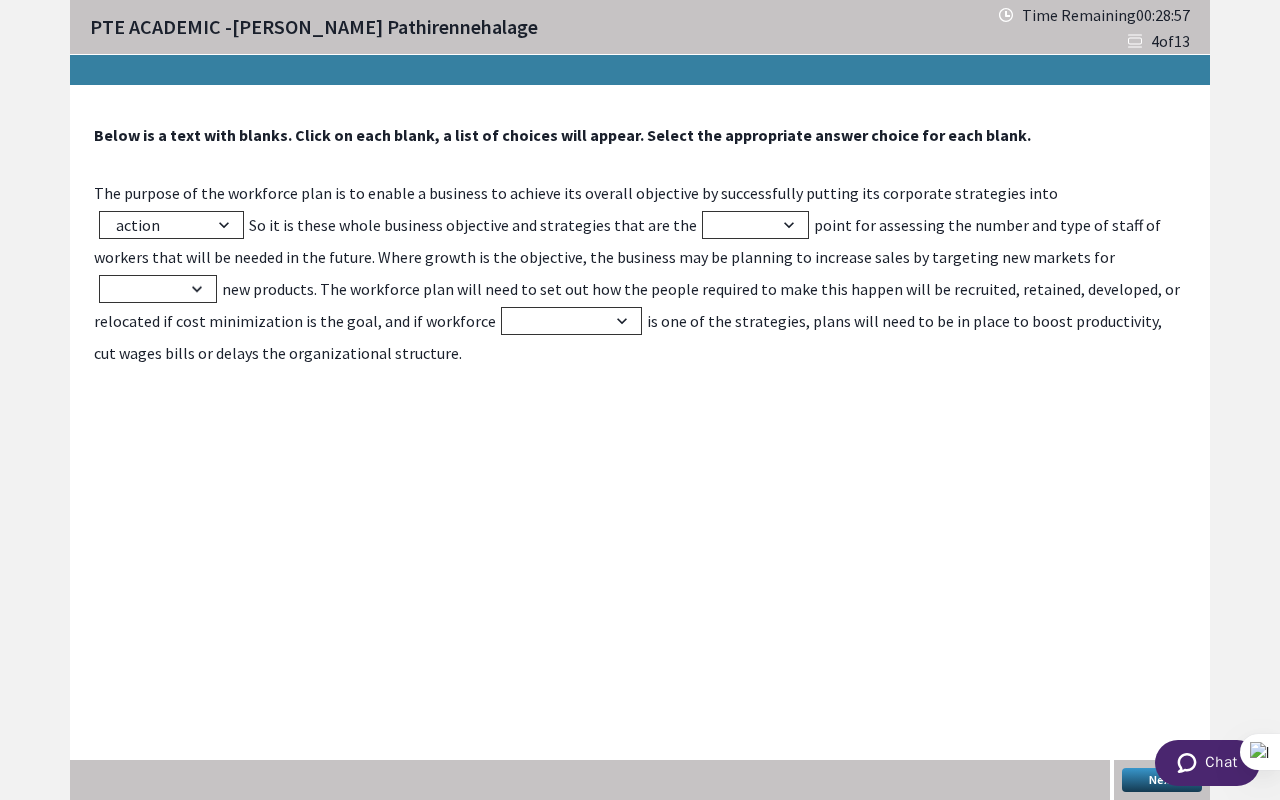 click on "The purpose of the workforce plan is to enable a business to achieve its overall objective by successfully putting its corporate strategies into  power action integrity responsibility  So it is these whole business objective and strategies that are the  sole starting only apart  point for assessing the number and type of staff of workers that will be needed in the future. Where growth is the objective, the business may be planning to increase sales by targeting new markets for  creating launching sale bring  new products. The workforce plan will need to set out how the people required to make this happen will be recruited, retained, developed, or relocated if cost minimization is the goal, and if workforce  effects liability transparency efficiency  is one of the strategies, plans will need to be in place to boost productivity, cut wages bills or delays the organizational structure." at bounding box center [640, 273] 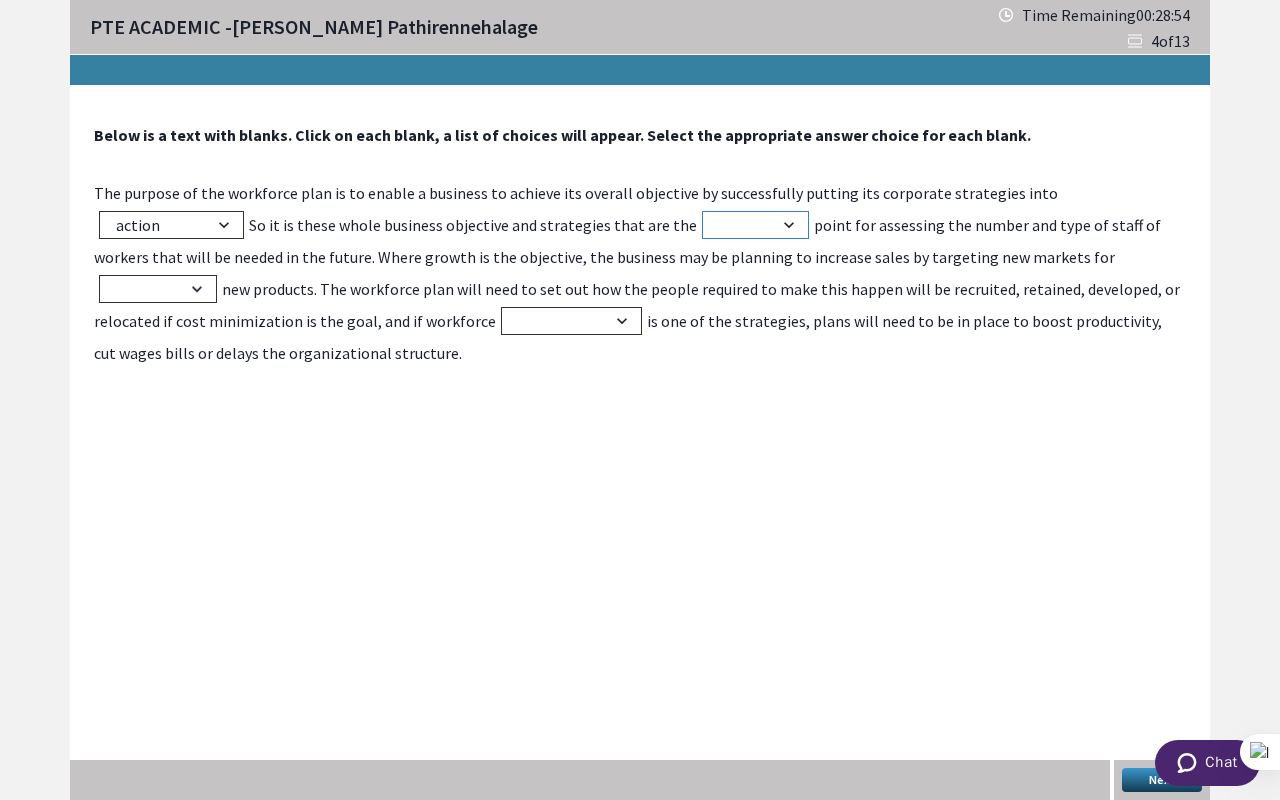 click on "sole starting only apart" at bounding box center [755, 225] 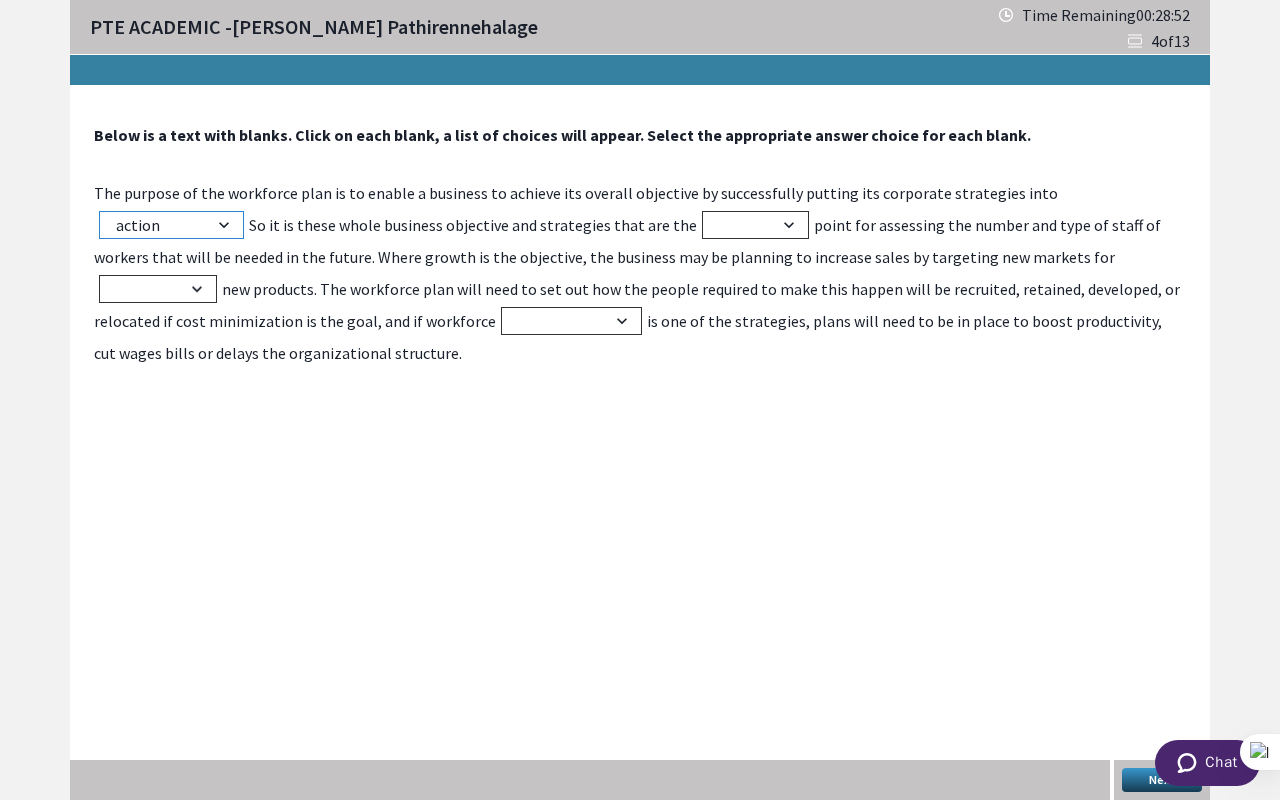 click on "power action integrity responsibility" at bounding box center [171, 225] 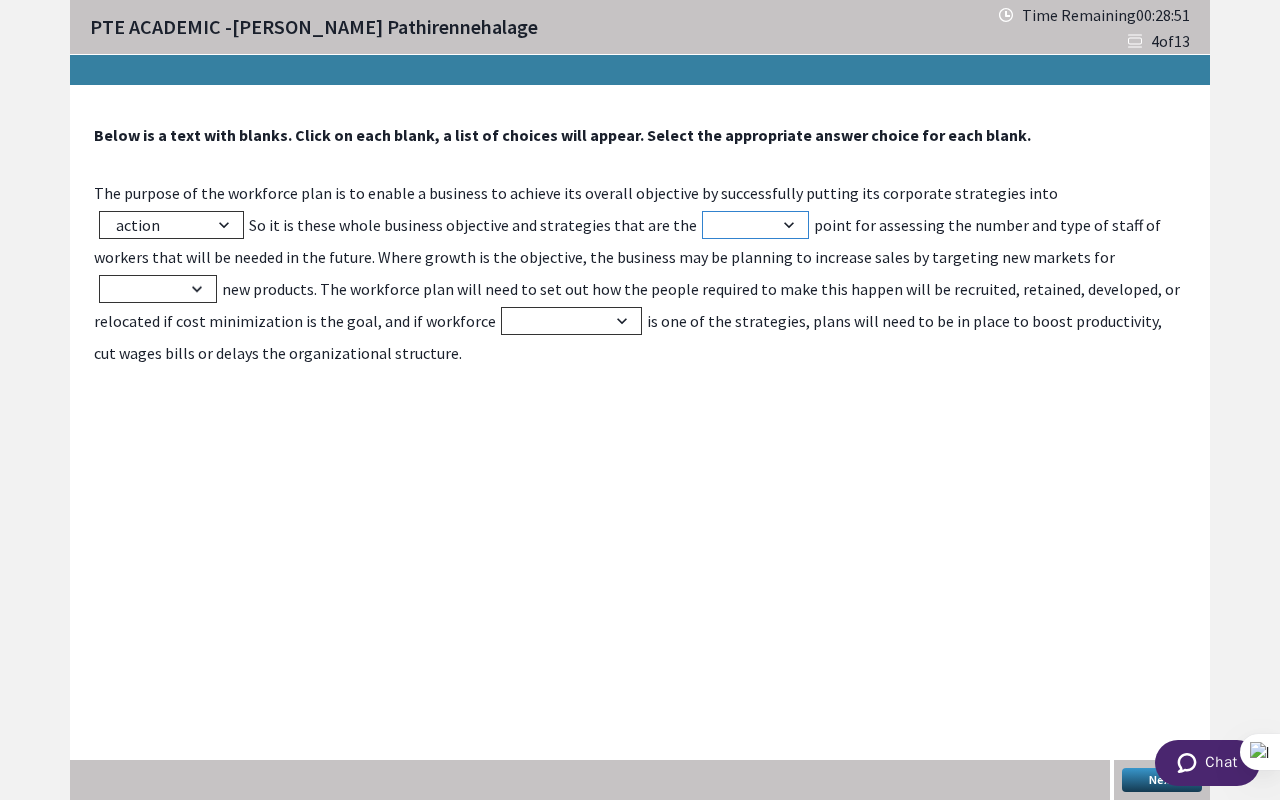 click on "sole starting only apart" at bounding box center [755, 225] 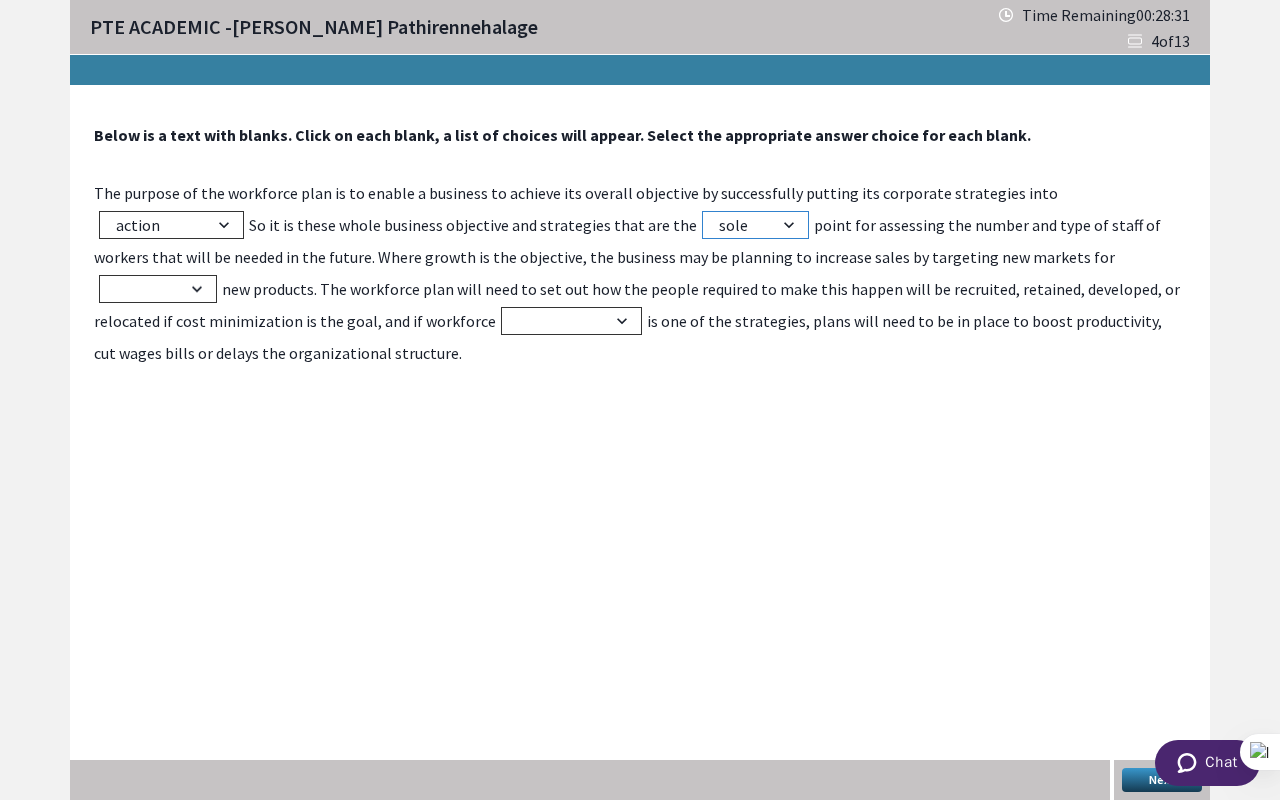 click on "sole starting only apart" at bounding box center [755, 225] 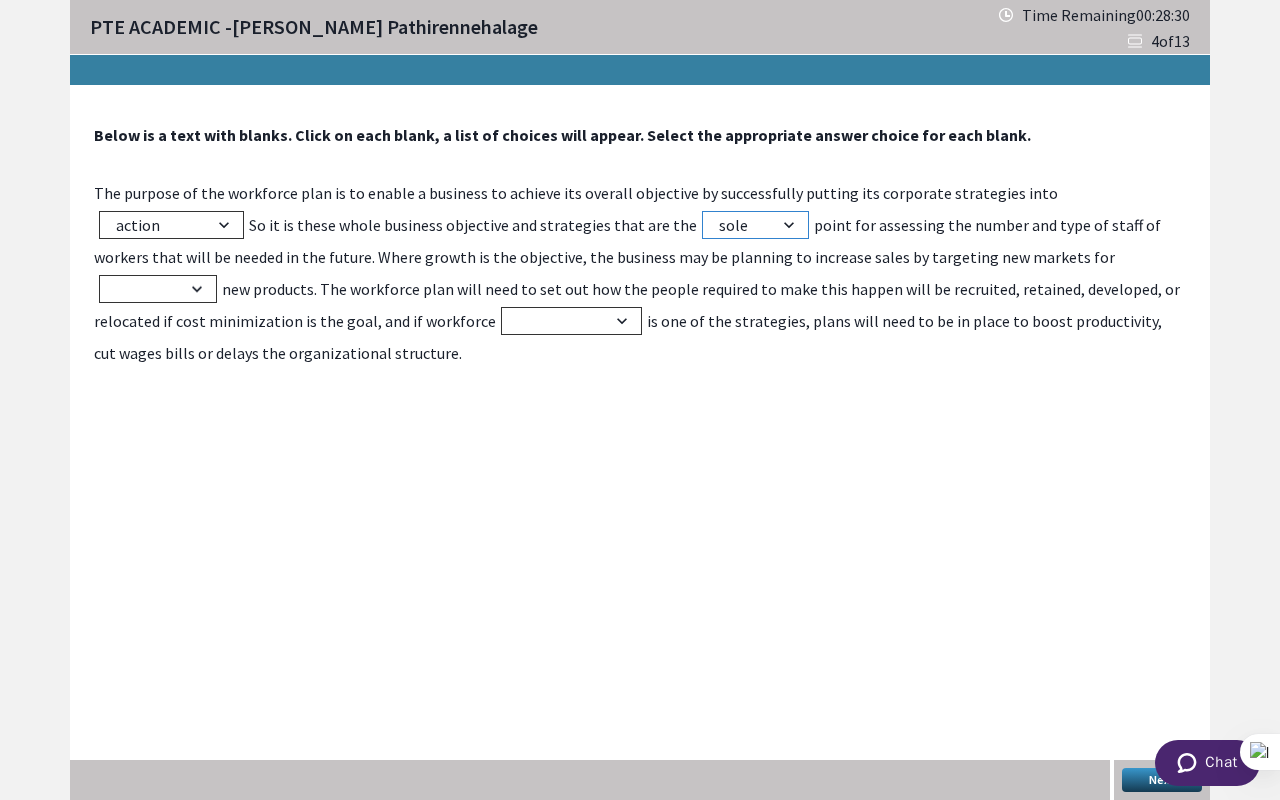 select on "only" 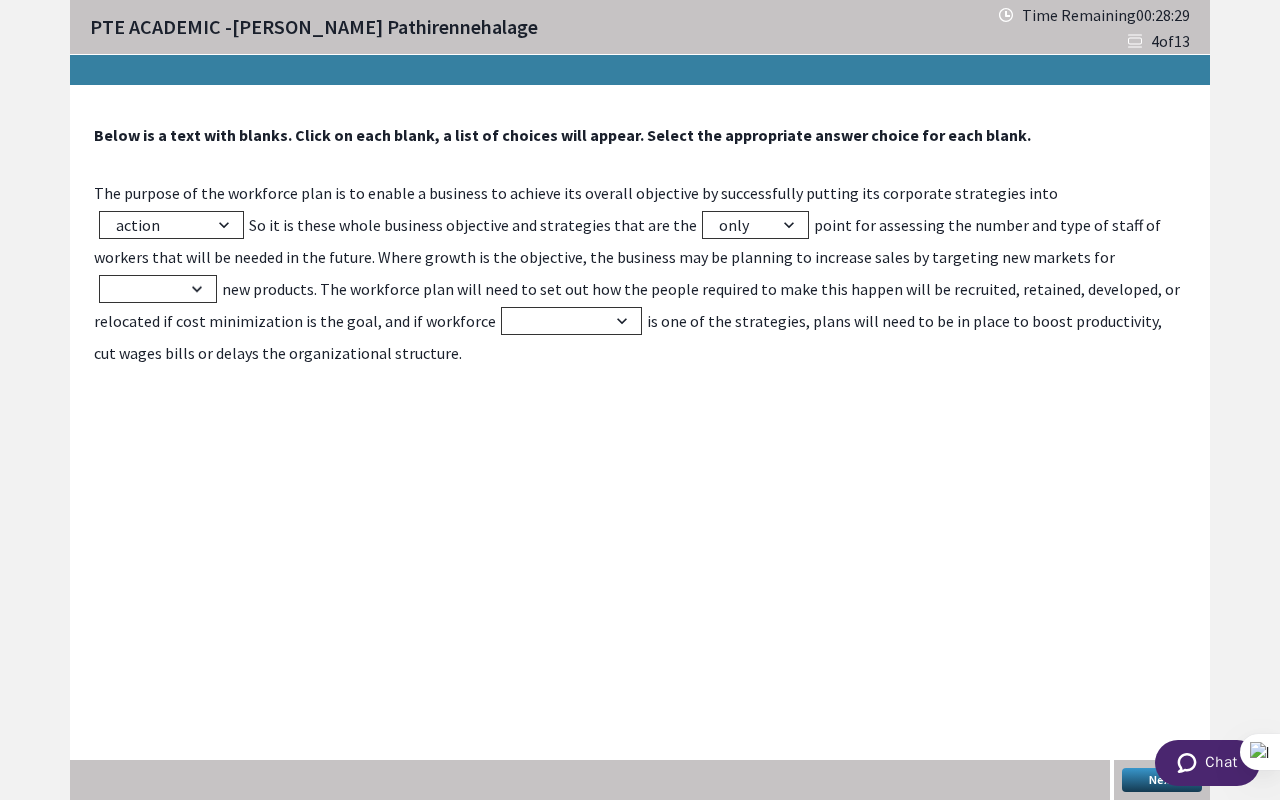 click on "Below is a text with blanks. Click on each blank, a list of choices will appear. Select the appropriate answer choice for each blank. The purpose of the workforce plan is to enable a business to achieve its overall objective by successfully putting its corporate strategies into  power action integrity responsibility  So it is these whole business objective and strategies that are the  sole starting only apart  point for assessing the number and type of staff of workers that will be needed in the future. Where growth is the objective, the business may be planning to increase sales by targeting new markets for  creating launching sale bring  new products. The workforce plan will need to set out how the people required to make this happen will be recruited, retained, developed, or relocated if cost minimization is the goal, and if workforce  effects liability transparency efficiency" at bounding box center [640, 247] 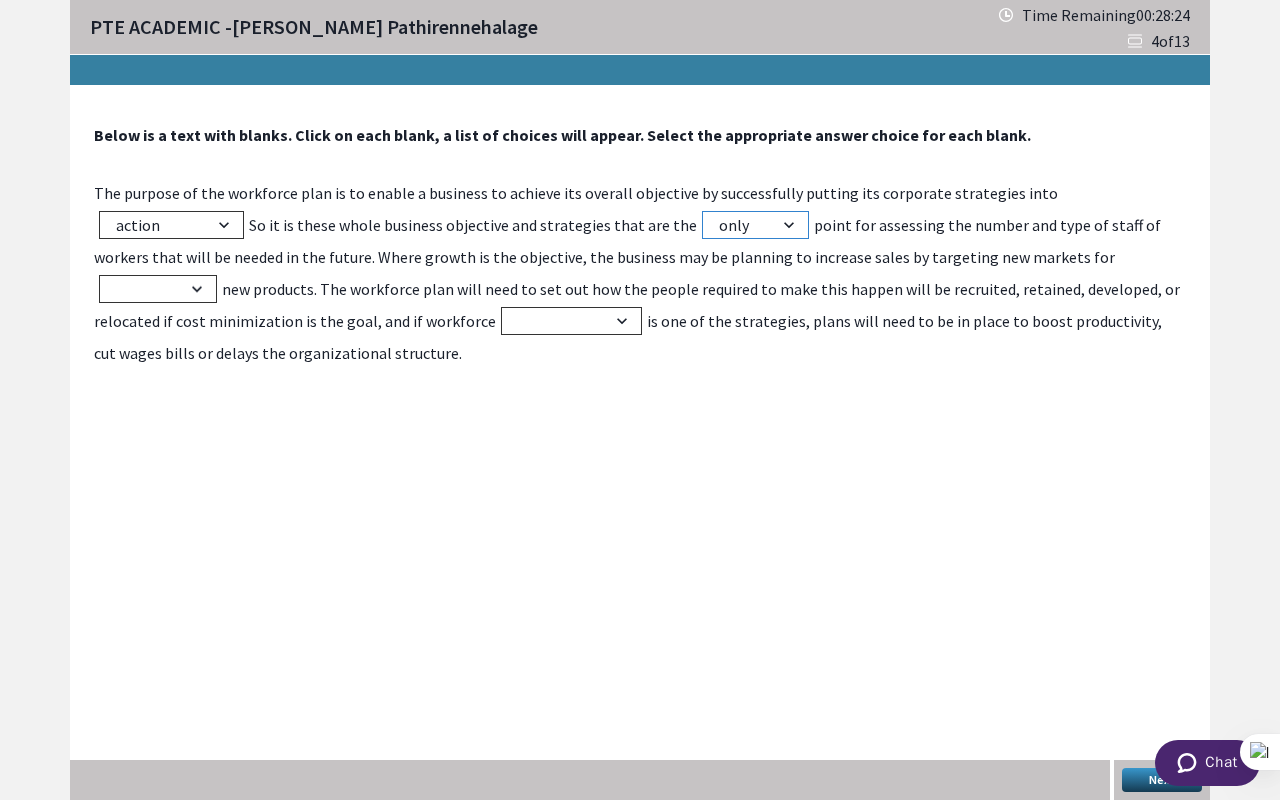 click on "sole starting only apart" at bounding box center (755, 225) 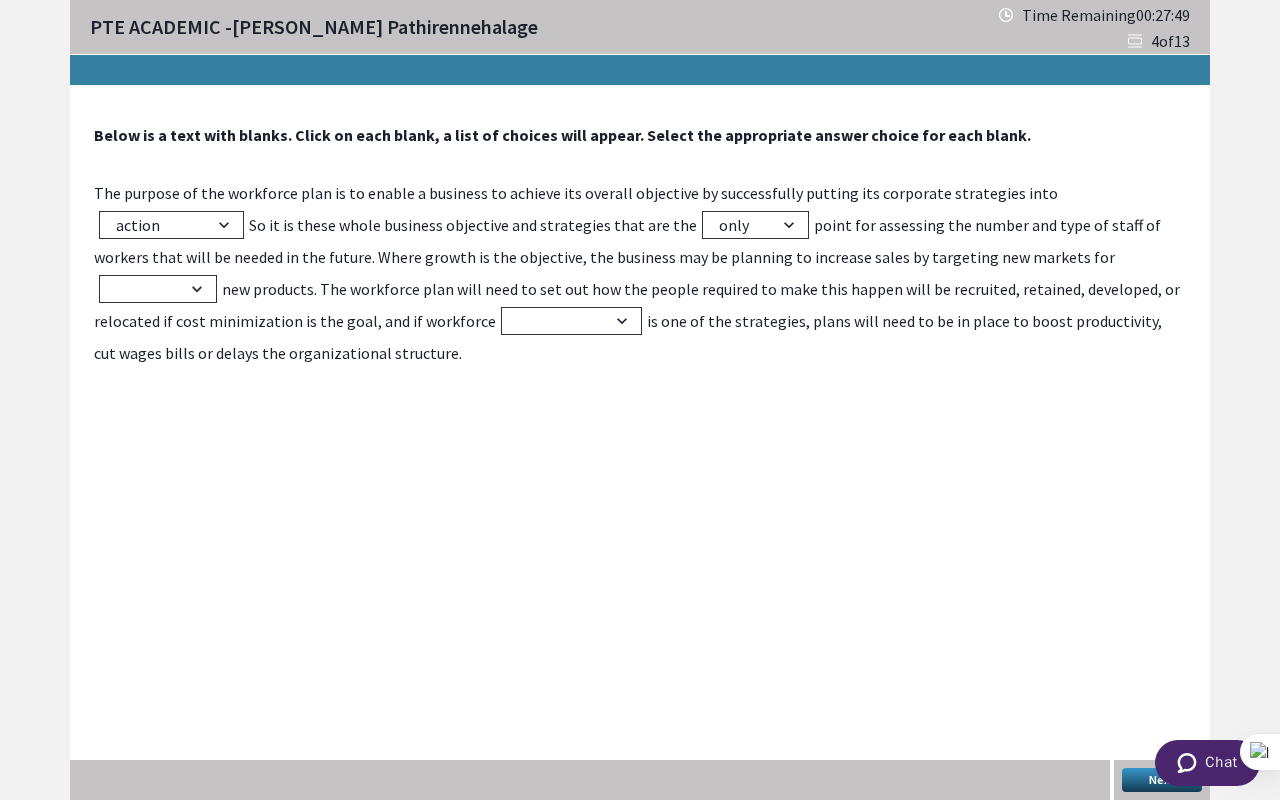 click on "Below is a text with blanks. Click on each blank, a list of choices will appear. Select the appropriate answer choice for each blank. The purpose of the workforce plan is to enable a business to achieve its overall objective by successfully putting its corporate strategies into  power action integrity responsibility  So it is these whole business objective and strategies that are the  sole starting only apart  point for assessing the number and type of staff of workers that will be needed in the future. Where growth is the objective, the business may be planning to increase sales by targeting new markets for  creating launching sale bring  new products. The workforce plan will need to set out how the people required to make this happen will be recruited, retained, developed, or relocated if cost minimization is the goal, and if workforce  effects liability transparency efficiency" at bounding box center (640, 247) 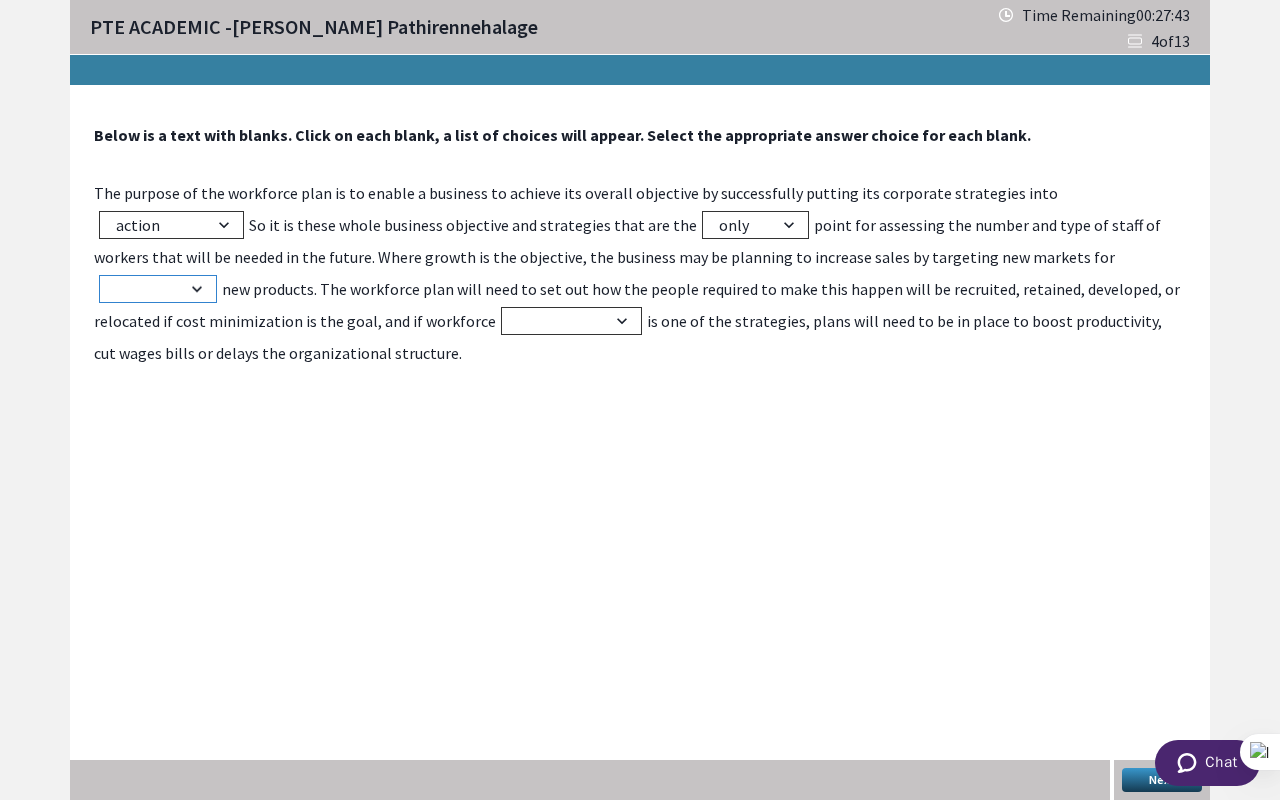 click on "creating launching sale bring" at bounding box center (158, 289) 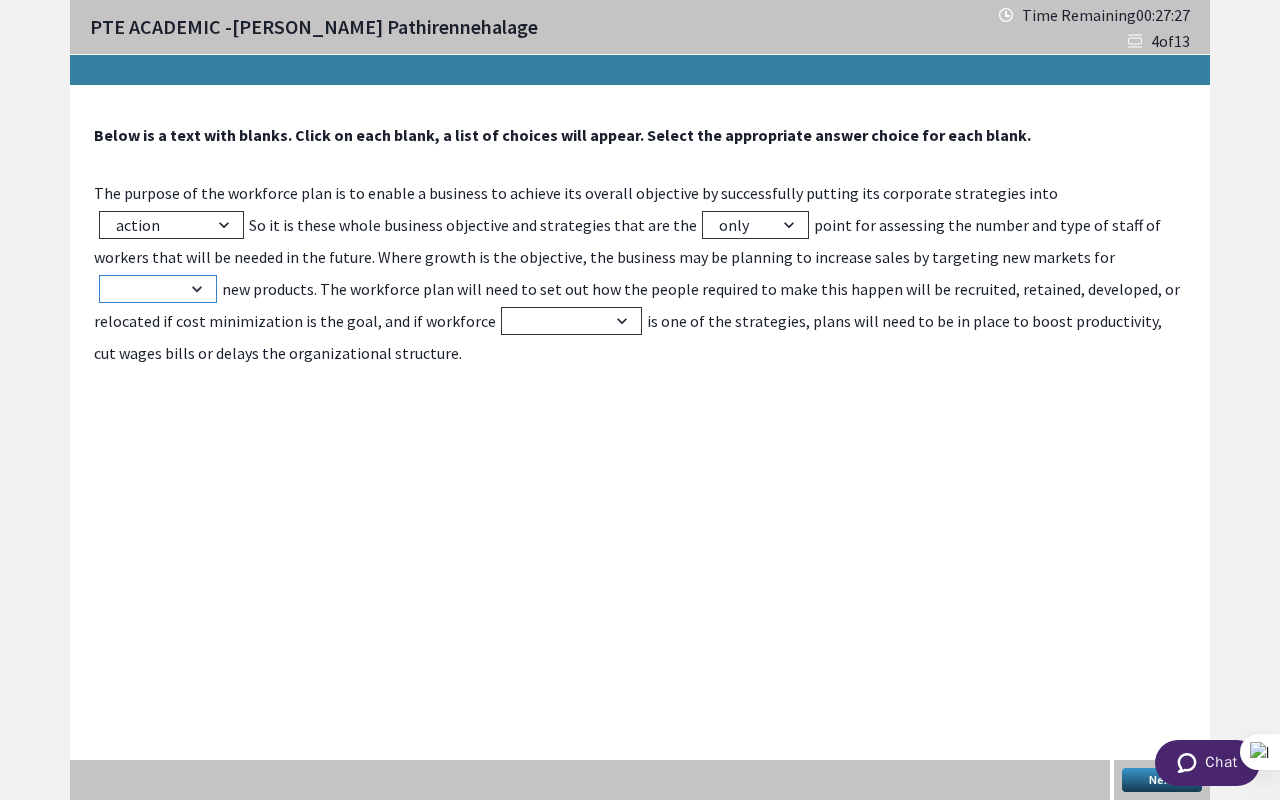 select on "sale" 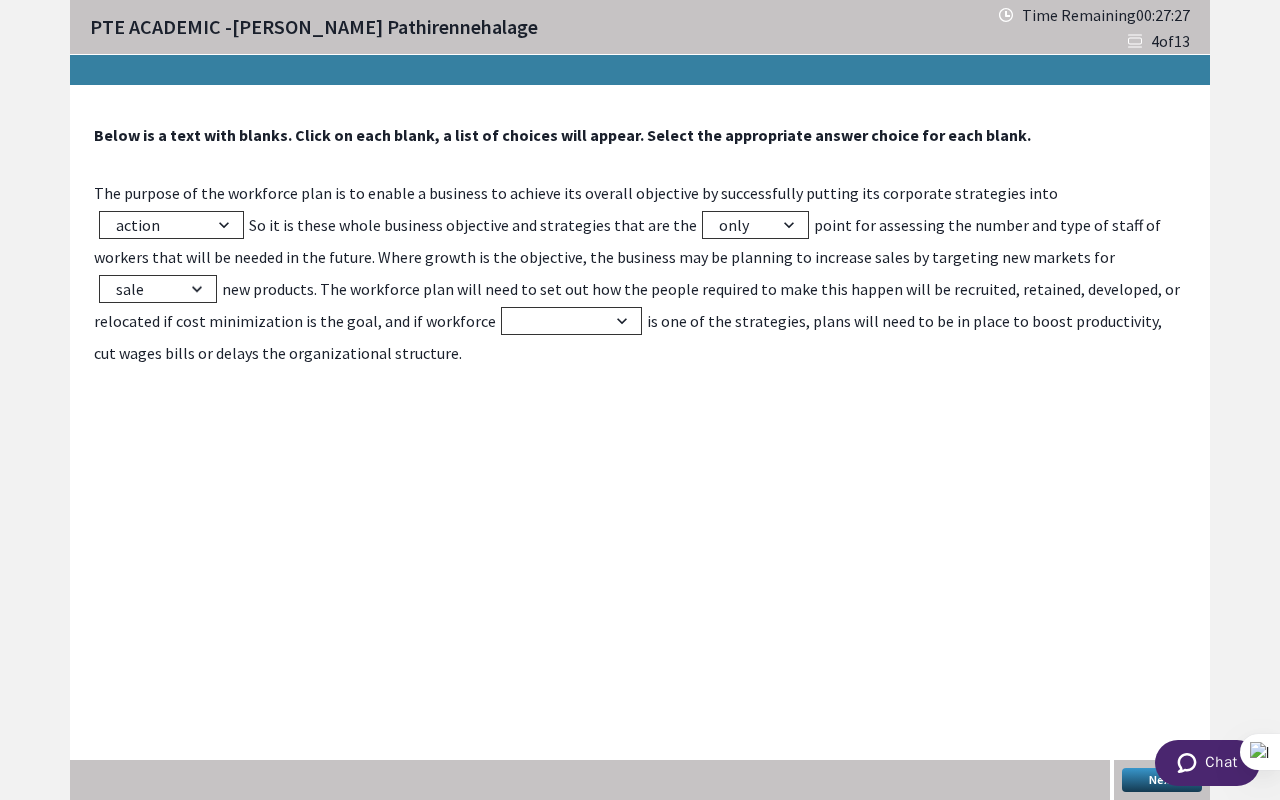 click on "The purpose of the workforce plan is to enable a business to achieve its overall objective by successfully putting its corporate strategies into  power action integrity responsibility  So it is these whole business objective and strategies that are the  sole starting only apart  point for assessing the number and type of staff of workers that will be needed in the future. Where growth is the objective, the business may be planning to increase sales by targeting new markets for  creating launching sale bring  new products. The workforce plan will need to set out how the people required to make this happen will be recruited, retained, developed, or relocated if cost minimization is the goal, and if workforce  effects liability transparency efficiency  is one of the strategies, plans will need to be in place to boost productivity, cut wages bills or delays the organizational structure." at bounding box center [640, 273] 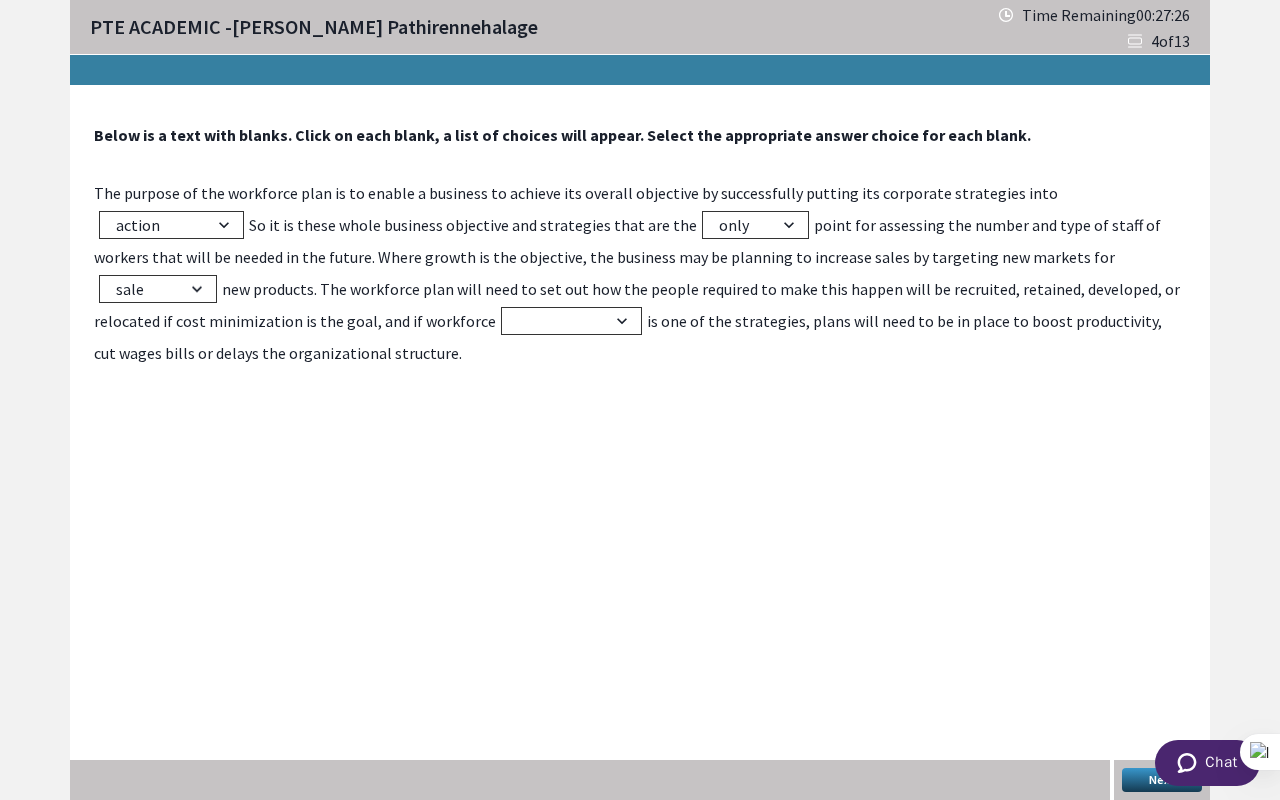 click on "The purpose of the workforce plan is to enable a business to achieve its overall objective by successfully putting its corporate strategies into  power action integrity responsibility  So it is these whole business objective and strategies that are the  sole starting only apart  point for assessing the number and type of staff of workers that will be needed in the future. Where growth is the objective, the business may be planning to increase sales by targeting new markets for  creating launching sale bring  new products. The workforce plan will need to set out how the people required to make this happen will be recruited, retained, developed, or relocated if cost minimization is the goal, and if workforce  effects liability transparency efficiency  is one of the strategies, plans will need to be in place to boost productivity, cut wages bills or delays the organizational structure." at bounding box center (640, 273) 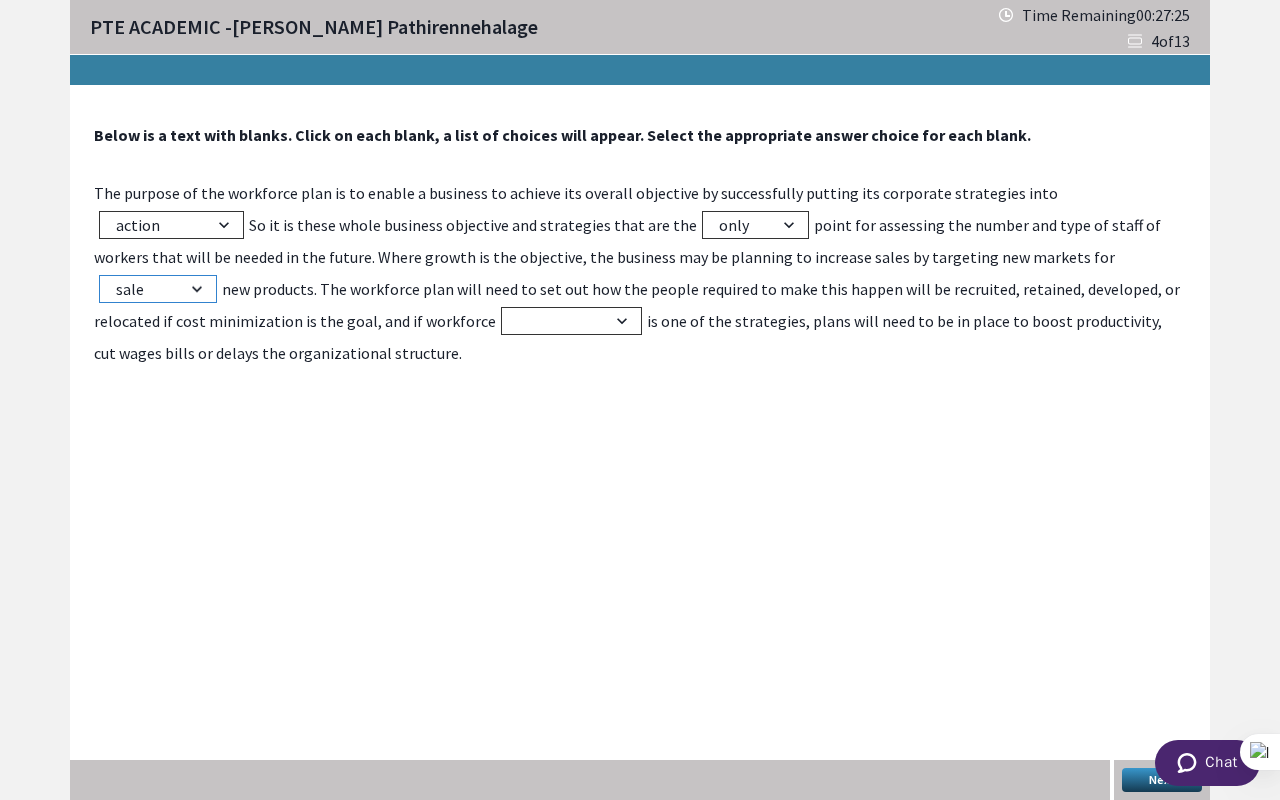 click on "creating launching sale bring" at bounding box center [158, 289] 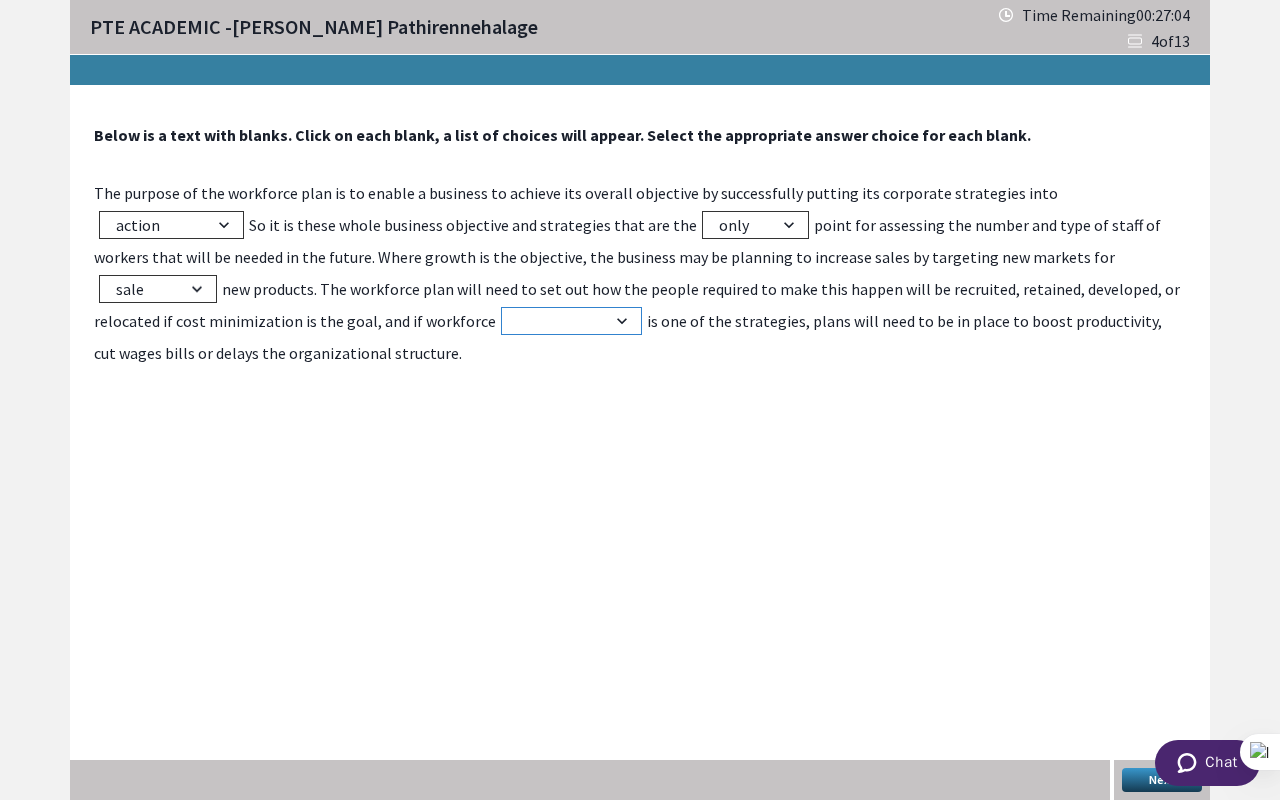 click on "effects liability transparency efficiency" at bounding box center (571, 321) 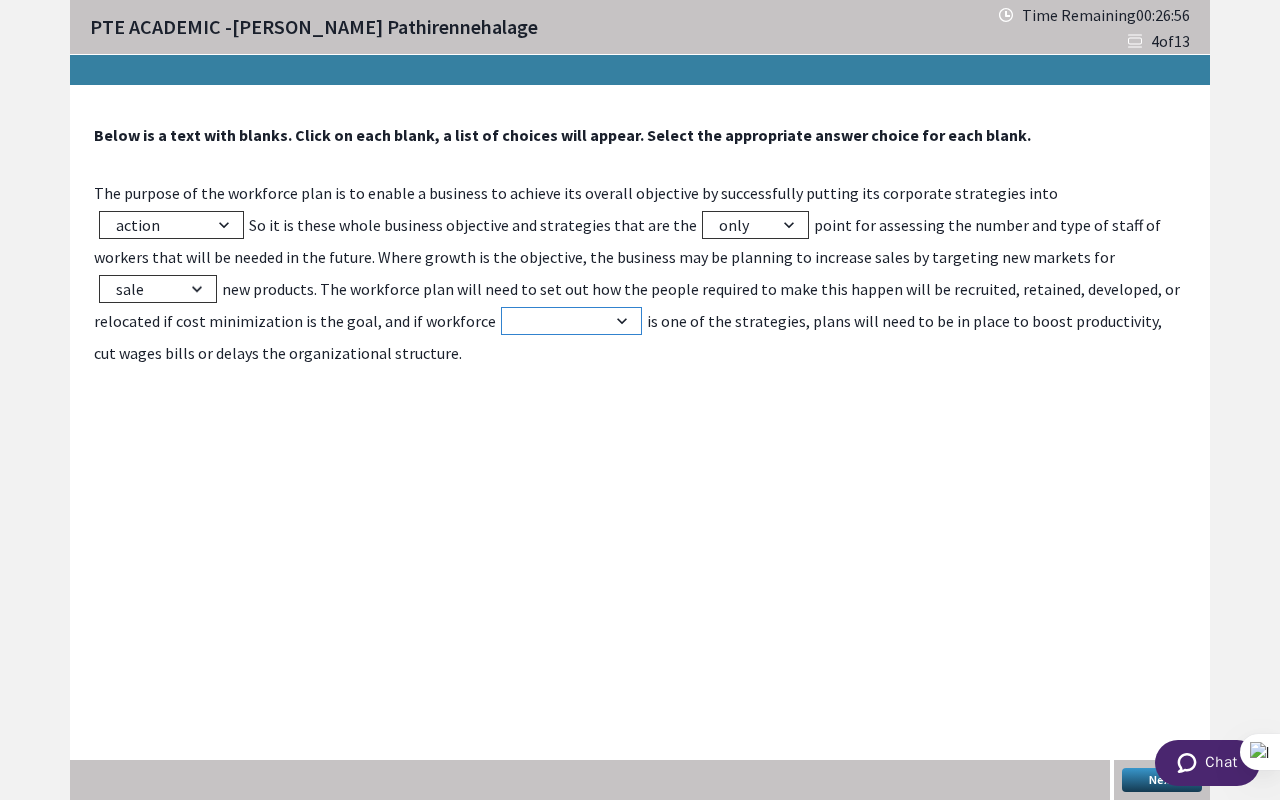 select on "liability" 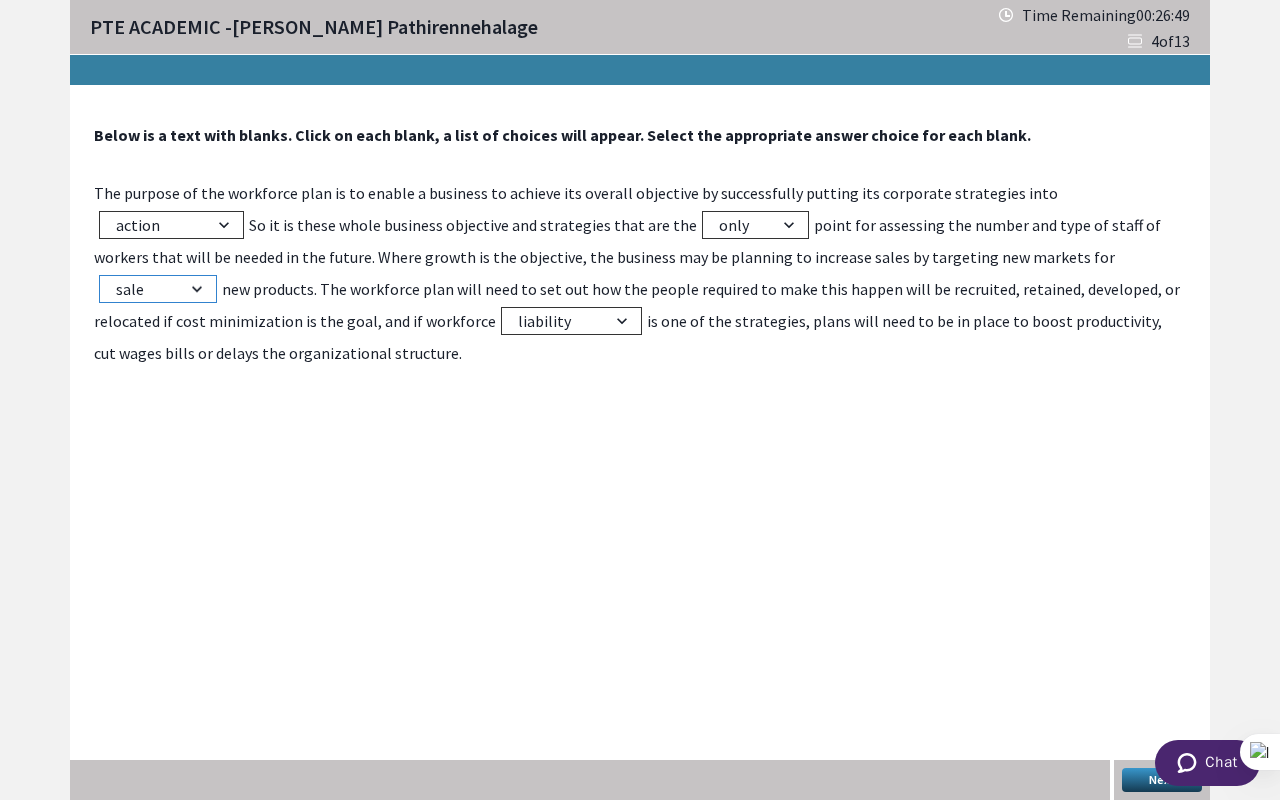 click on "creating launching sale bring" at bounding box center [158, 289] 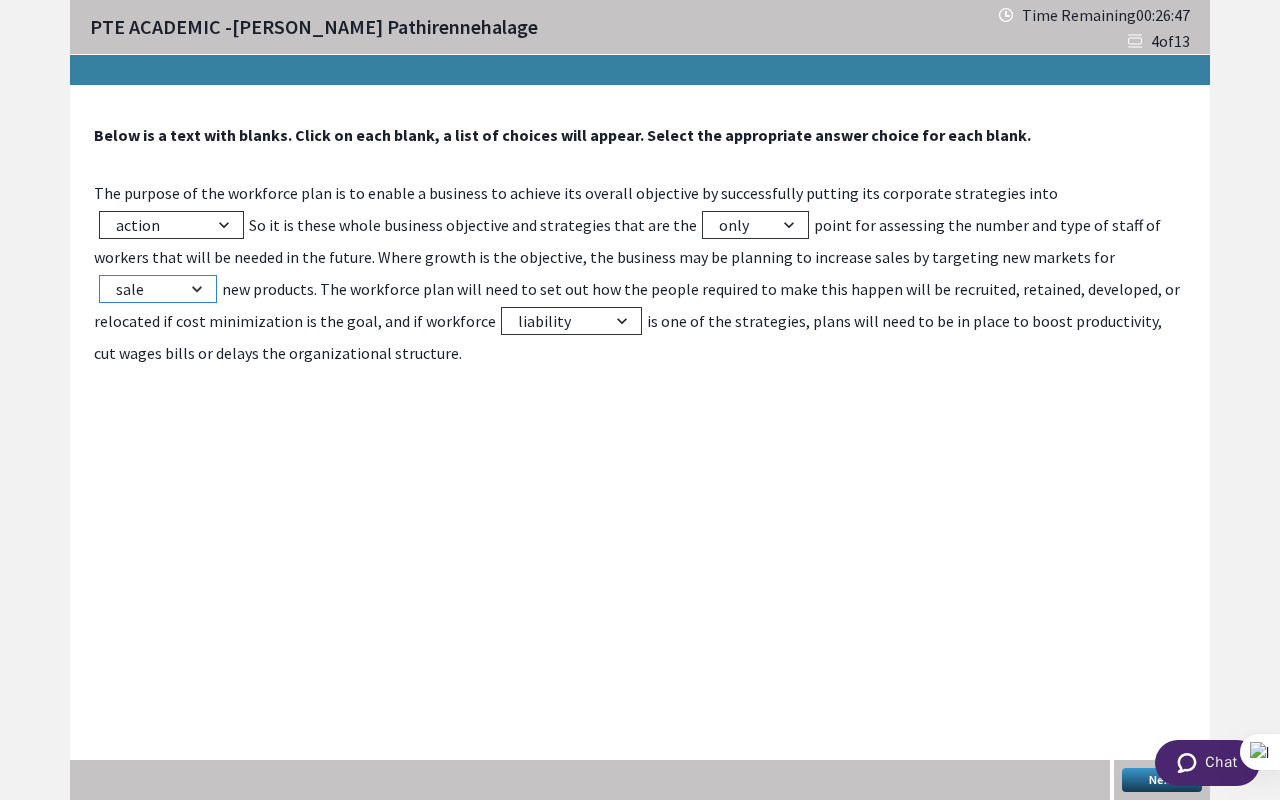 select on "launching" 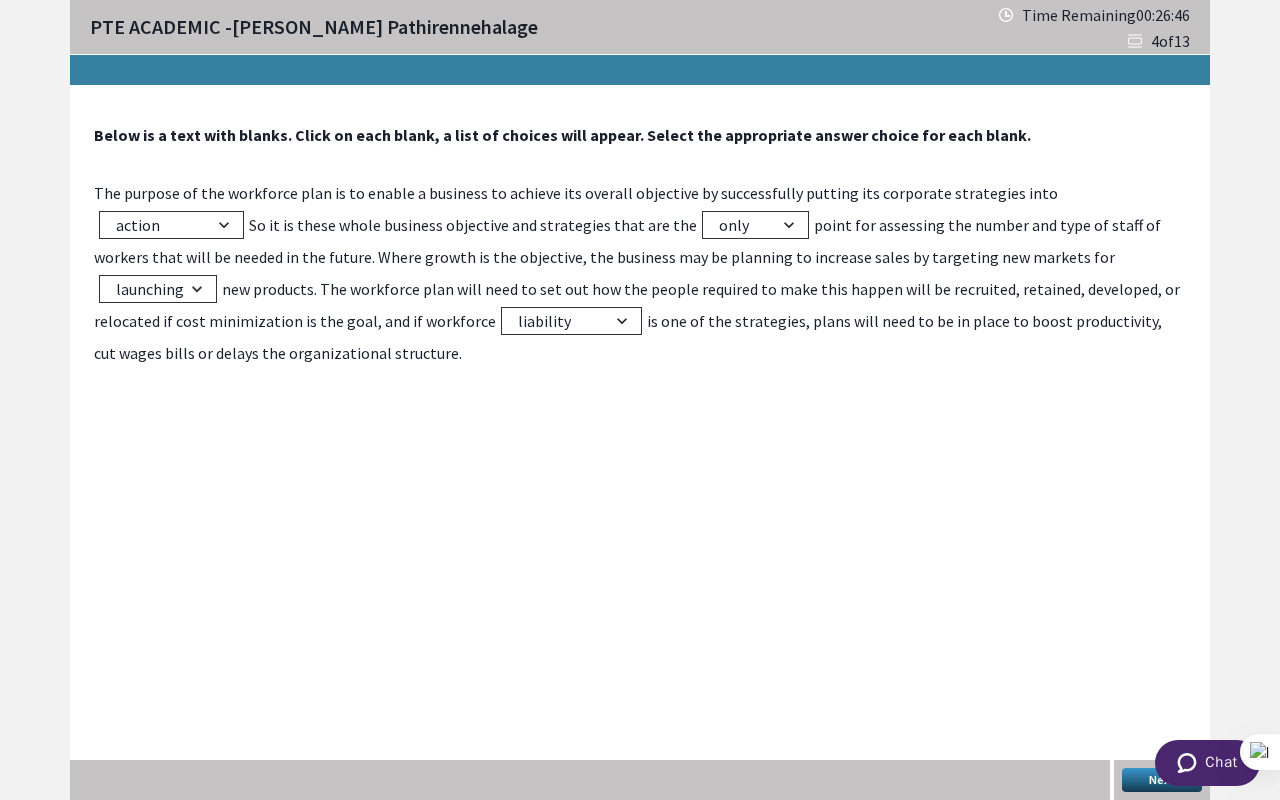 click on "Next" at bounding box center (1162, 780) 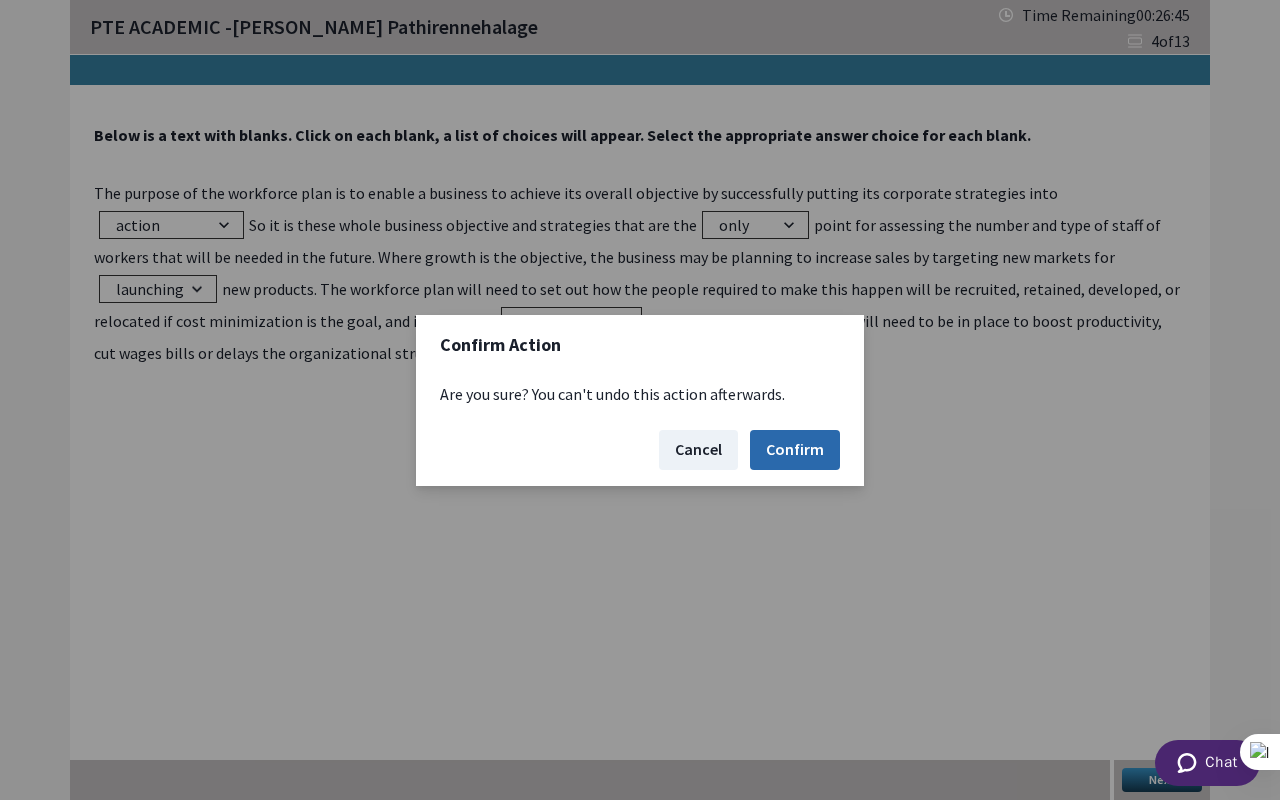 click on "Confirm" at bounding box center [795, 450] 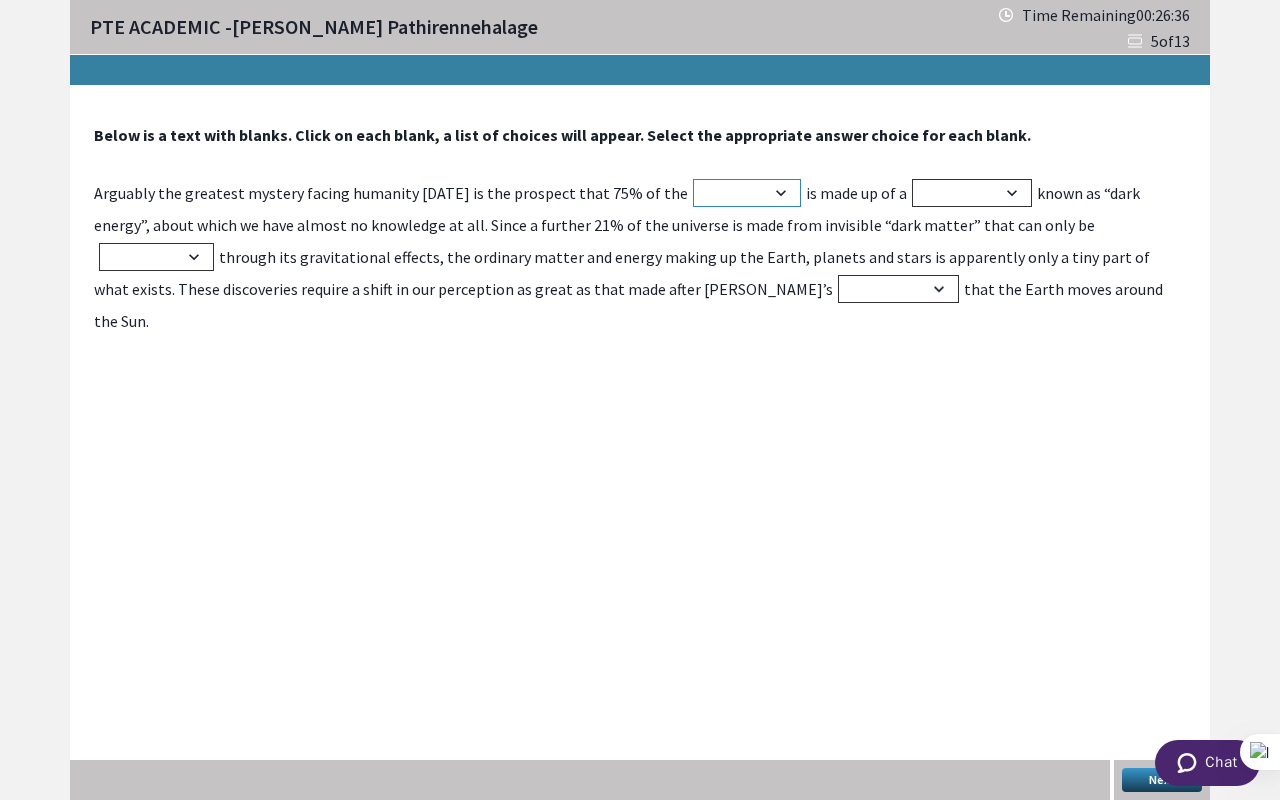click on "creation infinity circle universe" at bounding box center [747, 193] 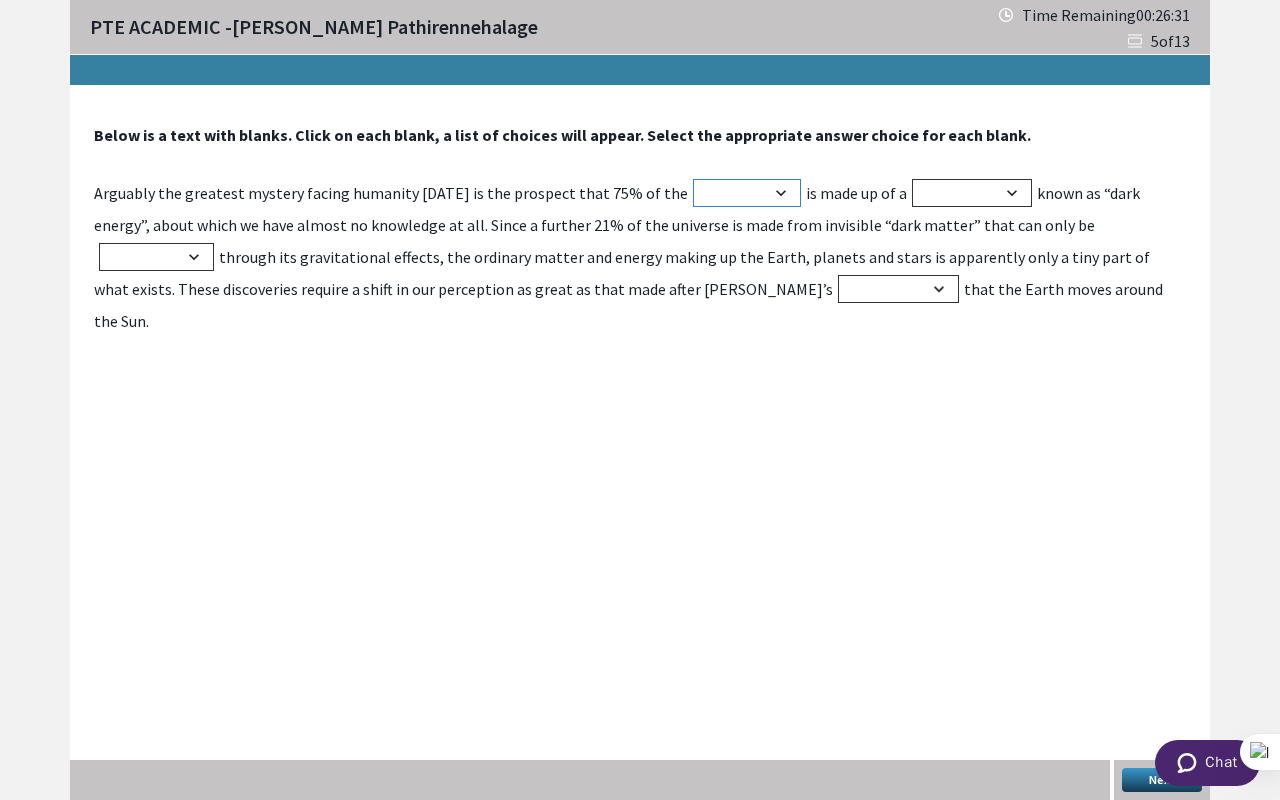select on "universe" 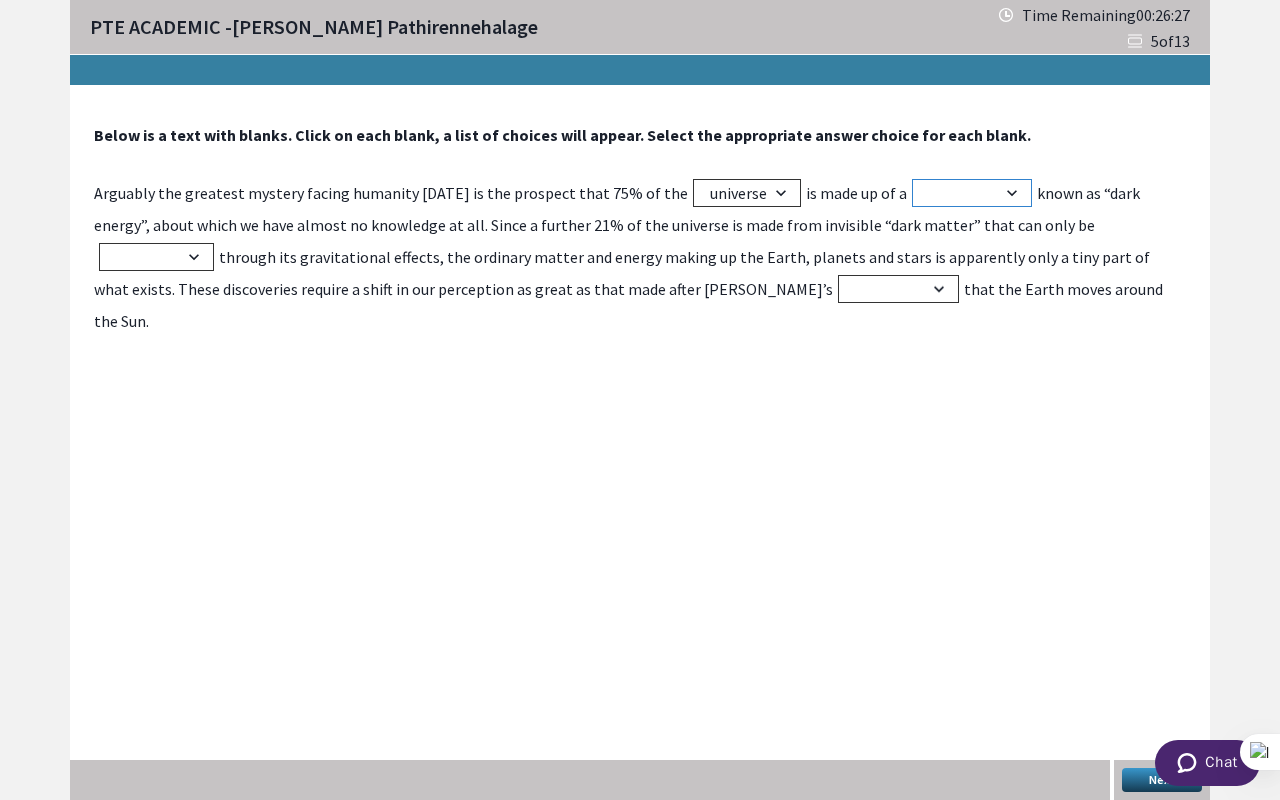 click on "topic fabric substance reality" at bounding box center (972, 193) 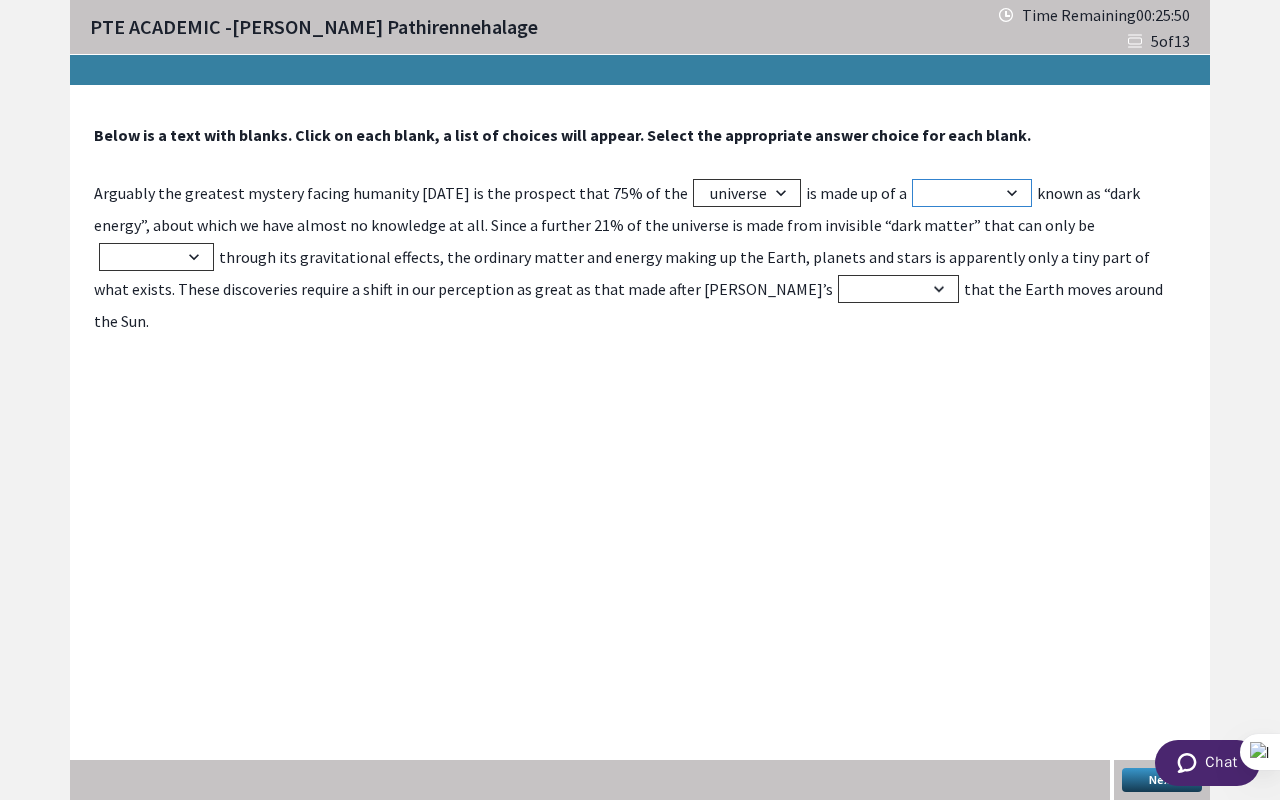 select on "substance" 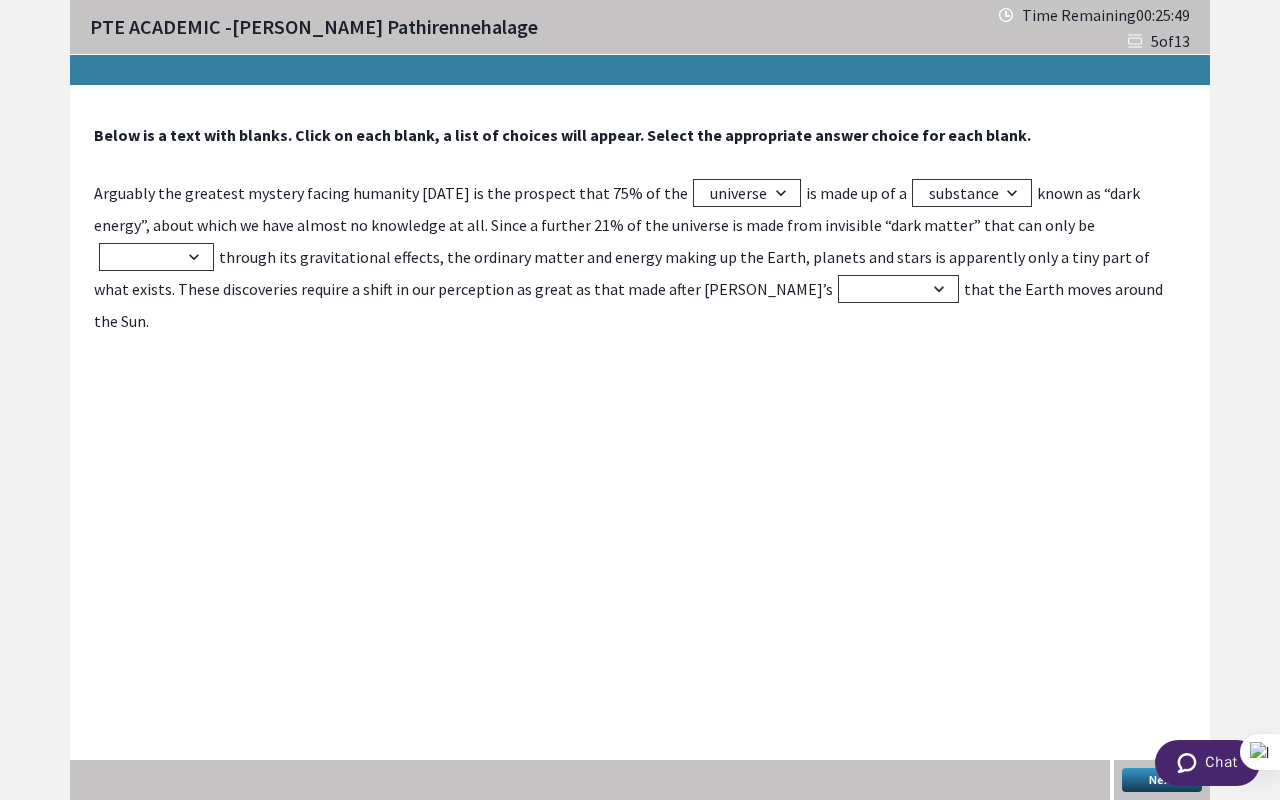 click on "Below is a text with blanks. Click on each blank, a list of choices will appear. Select the appropriate answer choice for each blank. Arguably the greatest mystery facing humanity [DATE] is the prospect that 75% of the  creation infinity circle universe  is made up of a  topic fabric substance reality  known as “dark energy”, about which we have almost no knowledge at all. Since a further 21% of the universe is made from invisible “dark matter” that can only be  noted answered turned detected  through its gravitational effects, the ordinary matter and energy making up the Earth, planets and stars is apparently only a tiny part of what exists. These discoveries require a shift in our perception as great as that made after [PERSON_NAME]’s  news reports stories revelation  that the Earth moves around the Sun." at bounding box center [640, 231] 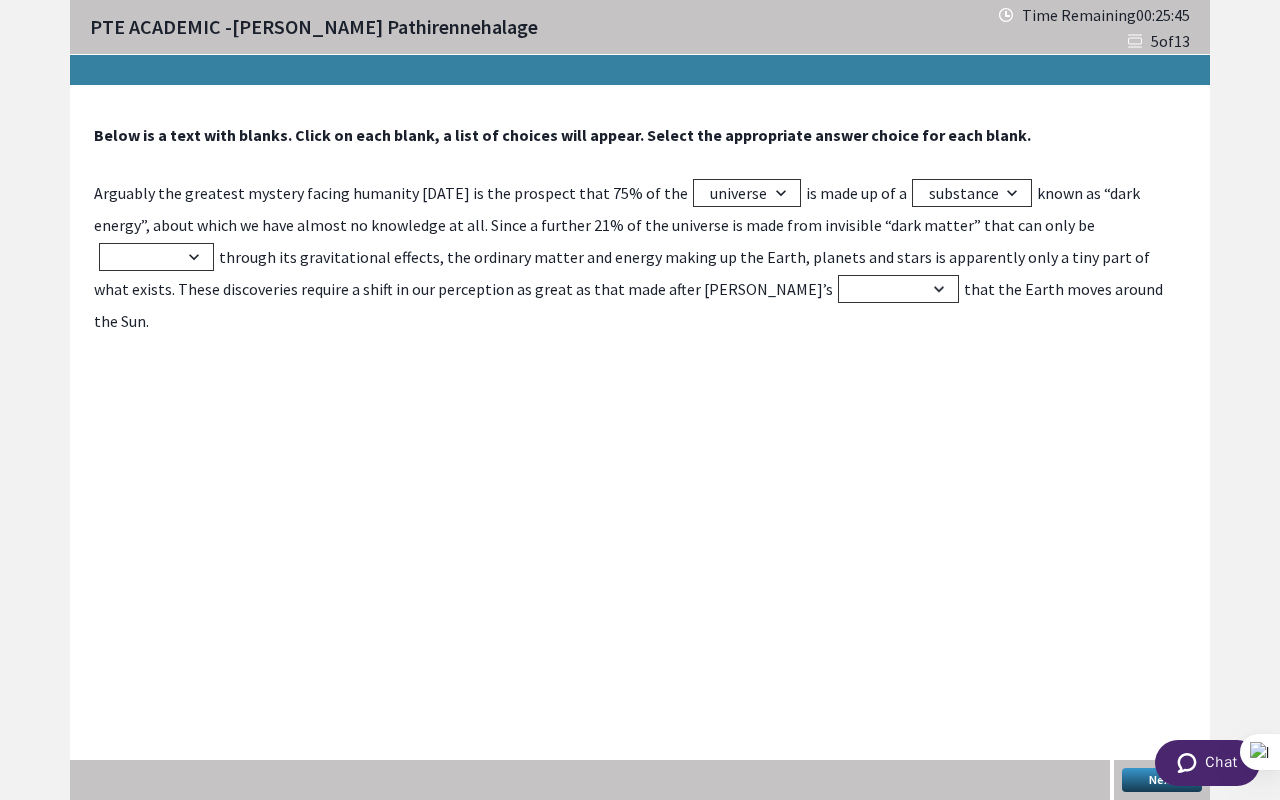 click on "Below is a text with blanks. Click on each blank, a list of choices will appear. Select the appropriate answer choice for each blank. Arguably the greatest mystery facing humanity [DATE] is the prospect that 75% of the  creation infinity circle universe  is made up of a  topic fabric substance reality  known as “dark energy”, about which we have almost no knowledge at all. Since a further 21% of the universe is made from invisible “dark matter” that can only be  noted answered turned detected  through its gravitational effects, the ordinary matter and energy making up the Earth, planets and stars is apparently only a tiny part of what exists. These discoveries require a shift in our perception as great as that made after [PERSON_NAME]’s  news reports stories revelation  that the Earth moves around the Sun." at bounding box center [640, 231] 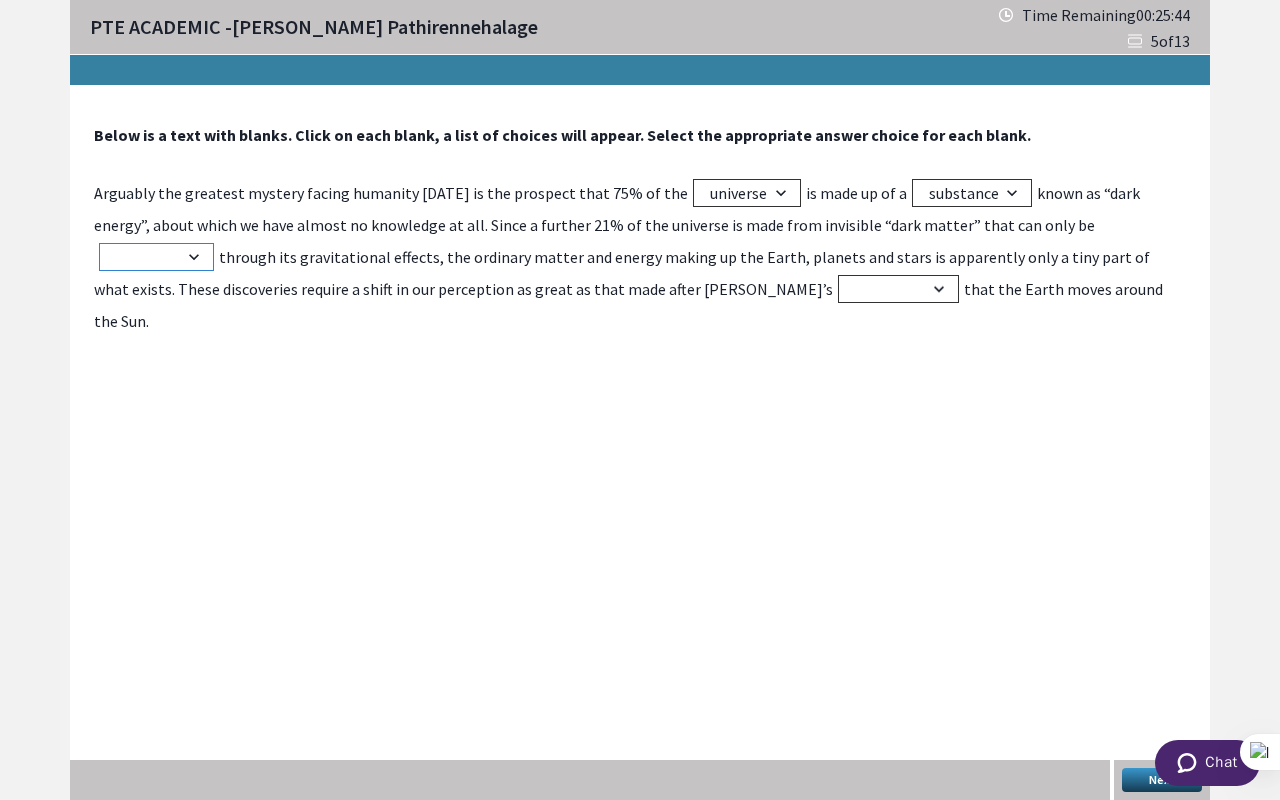 click on "noted answered turned detected" at bounding box center (156, 257) 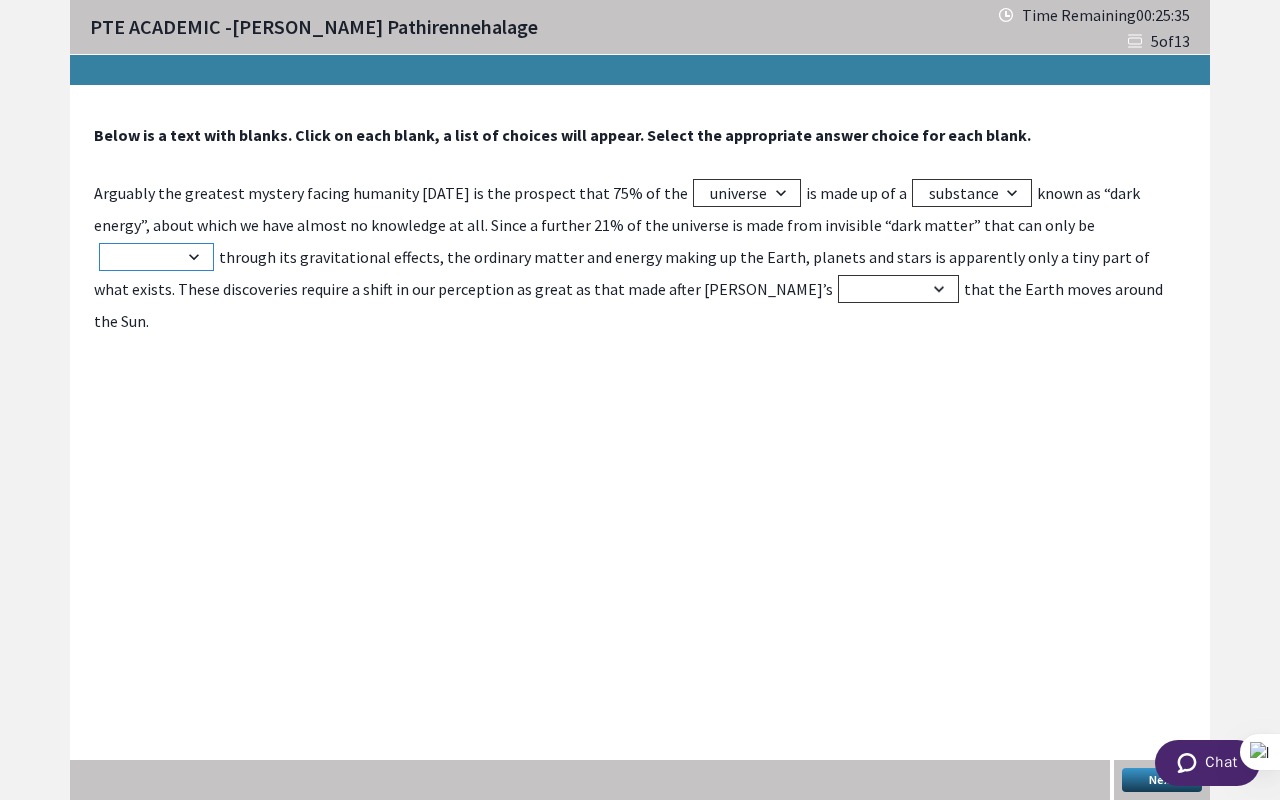 select on "detected" 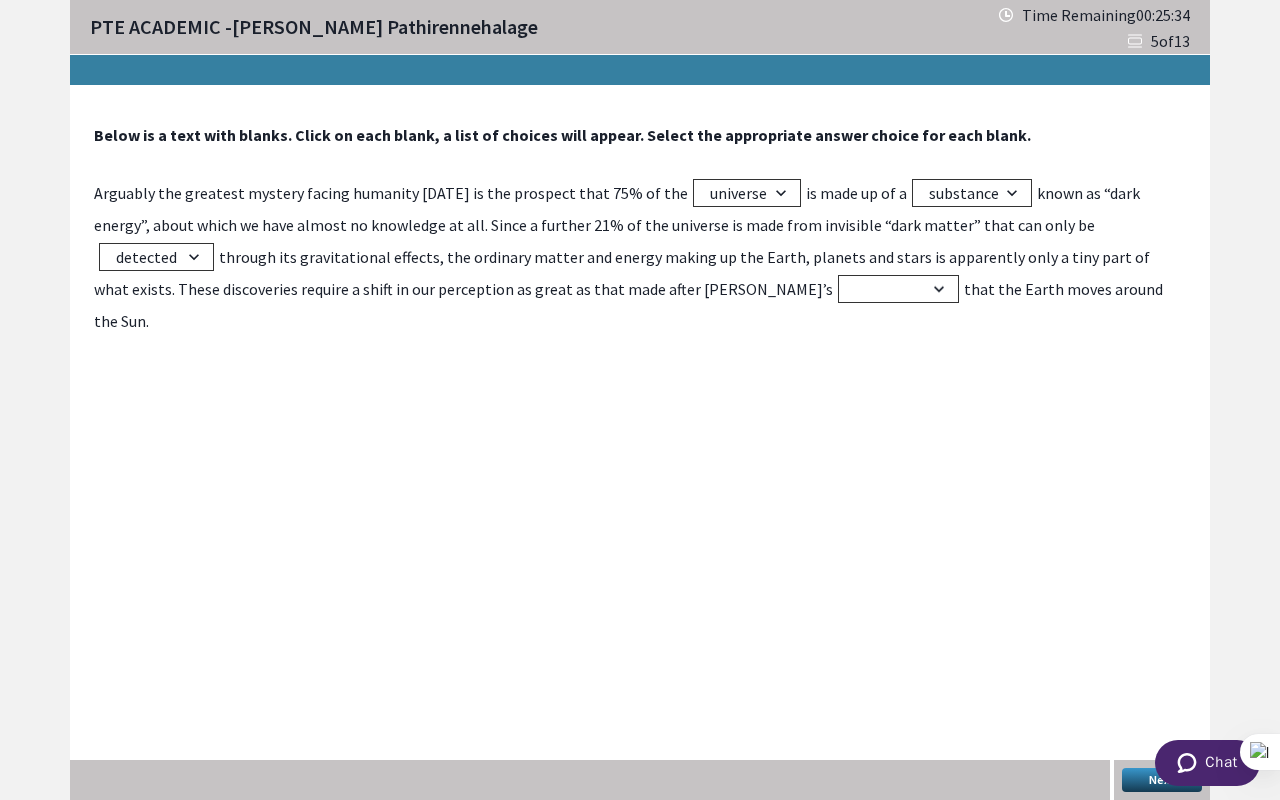 click on "Below is a text with blanks. Click on each blank, a list of choices will appear. Select the appropriate answer choice for each blank. Arguably the greatest mystery facing humanity [DATE] is the prospect that 75% of the  creation infinity circle universe  is made up of a  topic fabric substance reality  known as “dark energy”, about which we have almost no knowledge at all. Since a further 21% of the universe is made from invisible “dark matter” that can only be  noted answered turned detected  through its gravitational effects, the ordinary matter and energy making up the Earth, planets and stars is apparently only a tiny part of what exists. These discoveries require a shift in our perception as great as that made after [PERSON_NAME]’s  news reports stories revelation  that the Earth moves around the Sun. Next" at bounding box center (640, 443) 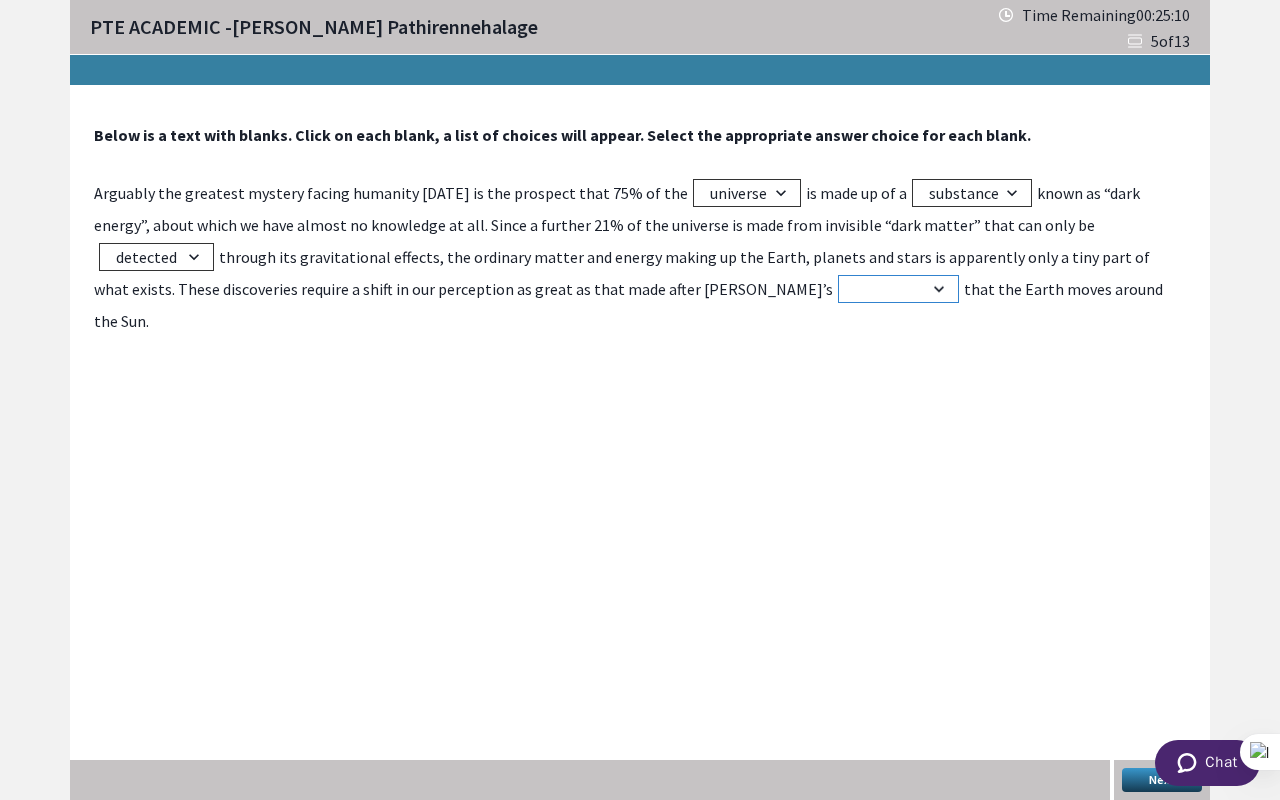 click on "news reports stories revelation" at bounding box center (898, 289) 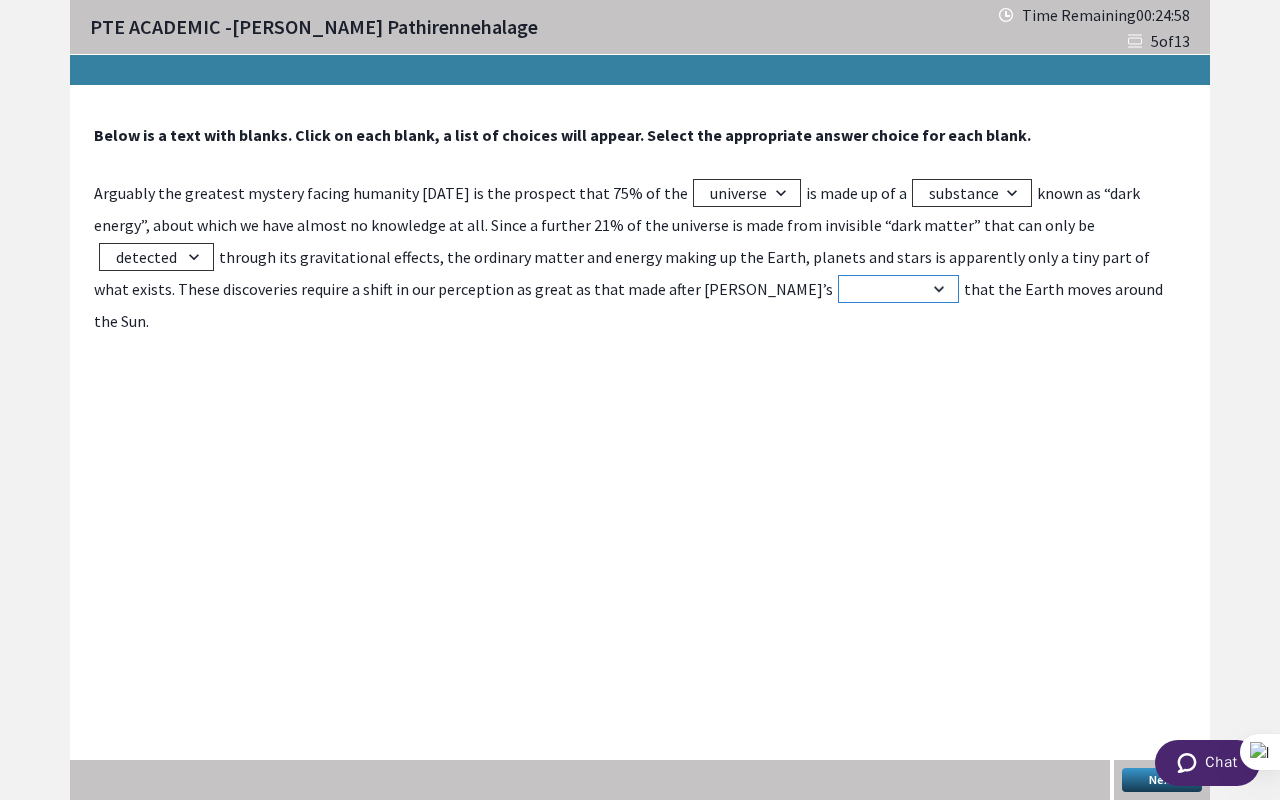 select on "revelation" 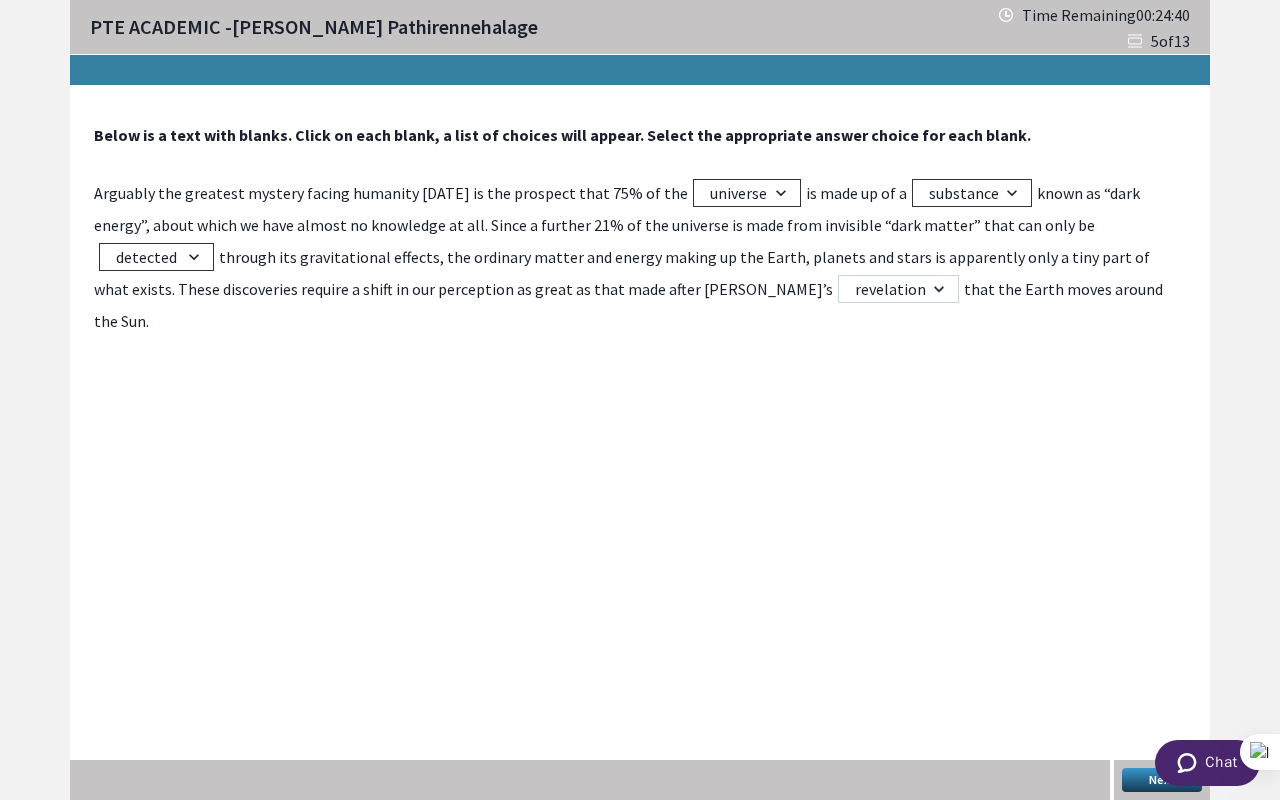 click on "PTE ACADEMIC -  [PERSON_NAME] Pathirennehalage Time Remaining  00 : 24 : 40 5  of  13 Below is a text with blanks. Click on each blank, a list of choices will appear. Select the appropriate answer choice for each blank. Arguably the greatest mystery facing humanity [DATE] is the prospect that 75% of the  creation infinity circle universe  is made up of a  topic fabric substance reality  known as “dark energy”, about which we have almost no knowledge at all. Since a further 21% of the universe is made from invisible “dark matter” that can only be  noted answered turned detected  through its gravitational effects, the ordinary matter and energy making up the Earth, planets and stars is apparently only a tiny part of what exists. These discoveries require a shift in our perception as great as that made after [PERSON_NAME]’s  news reports stories revelation  that the Earth moves around the Sun. Next" at bounding box center [640, 400] 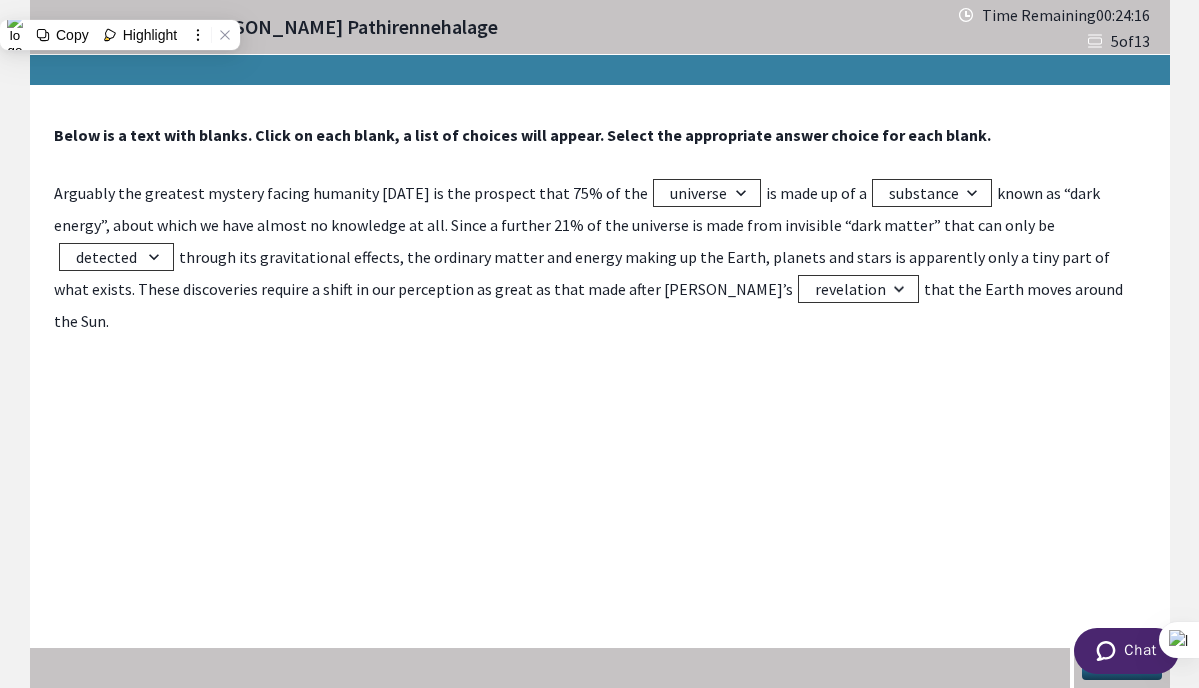 click on "Below is a text with blanks. Click on each blank, a list of choices will appear. Select the appropriate answer choice for each blank. Arguably the greatest mystery facing humanity [DATE] is the prospect that 75% of the  creation infinity circle universe  is made up of a  topic fabric substance reality  known as “dark energy”, about which we have almost no knowledge at all. Since a further 21% of the universe is made from invisible “dark matter” that can only be  noted answered turned detected  through its gravitational effects, the ordinary matter and energy making up the Earth, planets and stars is apparently only a tiny part of what exists. These discoveries require a shift in our perception as great as that made after [PERSON_NAME]’s  news reports stories revelation  that the Earth moves around the Sun." at bounding box center [600, 231] 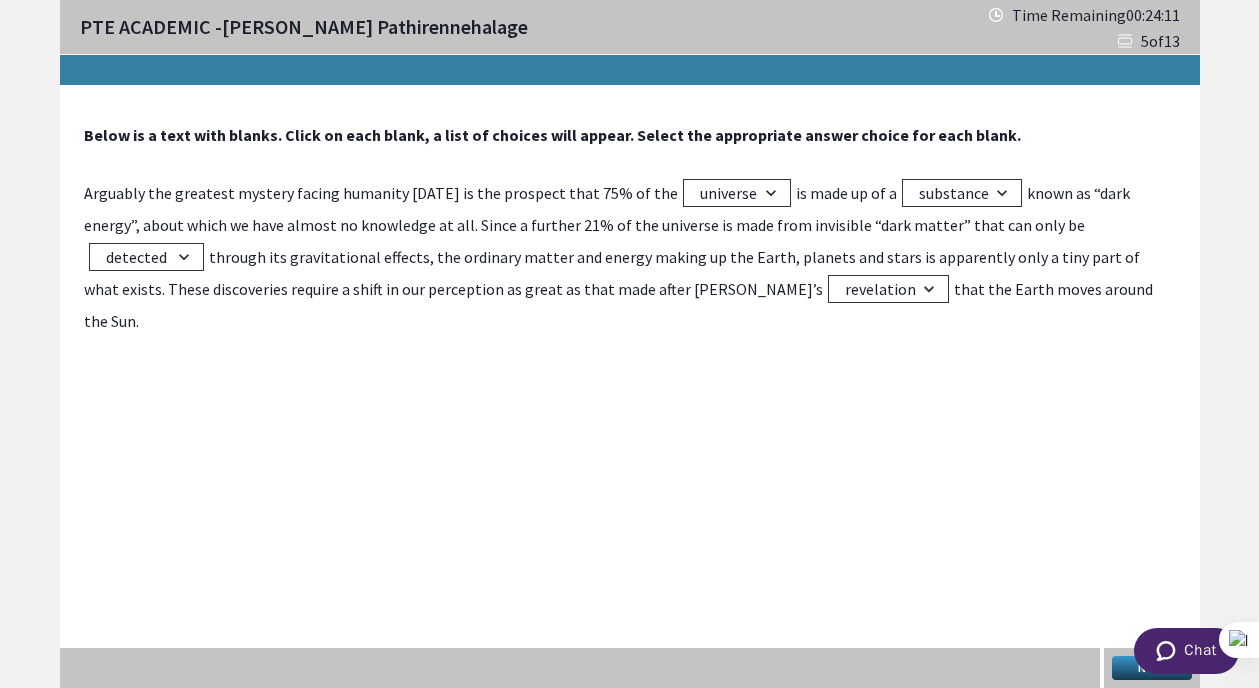 click on "Next" at bounding box center [1152, 668] 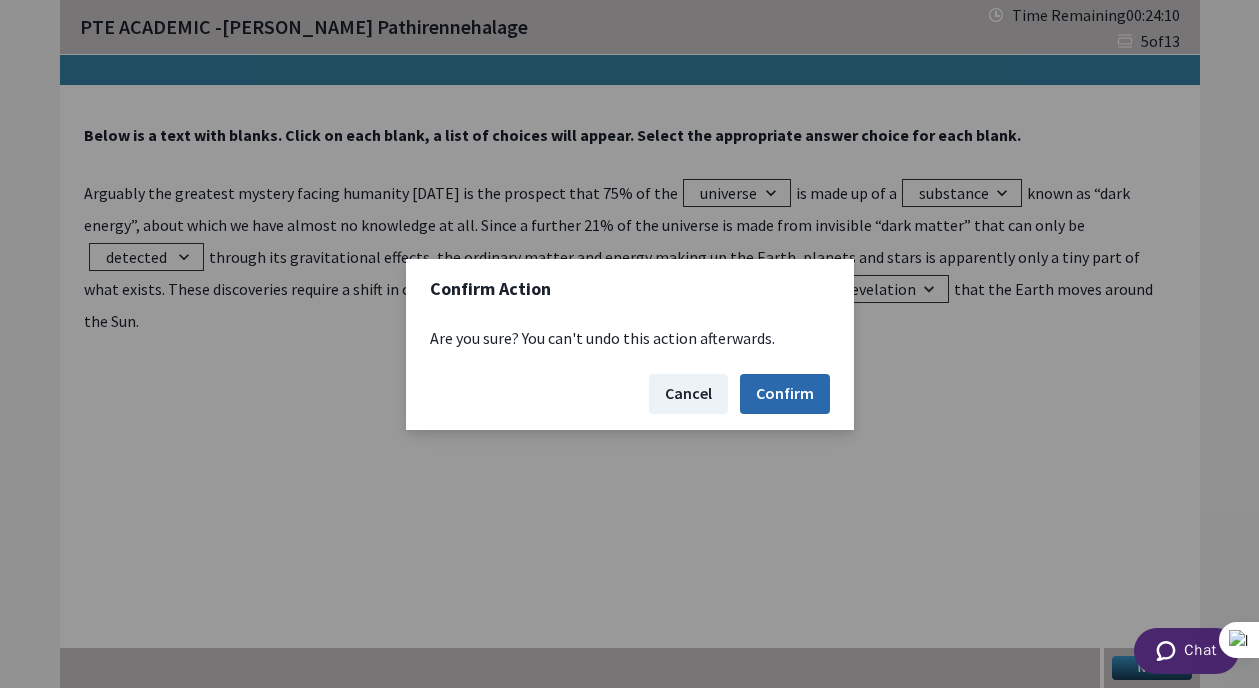 click on "Confirm" at bounding box center [785, 394] 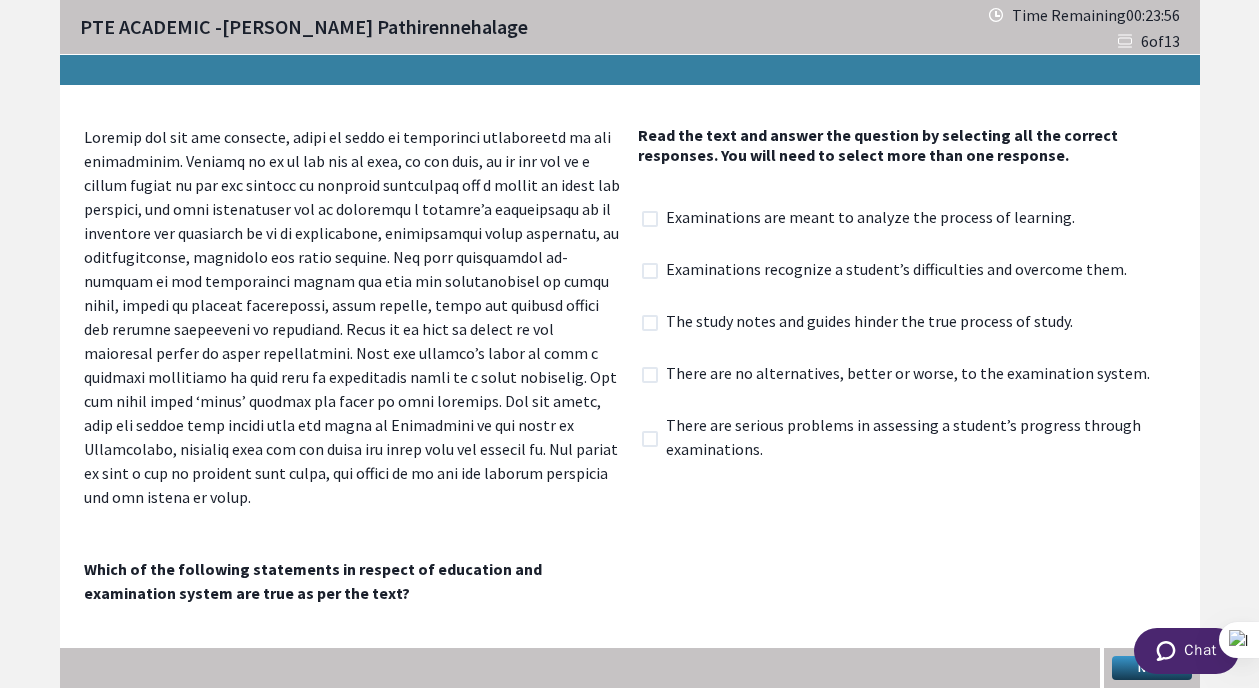 drag, startPoint x: 133, startPoint y: 129, endPoint x: 430, endPoint y: 152, distance: 297.88925 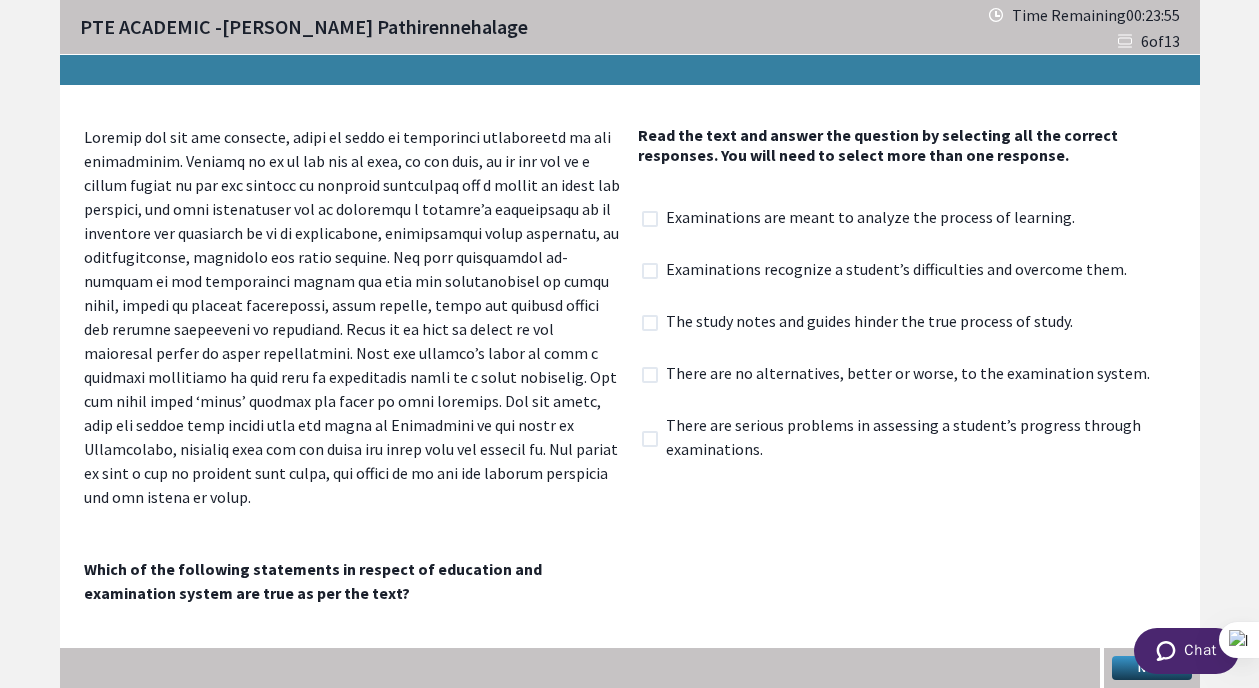 drag, startPoint x: 341, startPoint y: 125, endPoint x: 368, endPoint y: 135, distance: 28.79236 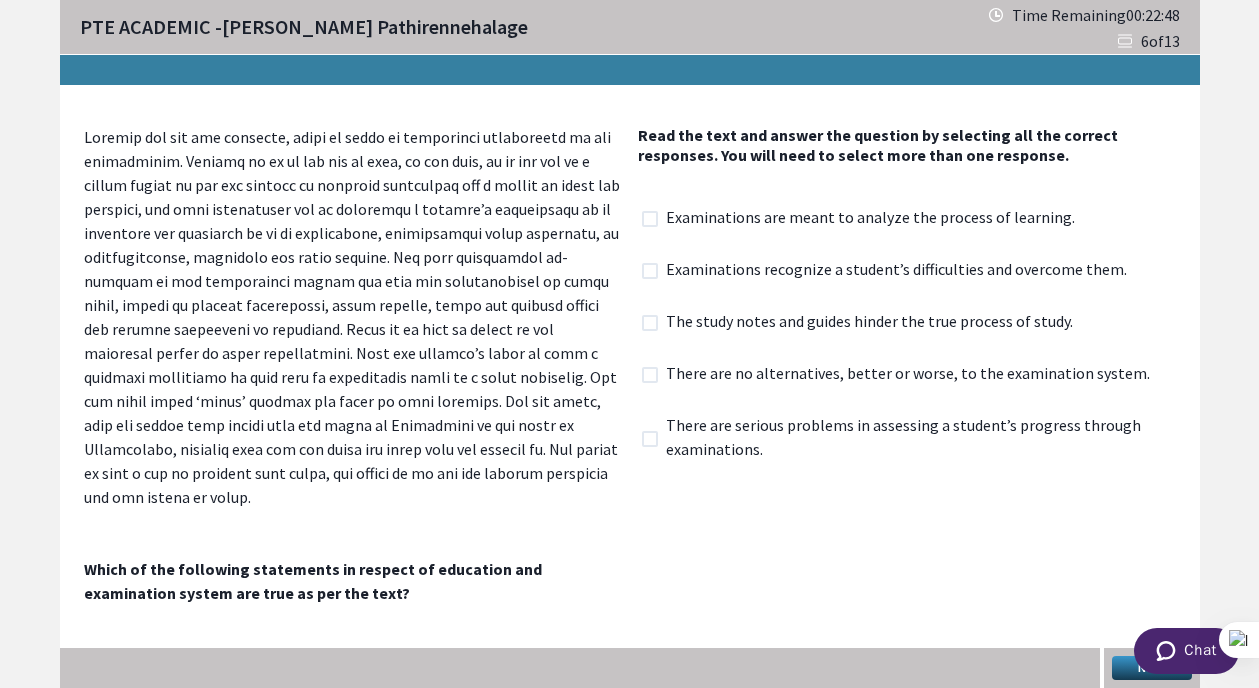 click 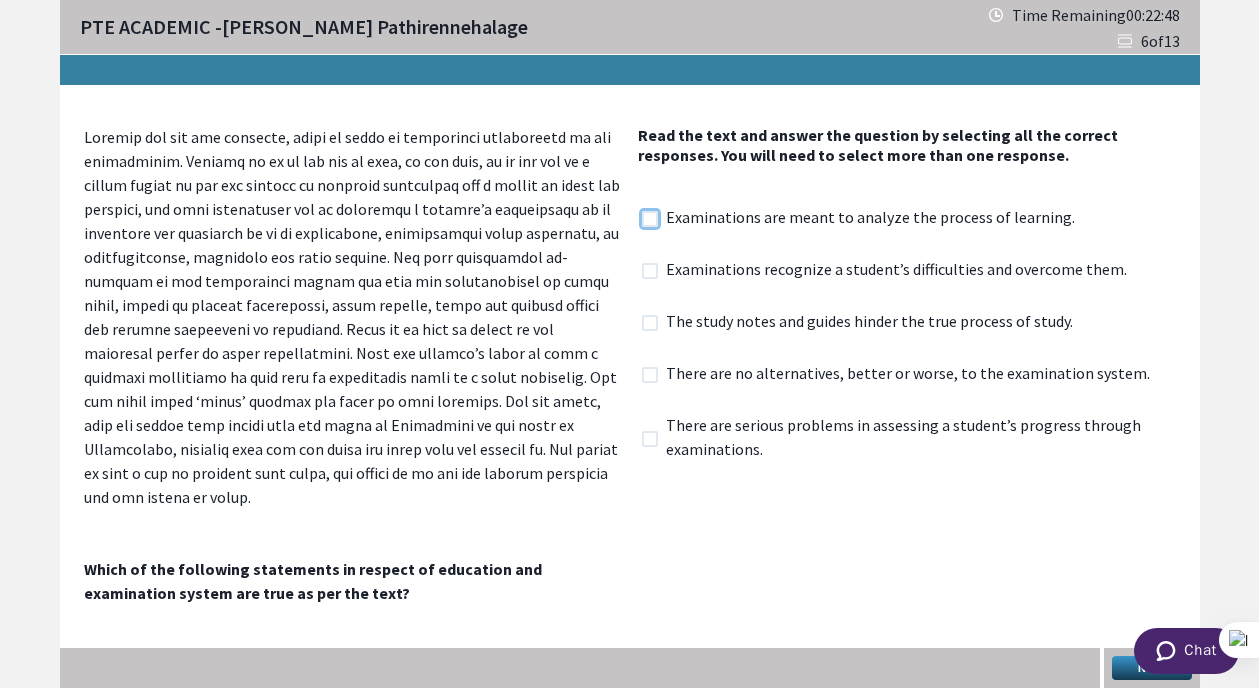 click at bounding box center (641, 218) 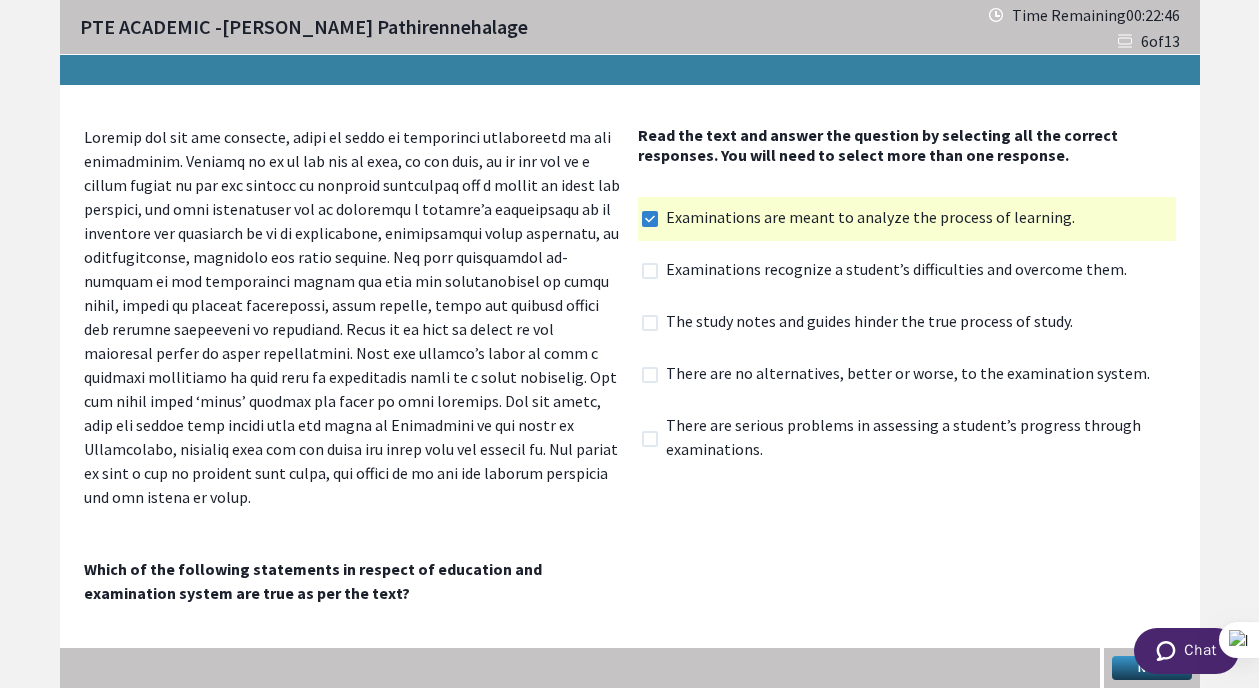click on "Next" at bounding box center (1152, 668) 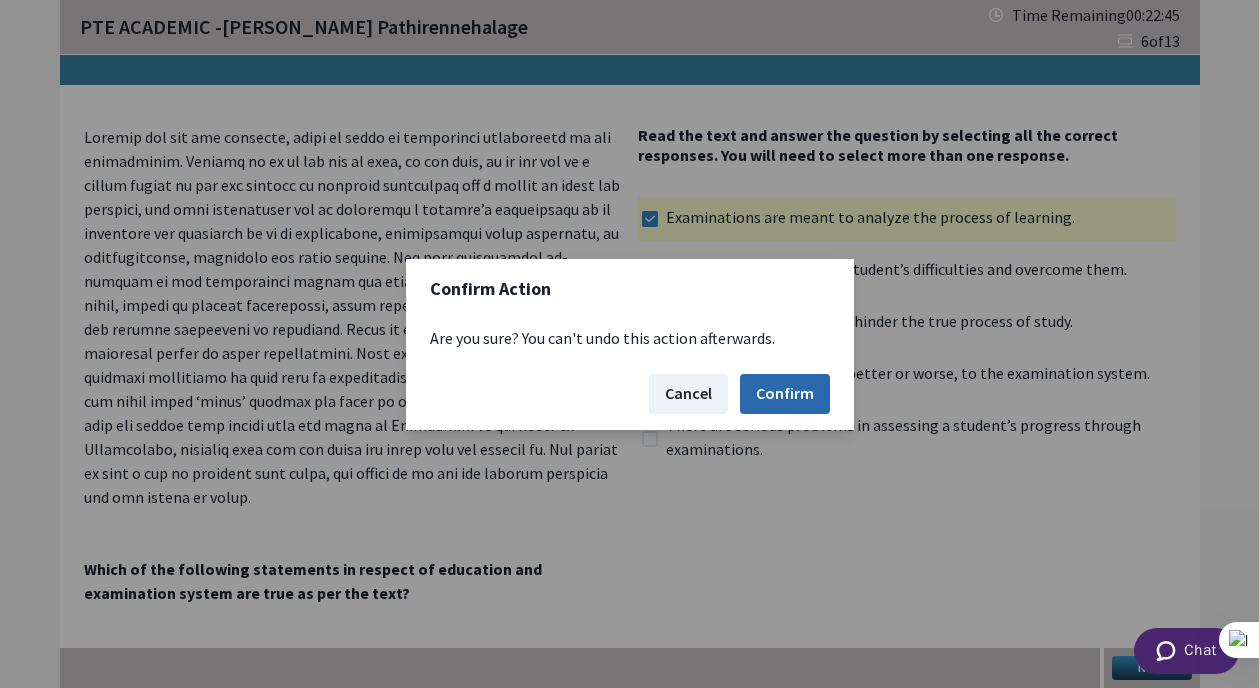 click on "Confirm" at bounding box center [785, 394] 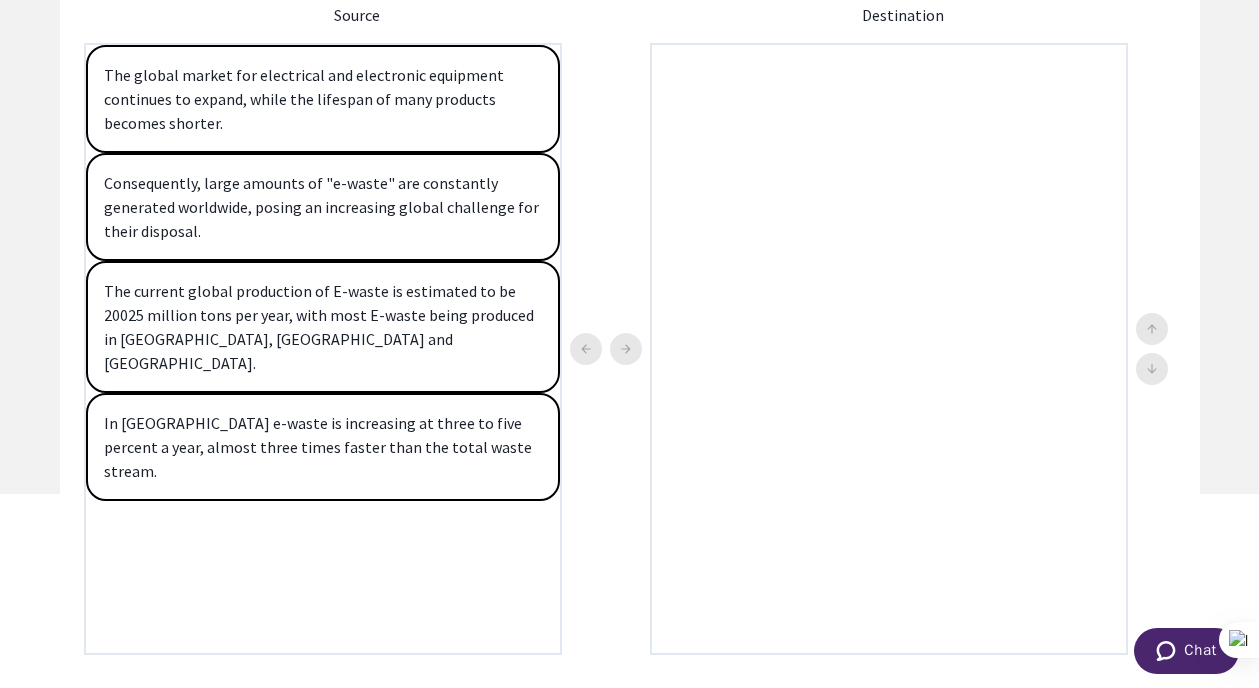 scroll, scrollTop: 176, scrollLeft: 0, axis: vertical 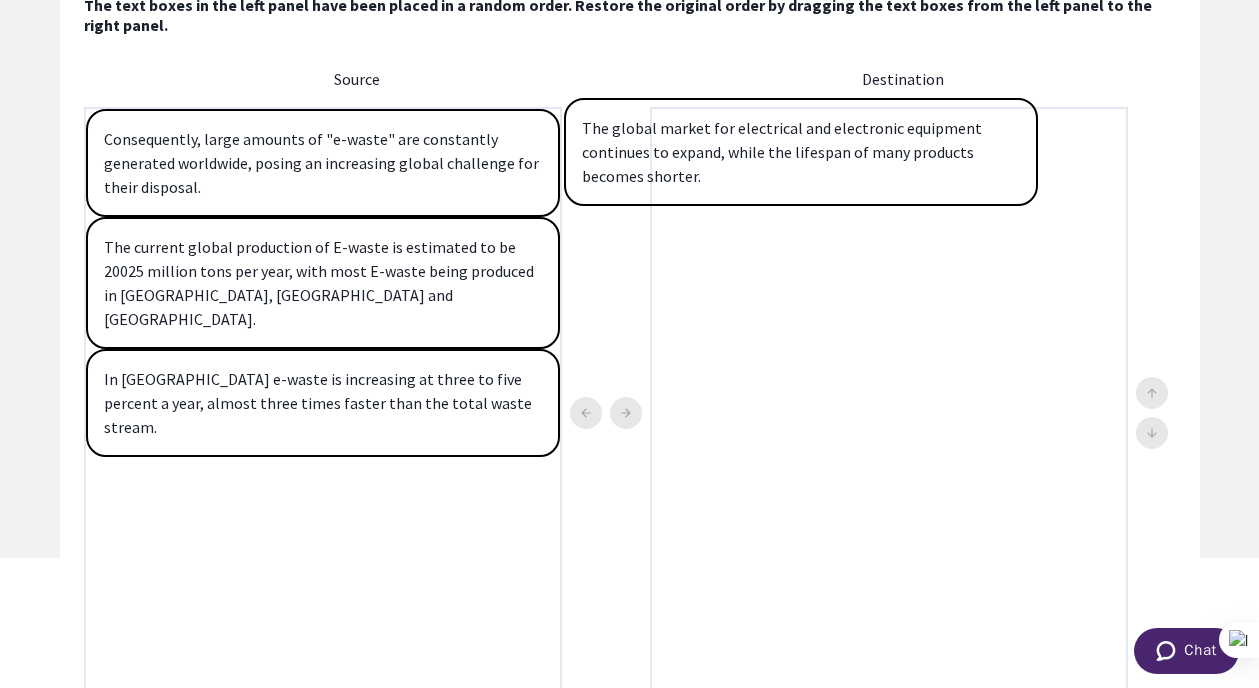 drag, startPoint x: 309, startPoint y: 151, endPoint x: 831, endPoint y: 201, distance: 524.38916 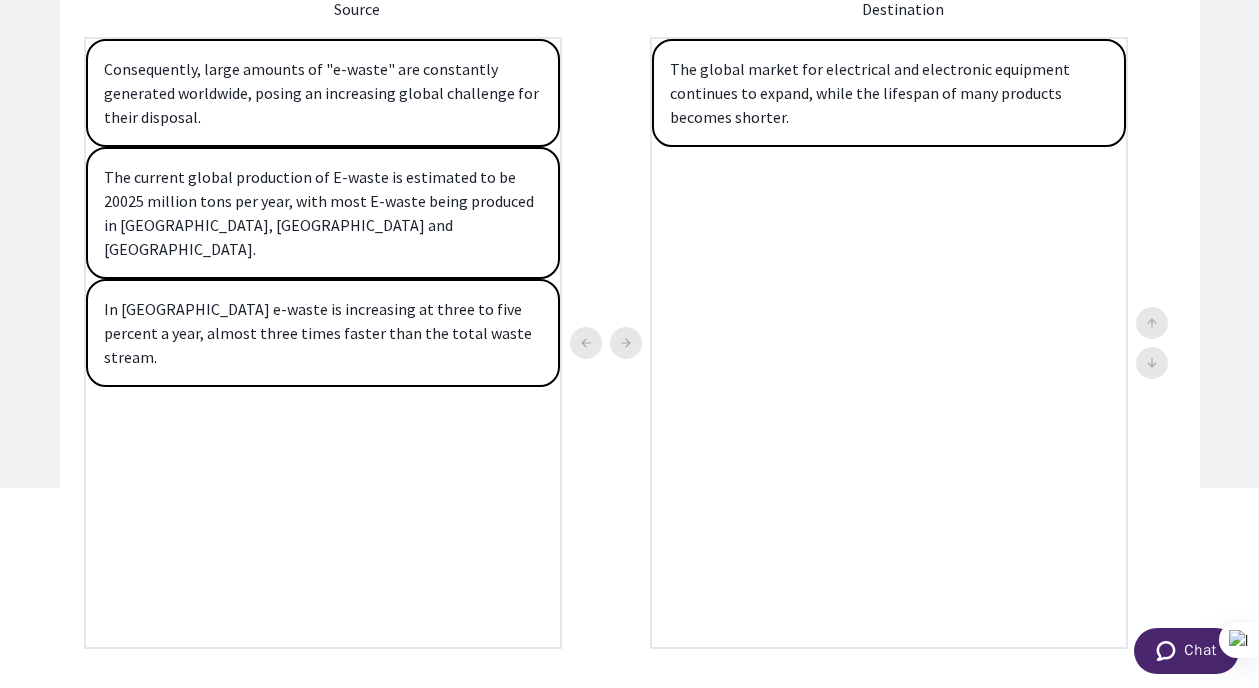 scroll, scrollTop: 202, scrollLeft: 0, axis: vertical 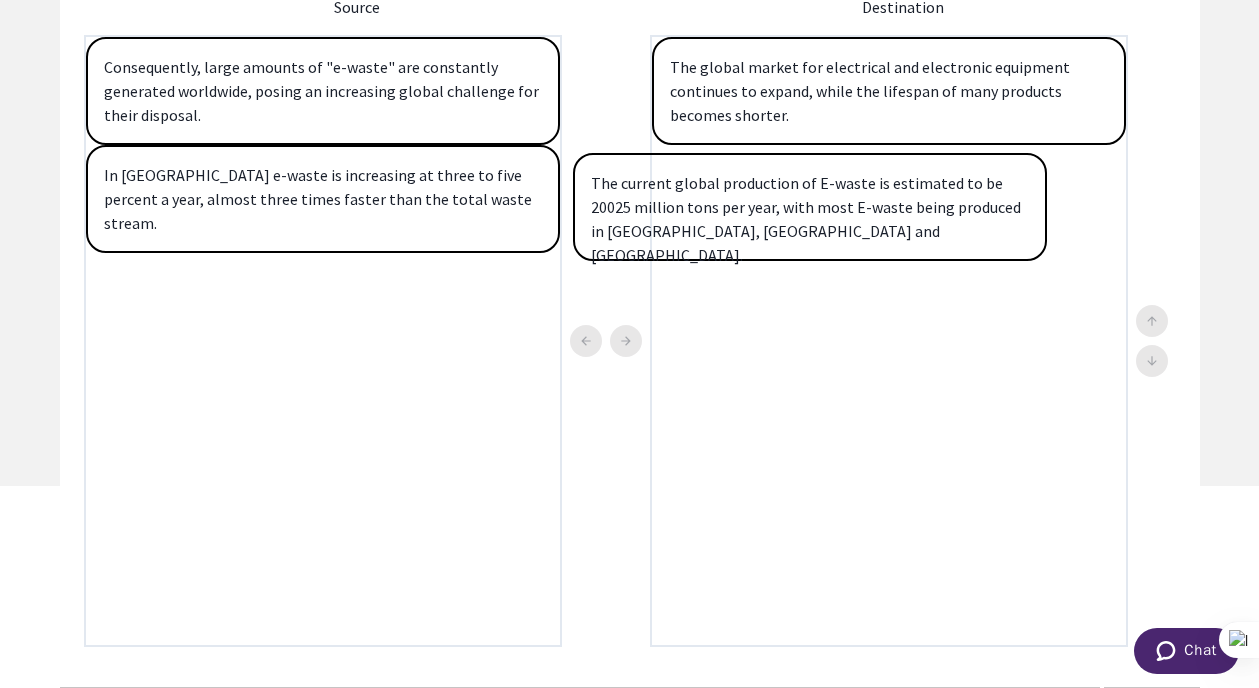 drag, startPoint x: 394, startPoint y: 205, endPoint x: 887, endPoint y: 214, distance: 493.08215 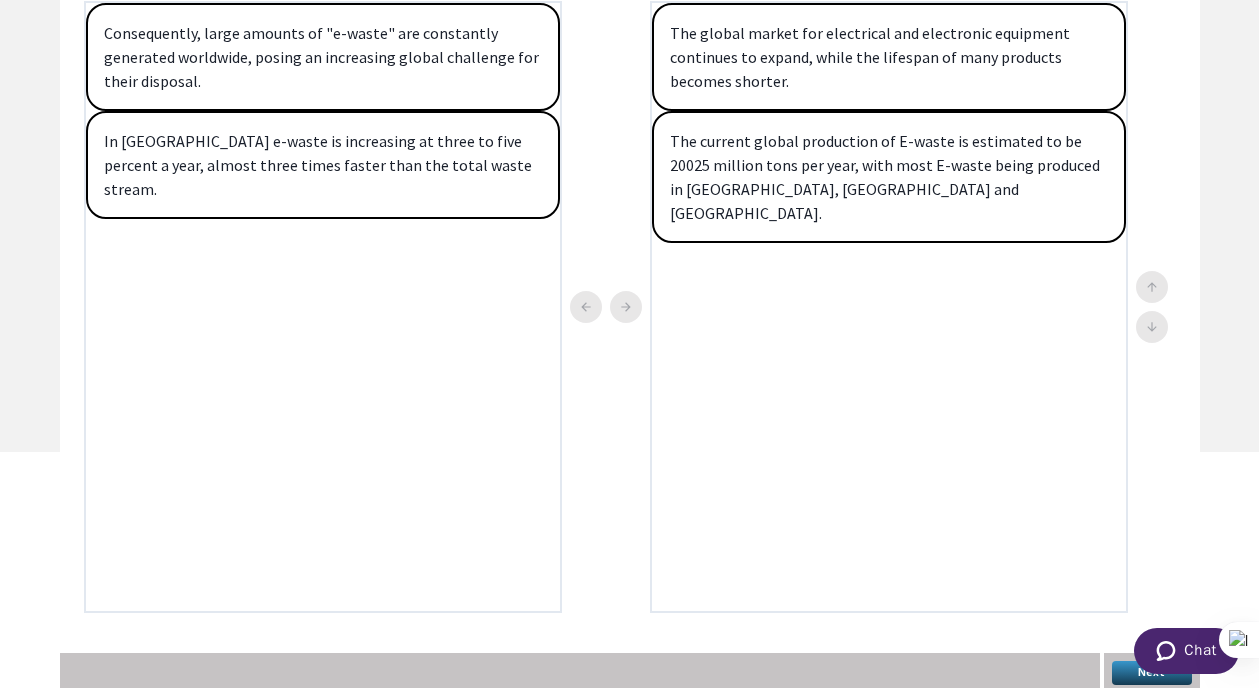 scroll, scrollTop: 240, scrollLeft: 0, axis: vertical 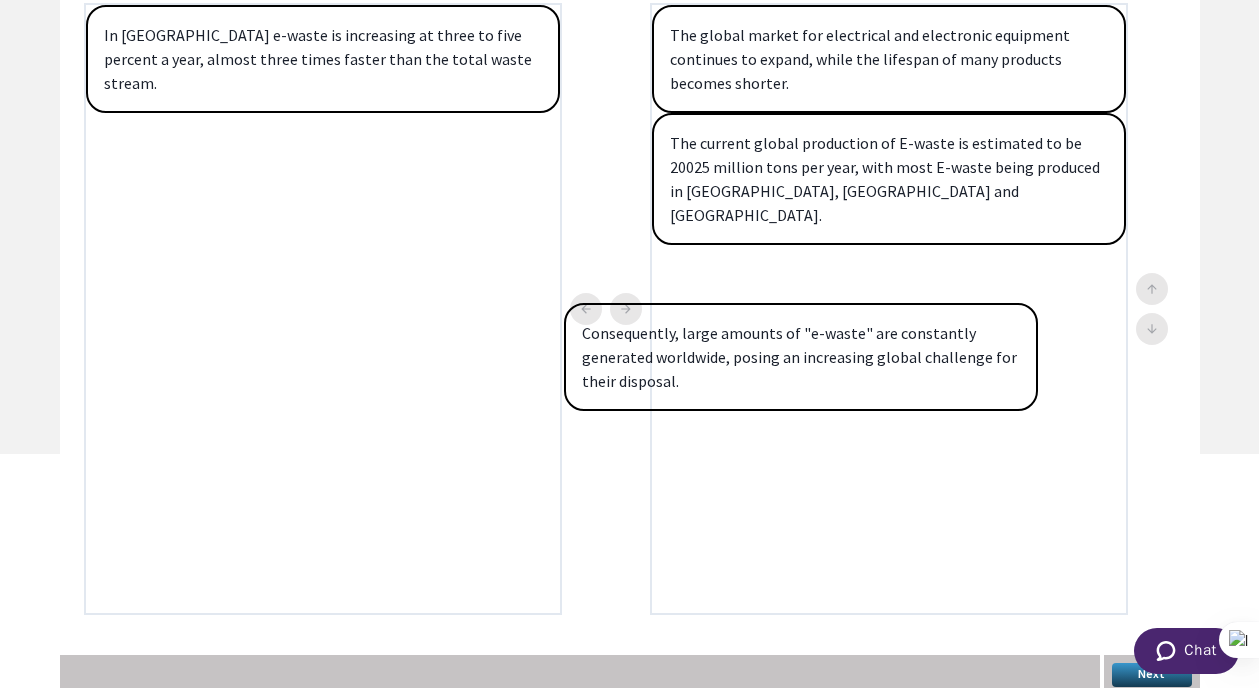 drag, startPoint x: 414, startPoint y: 32, endPoint x: 949, endPoint y: 289, distance: 593.52673 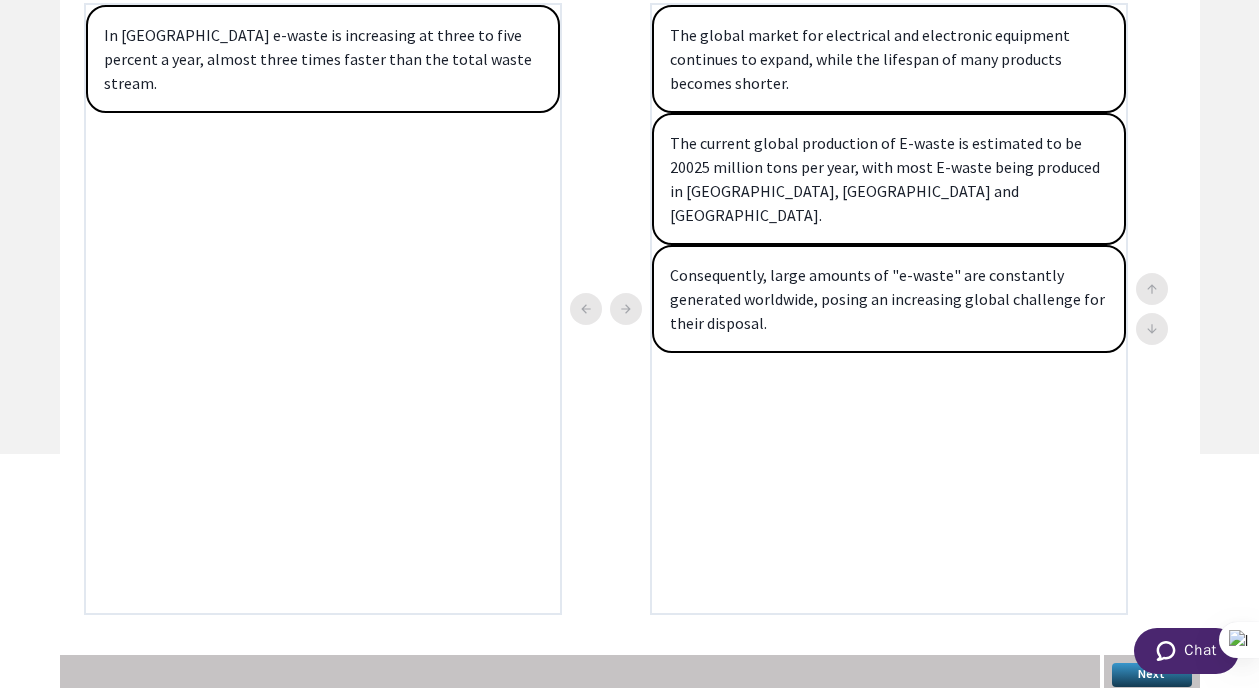 scroll, scrollTop: 227, scrollLeft: 0, axis: vertical 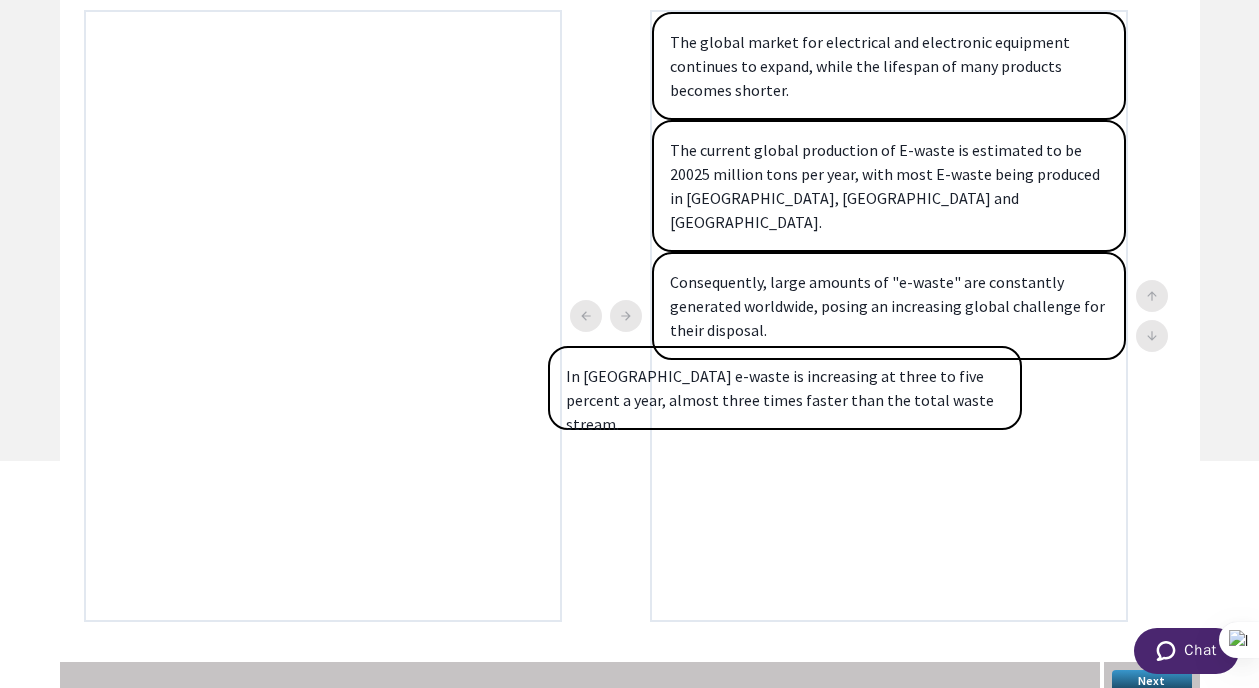 drag, startPoint x: 456, startPoint y: 54, endPoint x: 955, endPoint y: 395, distance: 604.3856 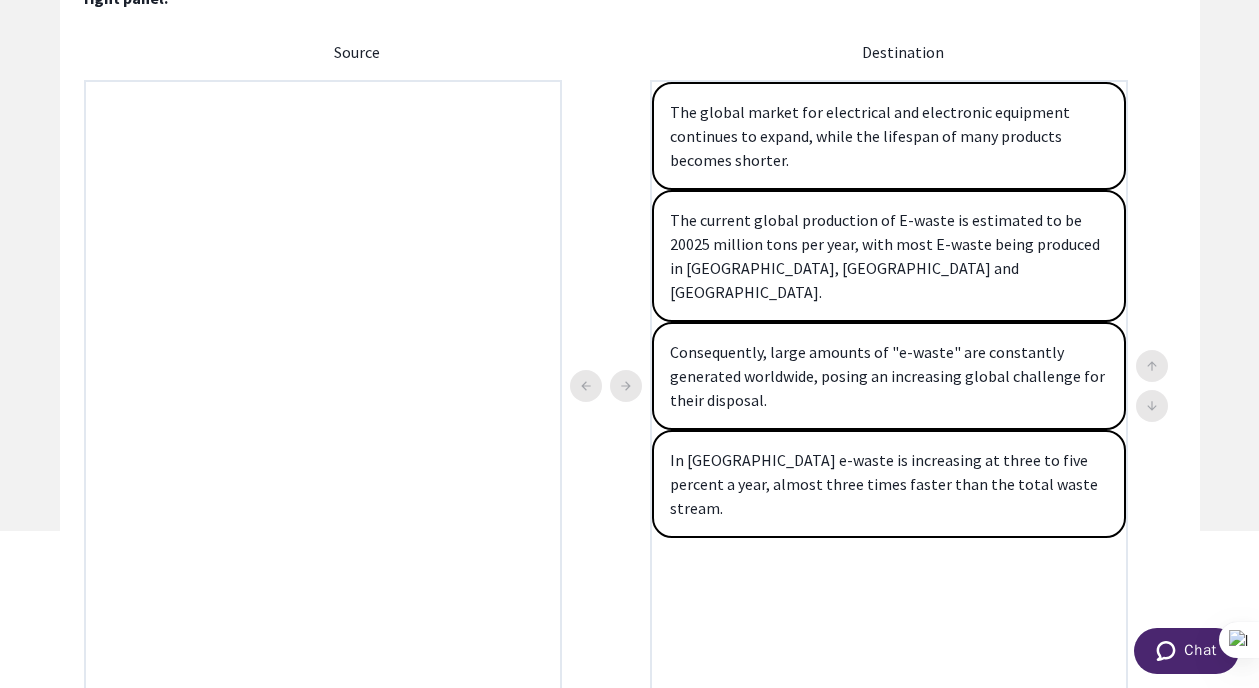 scroll, scrollTop: 117, scrollLeft: 0, axis: vertical 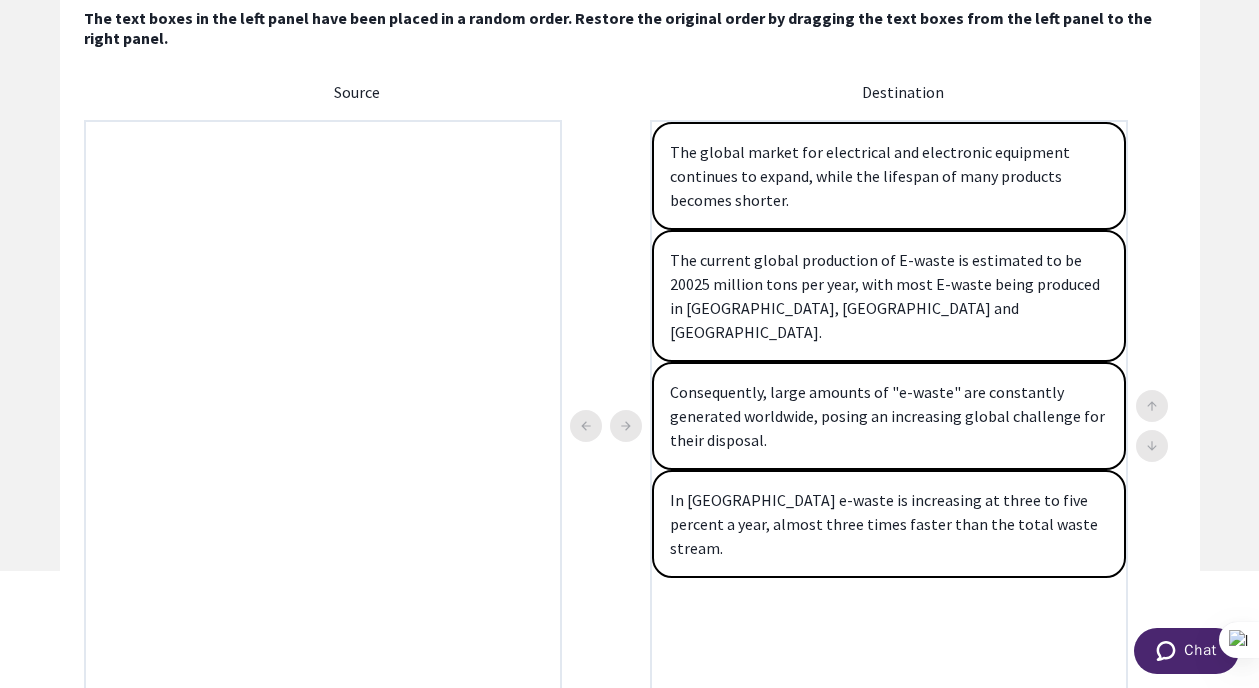 click at bounding box center [606, 426] 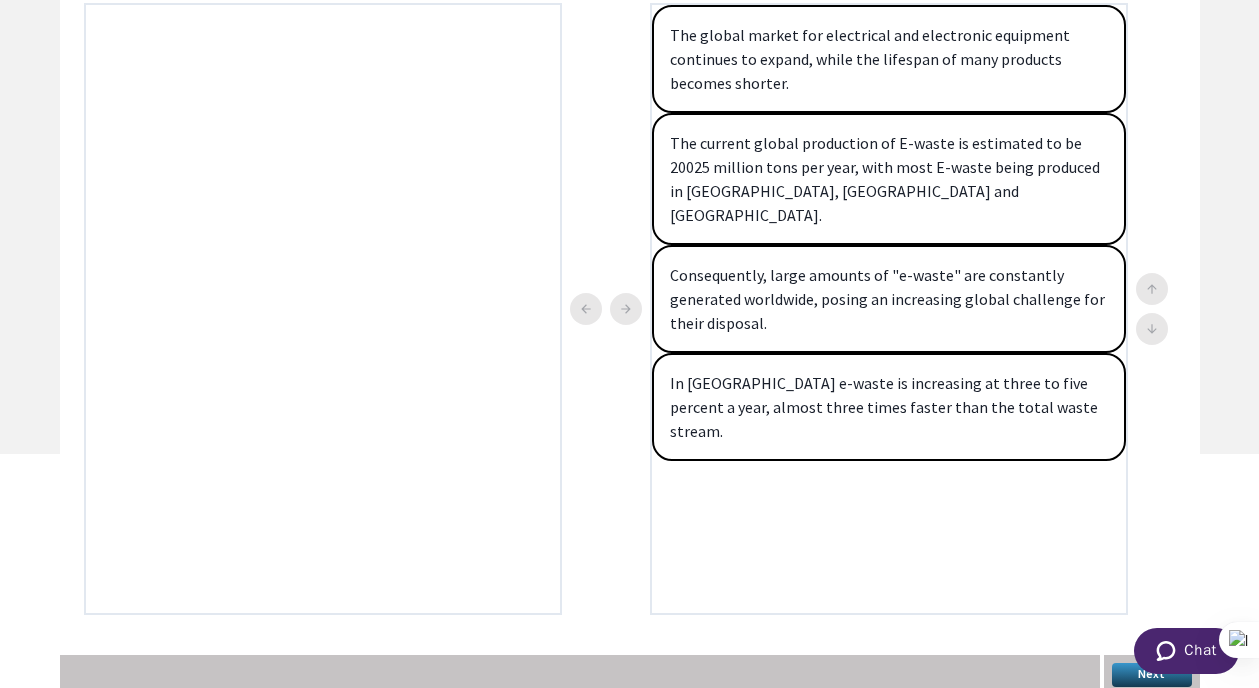 scroll, scrollTop: 237, scrollLeft: 0, axis: vertical 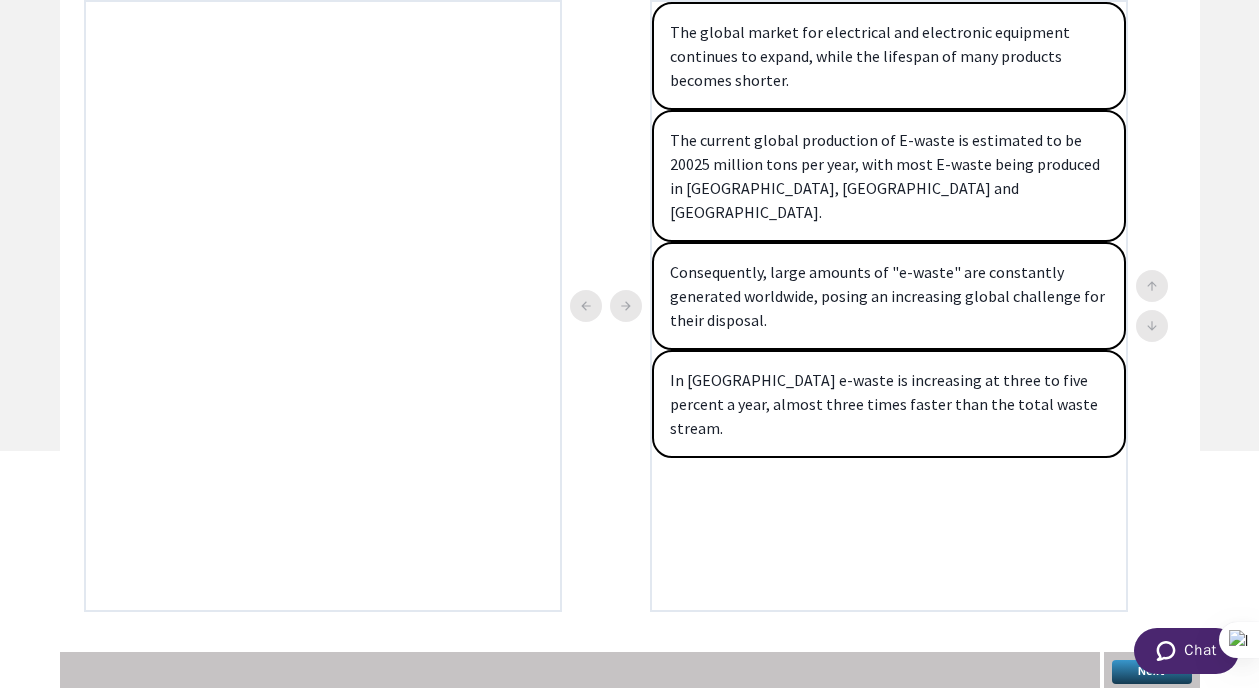 click on "The global market for electrical and electronic equipment continues to expand, while the lifespan of many products becomes shorter. The current global production of E-waste is estimated to be 20025 million tons per year, with most E-waste being produced in [GEOGRAPHIC_DATA], [GEOGRAPHIC_DATA] and [GEOGRAPHIC_DATA]. Consequently, large amounts of "e-waste" are constantly generated worldwide, posing an increasing global challenge for their disposal. In [GEOGRAPHIC_DATA] e-waste is increasing at three to five percent a year, almost three times faster than the total waste stream." at bounding box center (889, 306) 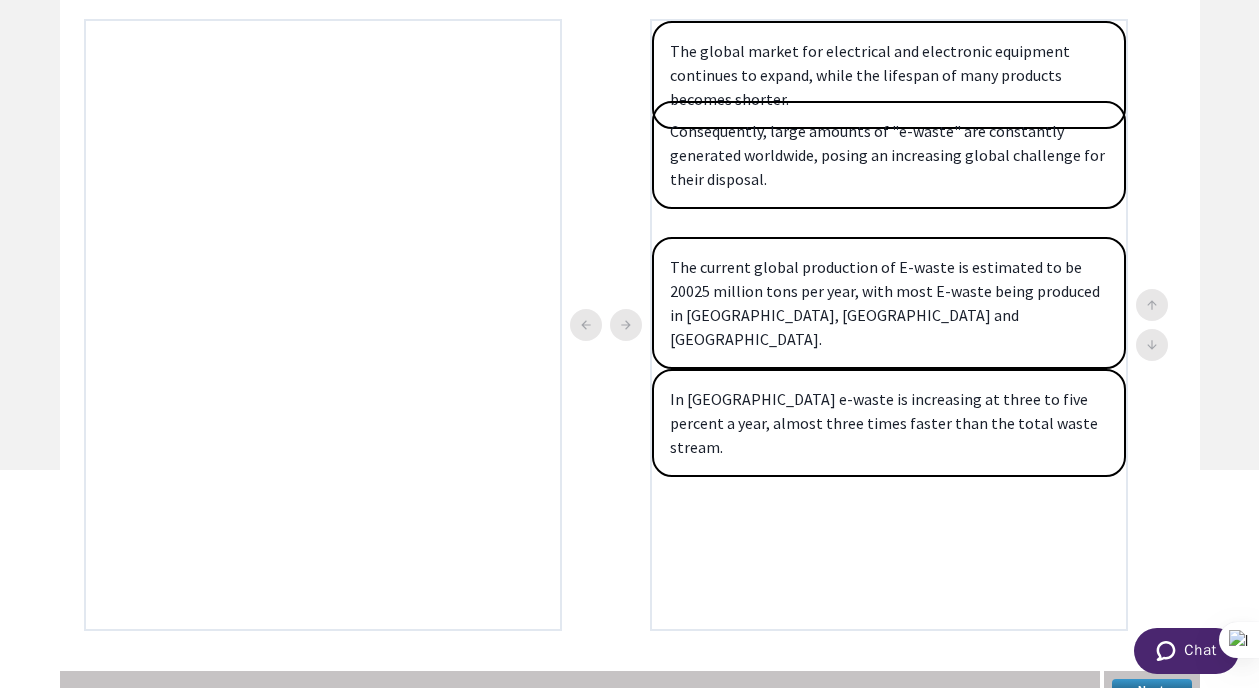 drag, startPoint x: 814, startPoint y: 322, endPoint x: 813, endPoint y: 201, distance: 121.004135 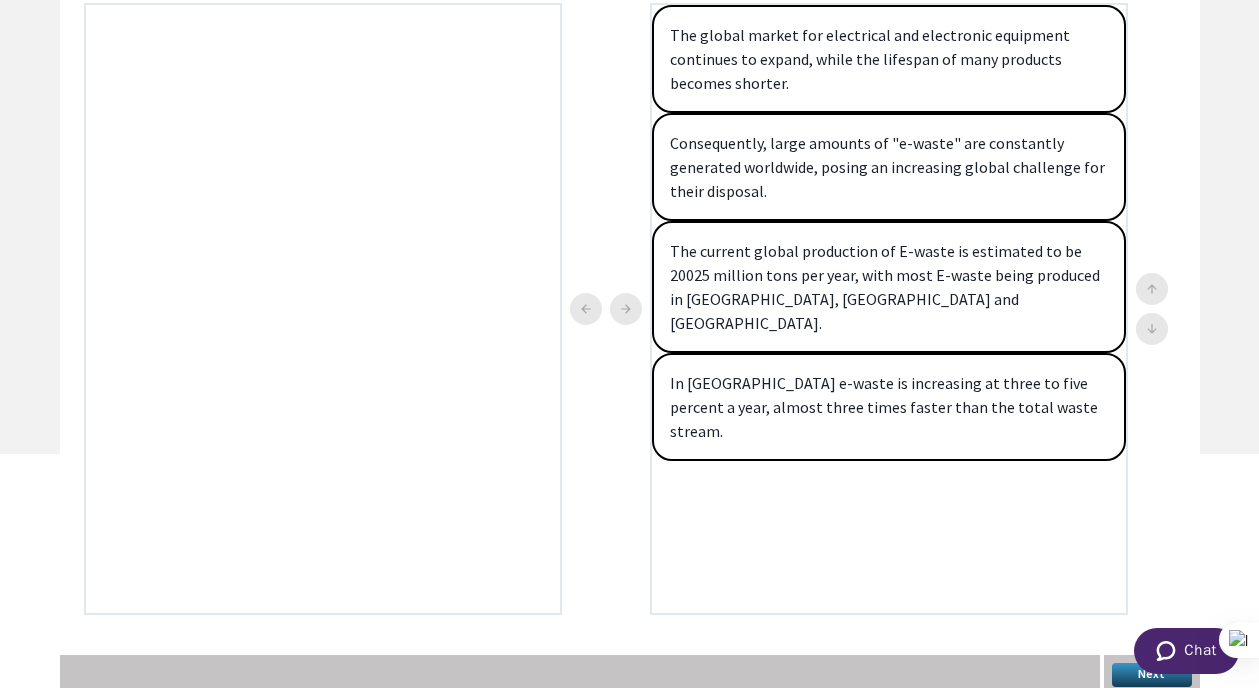 scroll, scrollTop: 235, scrollLeft: 0, axis: vertical 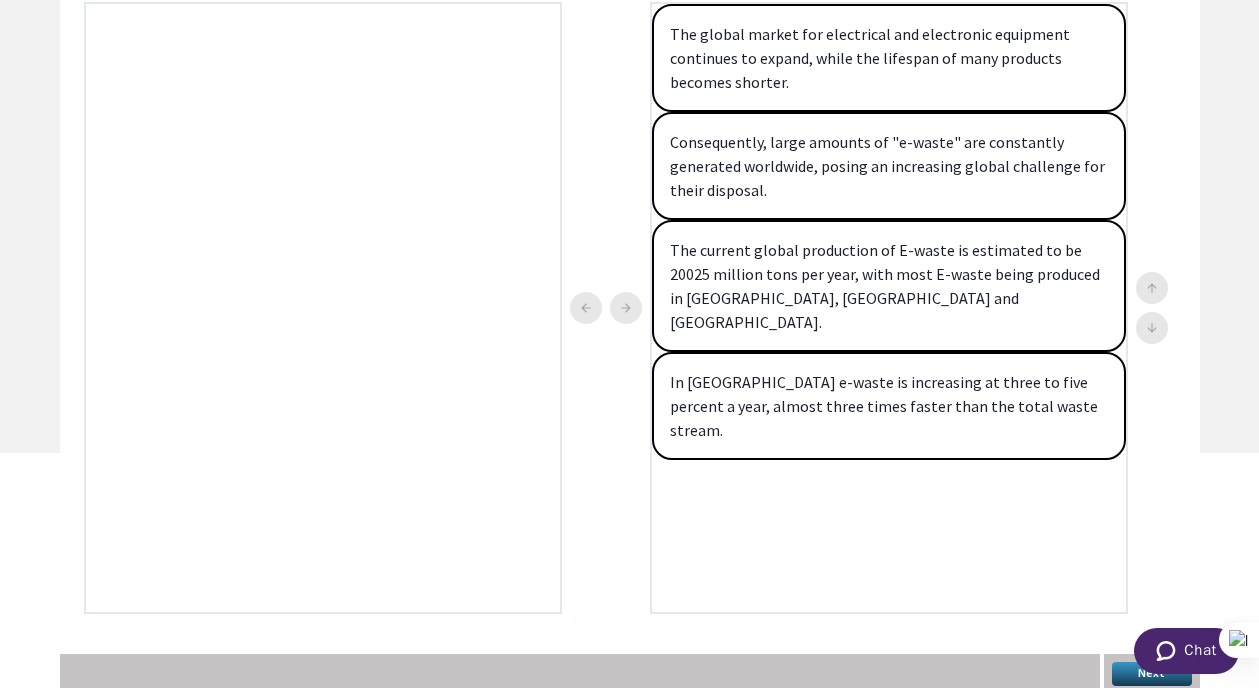 click on "The global market for electrical and electronic equipment continues to expand, while the lifespan of many products becomes shorter. Consequently, large amounts of "e-waste" are constantly generated worldwide, posing an increasing global challenge for their disposal. The current global production of E-waste is estimated to be 20025 million tons per year, with most E-waste being produced in [GEOGRAPHIC_DATA], [GEOGRAPHIC_DATA] and [GEOGRAPHIC_DATA]. In [GEOGRAPHIC_DATA] e-waste is increasing at three to five percent a year, almost three times faster than the total waste stream." at bounding box center (889, 308) 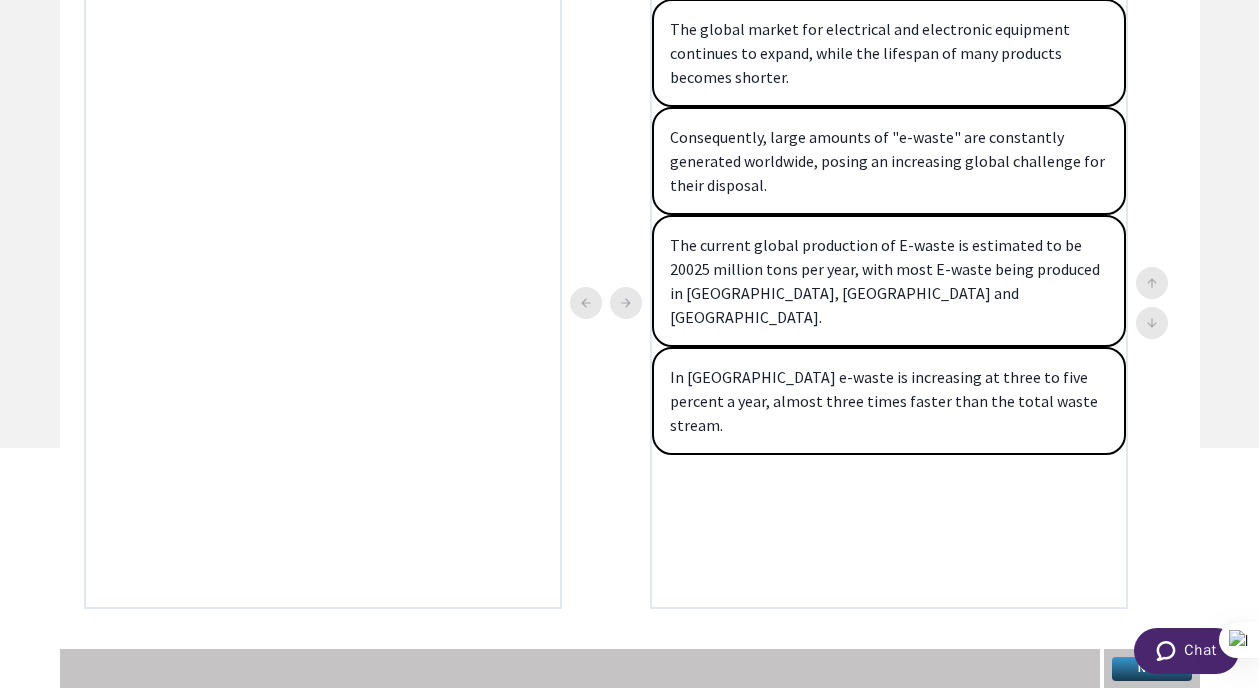 click on "Next" at bounding box center (1152, 669) 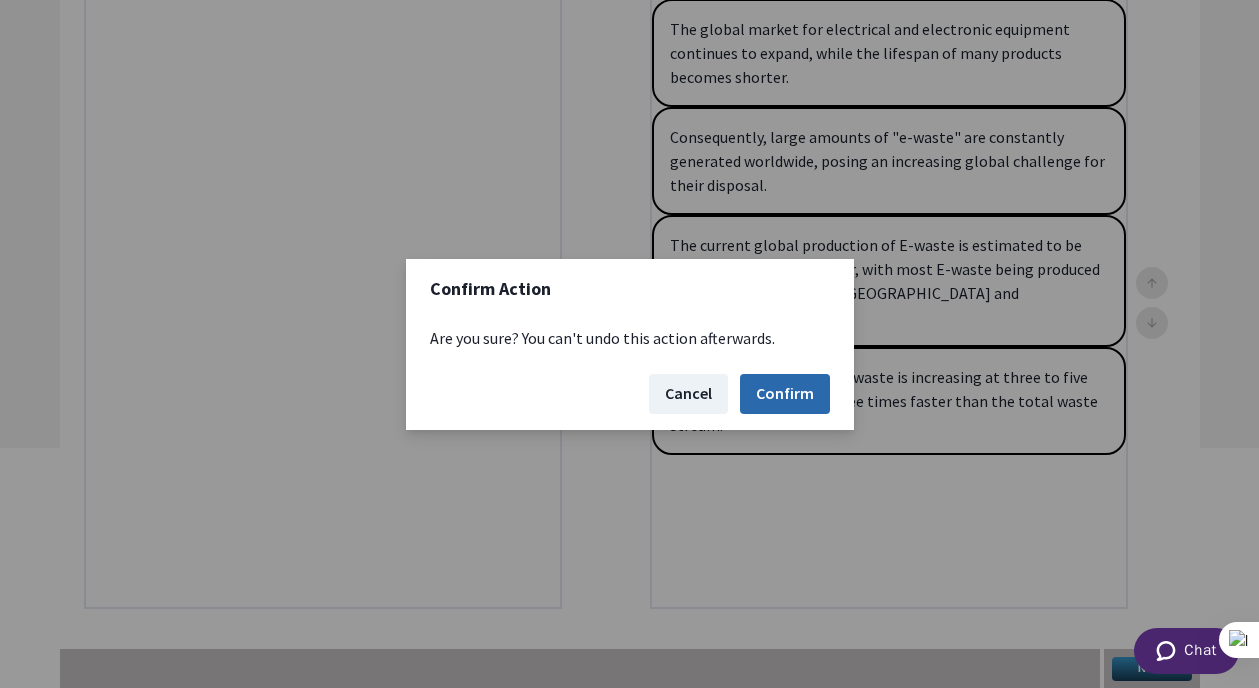 click on "Confirm" at bounding box center (785, 394) 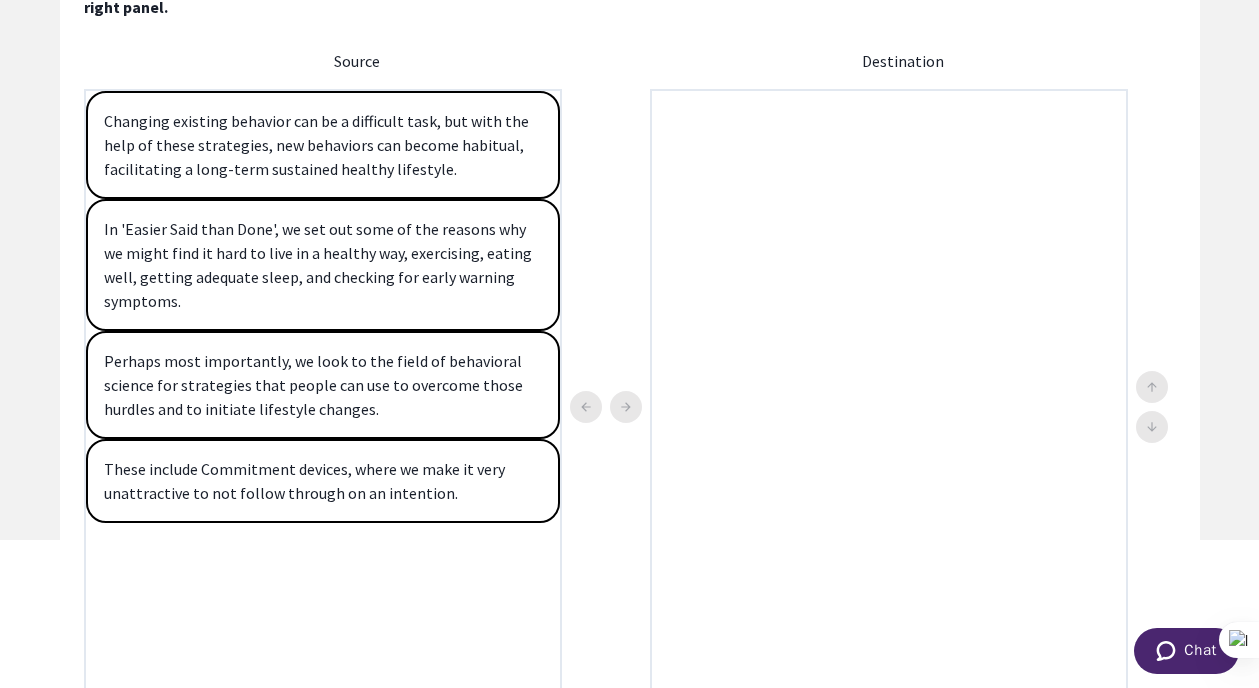 scroll, scrollTop: 96, scrollLeft: 0, axis: vertical 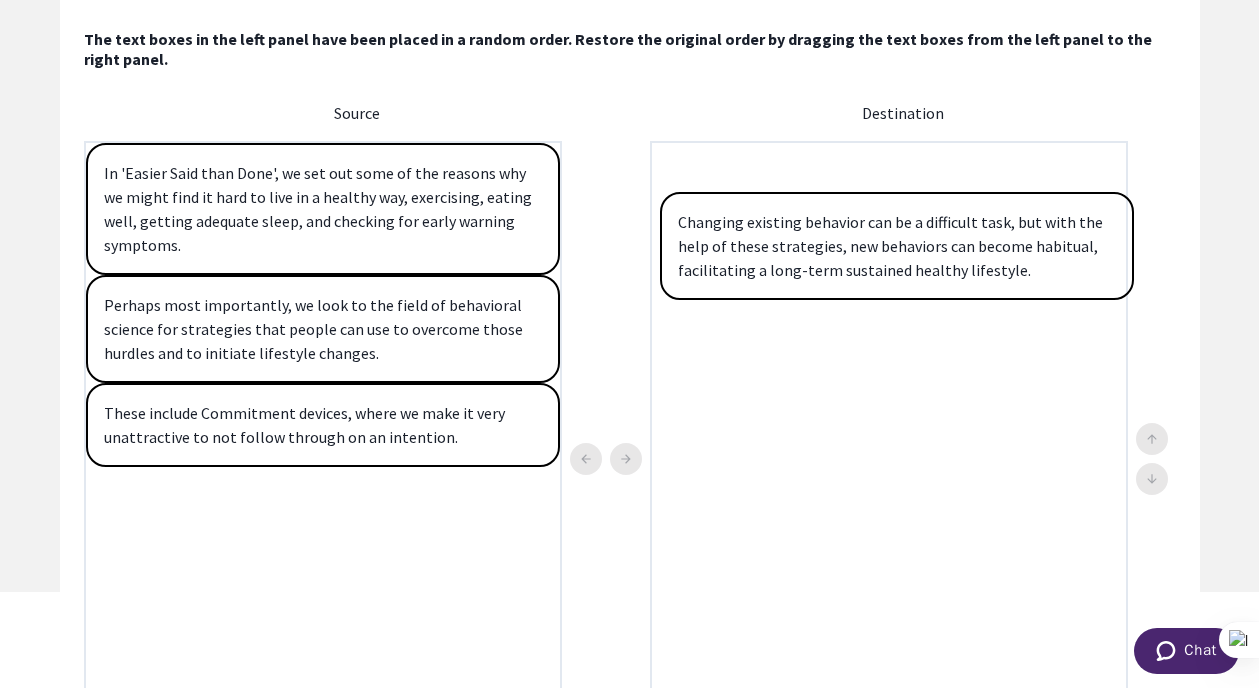 drag, startPoint x: 378, startPoint y: 200, endPoint x: 959, endPoint y: 249, distance: 583.0626 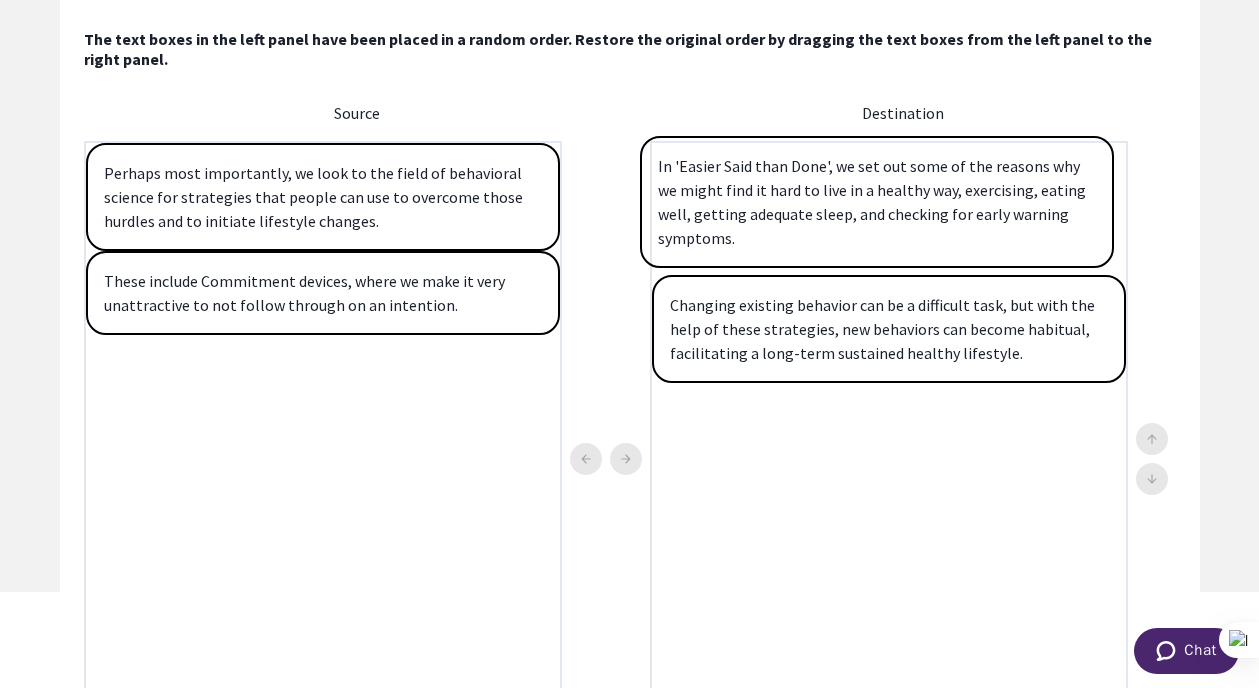 drag, startPoint x: 458, startPoint y: 202, endPoint x: 1018, endPoint y: 199, distance: 560.00806 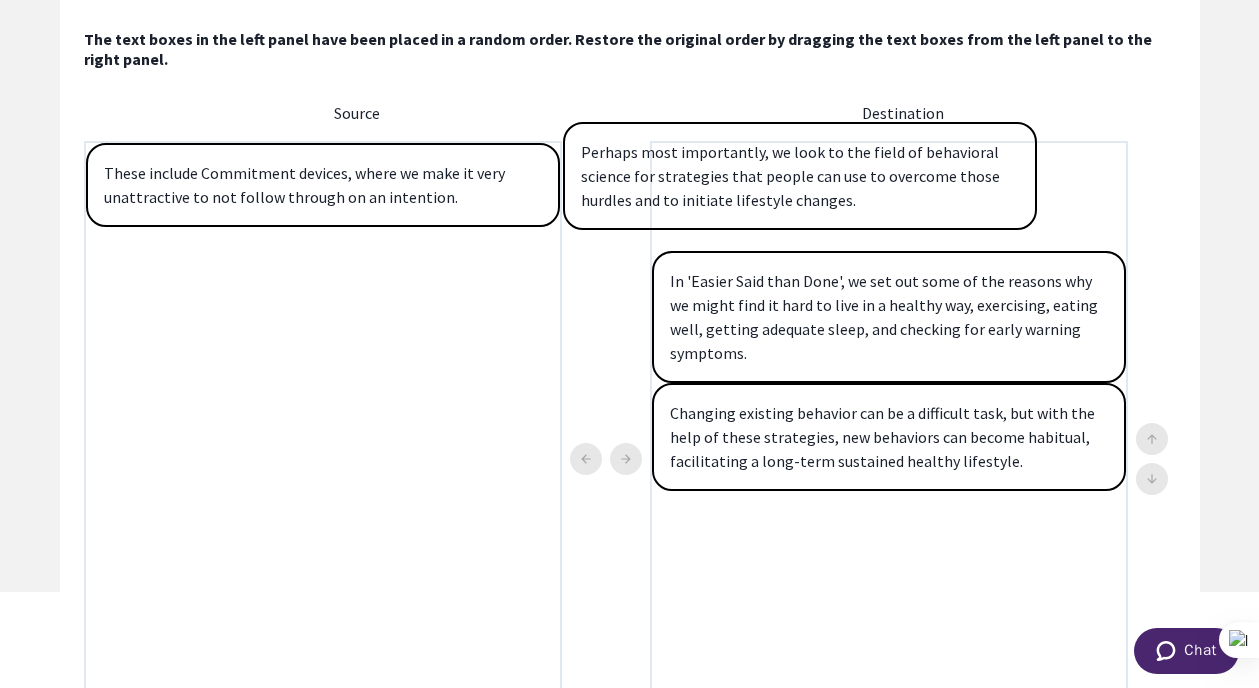 drag, startPoint x: 500, startPoint y: 190, endPoint x: 992, endPoint y: 170, distance: 492.40634 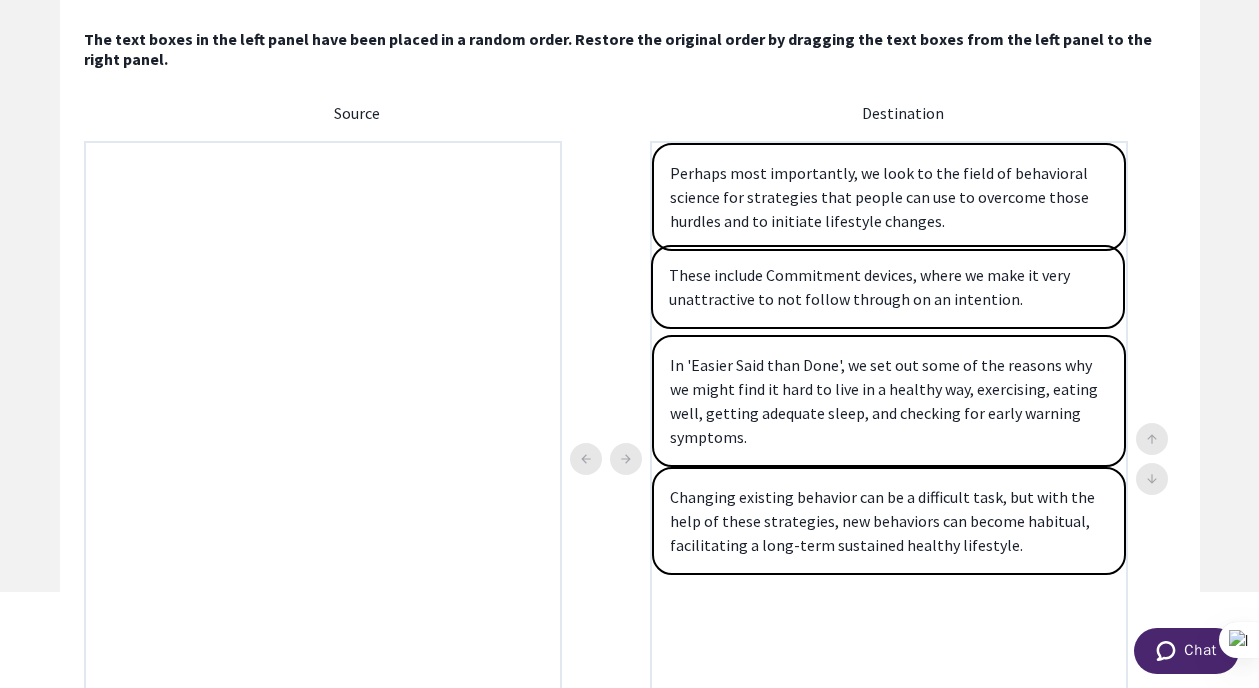 drag, startPoint x: 485, startPoint y: 196, endPoint x: 1061, endPoint y: 302, distance: 585.67224 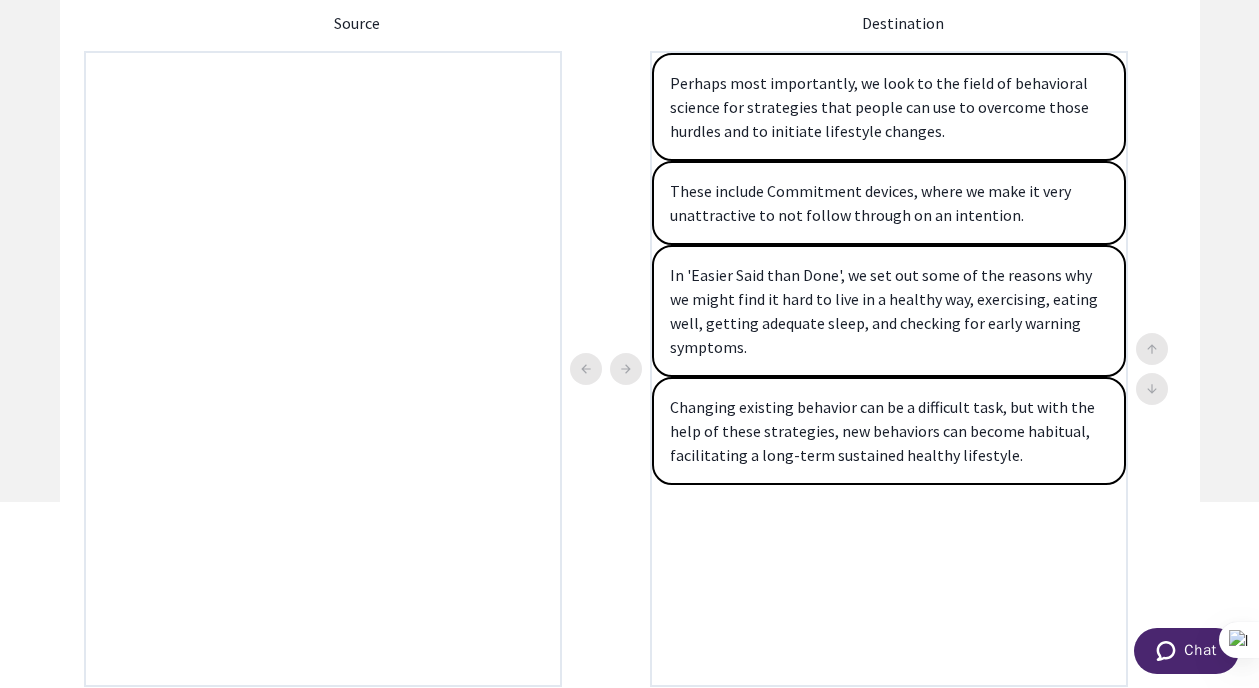 scroll, scrollTop: 197, scrollLeft: 0, axis: vertical 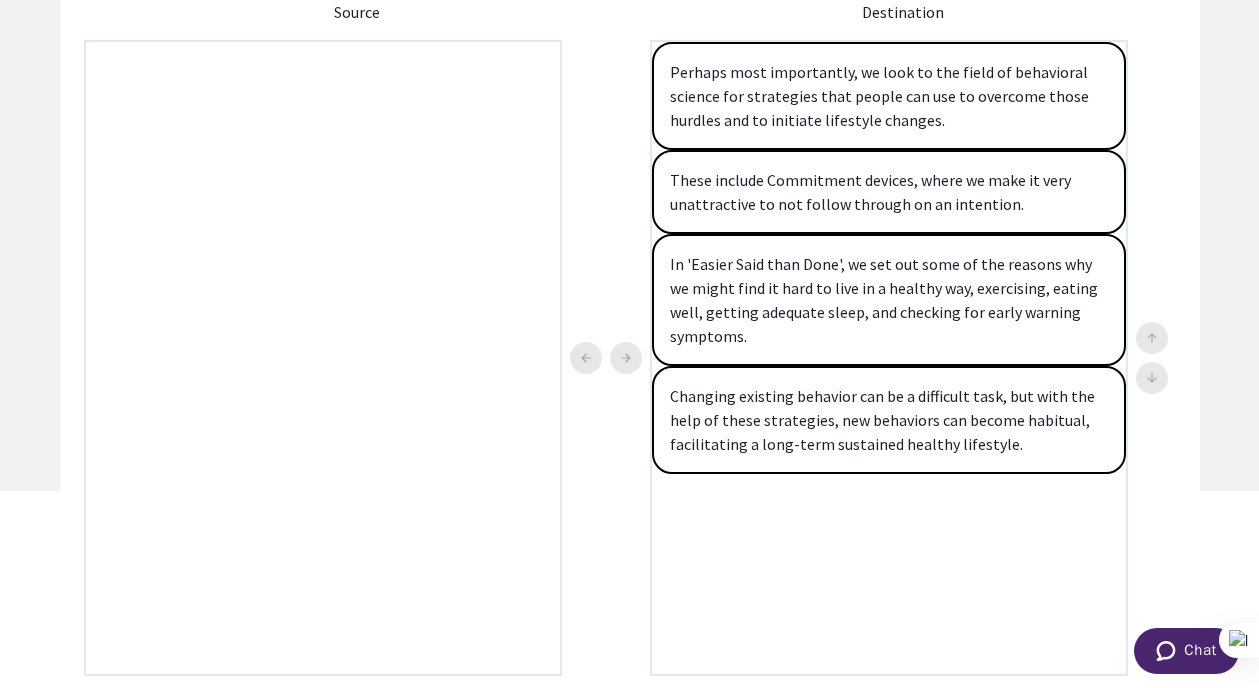 click on "Perhaps most importantly, we look to the field of behavioral science for strategies that people can use to overcome those hurdles and to initiate lifestyle changes. These include Commitment devices, where we make it very unattractive to not follow through on an intention. In 'Easier Said than Done', we set out some of the reasons why we might find it hard to live in a healthy way, exercising, eating well, getting [MEDICAL_DATA], and checking for early warning symptoms. Changing existing behavior can be a difficult task, but with the help of these strategies, new behaviors can become habitual, facilitating a long-term sustained healthy lifestyle." at bounding box center [889, 358] 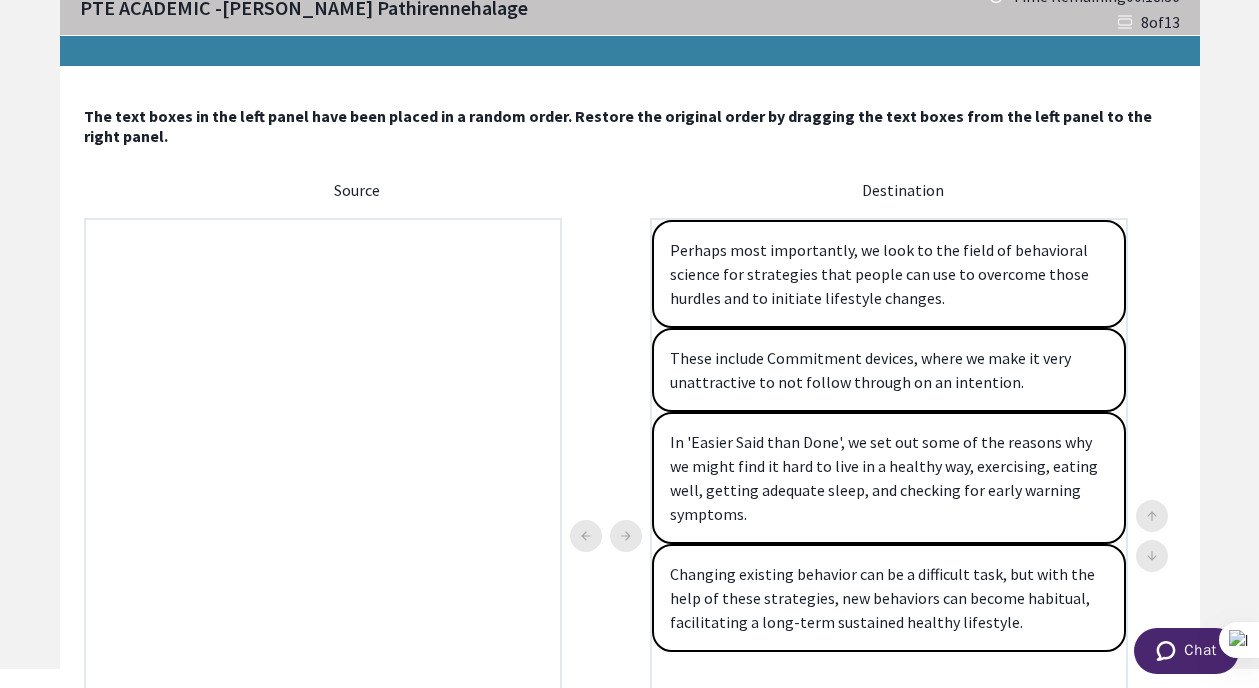scroll, scrollTop: 11, scrollLeft: 0, axis: vertical 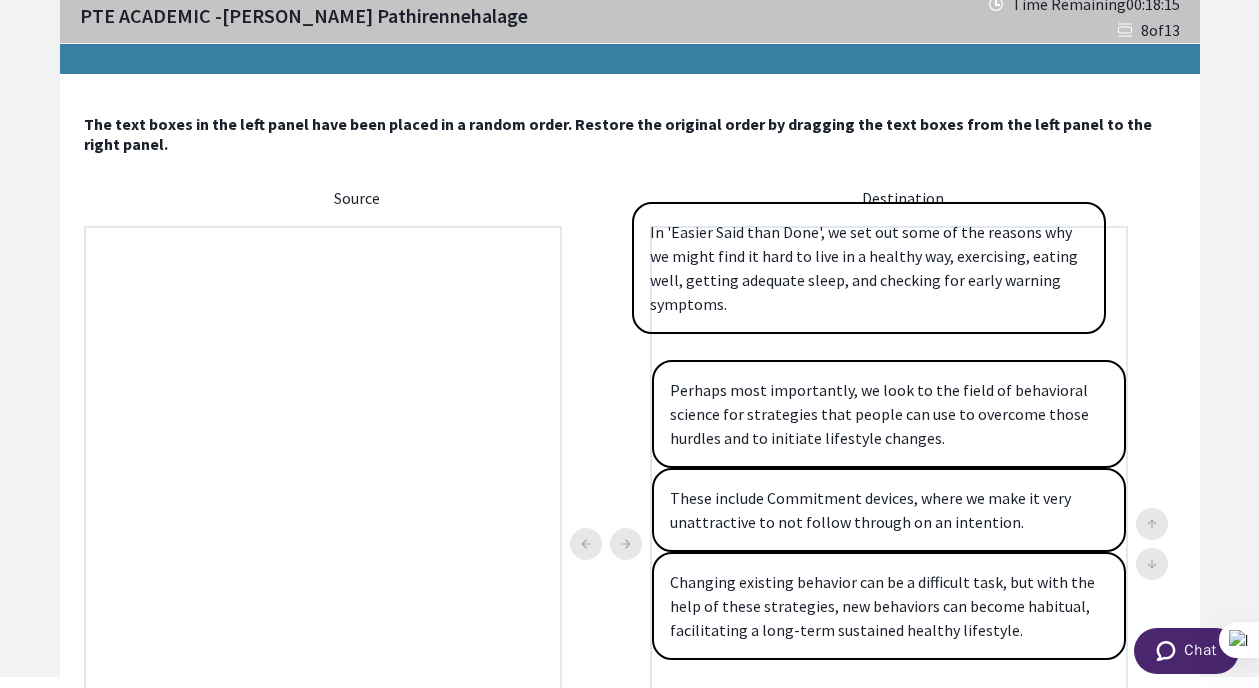 drag, startPoint x: 912, startPoint y: 508, endPoint x: 907, endPoint y: 307, distance: 201.06218 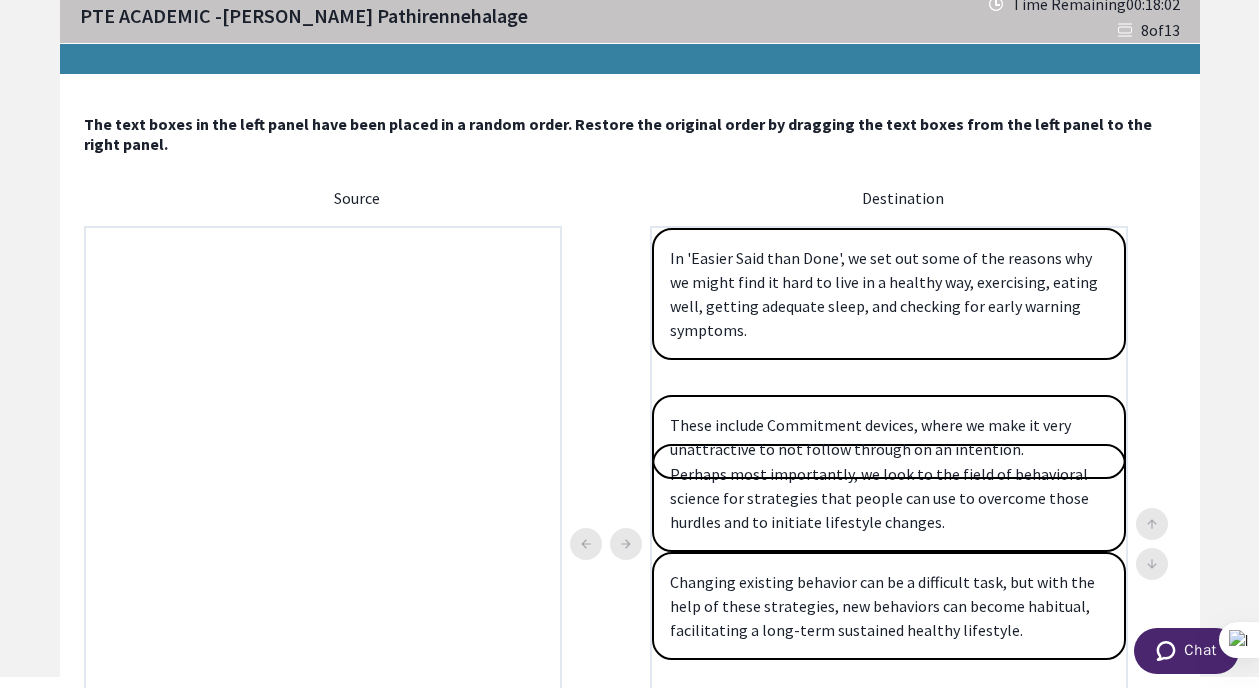 scroll, scrollTop: 12, scrollLeft: 0, axis: vertical 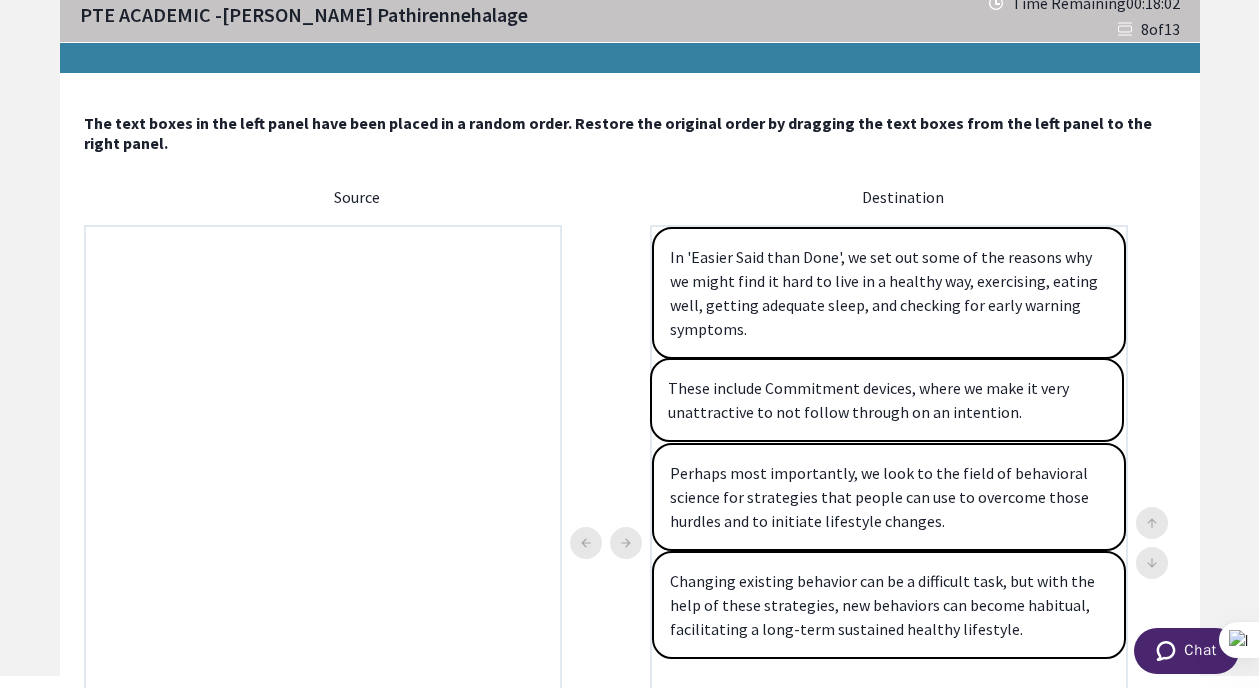 drag, startPoint x: 920, startPoint y: 531, endPoint x: 918, endPoint y: 417, distance: 114.01754 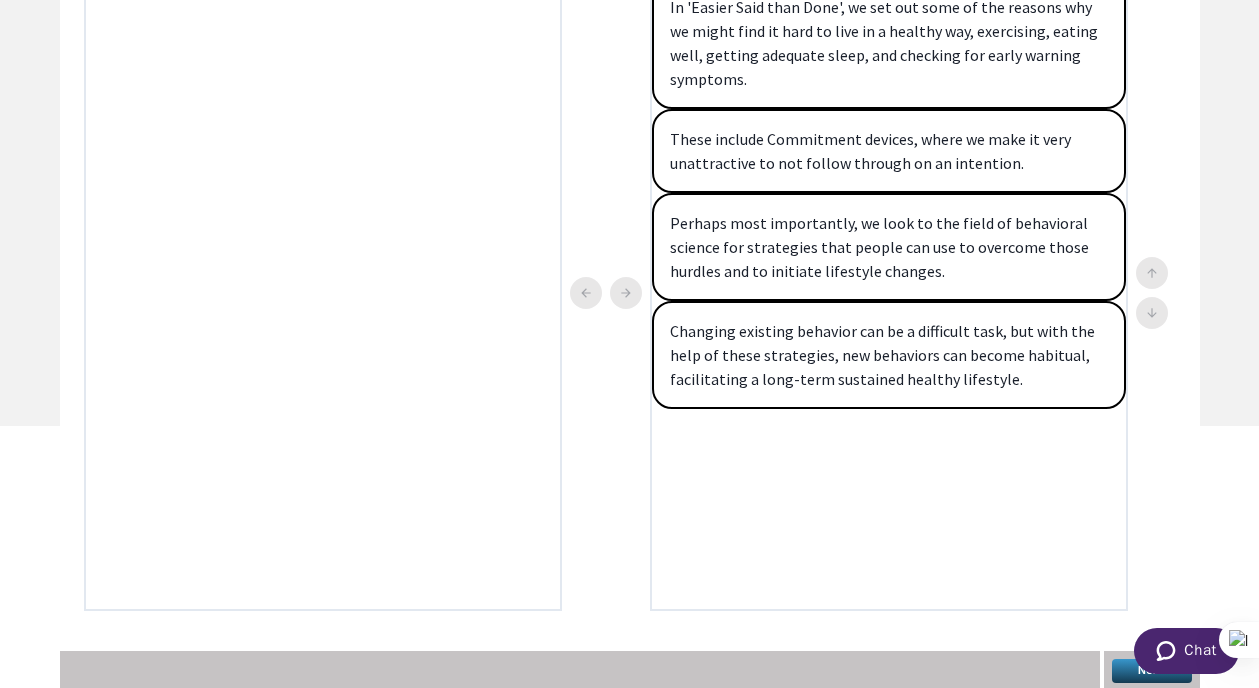 scroll, scrollTop: 264, scrollLeft: 0, axis: vertical 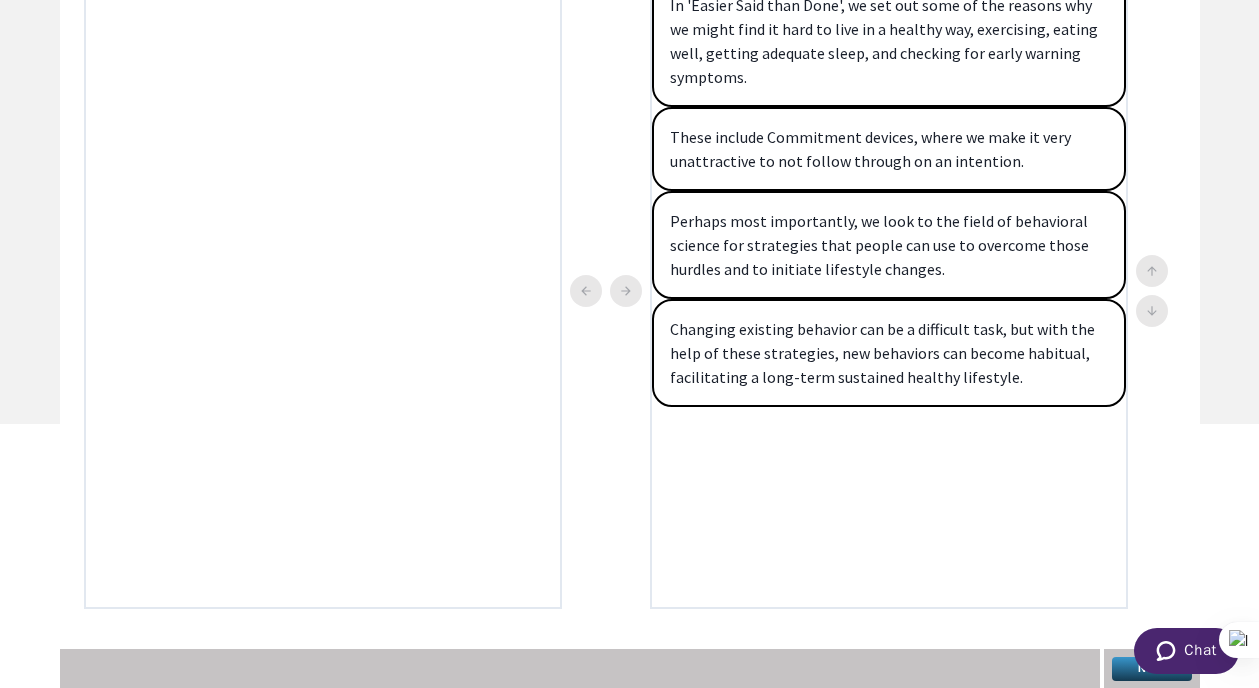 click on "Next" at bounding box center [1152, 669] 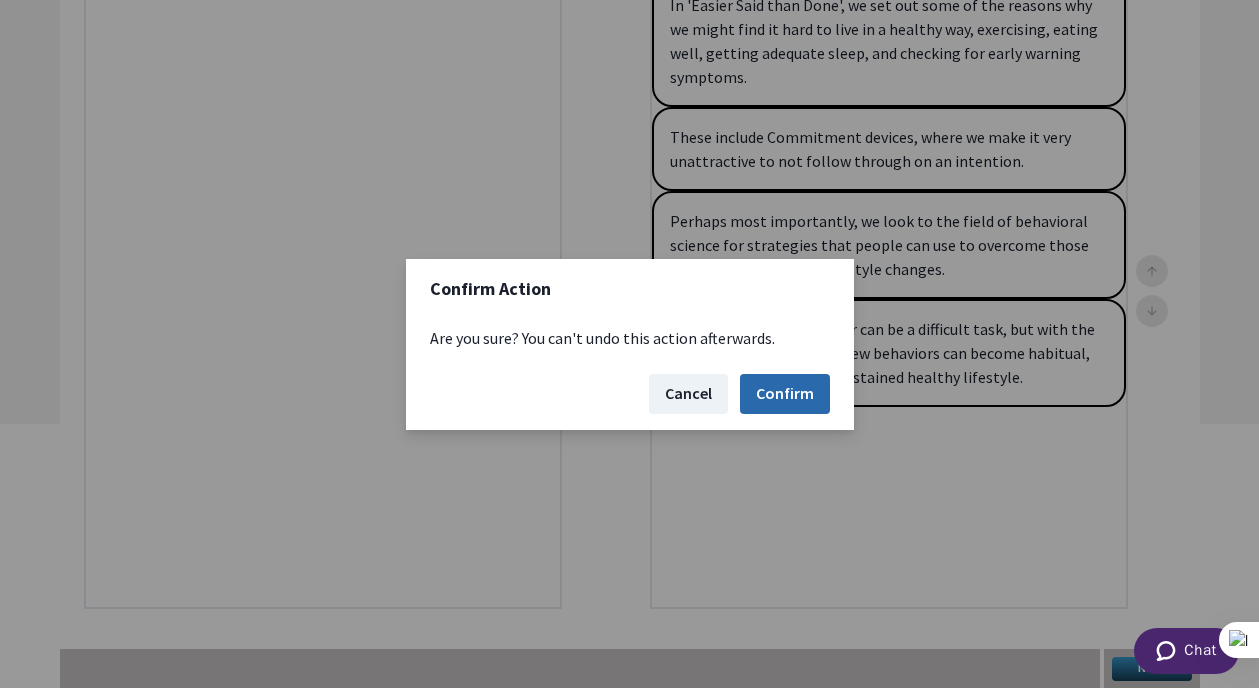click on "Confirm" at bounding box center (785, 394) 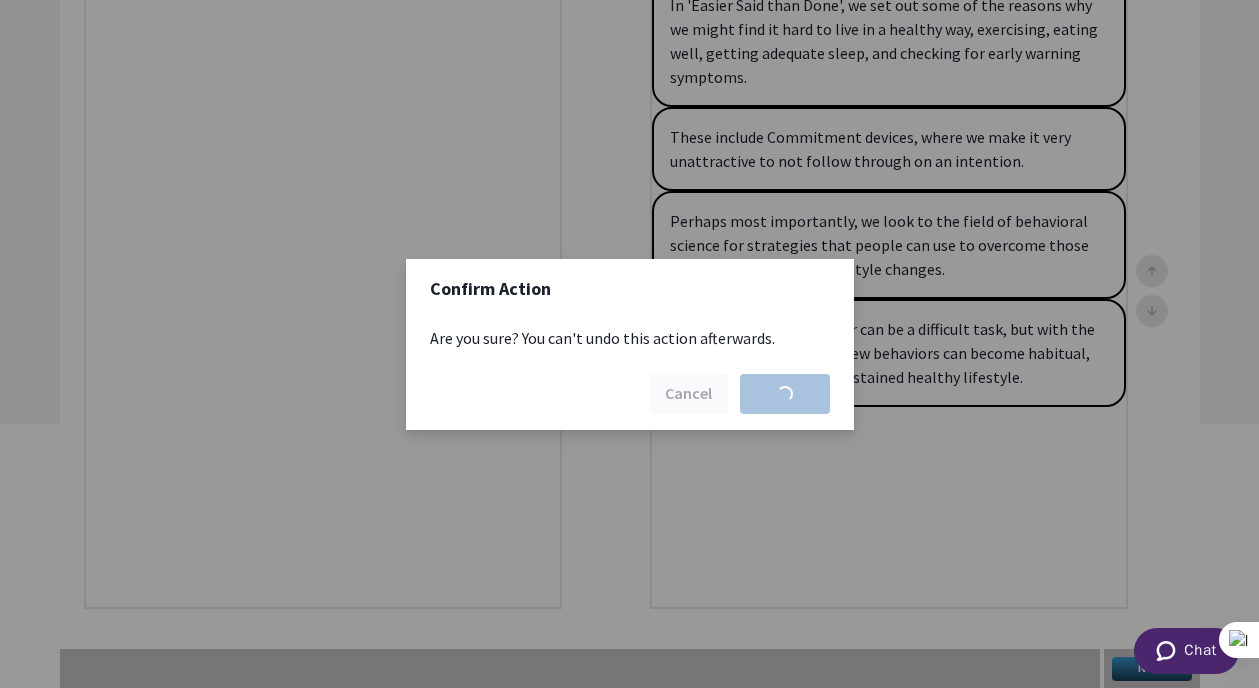 scroll, scrollTop: 0, scrollLeft: 0, axis: both 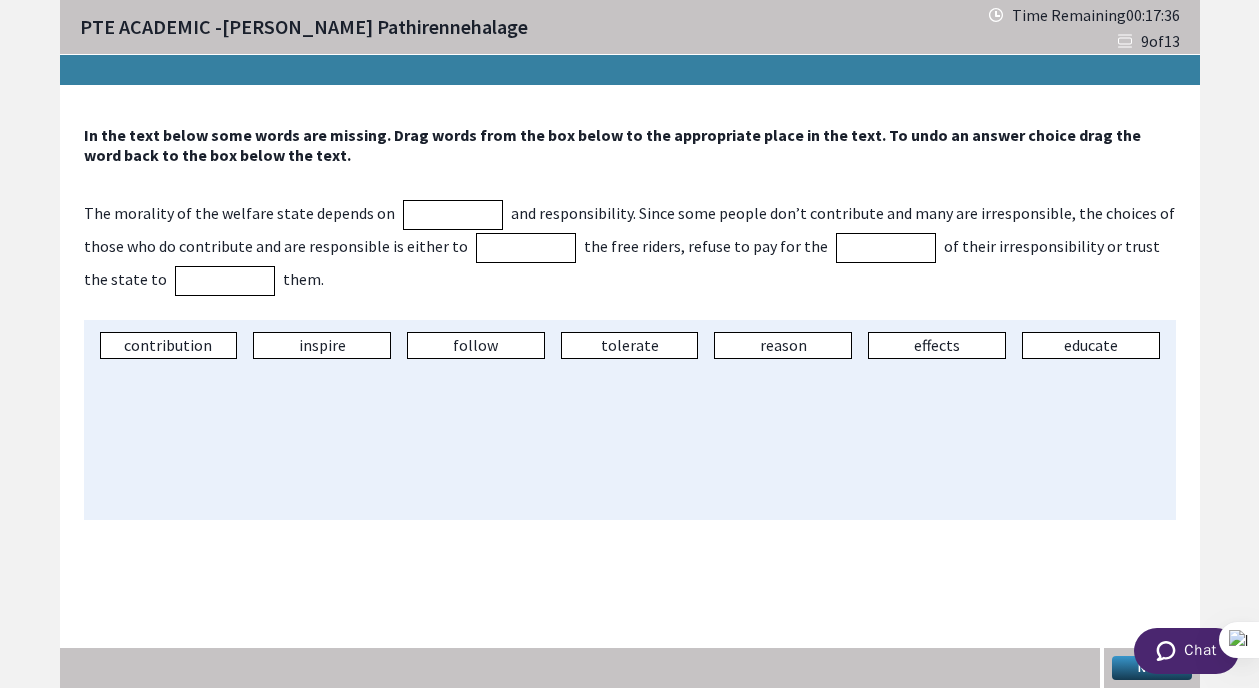 click on "inspire" at bounding box center (322, 345) 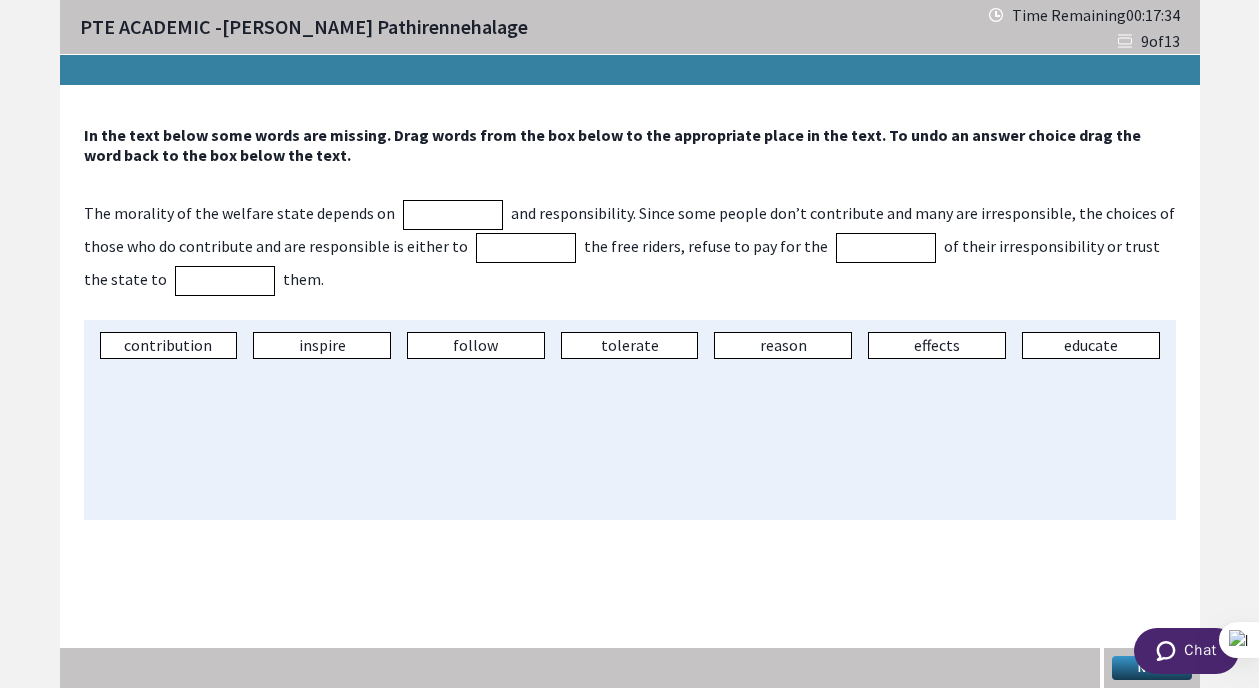 click on "In the text below some words are missing. Drag words from the box below to the appropriate place in the text. To undo an answer choice drag the word back to the box below the text. The morality of the welfare state depends on  and responsibility. Since some people don’t contribute and many are irresponsible, the choices of those who do contribute and are responsible is either to   the free riders, refuse to pay for the   of their irresponsibility or trust the state to   them. contribution inspire follow tolerate reason effects educate" at bounding box center [630, 322] 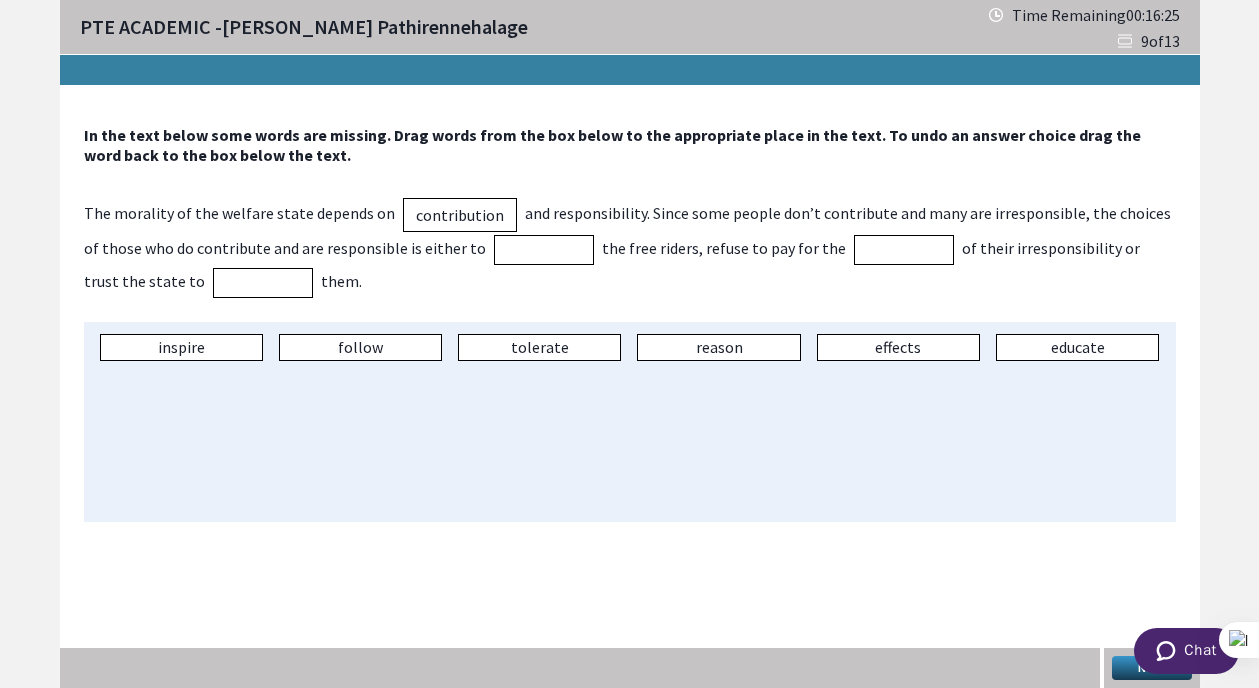 click on "inspire follow tolerate reason effects educate" at bounding box center (630, 422) 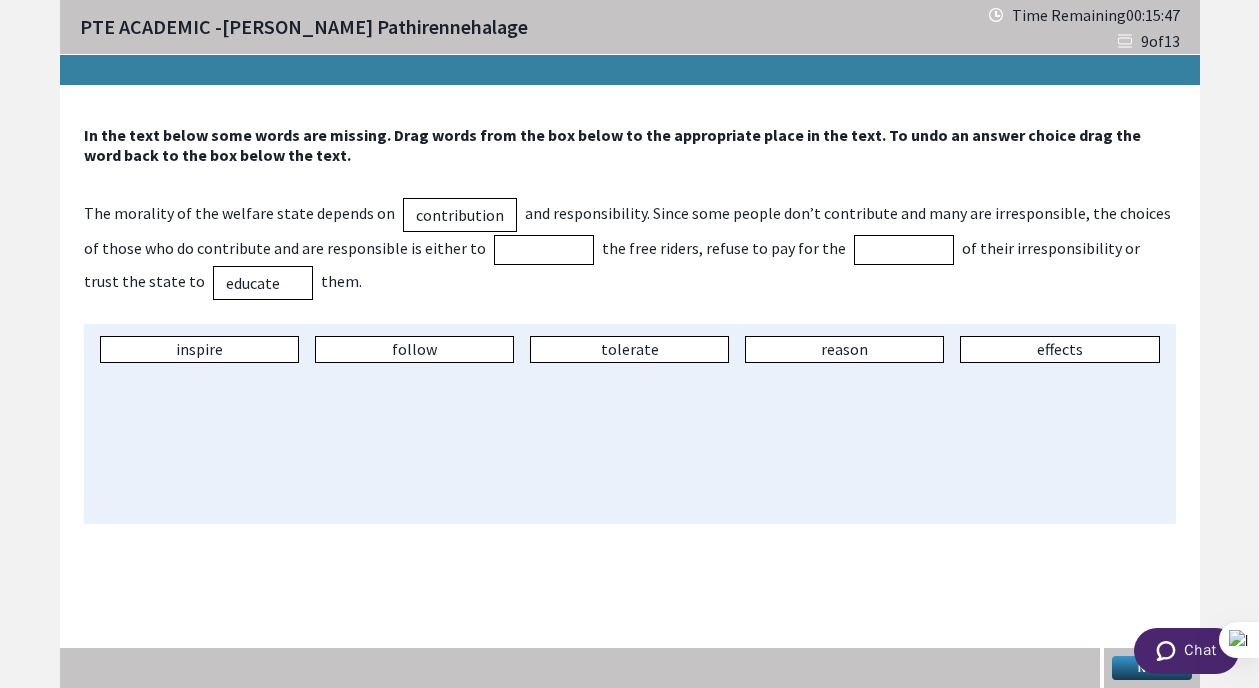 click on "In the text below some words are missing. Drag words from the box below to the appropriate place in the text. To undo an answer choice drag the word back to the box below the text. The morality of the welfare state depends on  contribution and responsibility. Since some people don’t contribute and many are irresponsible, the choices of those who do contribute and are responsible is either to   the free riders, refuse to pay for the   of their irresponsibility or trust the state to  educate  them. inspire follow tolerate reason effects" at bounding box center (630, 324) 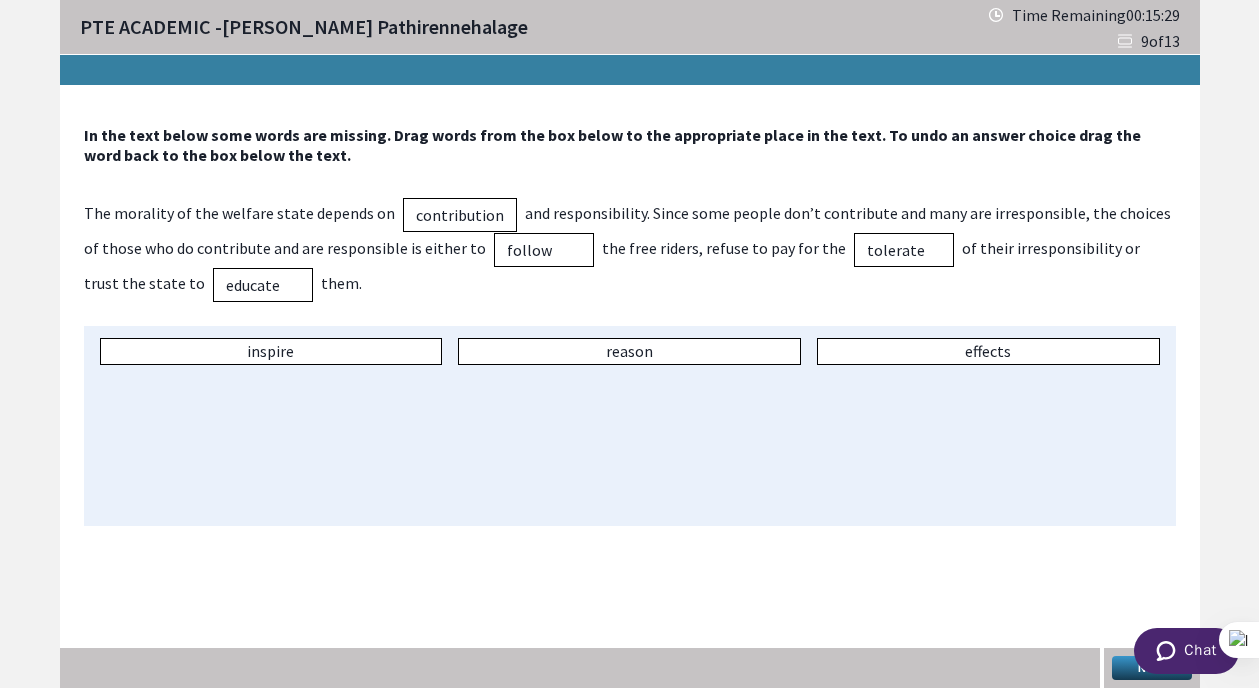 click on "Next" at bounding box center (1152, 668) 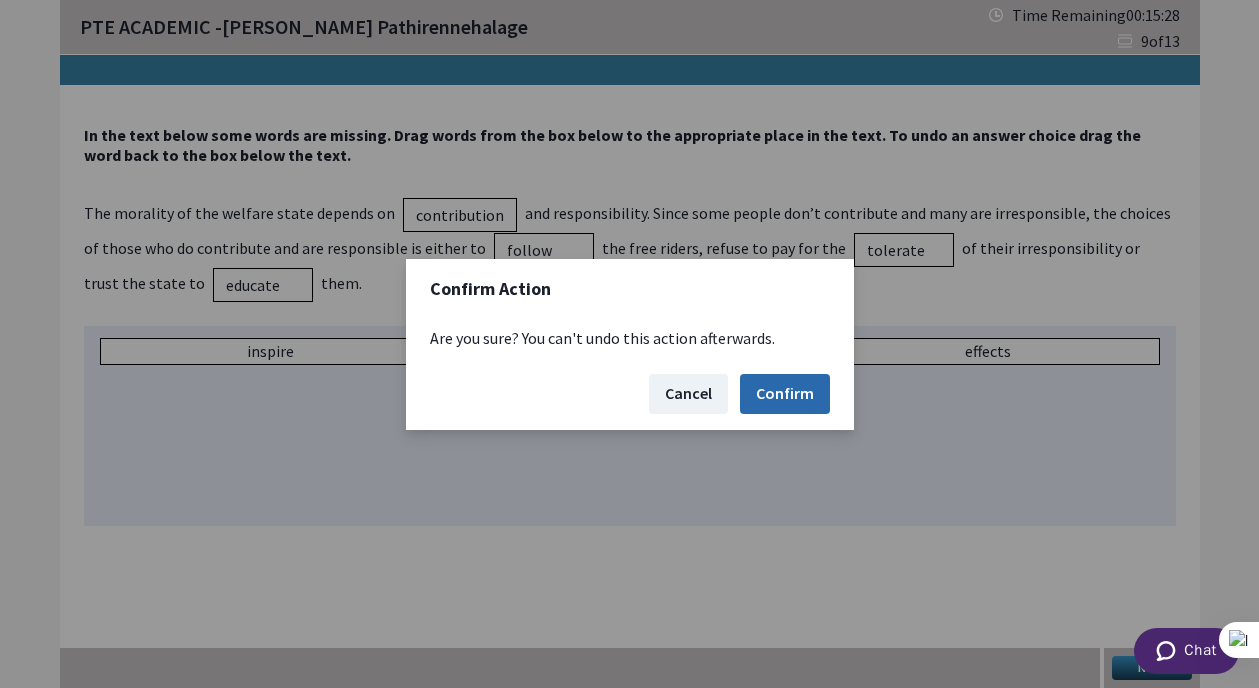 click on "Confirm" at bounding box center [785, 394] 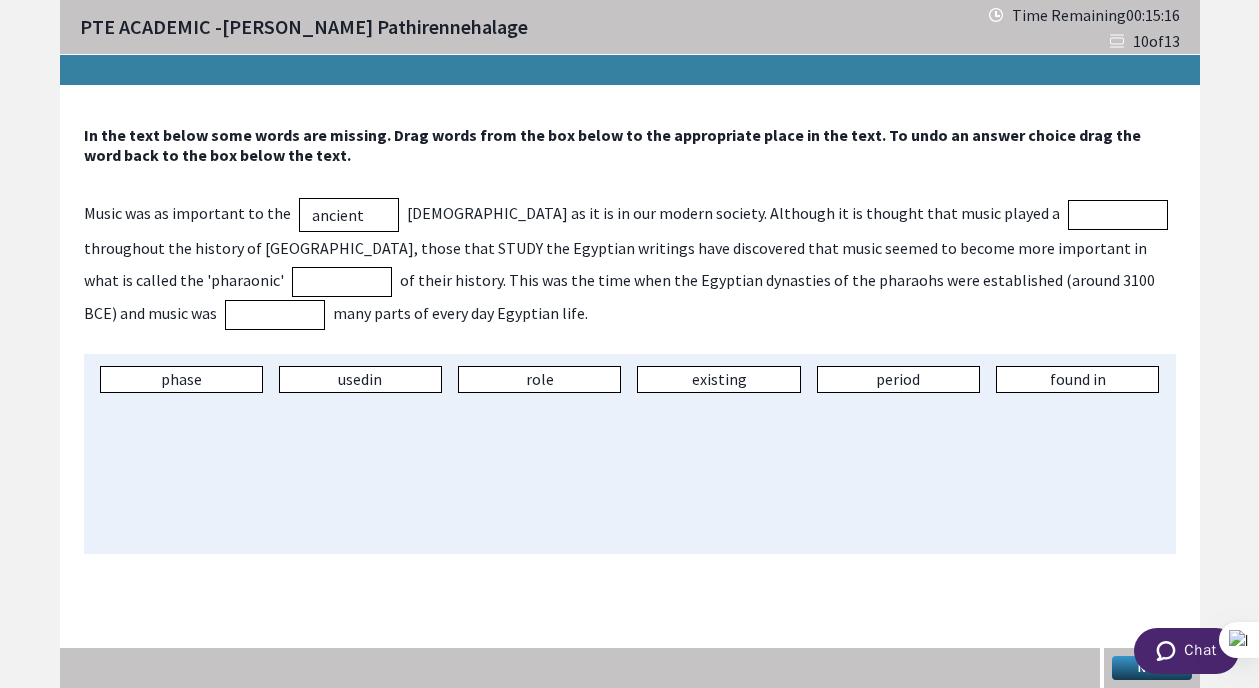 click on "Music was as important to the  ancient  [DEMOGRAPHIC_DATA] as it is in our modern society. Although it is thought that music played a   throughout the history of Egypt, those that STUDY the Egyptian writings have discovered that music seemed to become more important in what is called the 'pharaonic'   of their history. This was the time when the Egyptian dynasties of the pharaohs were established (around 3100 BCE) and music was   many parts of every day Egyptian life." at bounding box center (630, 263) 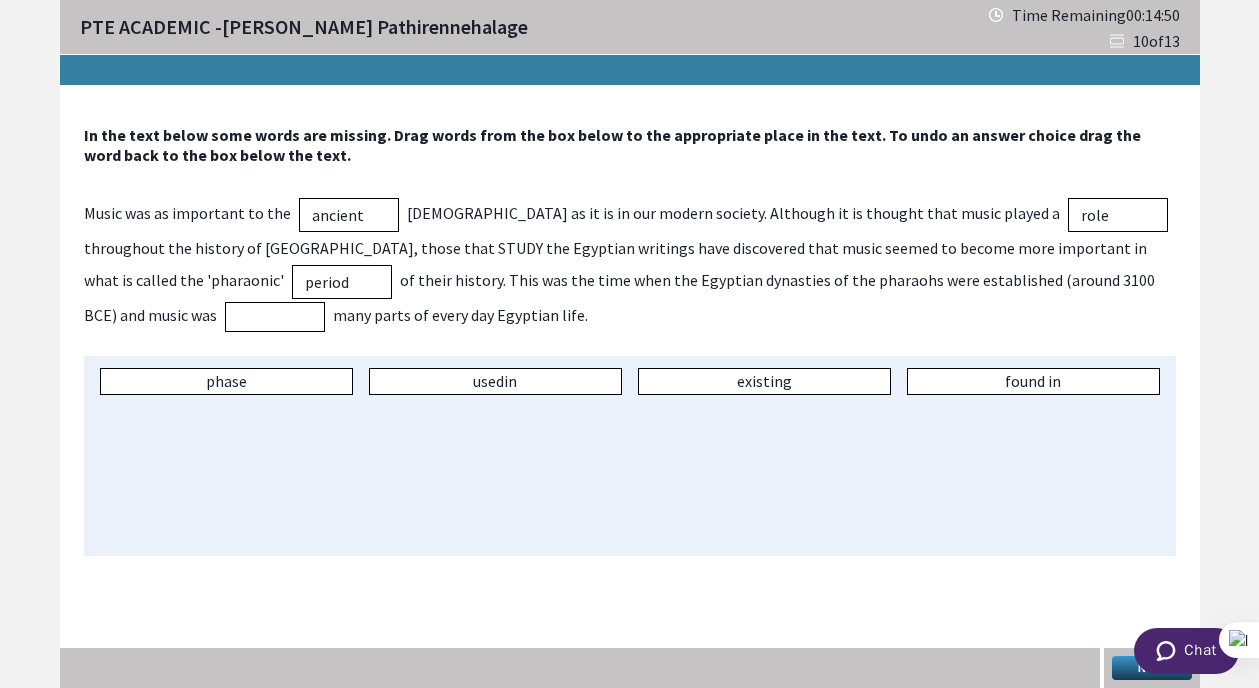 click on "Music was as important to the  ancient  [DEMOGRAPHIC_DATA] as it is in our modern society. Although it is thought that music played a  role  throughout the history of Egypt, those that STUDY the Egyptian writings have discovered that music seemed to become more important in what is called the 'pharaonic'  period  of their history. This was the time when the Egyptian dynasties of the pharaohs were established (around 3100 BCE) and music was   many parts of every day Egyptian life." at bounding box center (630, 264) 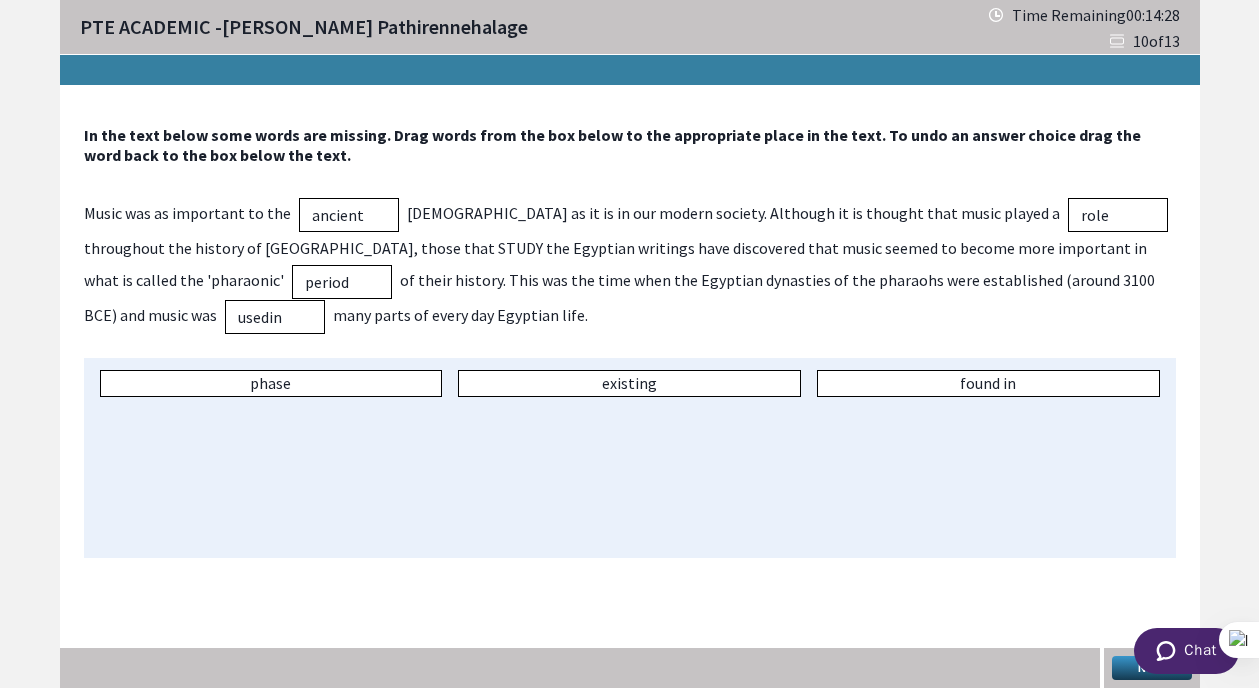click on "Next" at bounding box center (1152, 668) 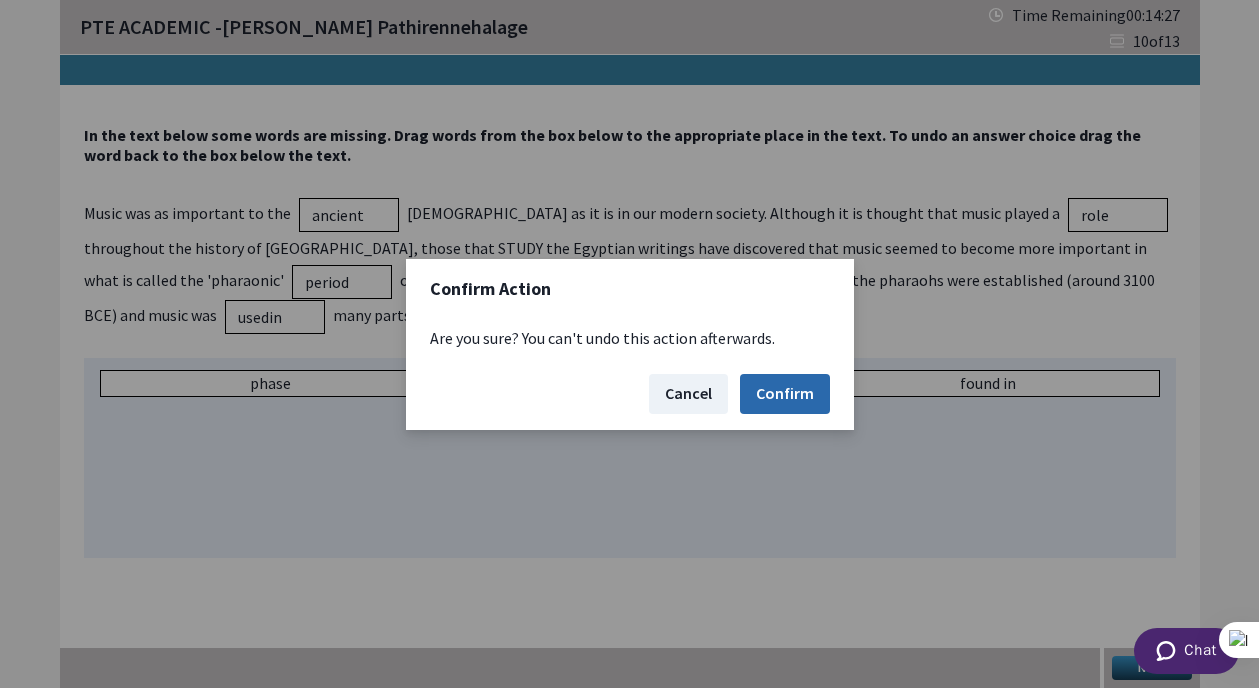 click on "Confirm" at bounding box center [785, 394] 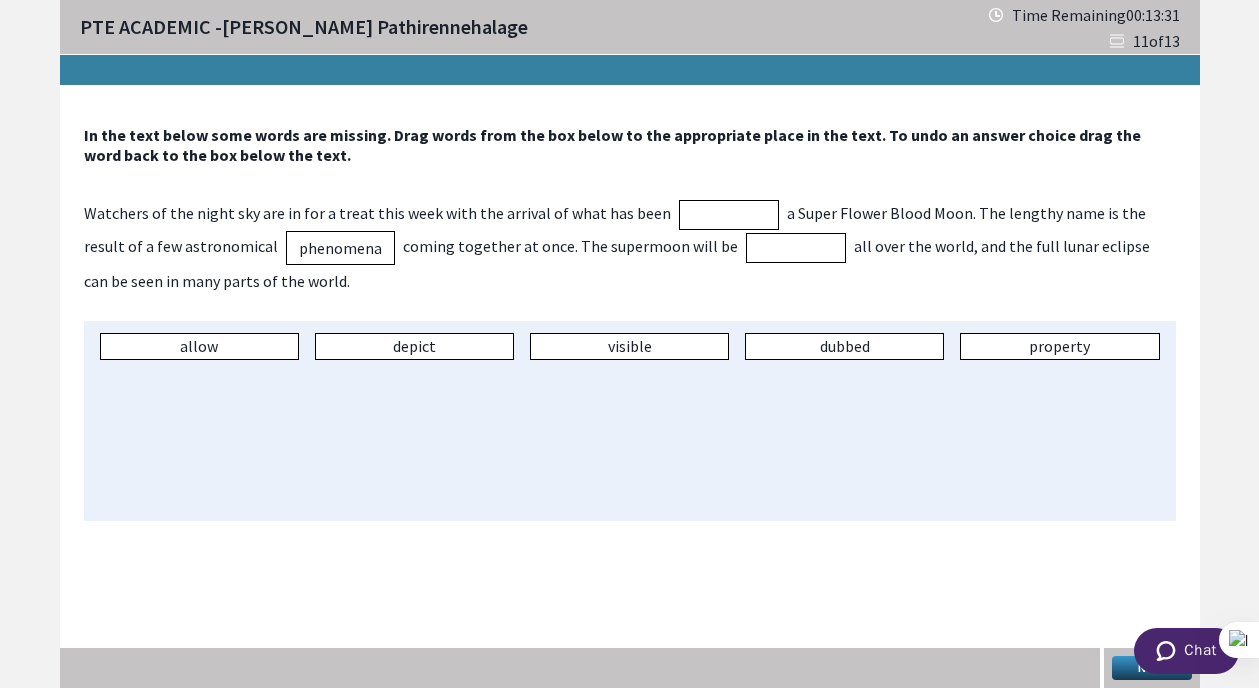 click on "In the text below some words are missing. Drag words from the box below to the appropriate place in the text. To undo an answer choice drag the word back to the box below the text. Watchers of the night sky are in for a treat this week with the arrival of what has been   a Super Flower Blood Moon. The lengthy name is the result of a few astronomical  phenomena  coming together at once. The supermoon will be   all over the world, and the full lunar eclipse can be seen in many parts of the world. allow depict visible dubbed property" at bounding box center (630, 323) 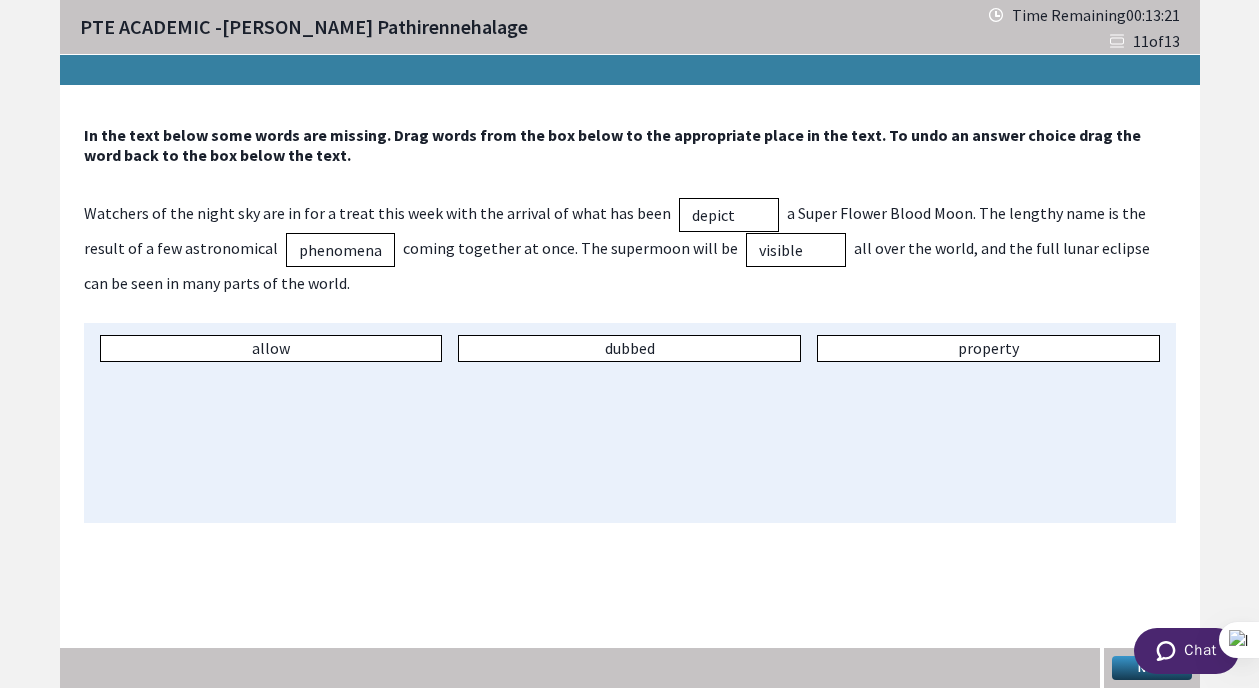 click on "Next" at bounding box center [1152, 668] 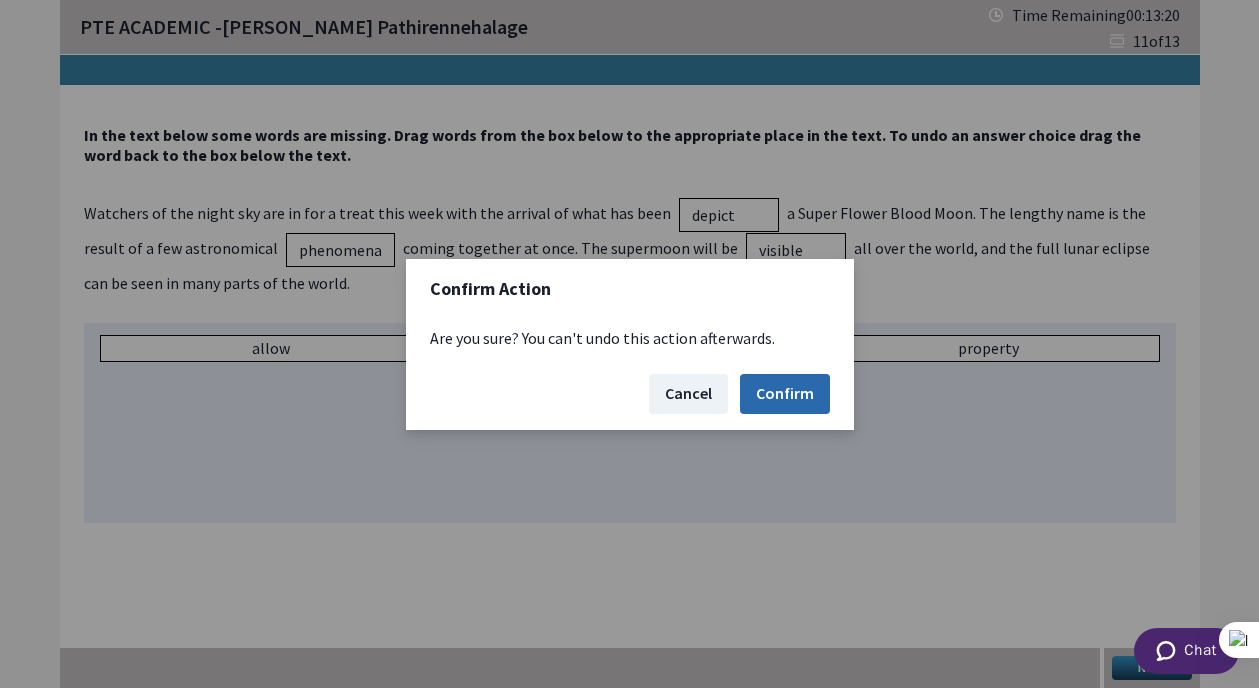 click on "Confirm" at bounding box center (785, 394) 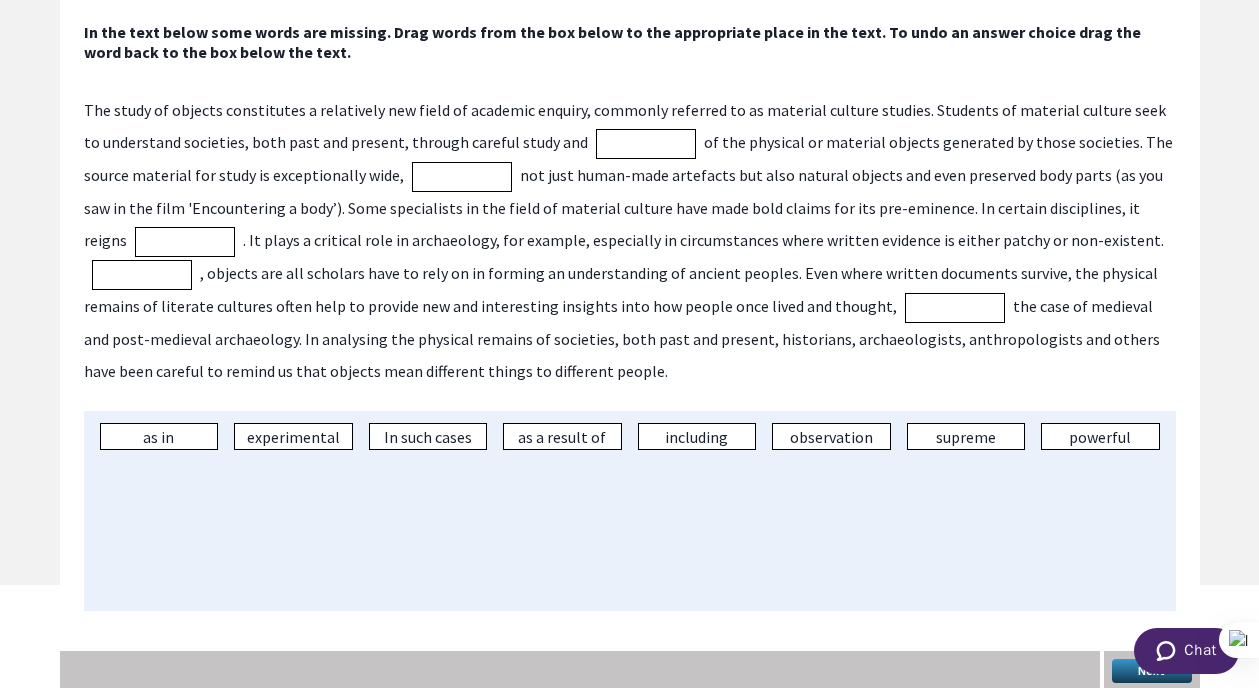 scroll, scrollTop: 0, scrollLeft: 0, axis: both 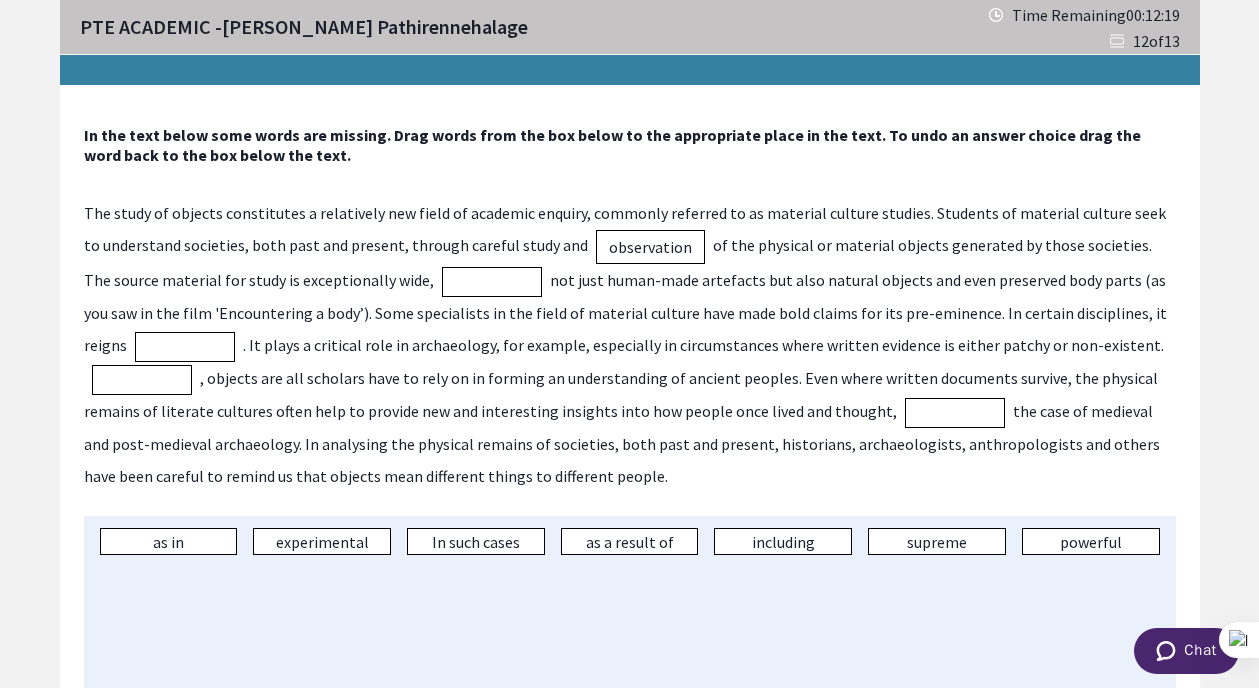 click on "The study of objects constitutes a relatively new field of academic enquiry, commonly referred to as material culture studies. Students of material culture seek to understand societies, both past and present, through careful study and  observation  of the physical or material objects generated by those societies. The source material for study is exceptionally wide,   not just human-made artefacts but also natural objects and even preserved body parts (as you saw in the film 'Encountering a body’).
Some specialists in the field of material culture have made bold claims for its pre-eminence. In certain disciplines, it reigns  . It plays a critical role in archaeology, for example, especially in circumstances where written evidence is either patchy or non-existent." at bounding box center (630, 345) 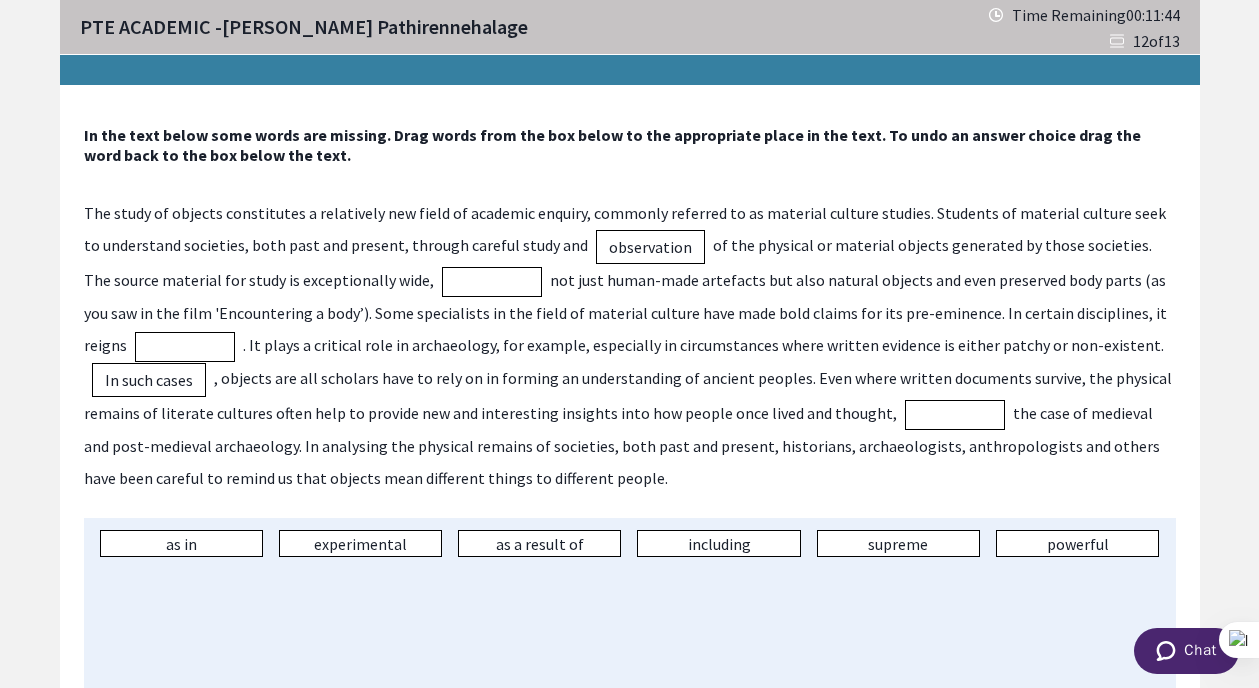 click on "as in experimental as a result of including supreme powerful" at bounding box center (630, 618) 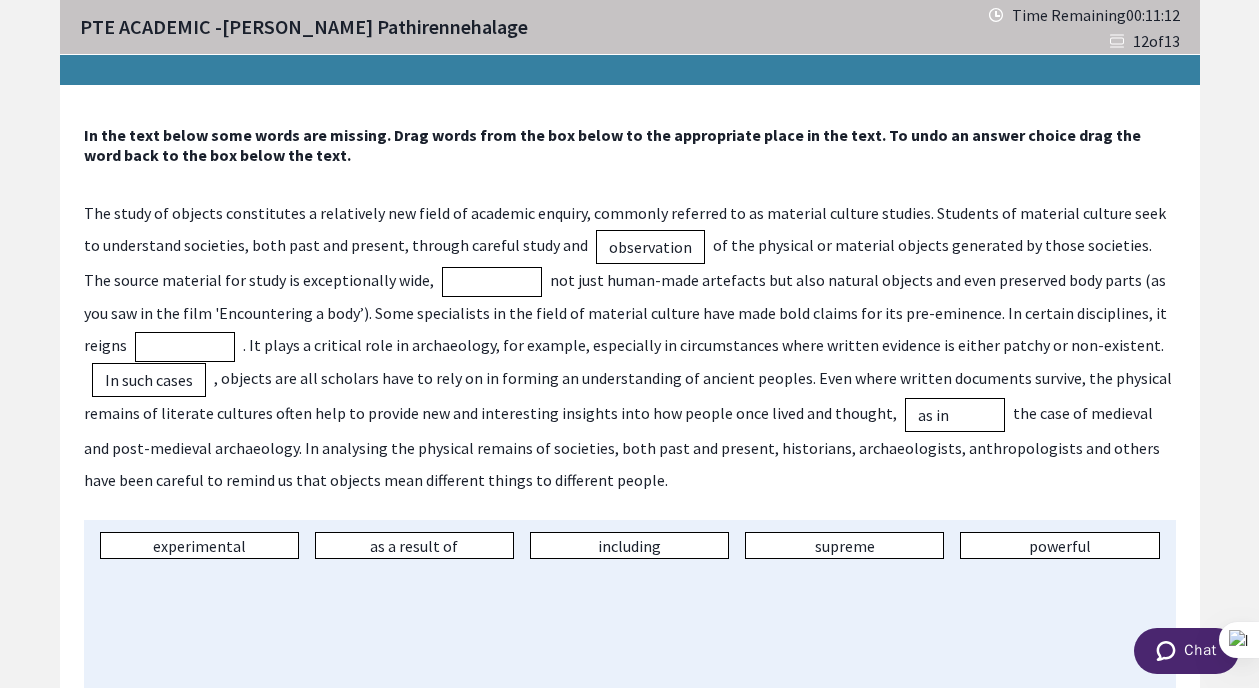 click on "The study of objects constitutes a relatively new field of academic enquiry, commonly referred to as material culture studies. Students of material culture seek to understand societies, both past and present, through careful study and  observation  of the physical or material objects generated by those societies. The source material for study is exceptionally wide,   not just human-made artefacts but also natural objects and even preserved body parts (as you saw in the film 'Encountering a body’).
Some specialists in the field of material culture have made bold claims for its pre-eminence. In certain disciplines, it reigns  . It plays a critical role in archaeology, for example, especially in circumstances where written evidence is either patchy or non-existent.  In such cases as in" at bounding box center [630, 347] 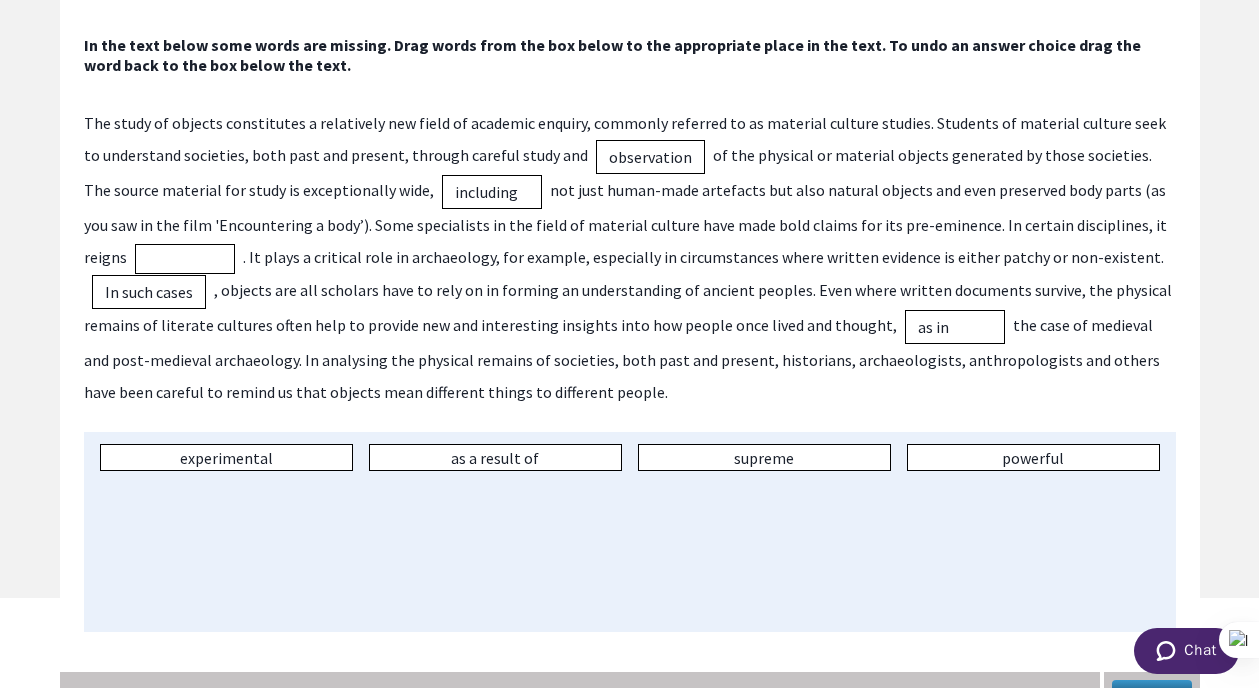scroll, scrollTop: 111, scrollLeft: 0, axis: vertical 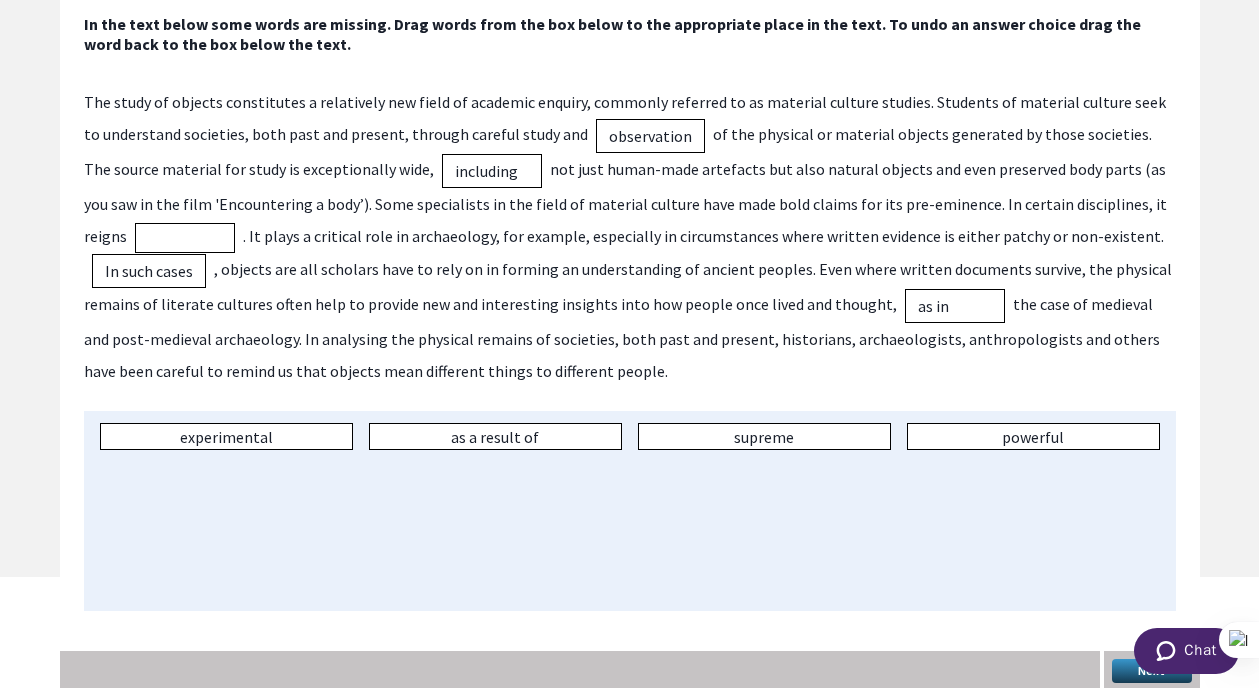 click on "Next" at bounding box center [1152, 671] 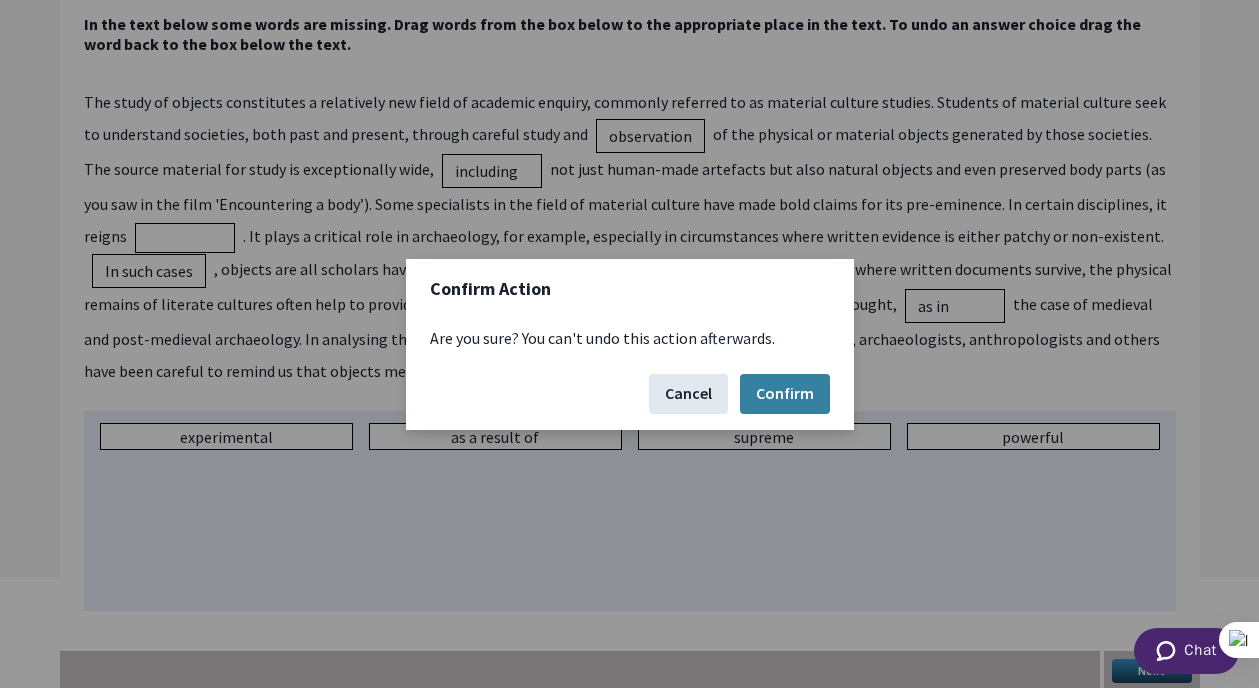 click on "Cancel" at bounding box center [688, 394] 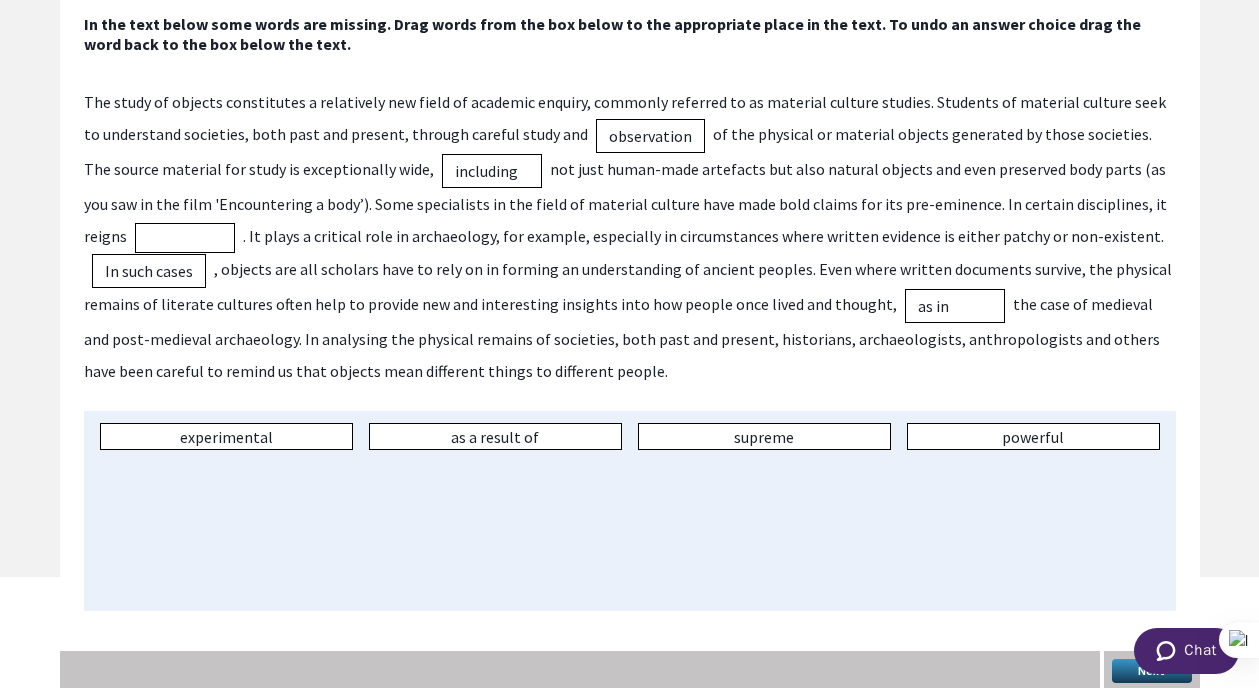 click on "experimental as a result of supreme powerful" at bounding box center (630, 511) 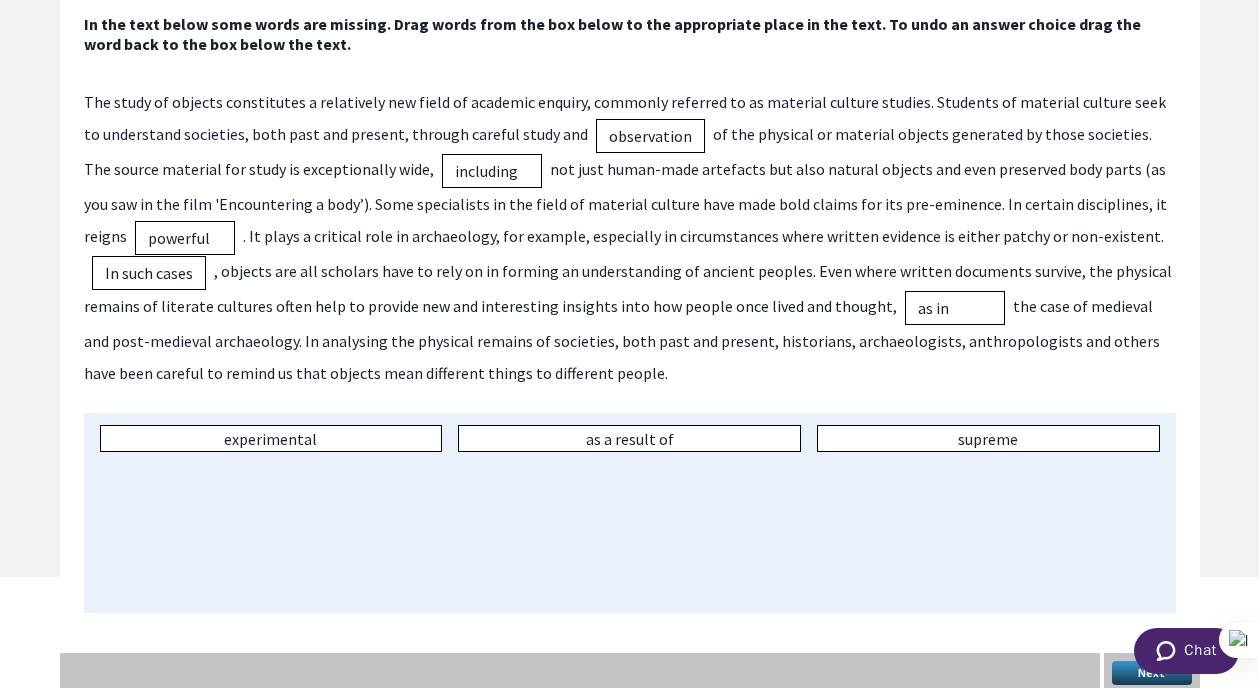 click on "Next" at bounding box center (1152, 673) 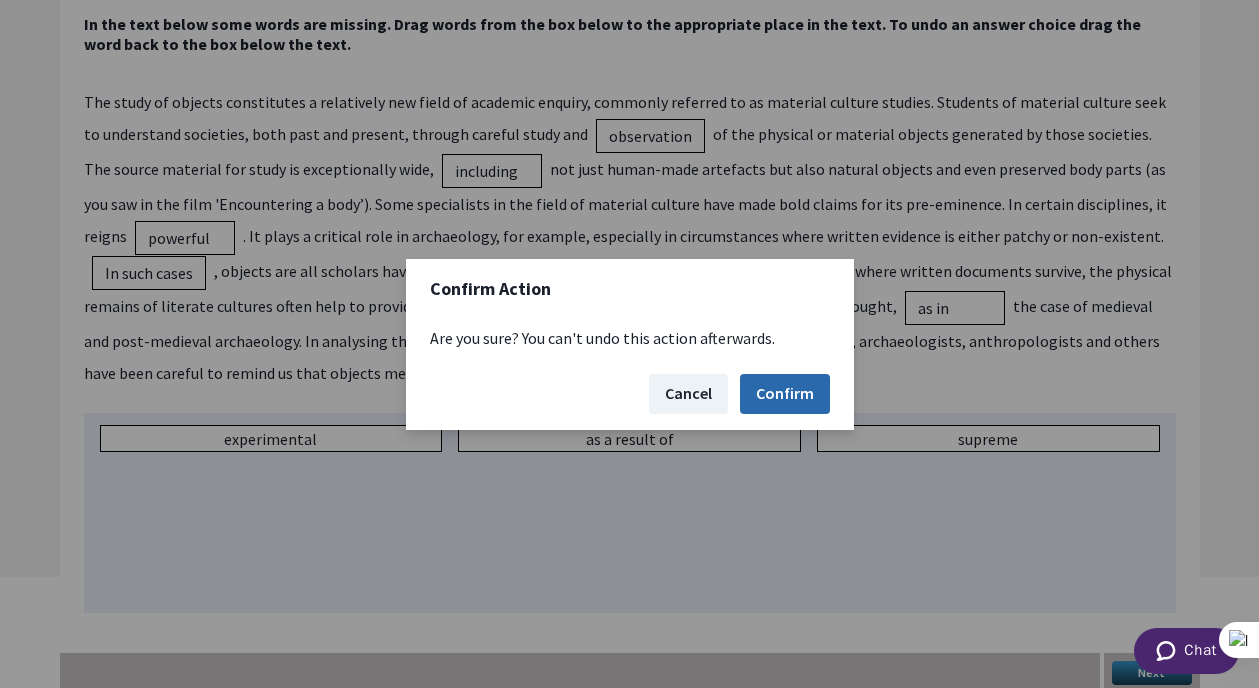 click on "Confirm" at bounding box center [785, 394] 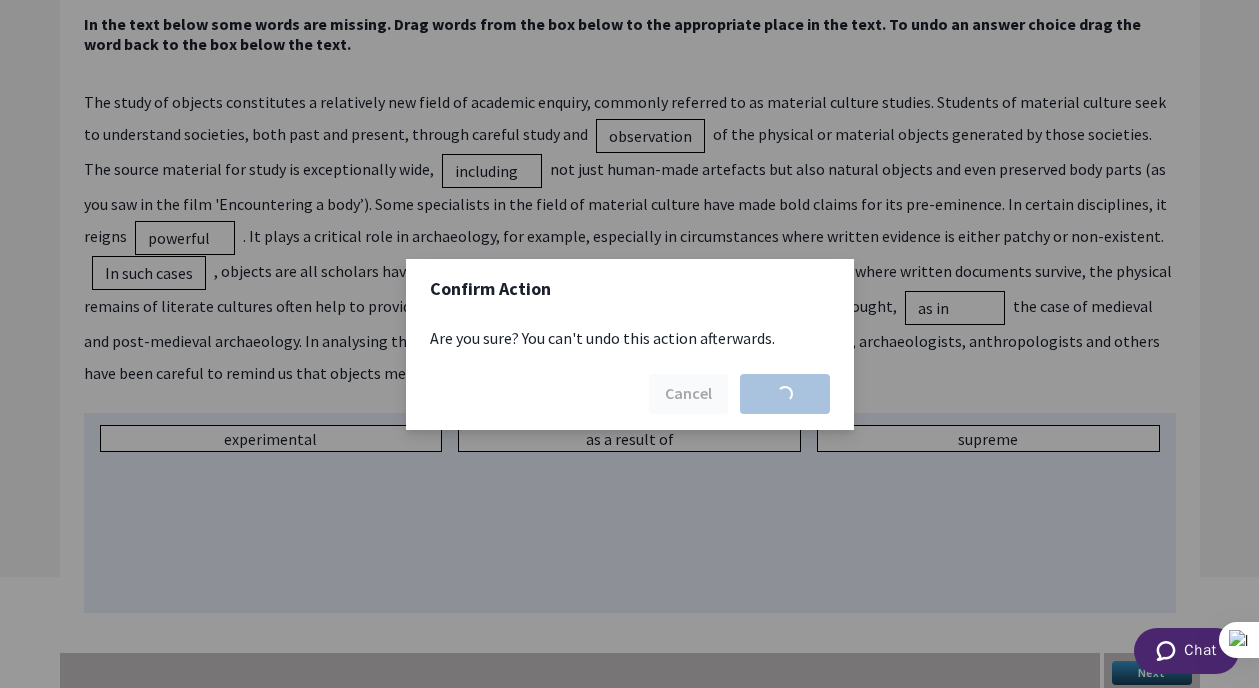 scroll, scrollTop: 0, scrollLeft: 0, axis: both 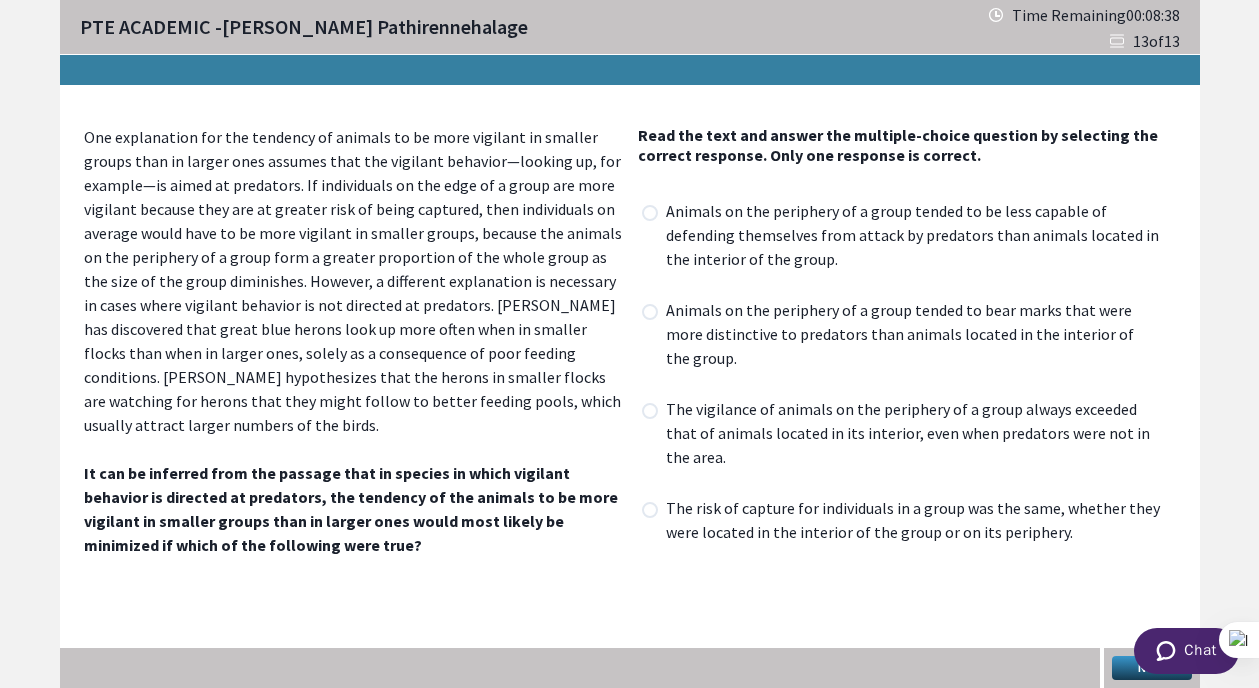 click on "The vigilance of animals on the periphery of a group always exceeded that of animals located in its interior, even when predators were not in the area." at bounding box center [919, 435] 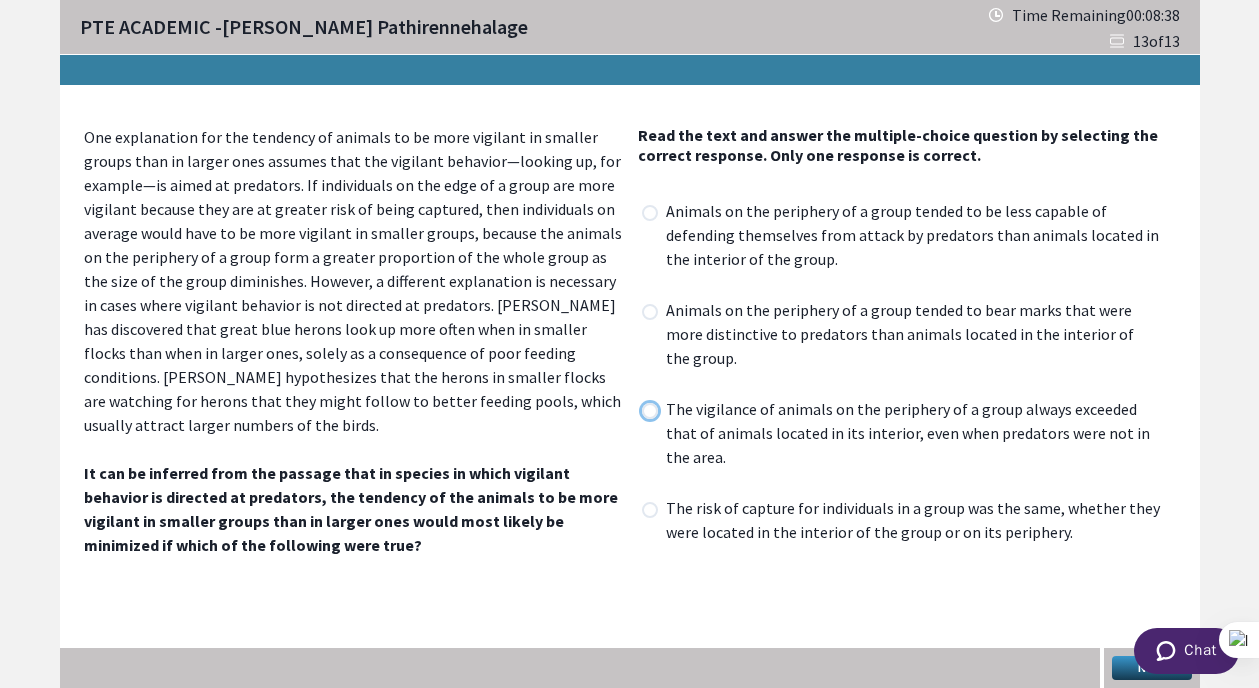 click at bounding box center (641, 410) 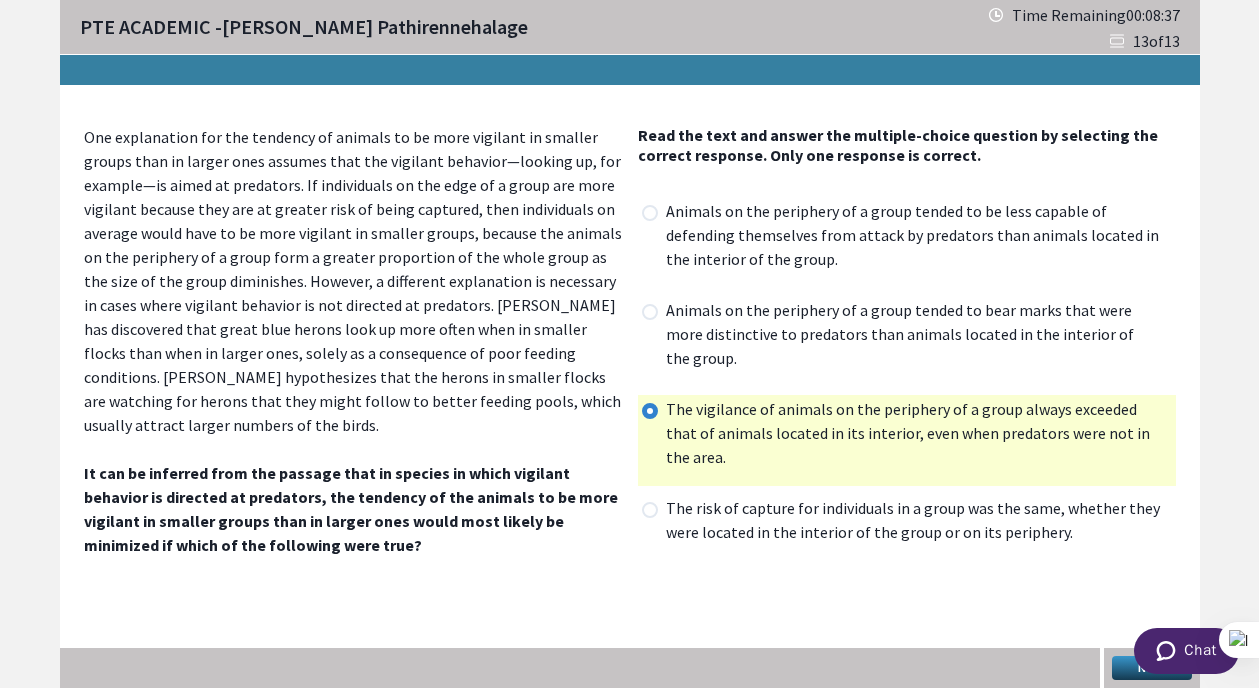 click on "The risk of capture for individuals in a group was the same, whether they were located in the interior of the group or on its periphery." at bounding box center (919, 522) 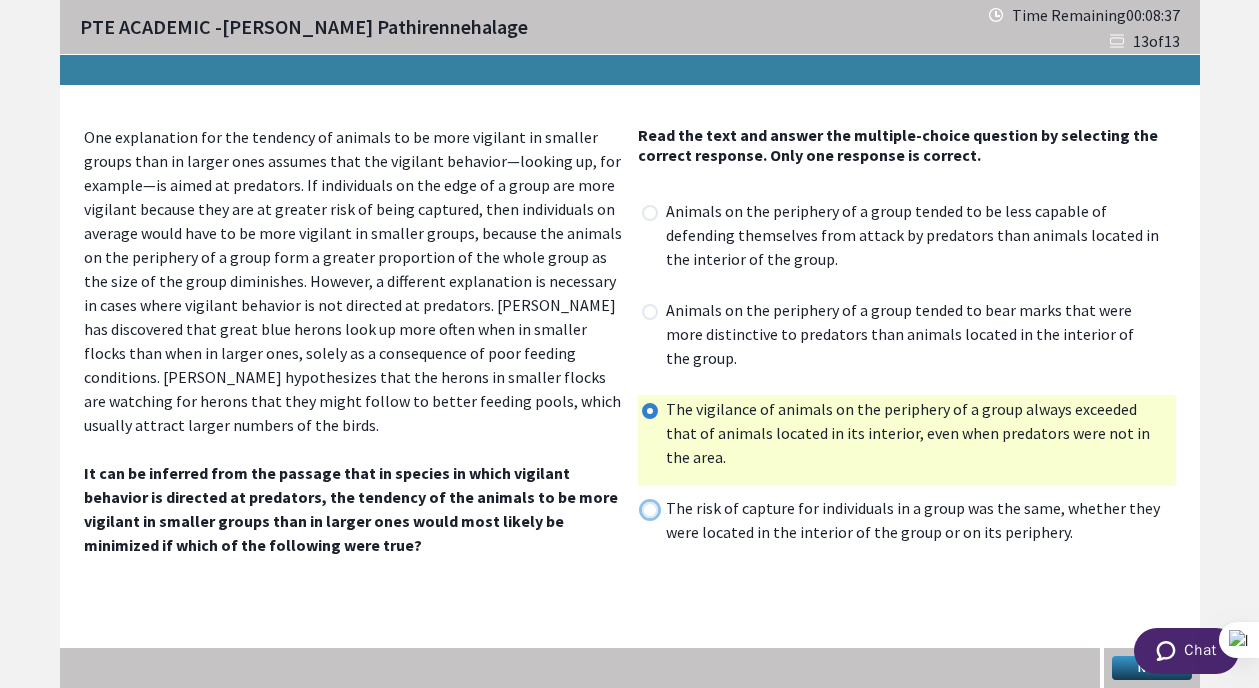 click at bounding box center [641, 509] 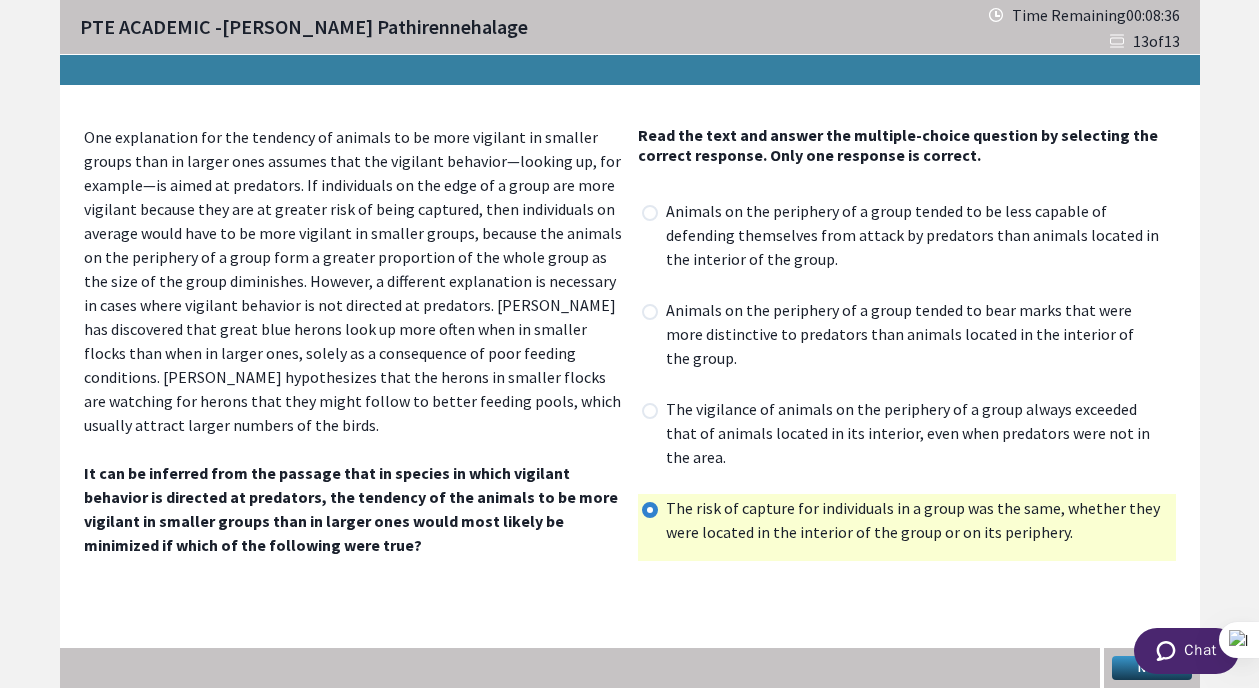 click on "Animals on the periphery of a group tended to be less capable of defending themselves from attack by predators than animals located in the interior of the group." at bounding box center [919, 237] 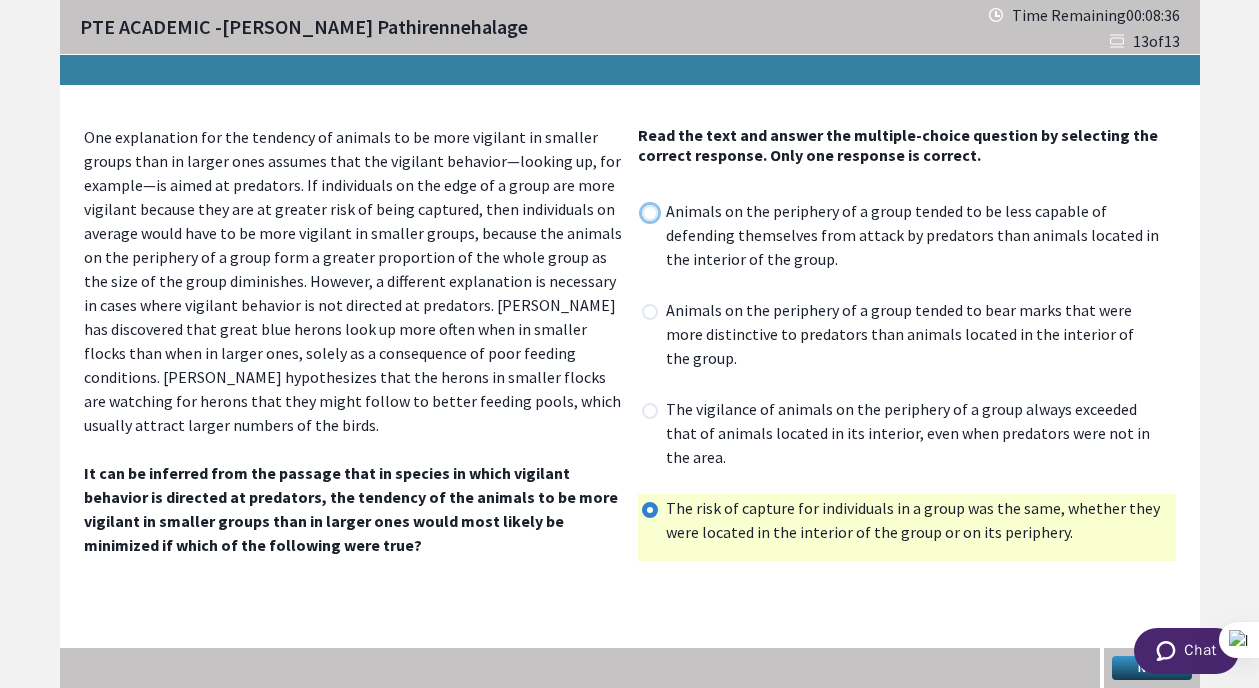 click at bounding box center (641, 212) 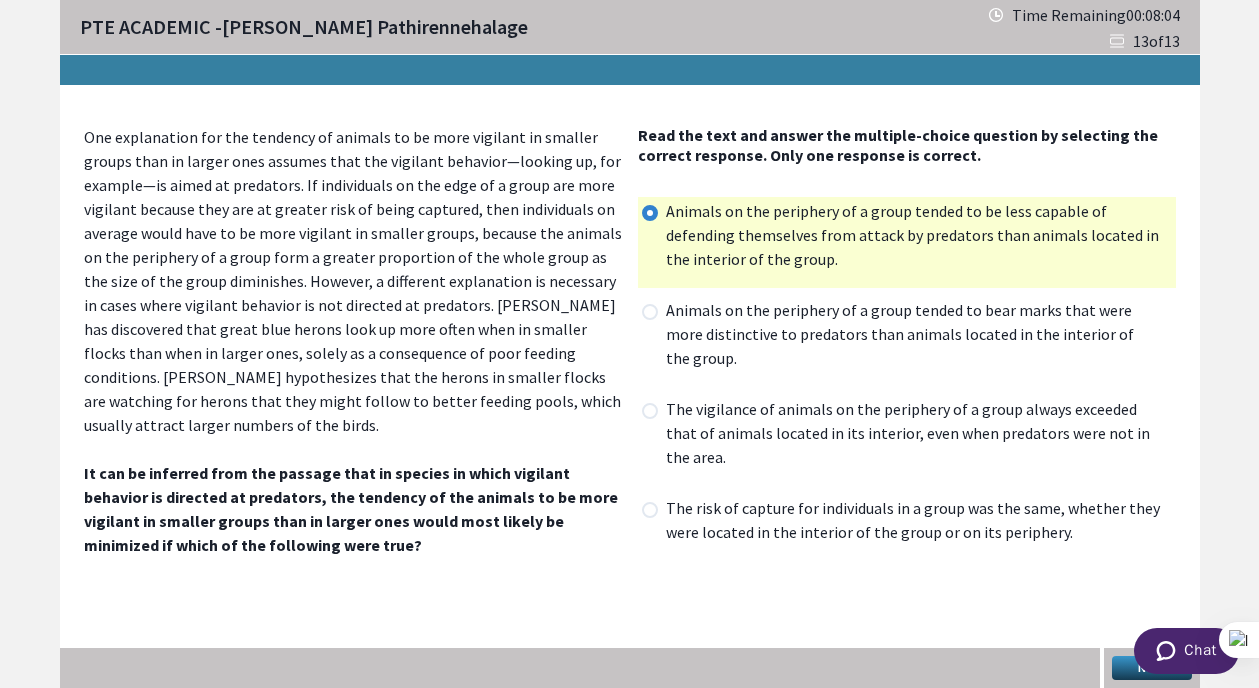 click on "The risk of capture for individuals in a group was the same, whether they were located in the interior of the group or on its periphery." at bounding box center [919, 522] 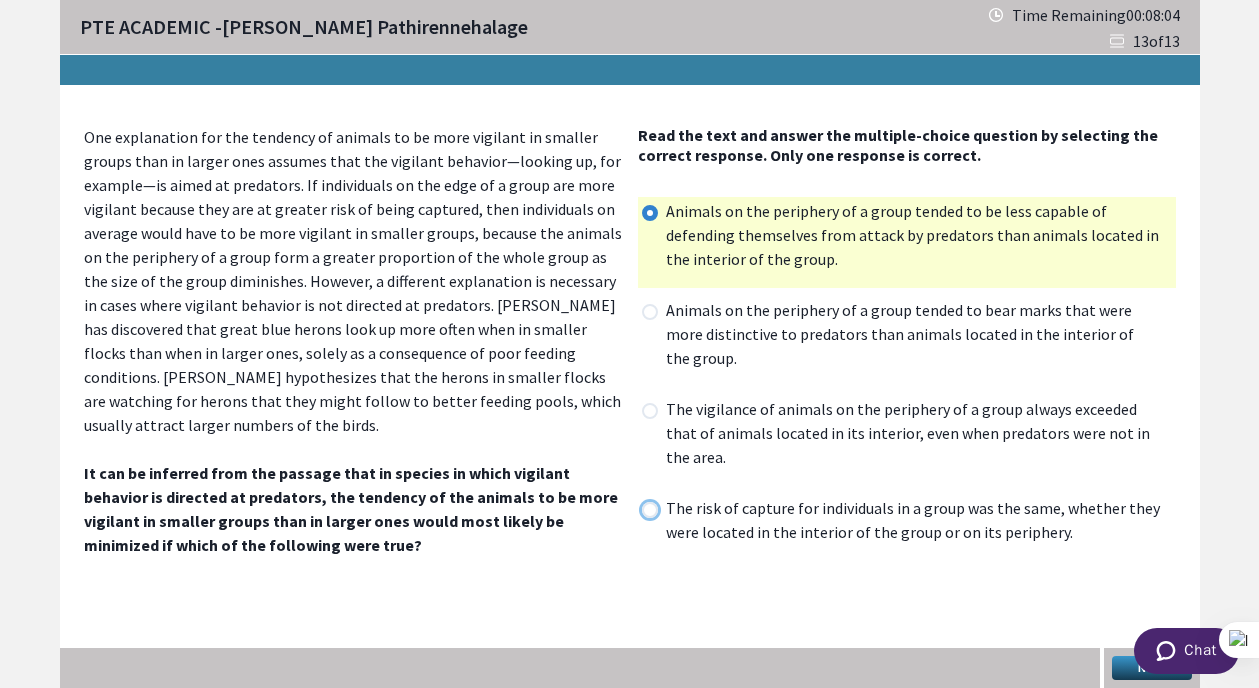 click at bounding box center (641, 509) 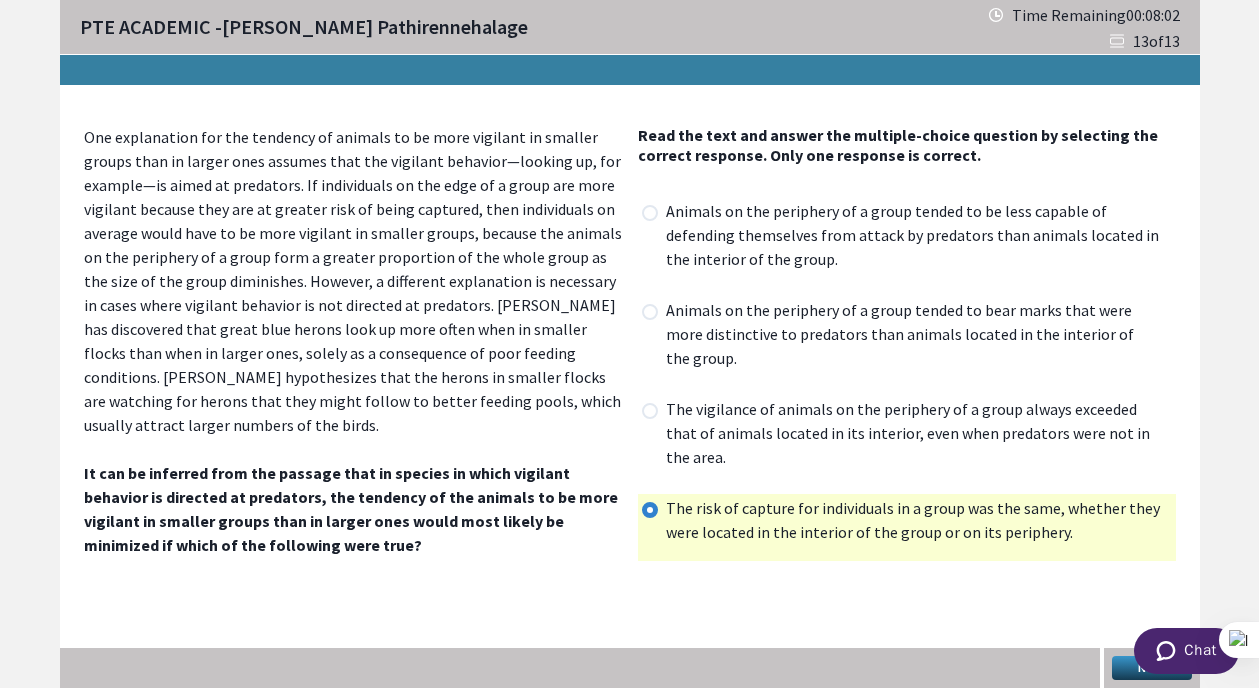 click on "Next" at bounding box center (1152, 668) 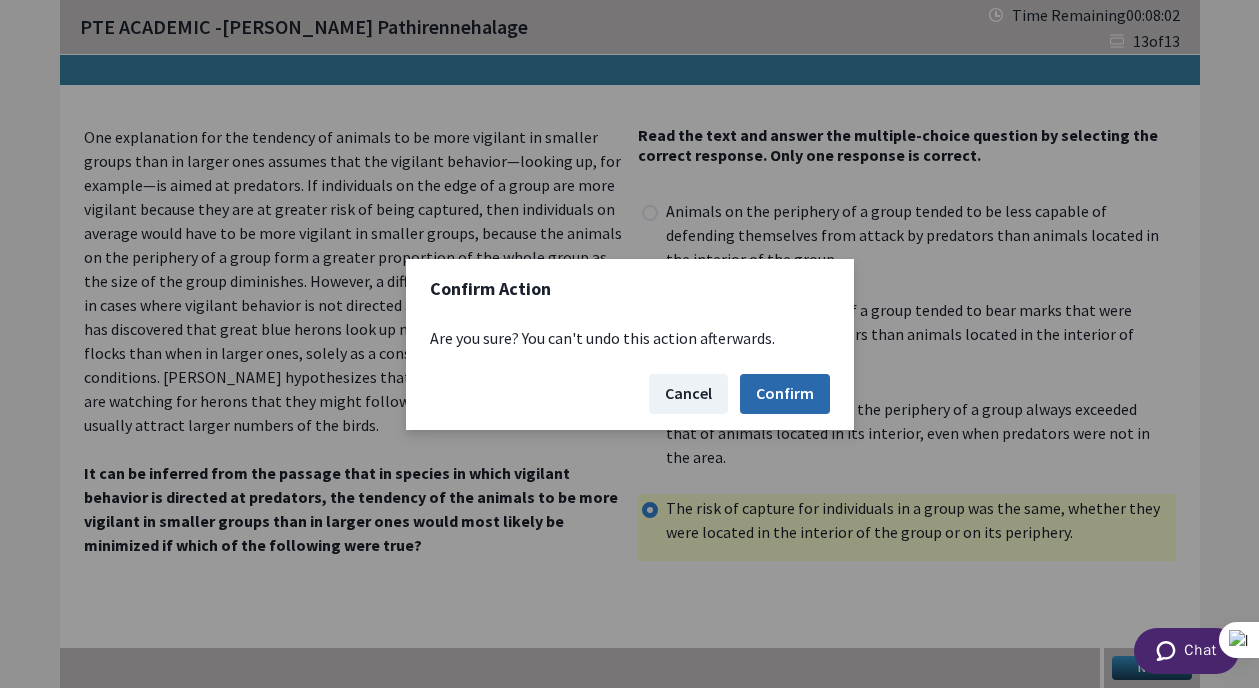 click on "Confirm" at bounding box center (785, 394) 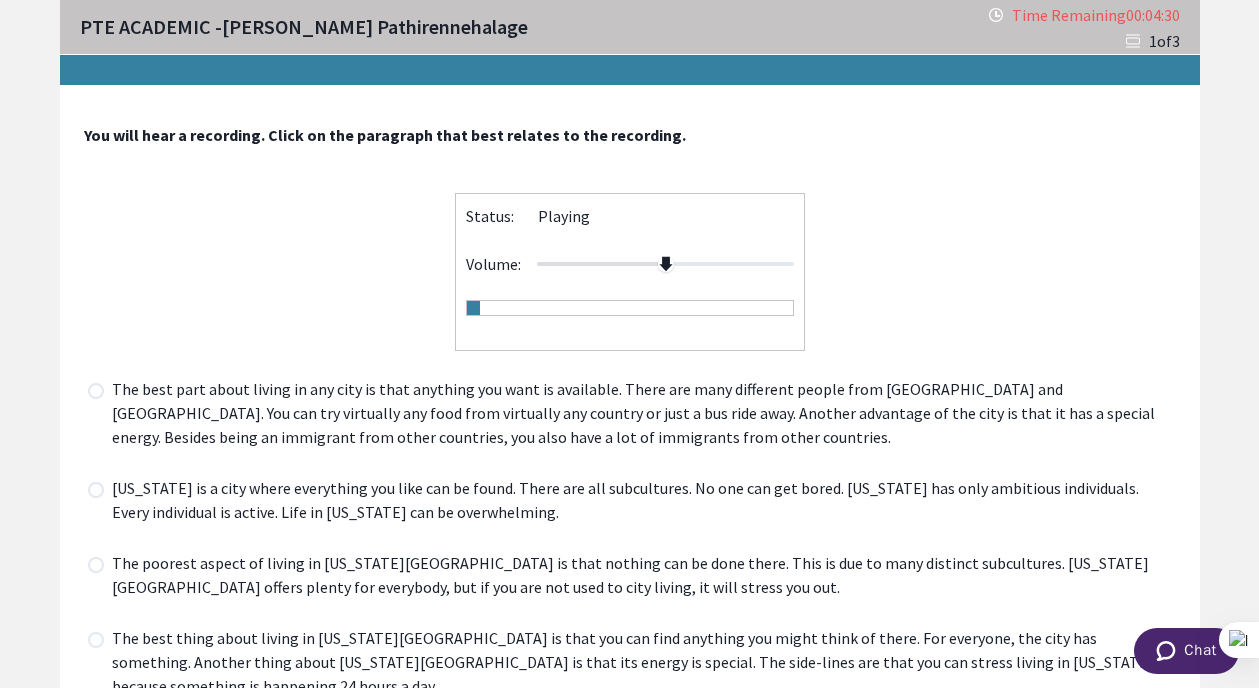 scroll, scrollTop: 90, scrollLeft: 0, axis: vertical 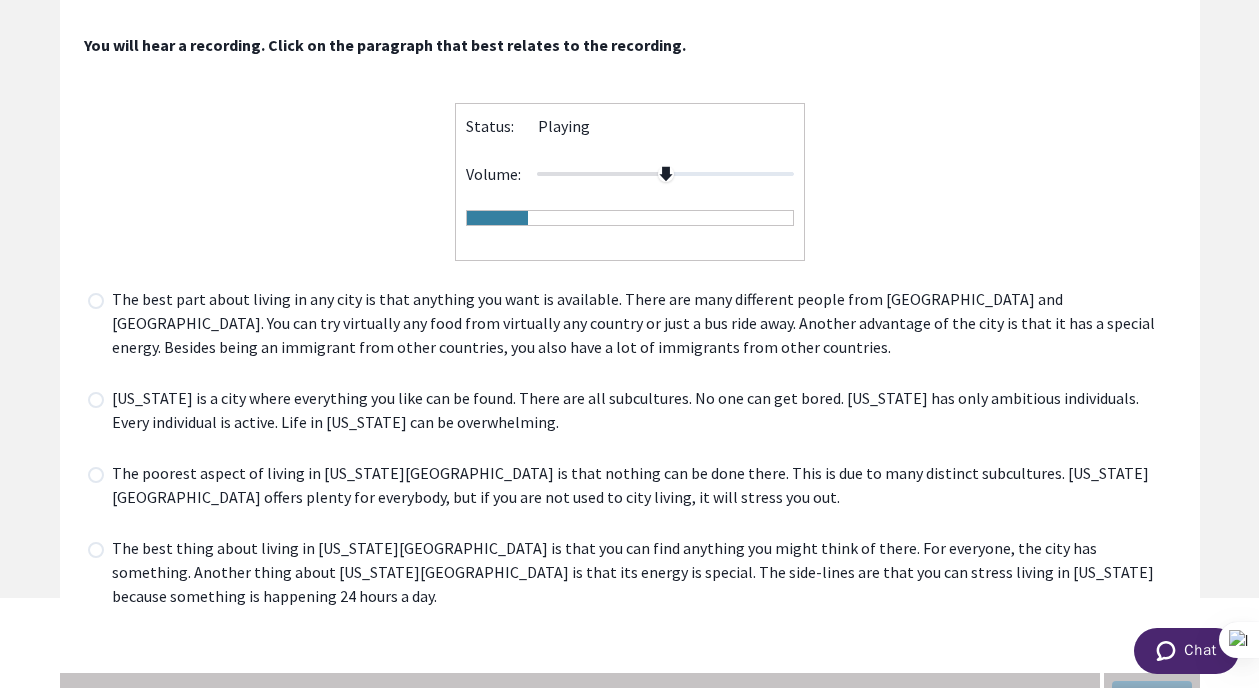 click on "[US_STATE] is a city where everything you like can be found. There are all subcultures. No one can get bored. [US_STATE] has only ambitious individuals. Every individual is active. Life in [US_STATE] can be overwhelming." at bounding box center (642, 412) 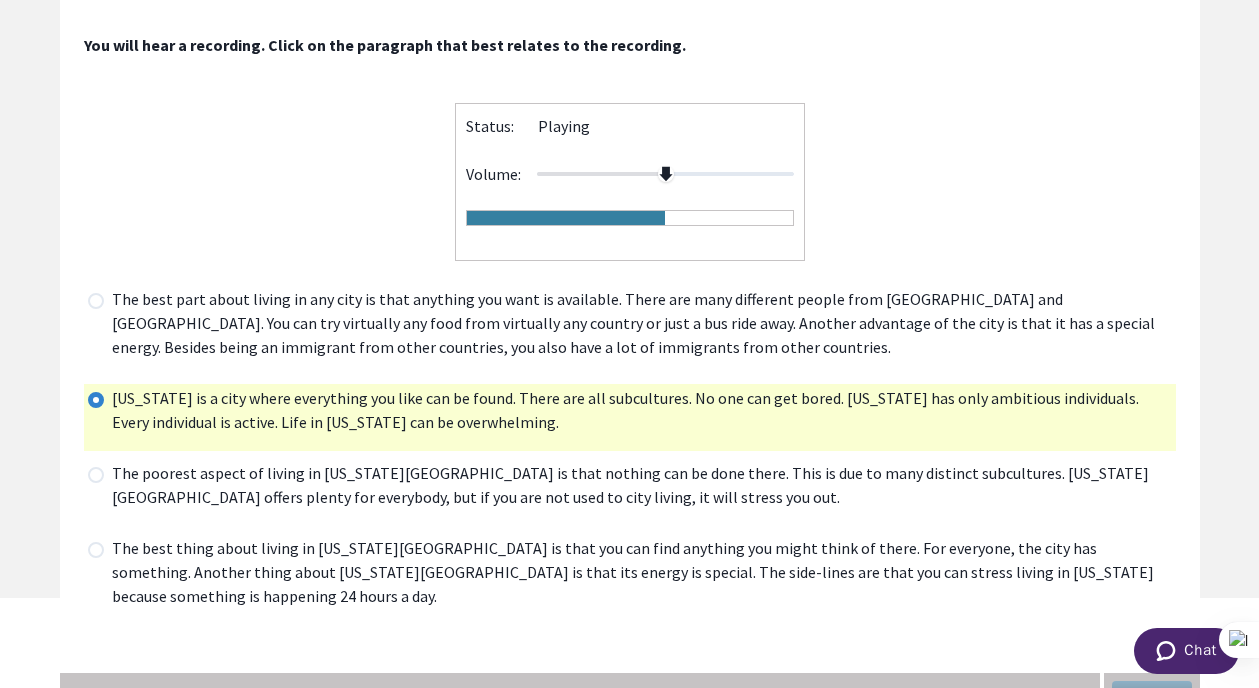 click on "The best part about living in any city is that anything you want is available. There are many different people from [GEOGRAPHIC_DATA] and [GEOGRAPHIC_DATA]. You can try virtually any food from virtually any country or just a bus ride away. Another advantage of the city is that it has a special energy. Besides being an immigrant from other countries, you also have a lot of immigrants from other countries." at bounding box center (642, 325) 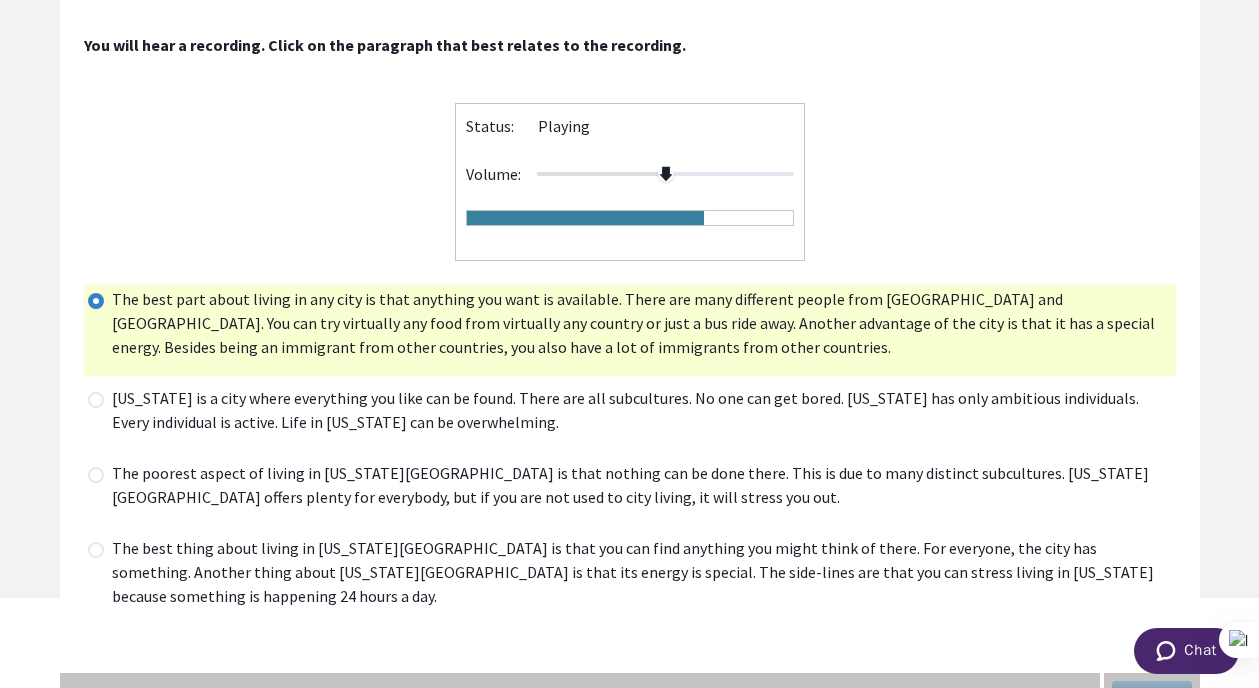 click on "The poorest aspect of living in [US_STATE][GEOGRAPHIC_DATA] is that nothing can be done there. This is due to many distinct subcultures. [US_STATE][GEOGRAPHIC_DATA] offers plenty for everybody, but if you are not used to city living, it will stress you out." at bounding box center (642, 487) 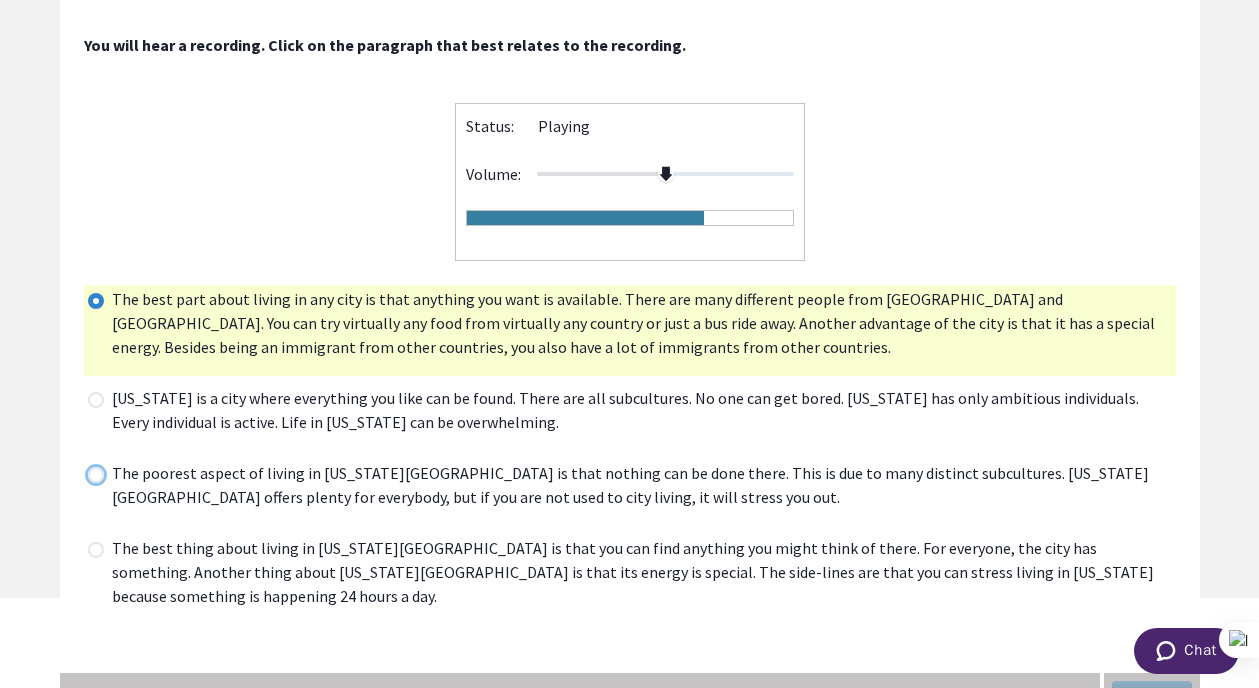 radio on "true" 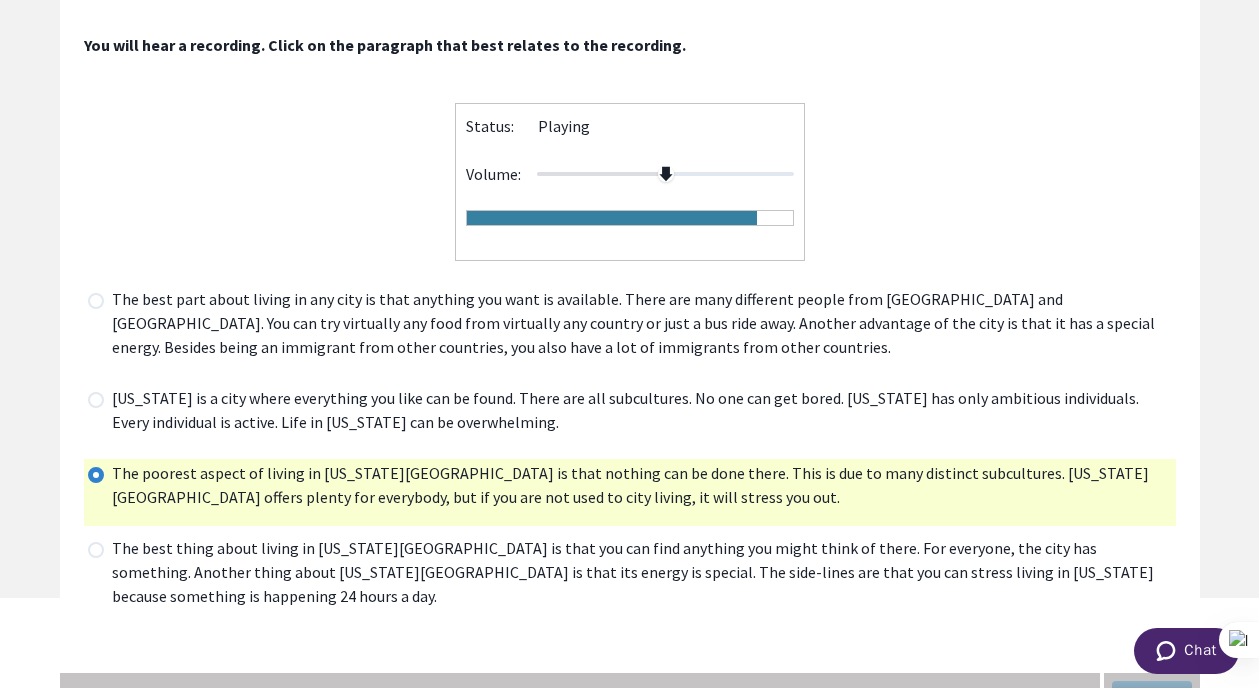 click on "Status: playing Volume:" at bounding box center [630, 174] 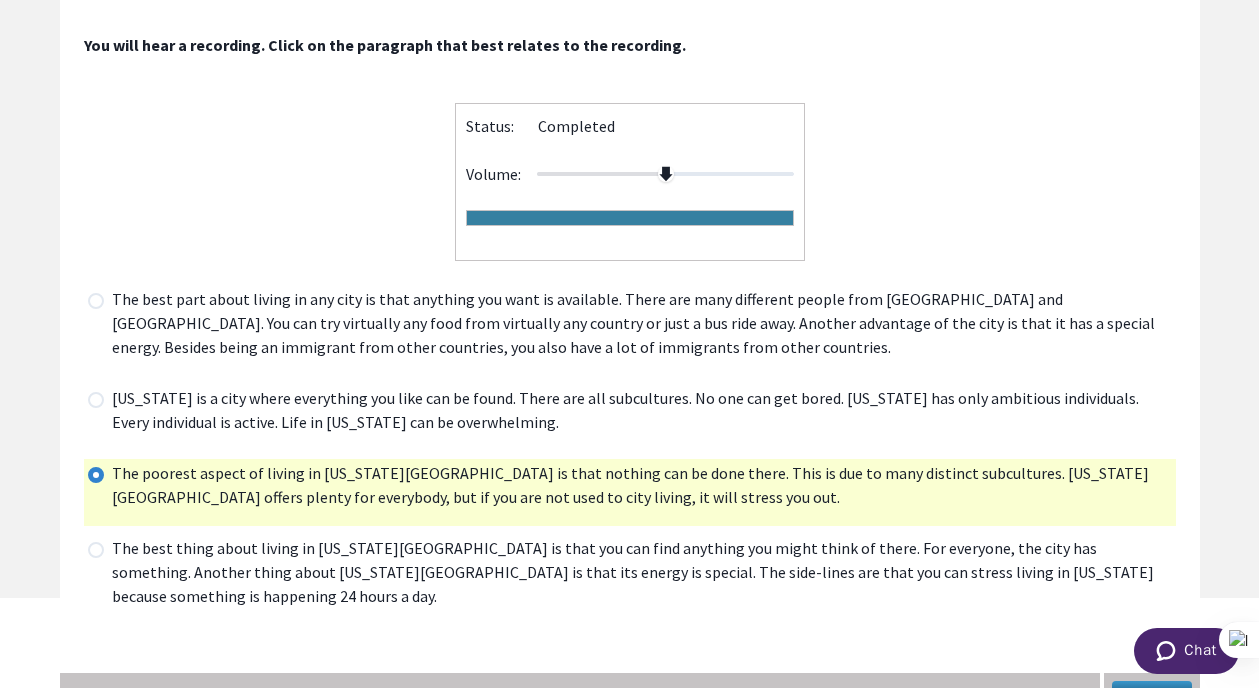 click on "Next" at bounding box center [1152, 693] 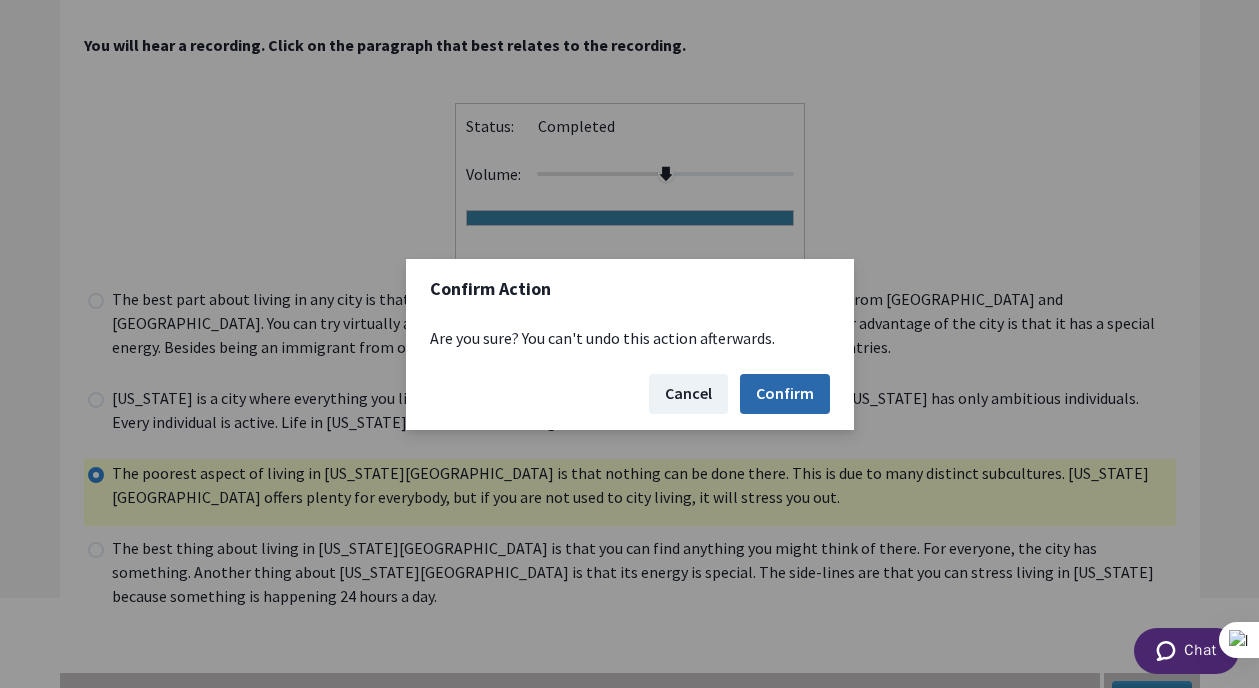 click on "Confirm" at bounding box center (785, 394) 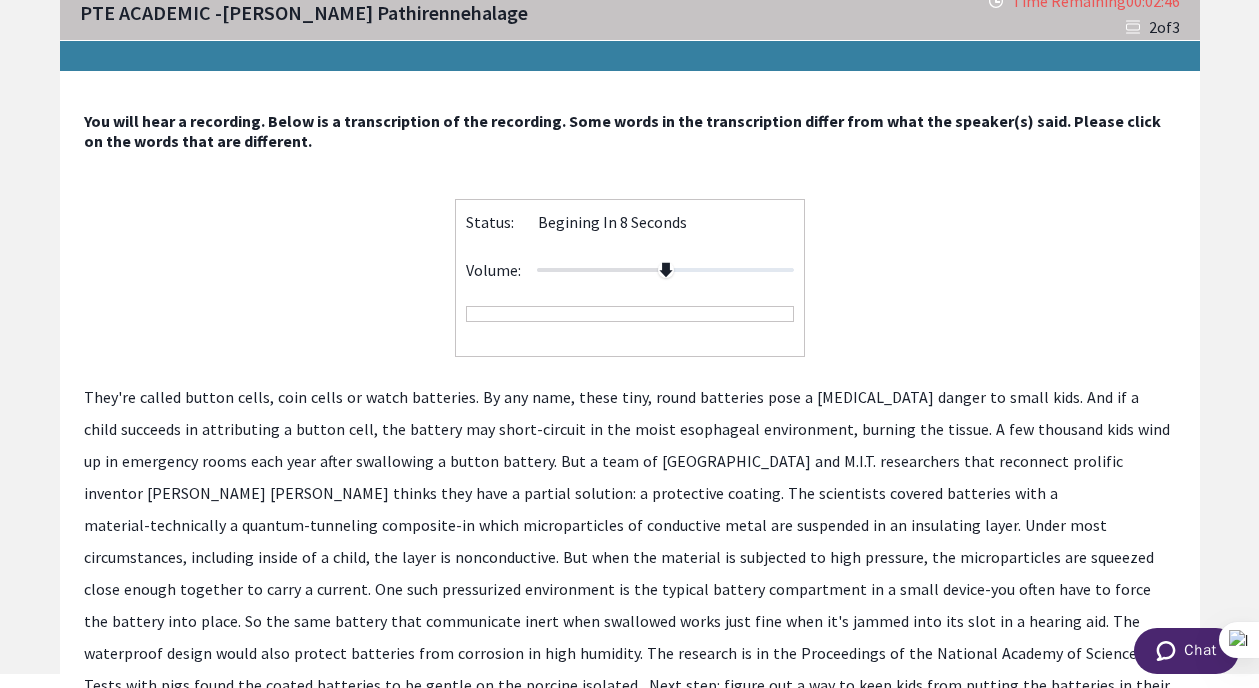 scroll, scrollTop: 16, scrollLeft: 0, axis: vertical 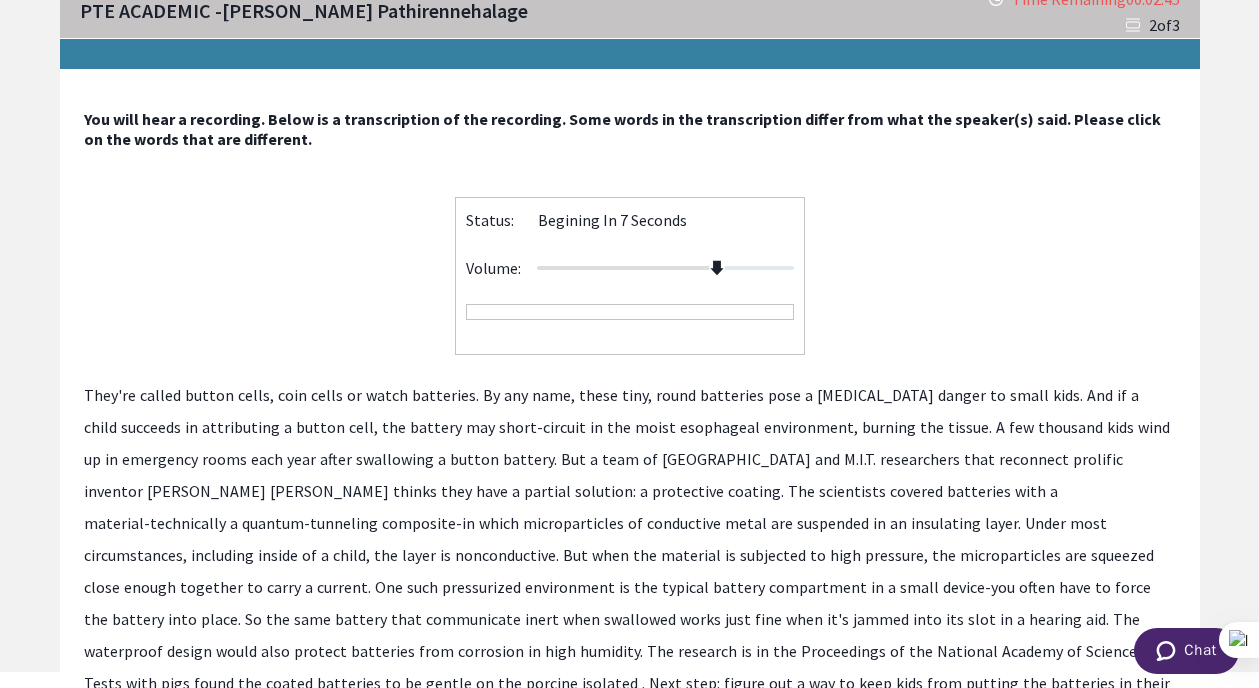 drag, startPoint x: 672, startPoint y: 259, endPoint x: 736, endPoint y: 258, distance: 64.00781 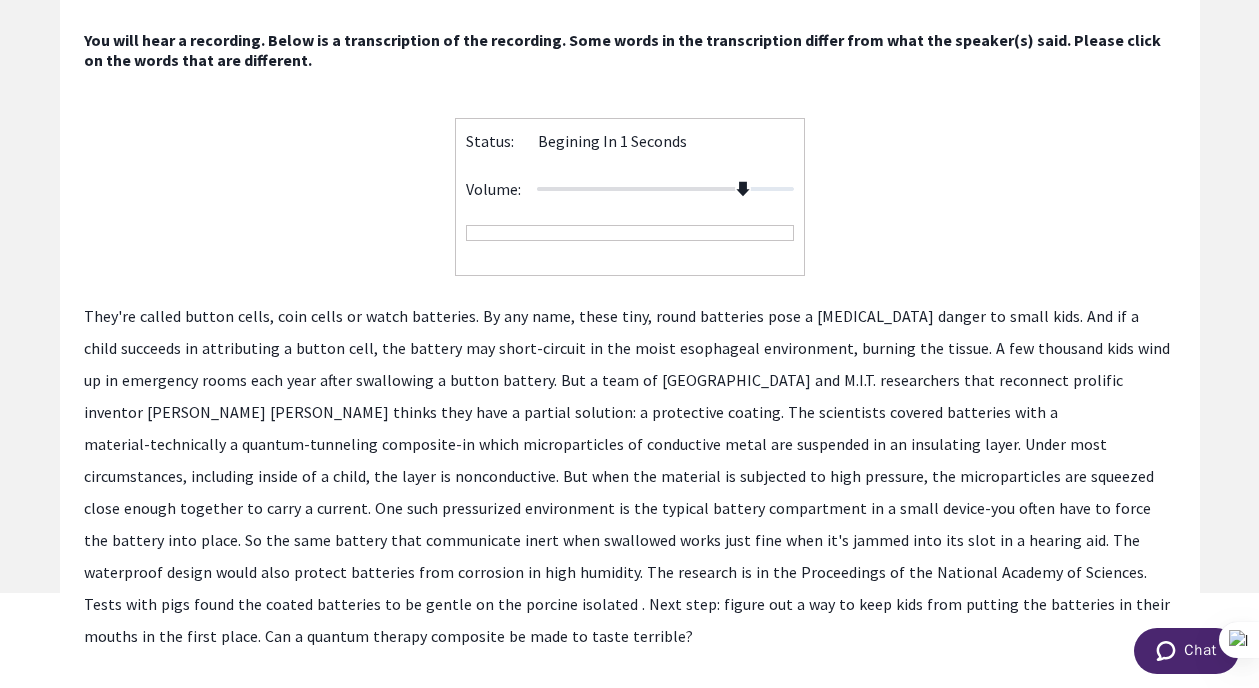 scroll, scrollTop: 106, scrollLeft: 0, axis: vertical 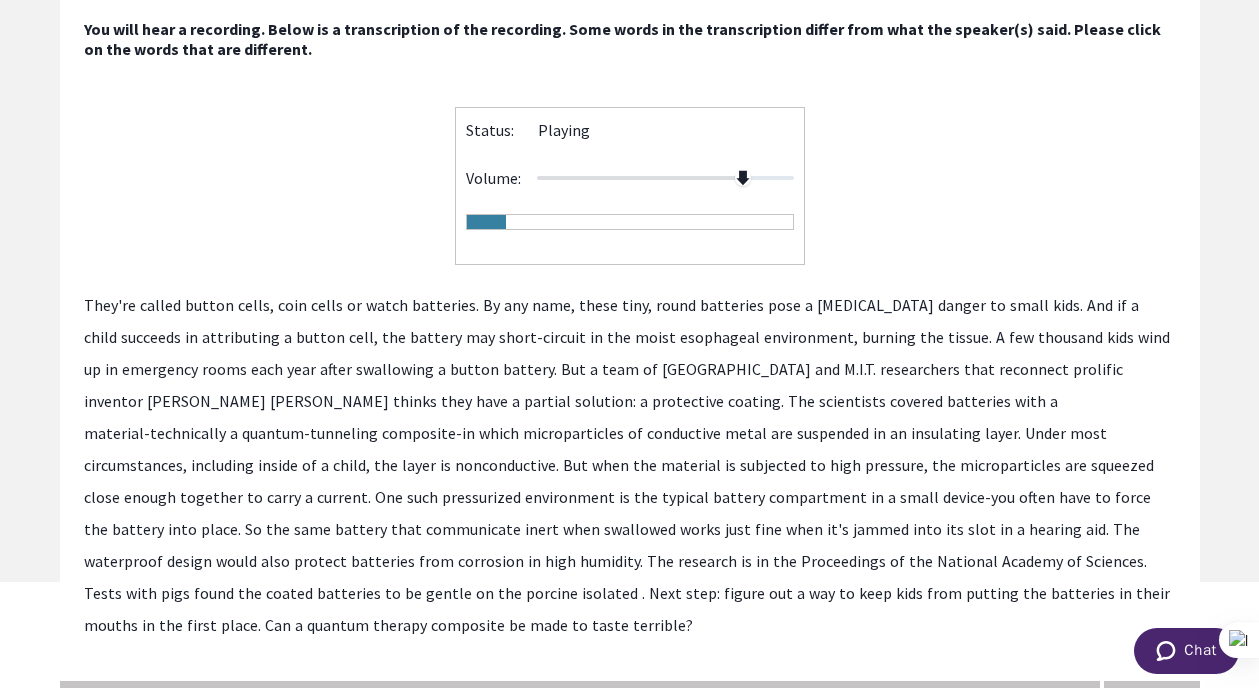 click on "attributing" 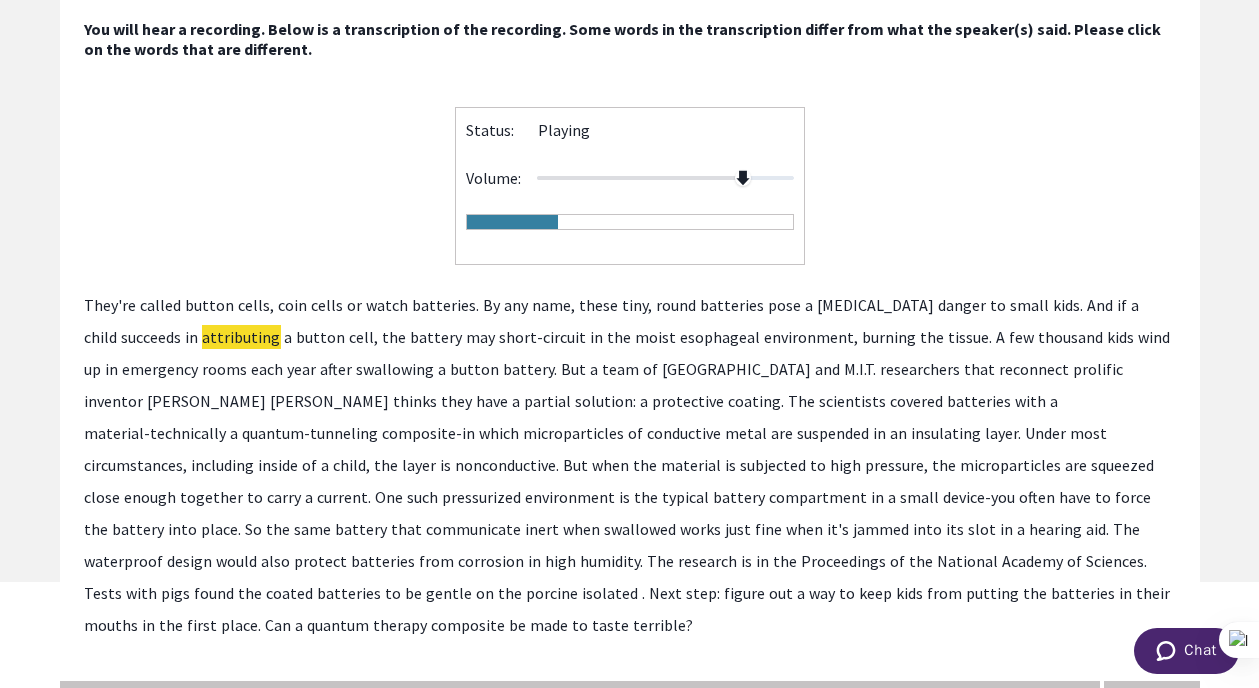 click on "reconnect" 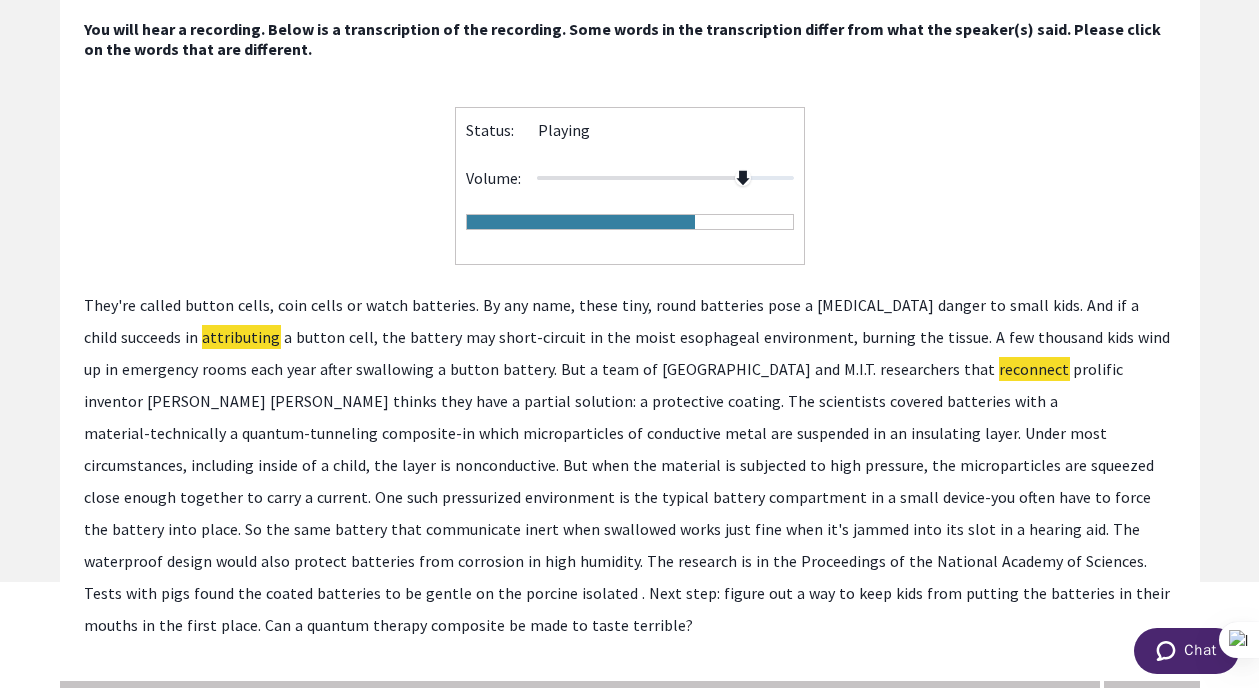 click on "communicate" 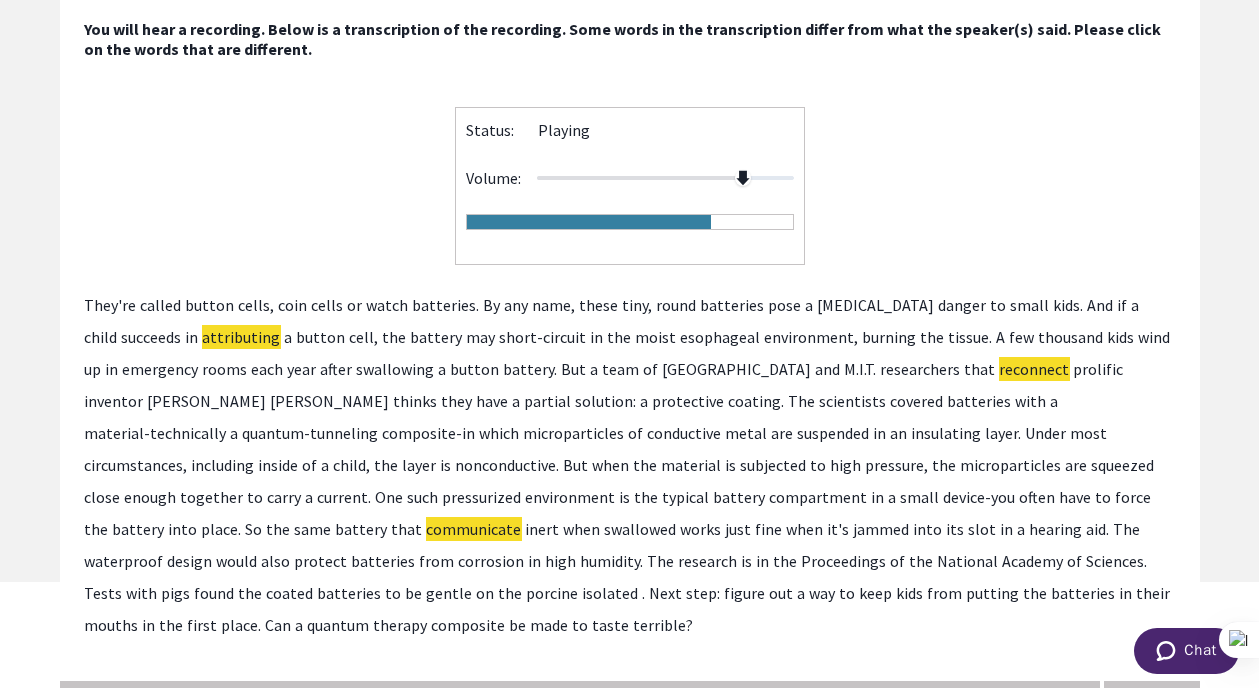 click on "jammed" 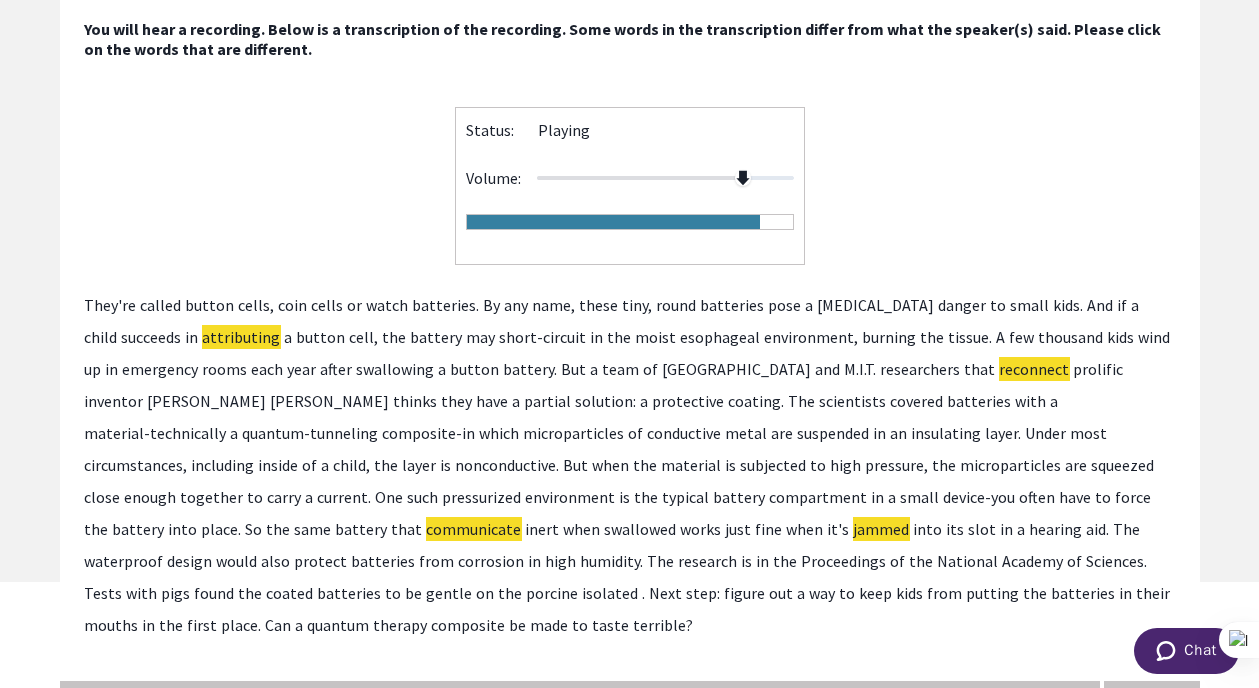 click on "isolated" 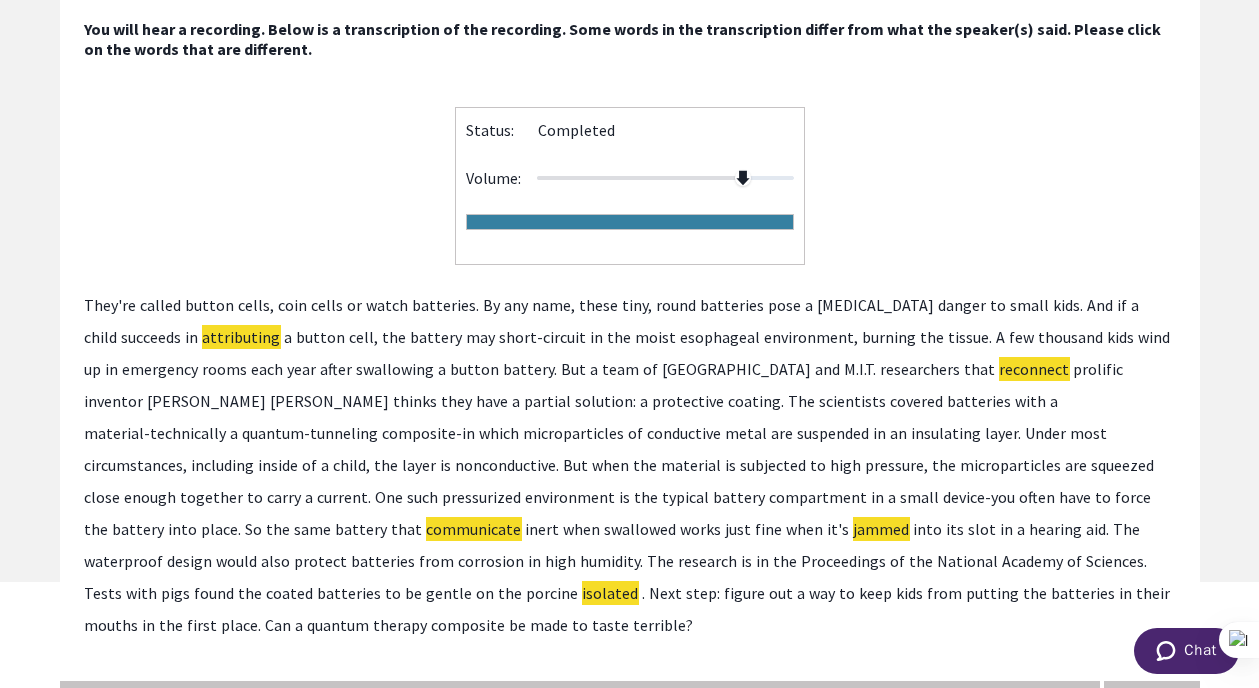 click on "therapy" 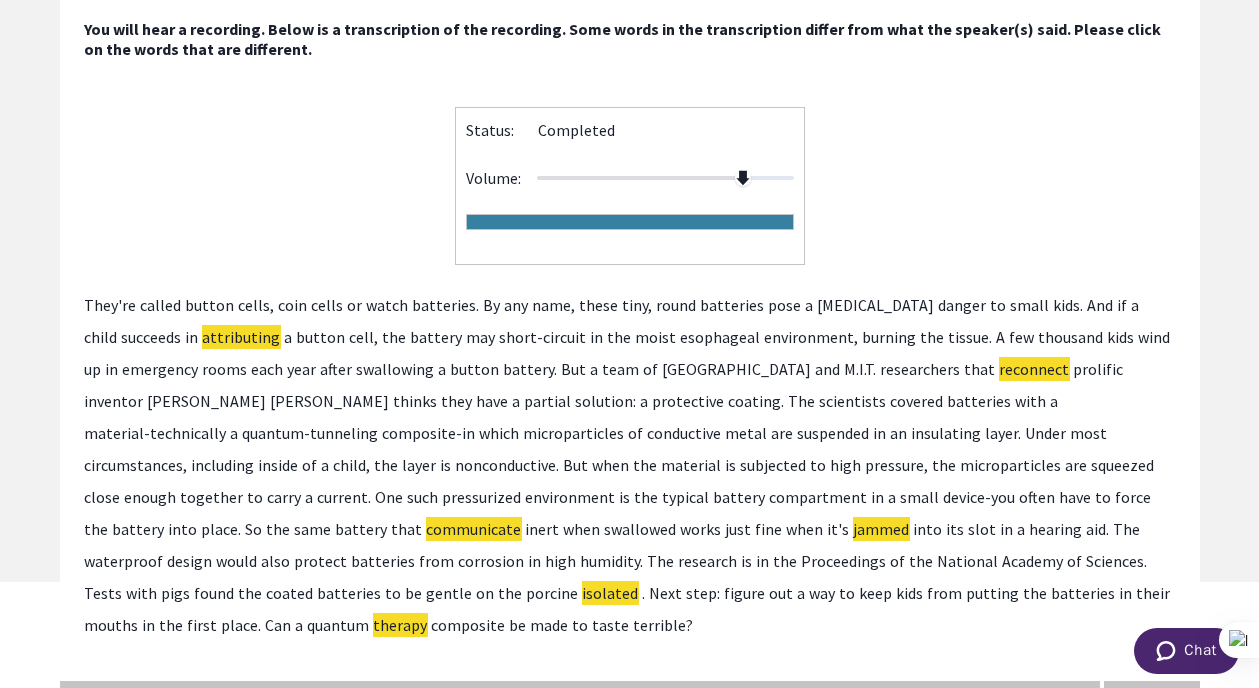 click on "Next" at bounding box center [1152, 701] 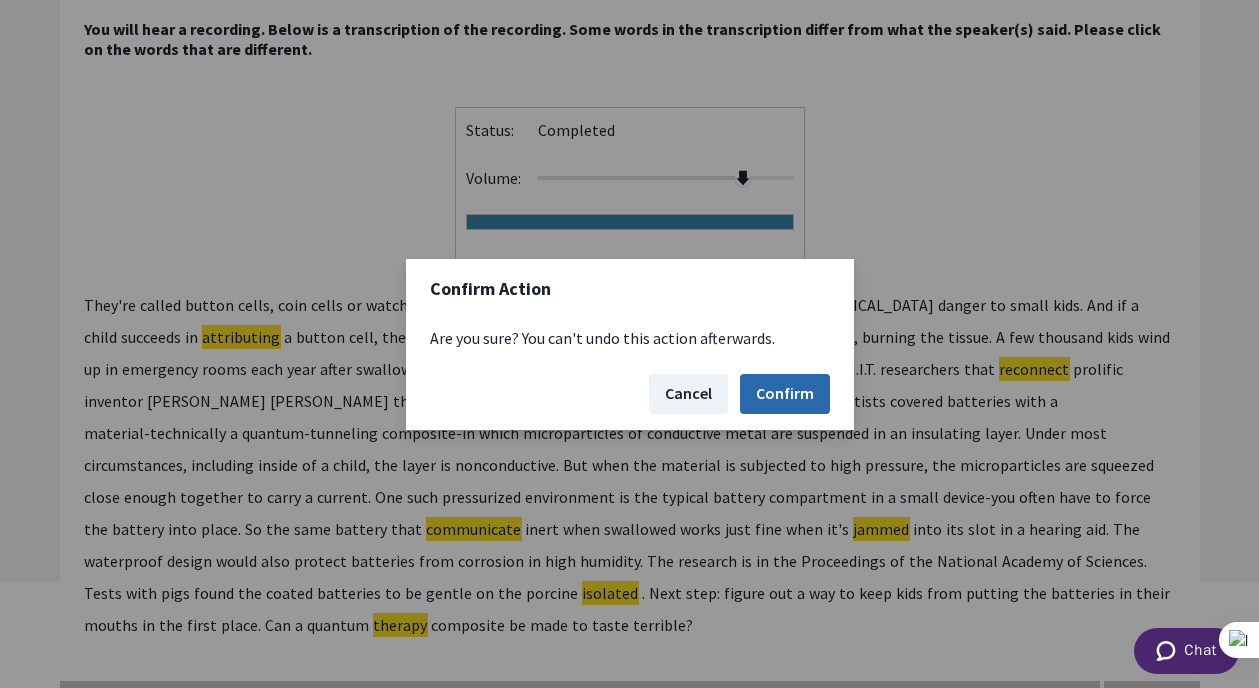 click on "Confirm" at bounding box center [785, 394] 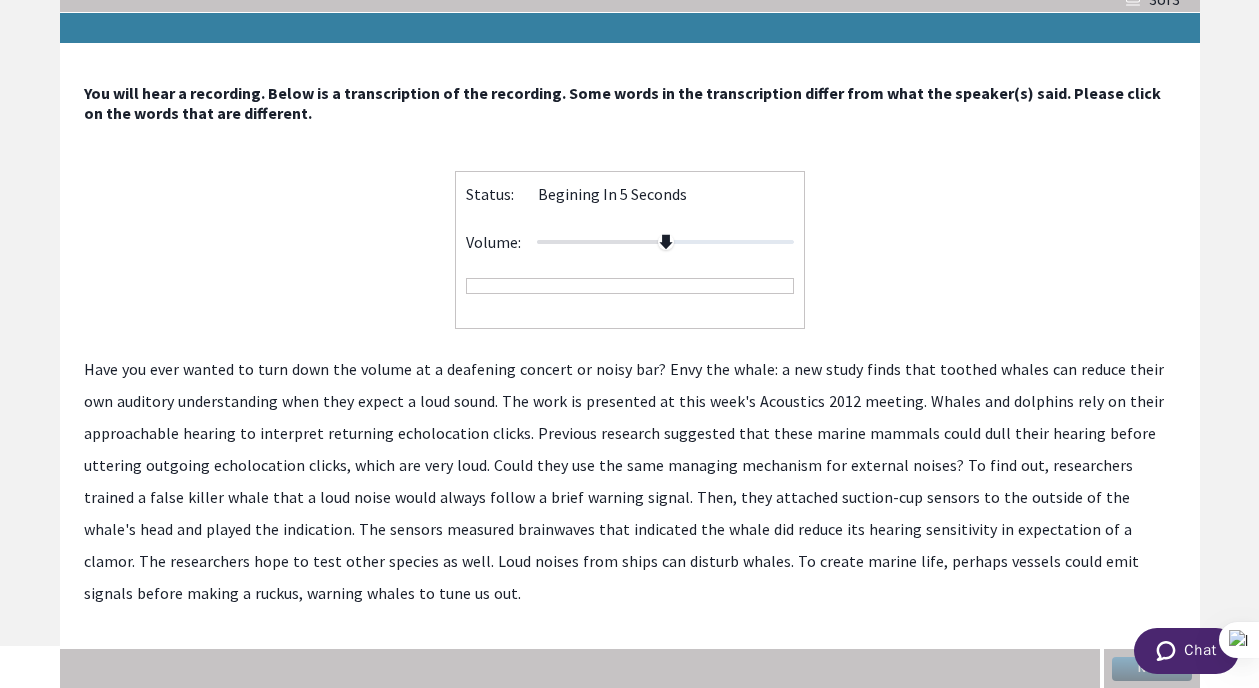 scroll, scrollTop: 0, scrollLeft: 0, axis: both 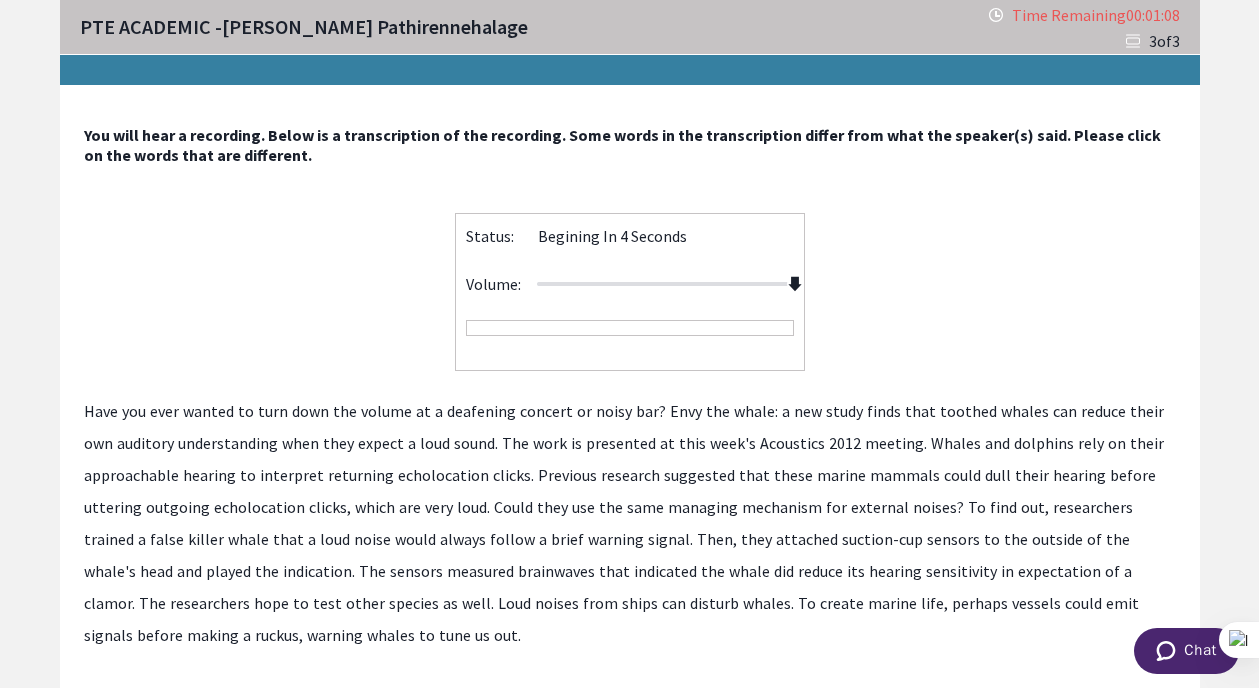 drag, startPoint x: 674, startPoint y: 283, endPoint x: 842, endPoint y: 283, distance: 168 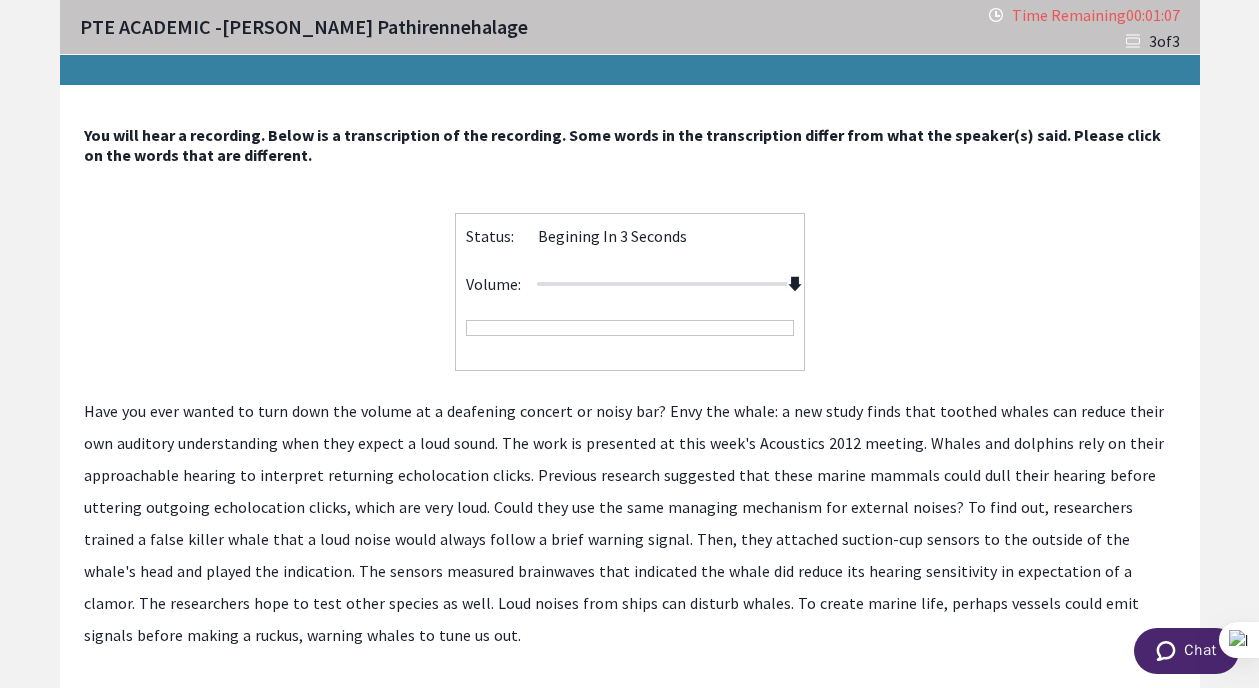 scroll, scrollTop: 42, scrollLeft: 0, axis: vertical 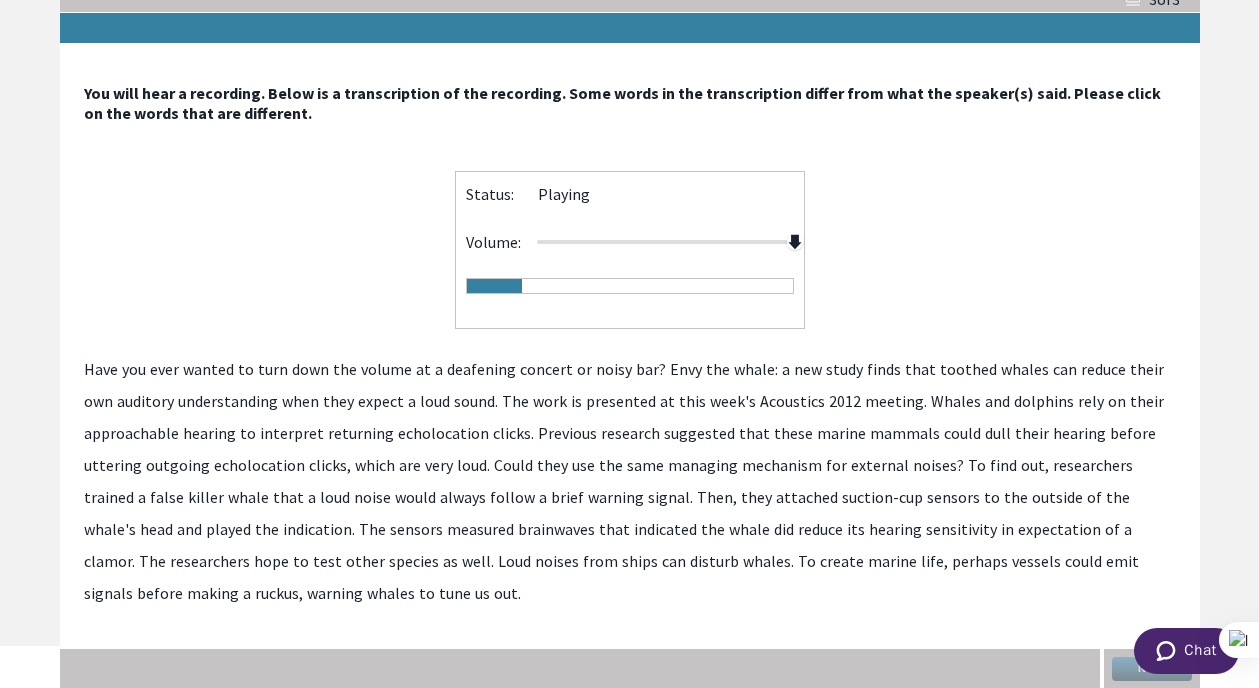 click on "understanding" 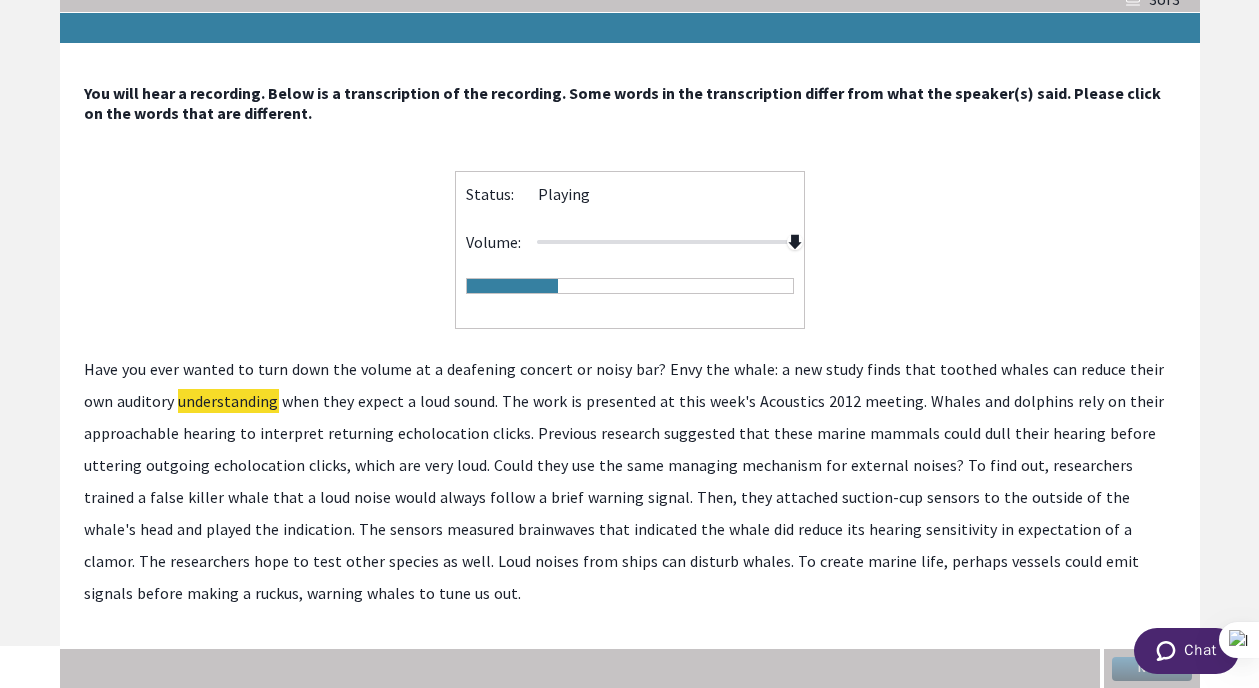 click on "approachable" 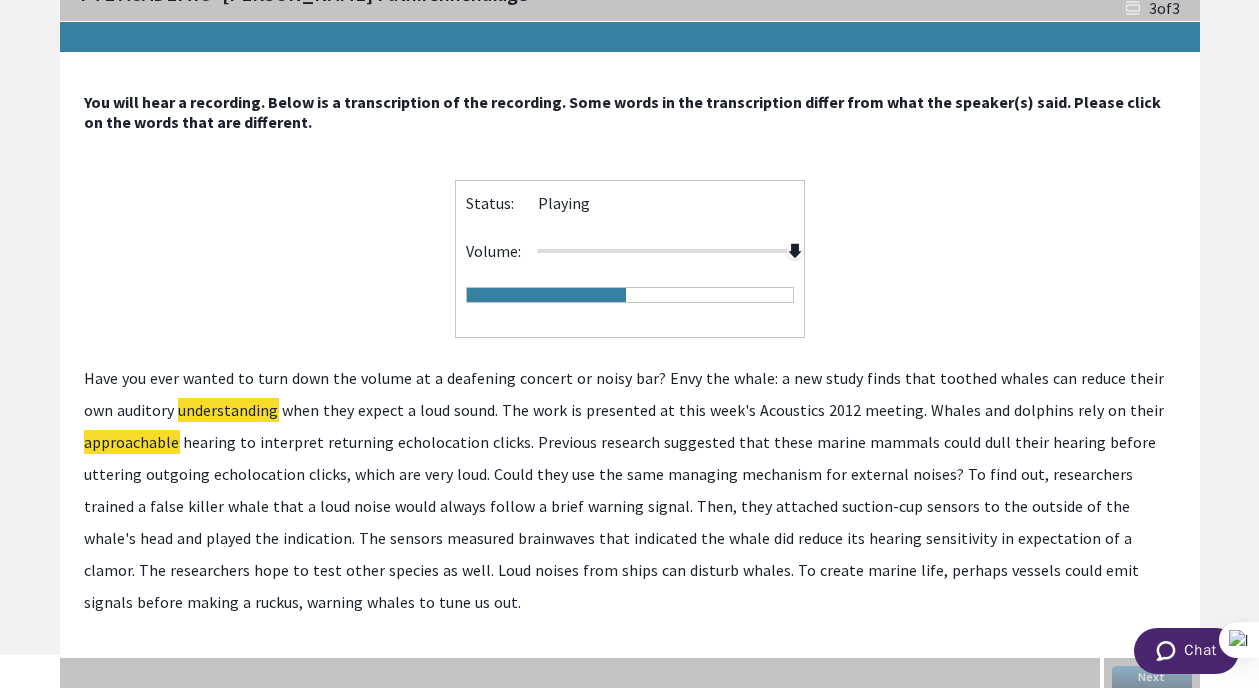 scroll, scrollTop: 42, scrollLeft: 0, axis: vertical 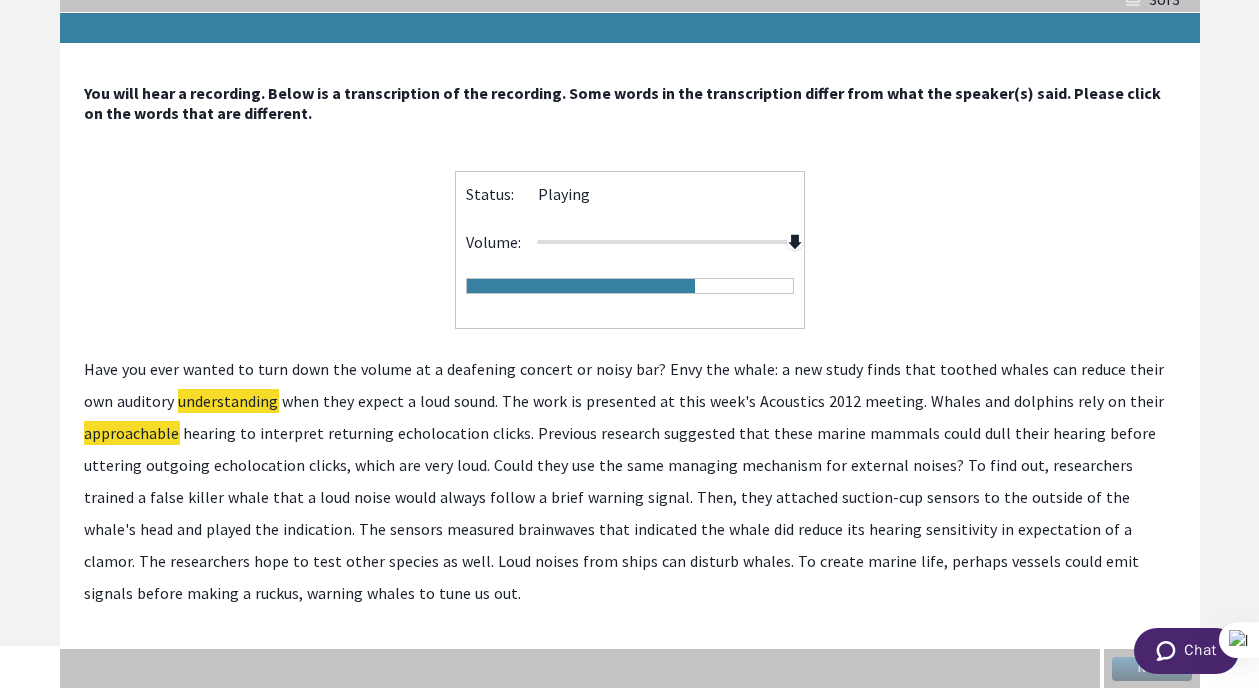 click on "indication." 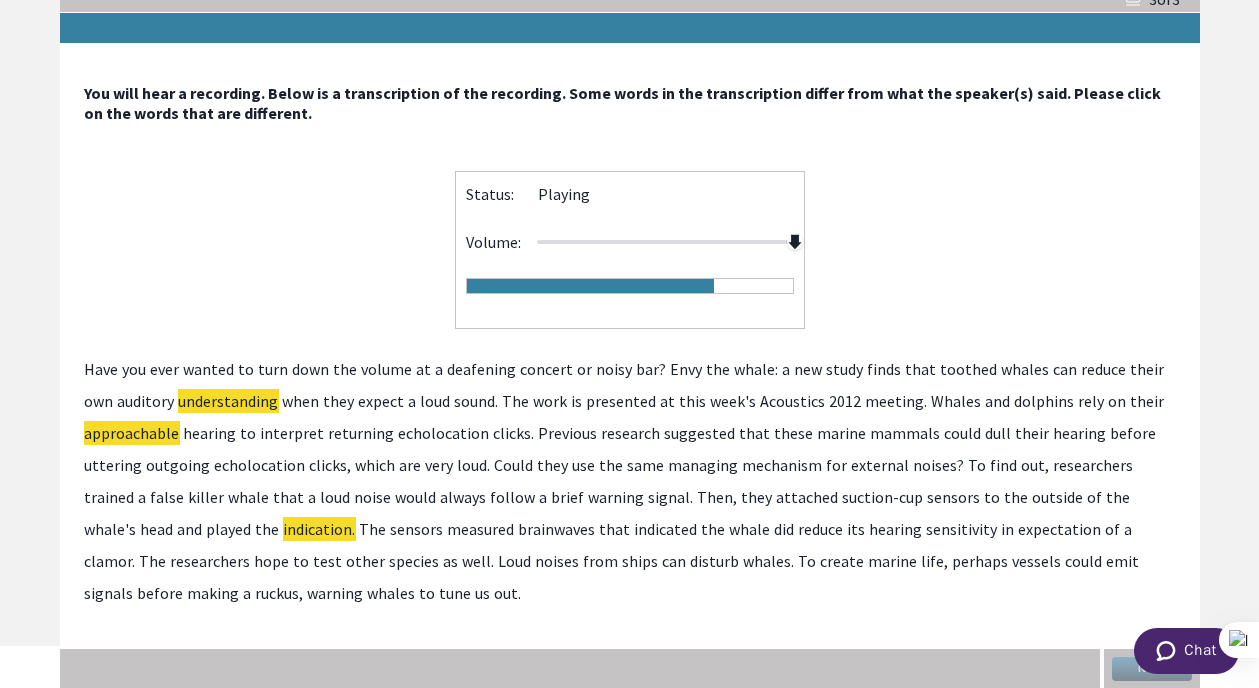 click on "reduce" 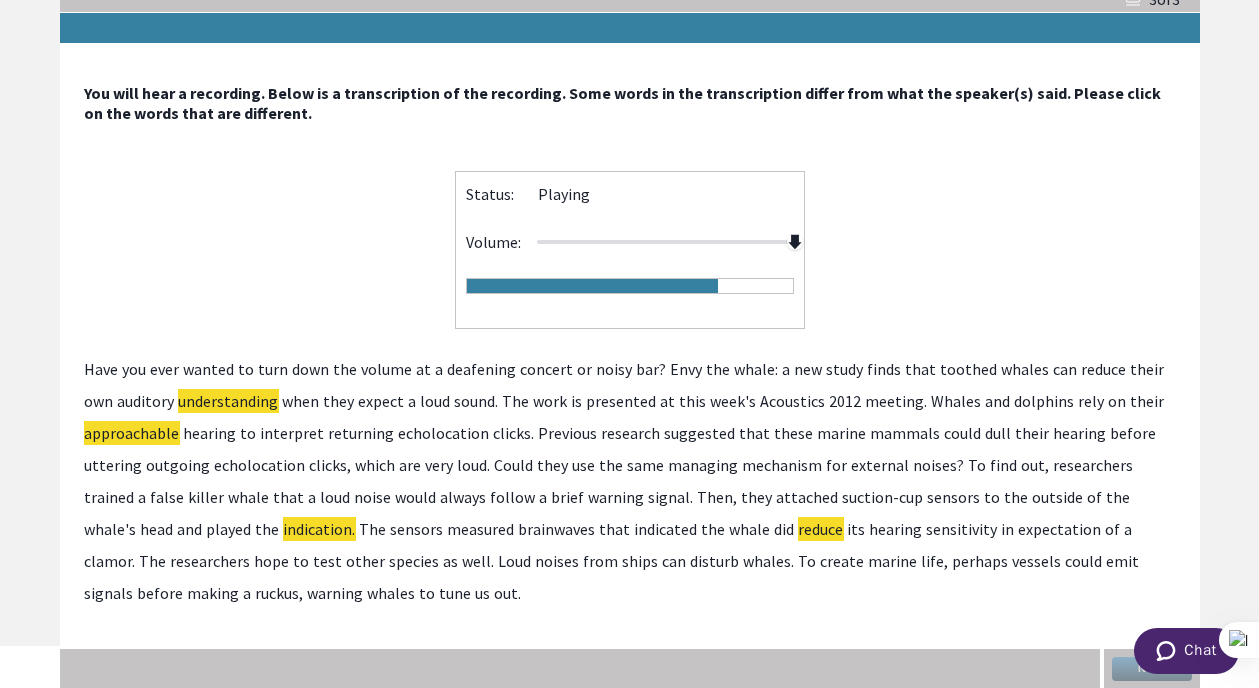 click on "reduce" 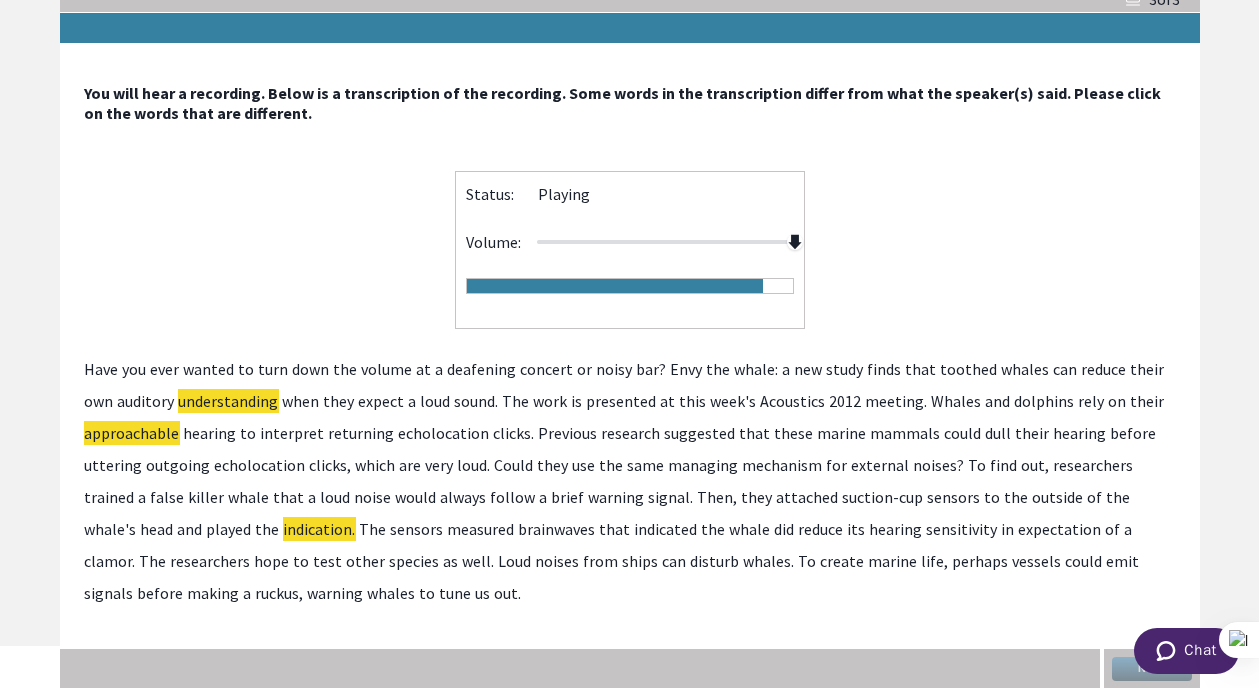 click on "create" 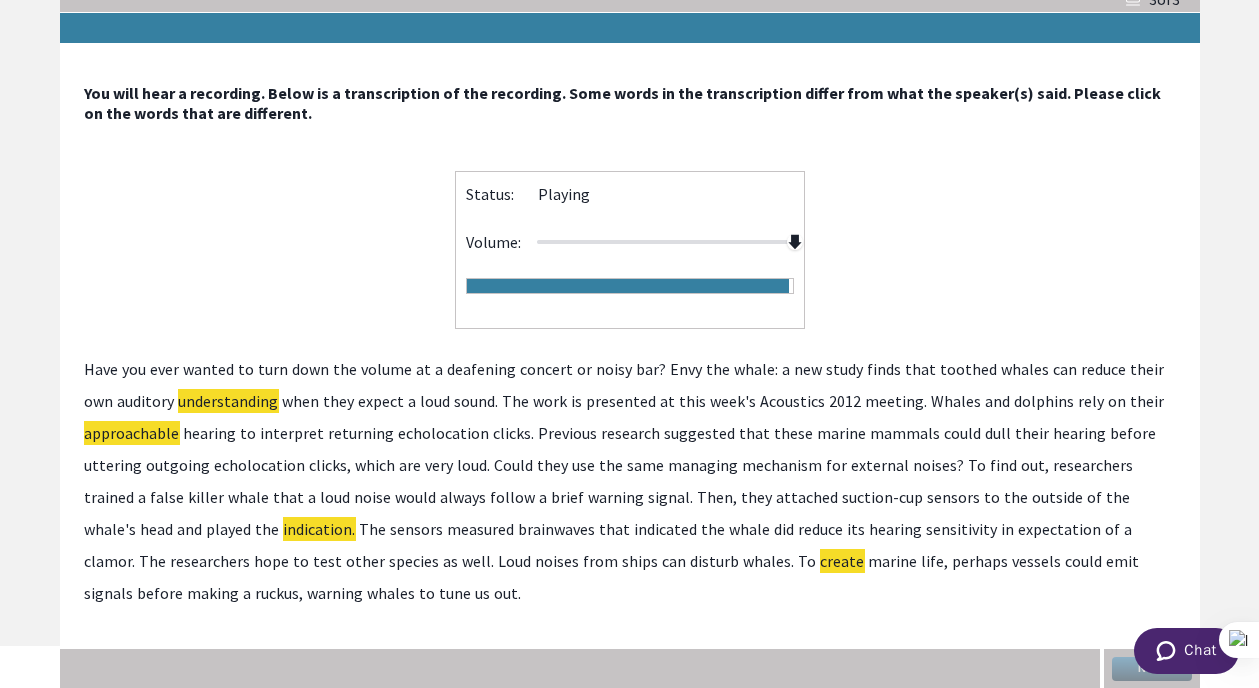 click on "ruckus," 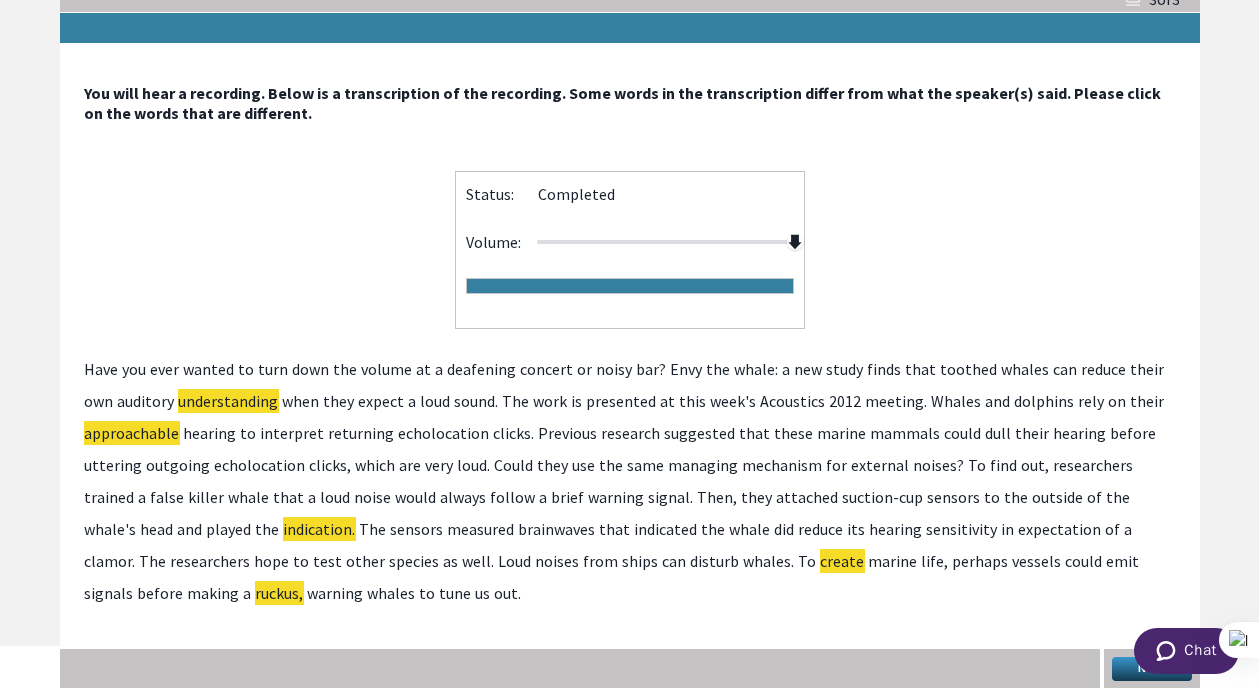click on "ruckus," 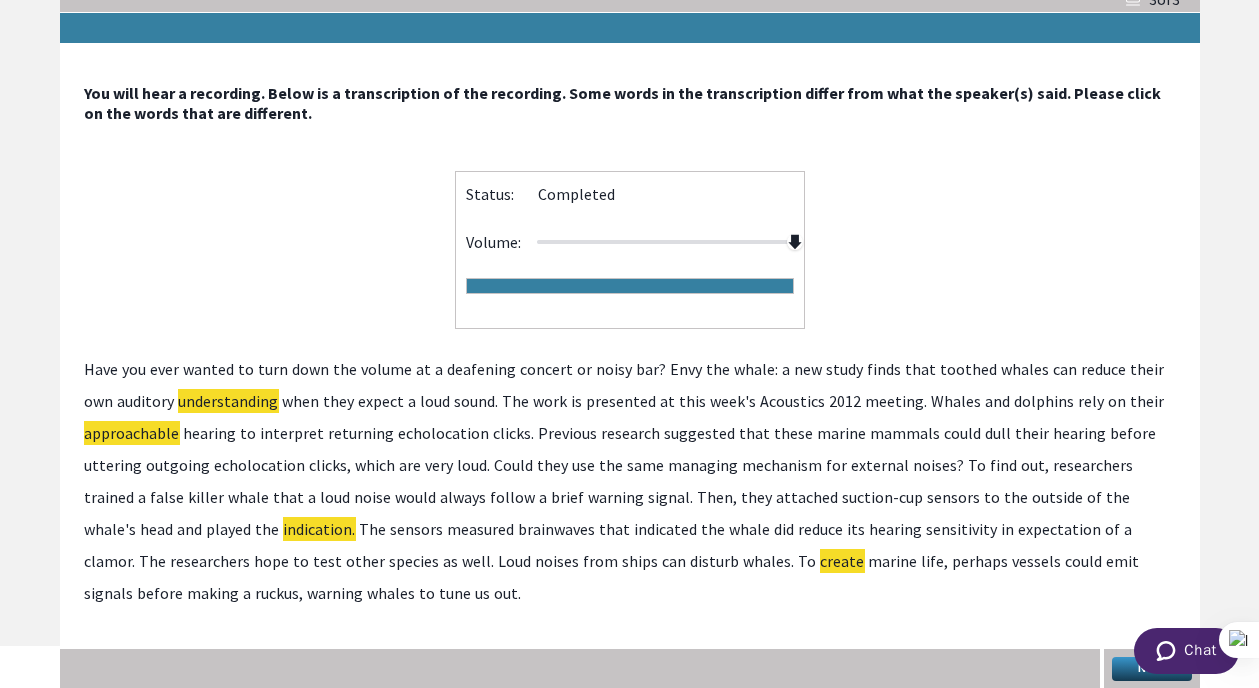 click on "Next" at bounding box center [1152, 669] 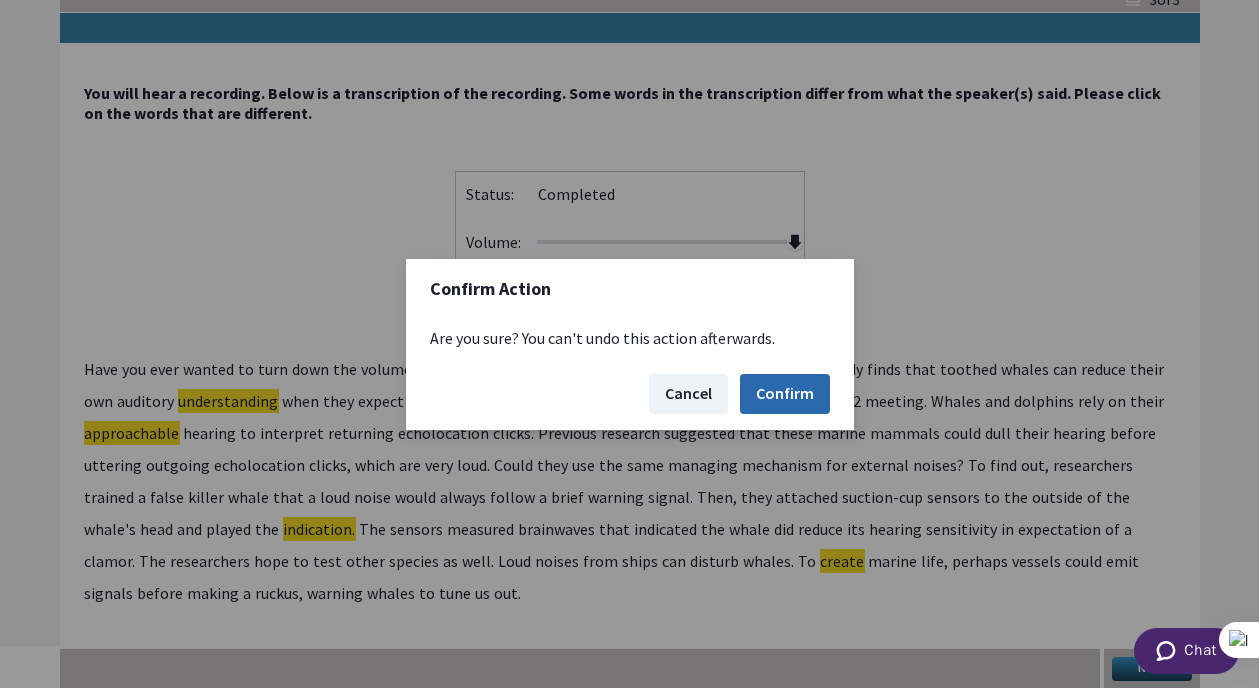 click on "Confirm" at bounding box center [785, 394] 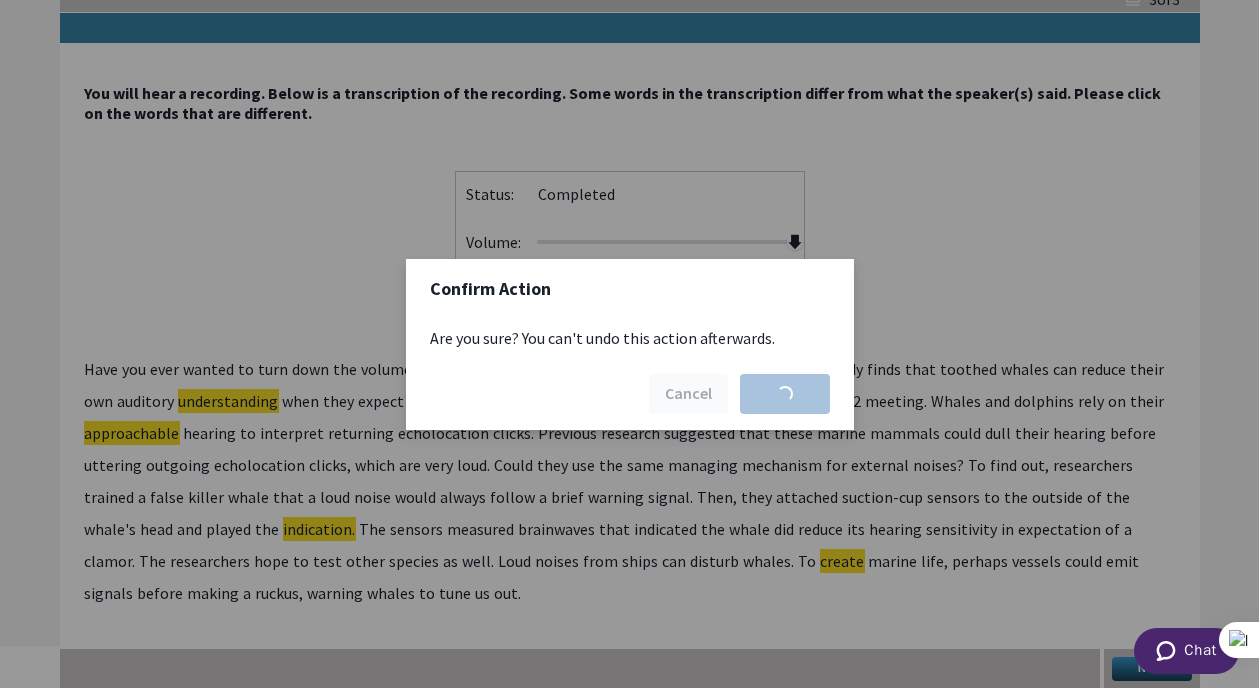 scroll, scrollTop: 0, scrollLeft: 0, axis: both 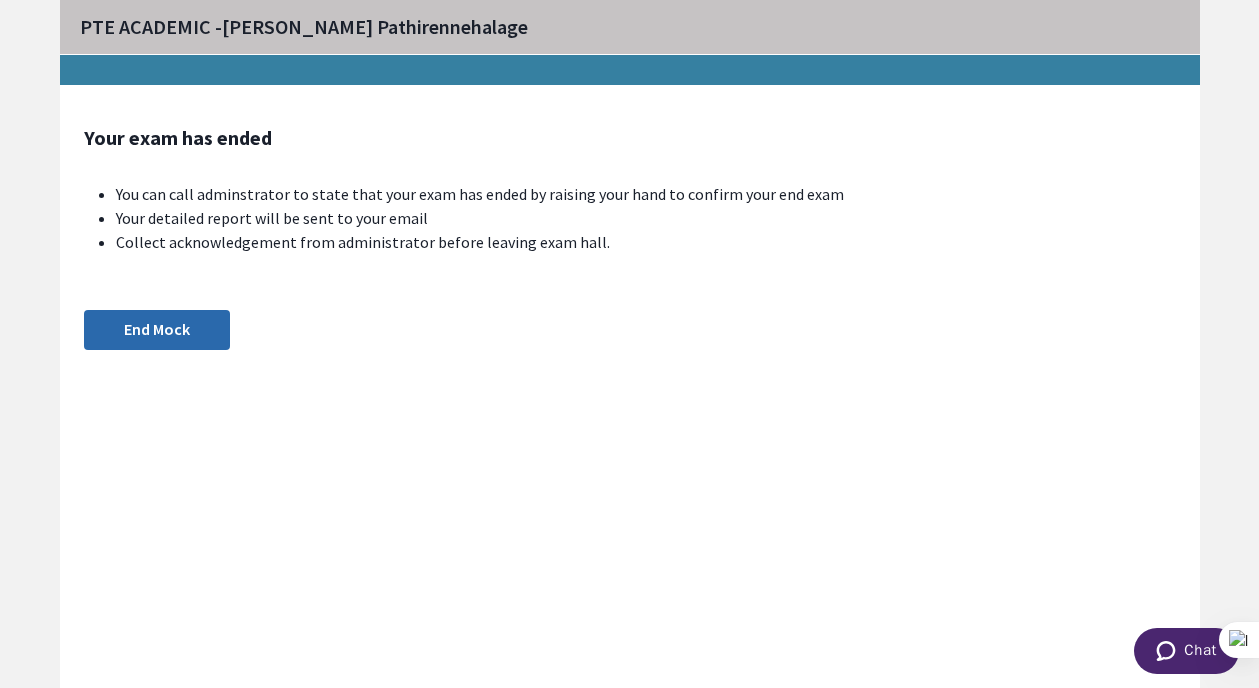 click on "End Mock" at bounding box center (157, 330) 